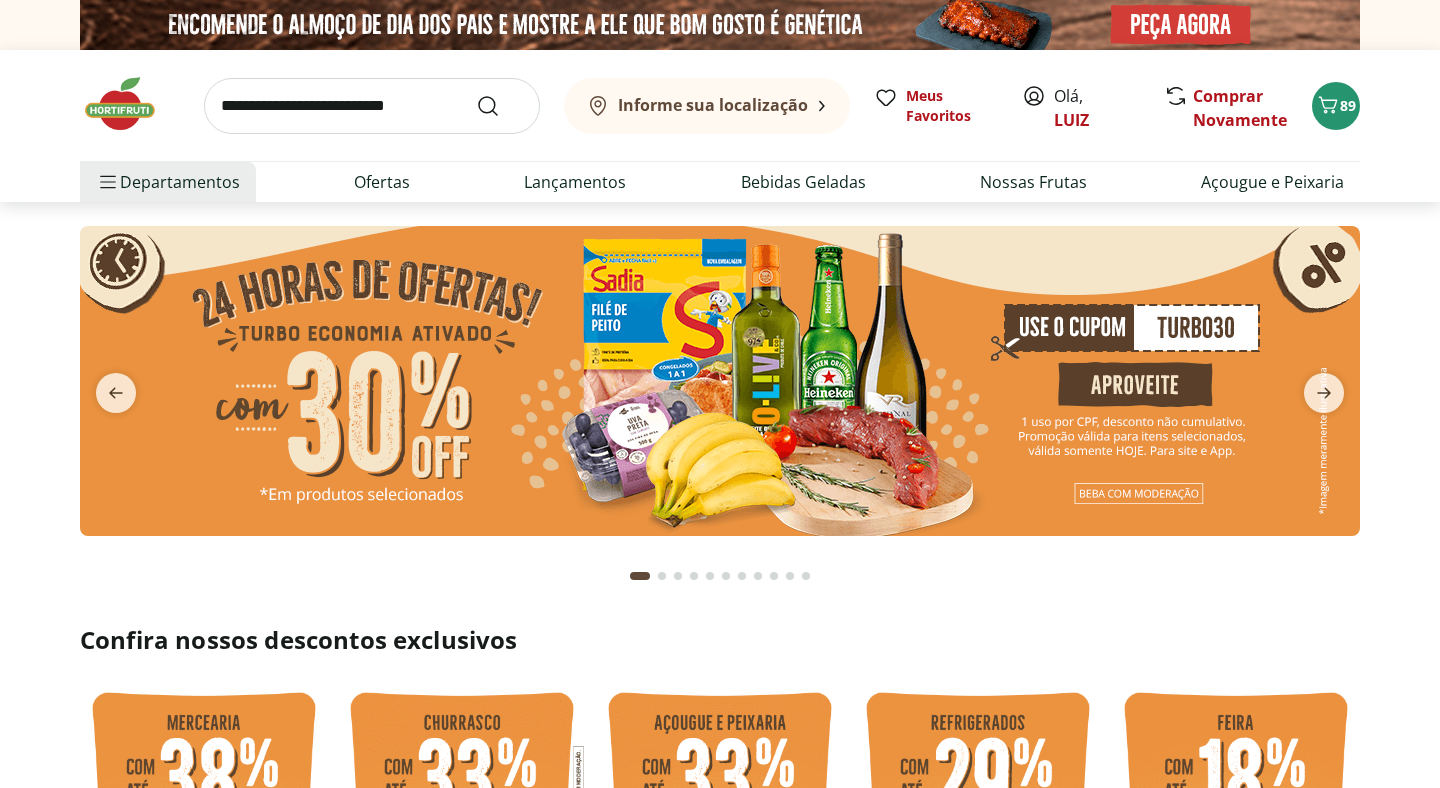 scroll, scrollTop: 0, scrollLeft: 0, axis: both 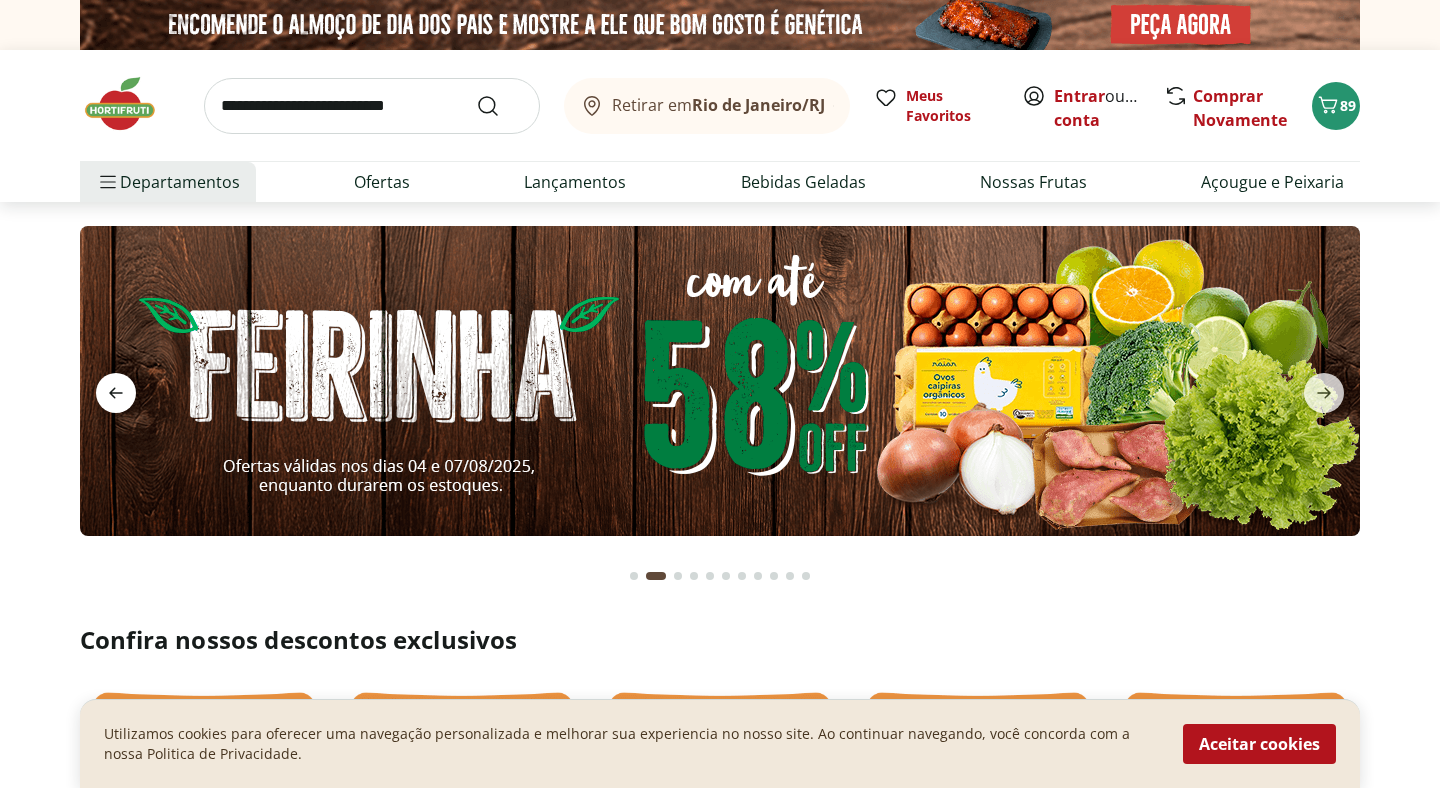 click 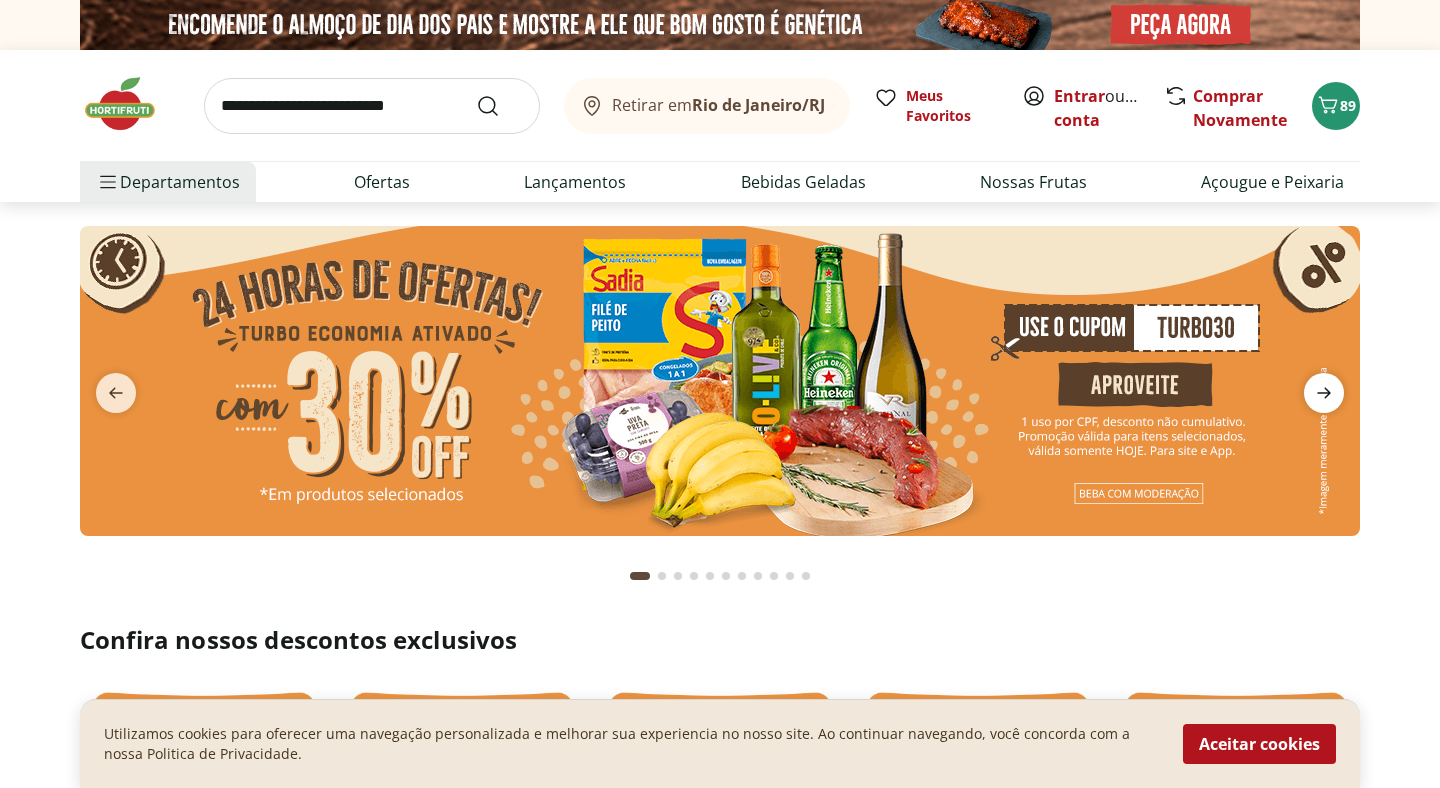 click 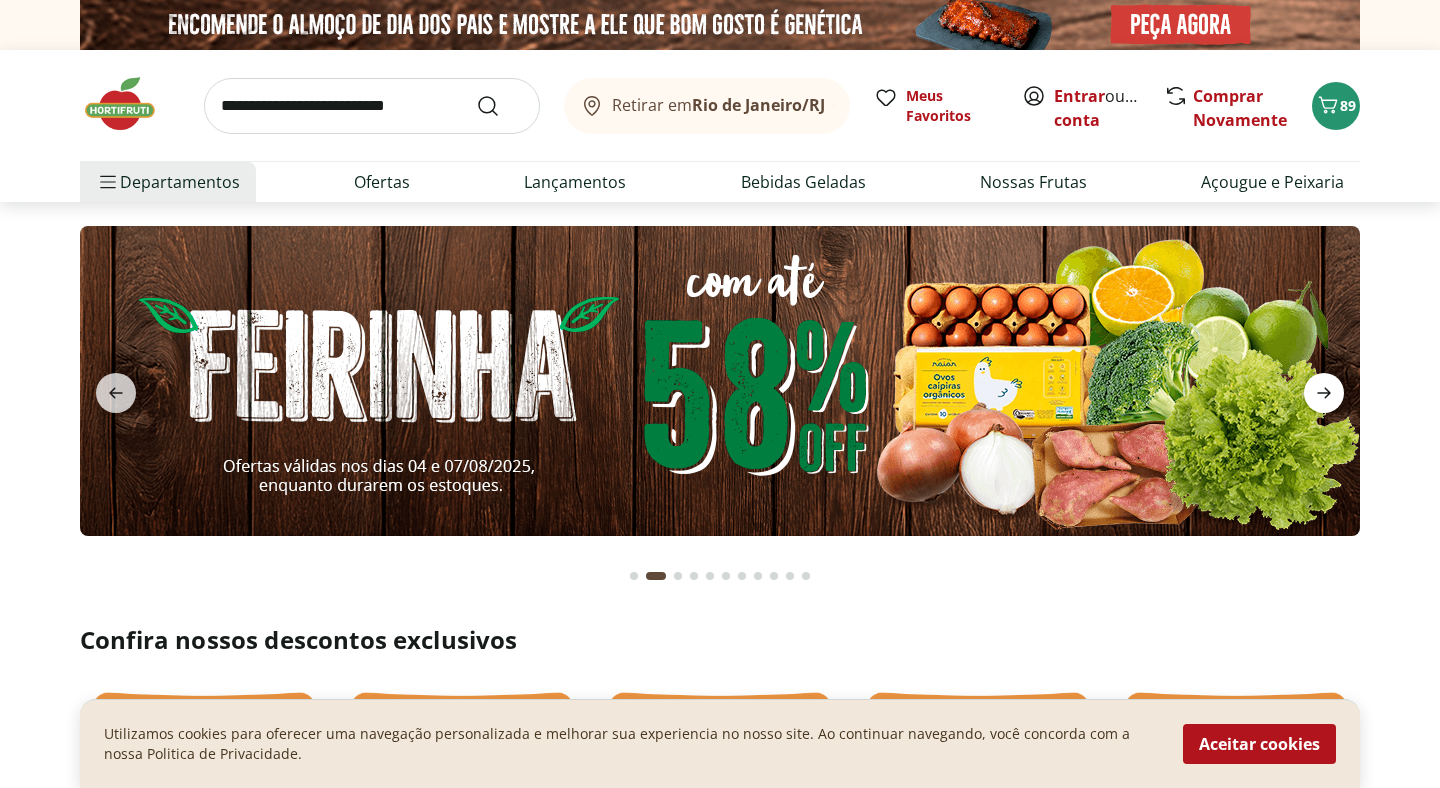 click 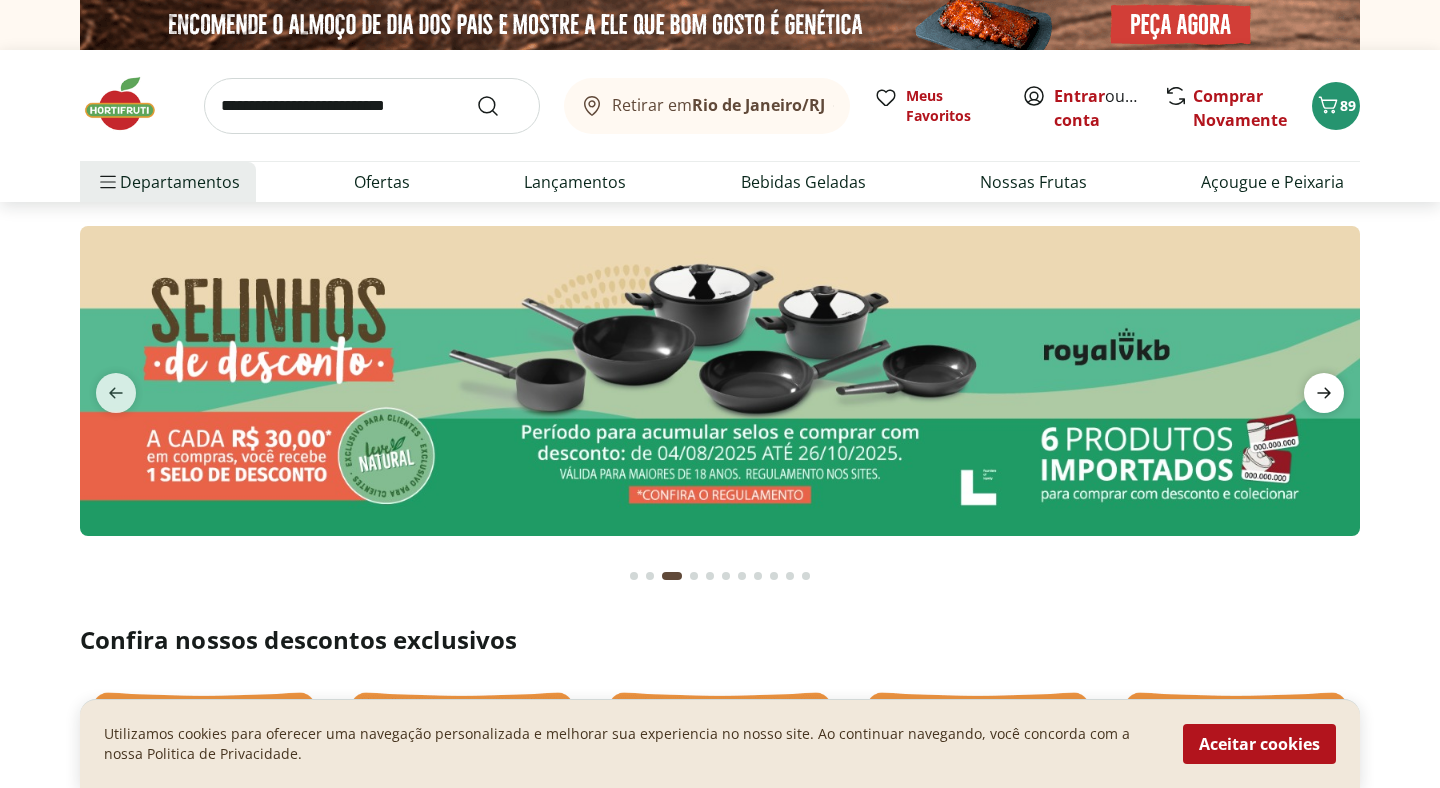 click 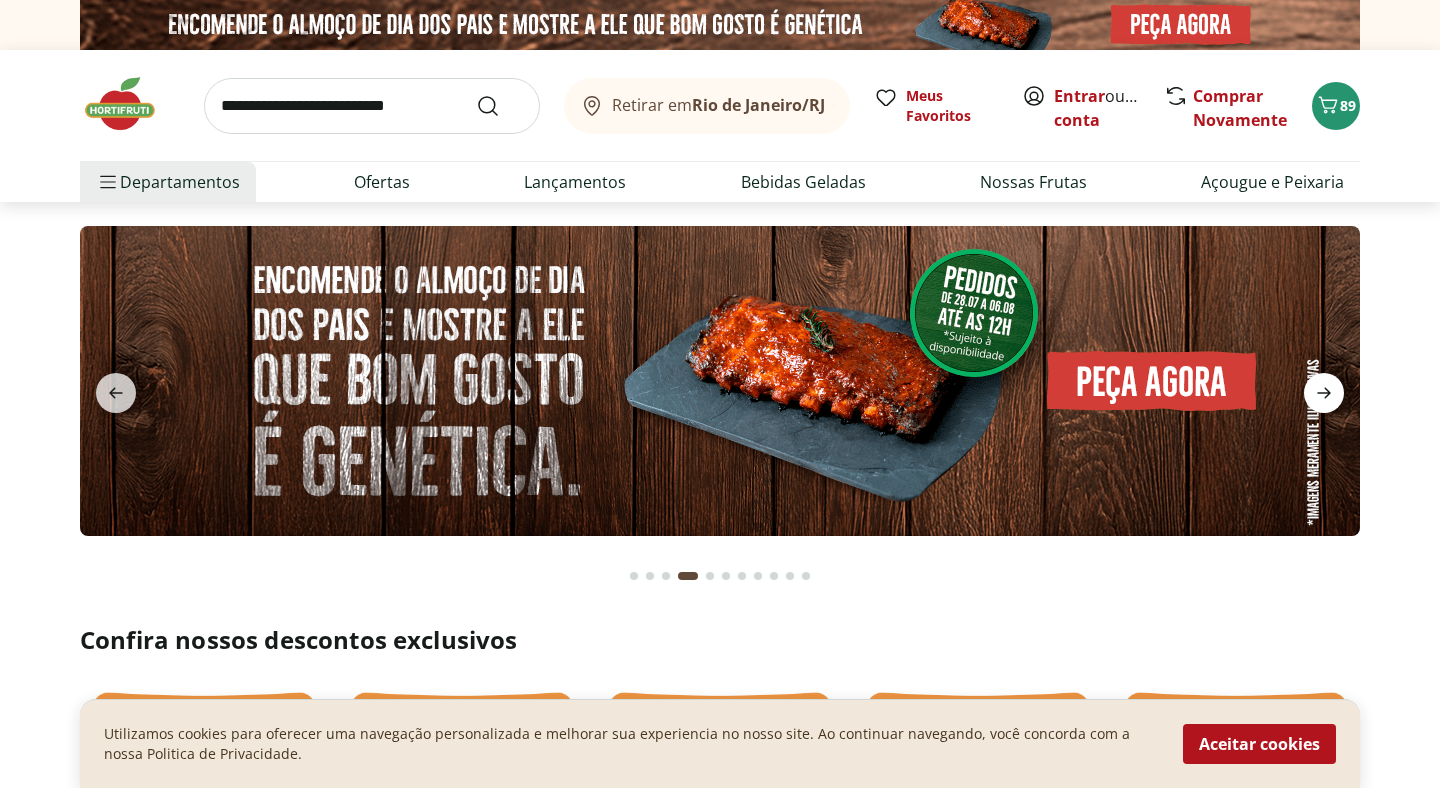 click 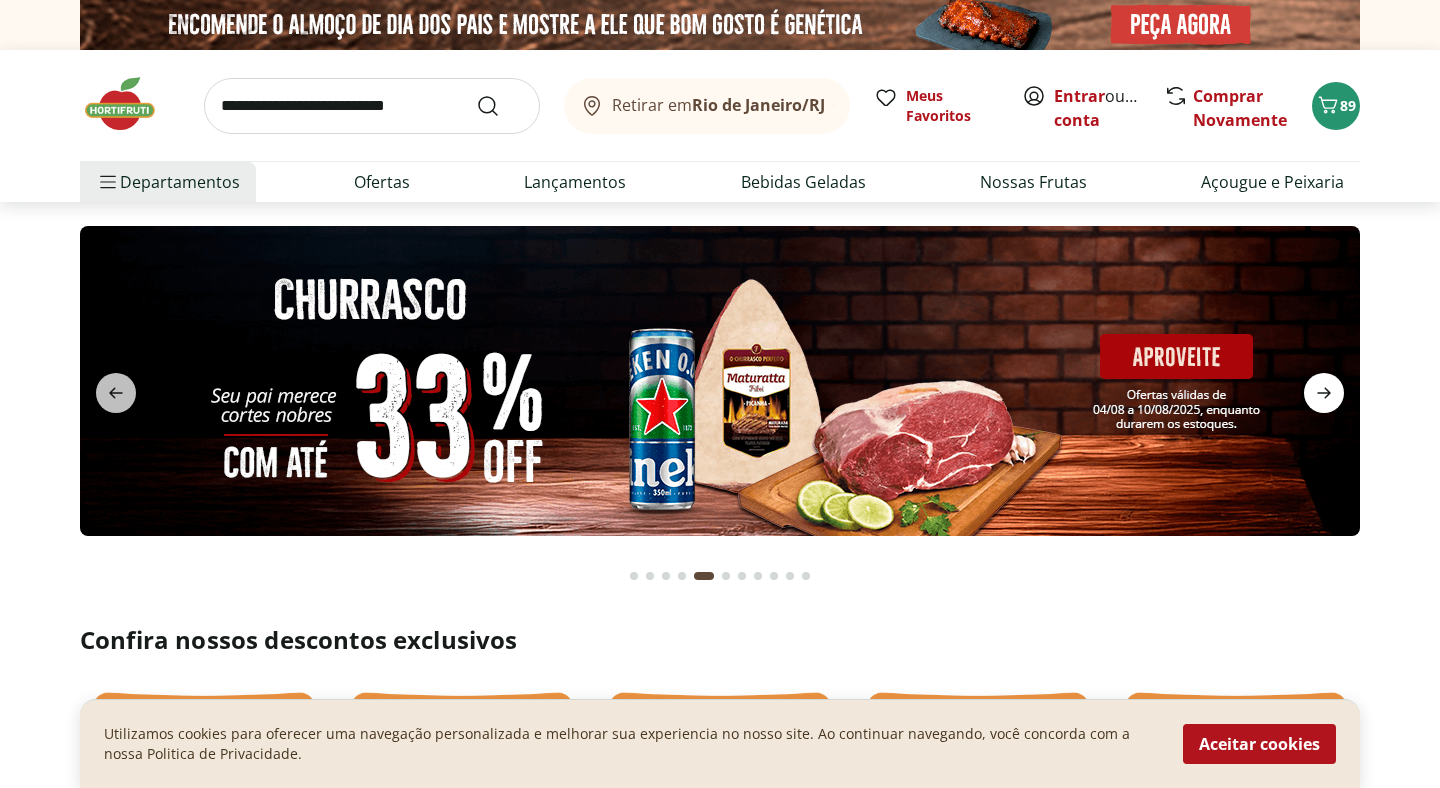 click 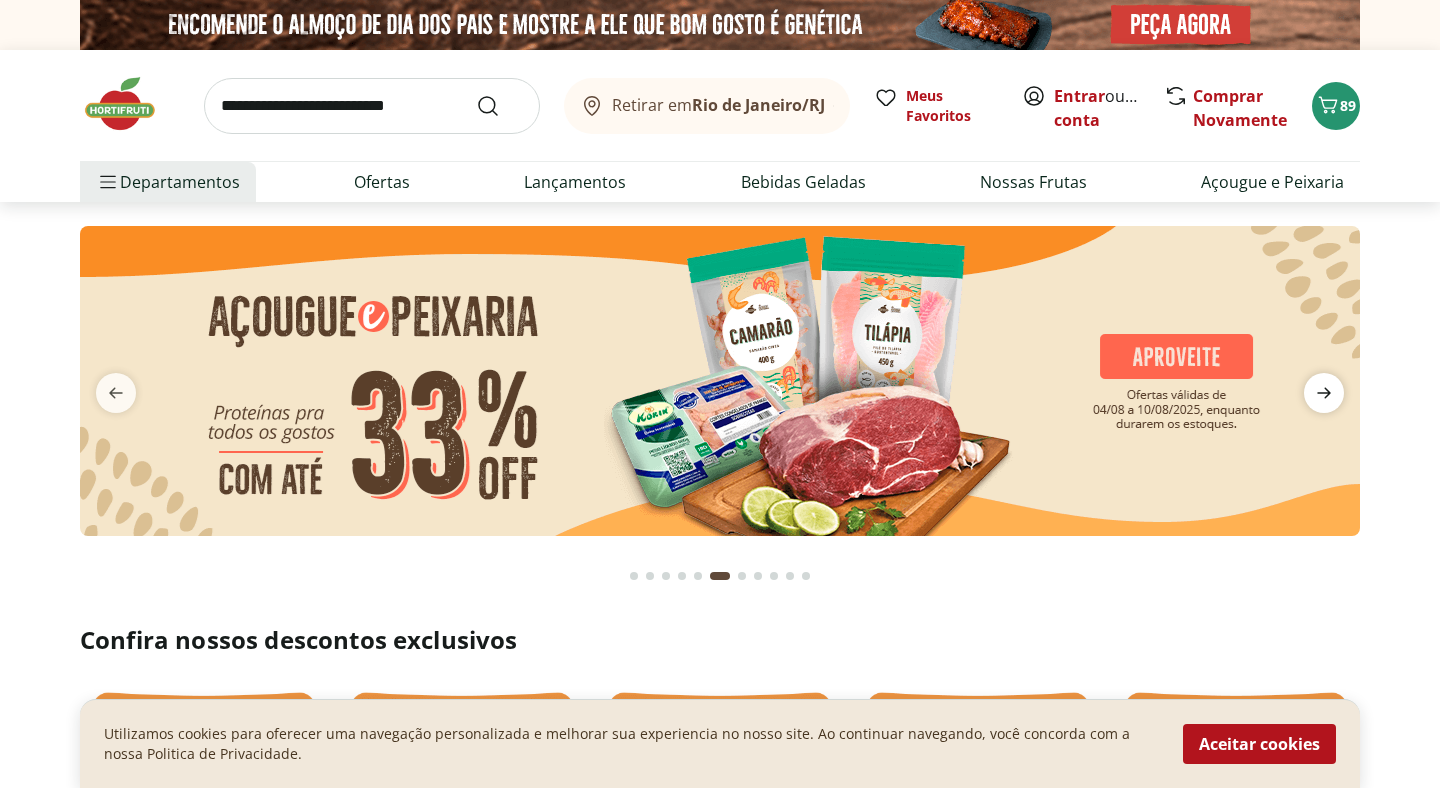 click 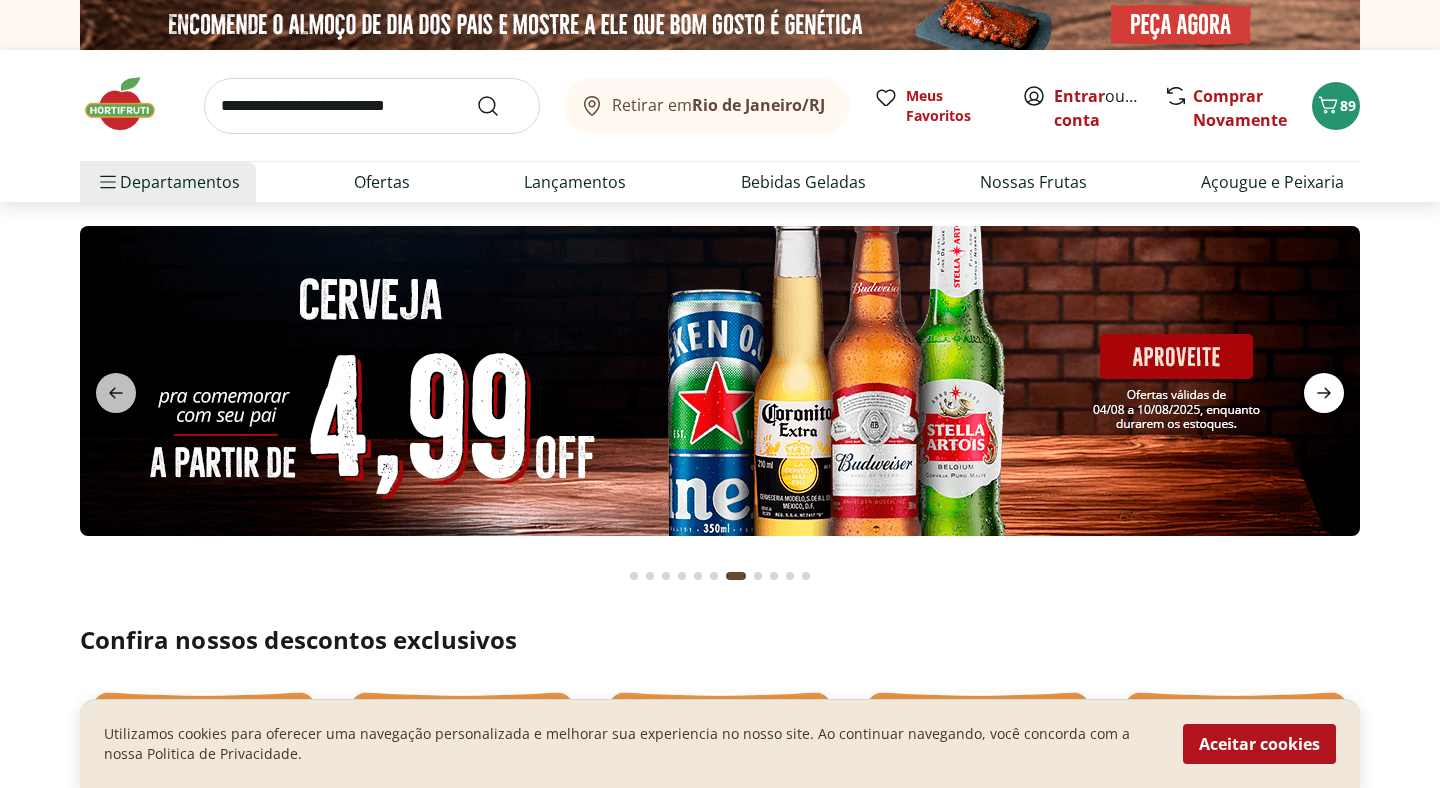 click 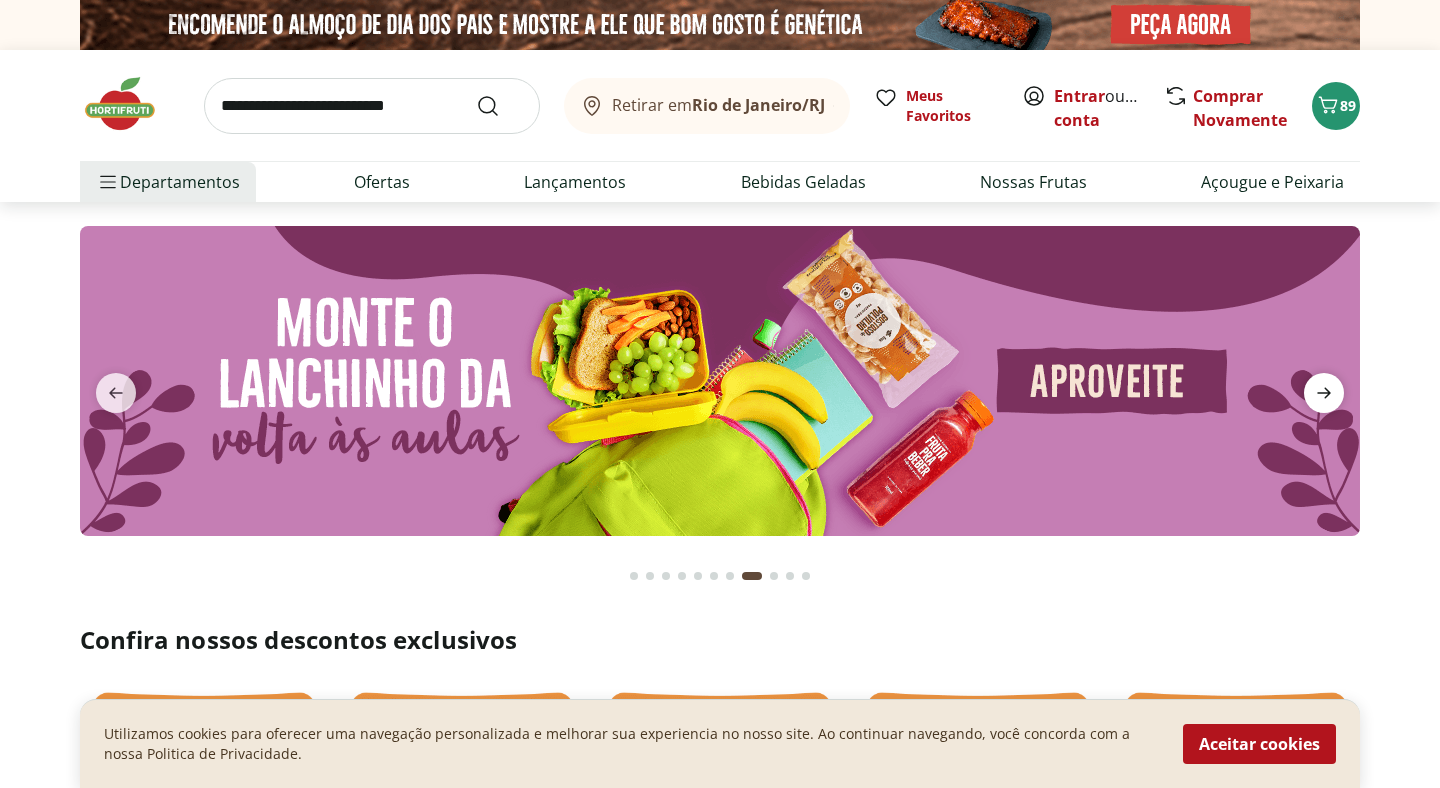 click 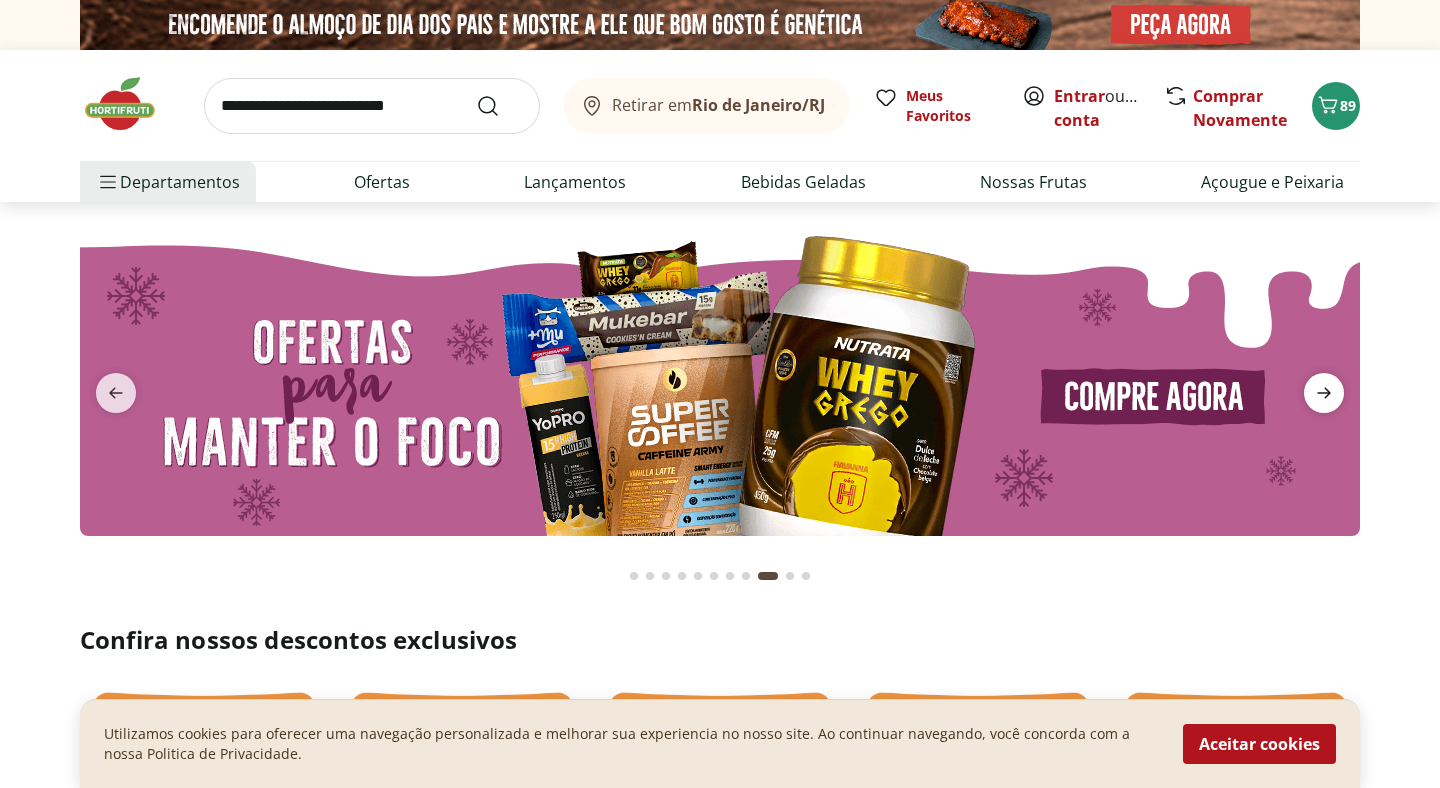 click 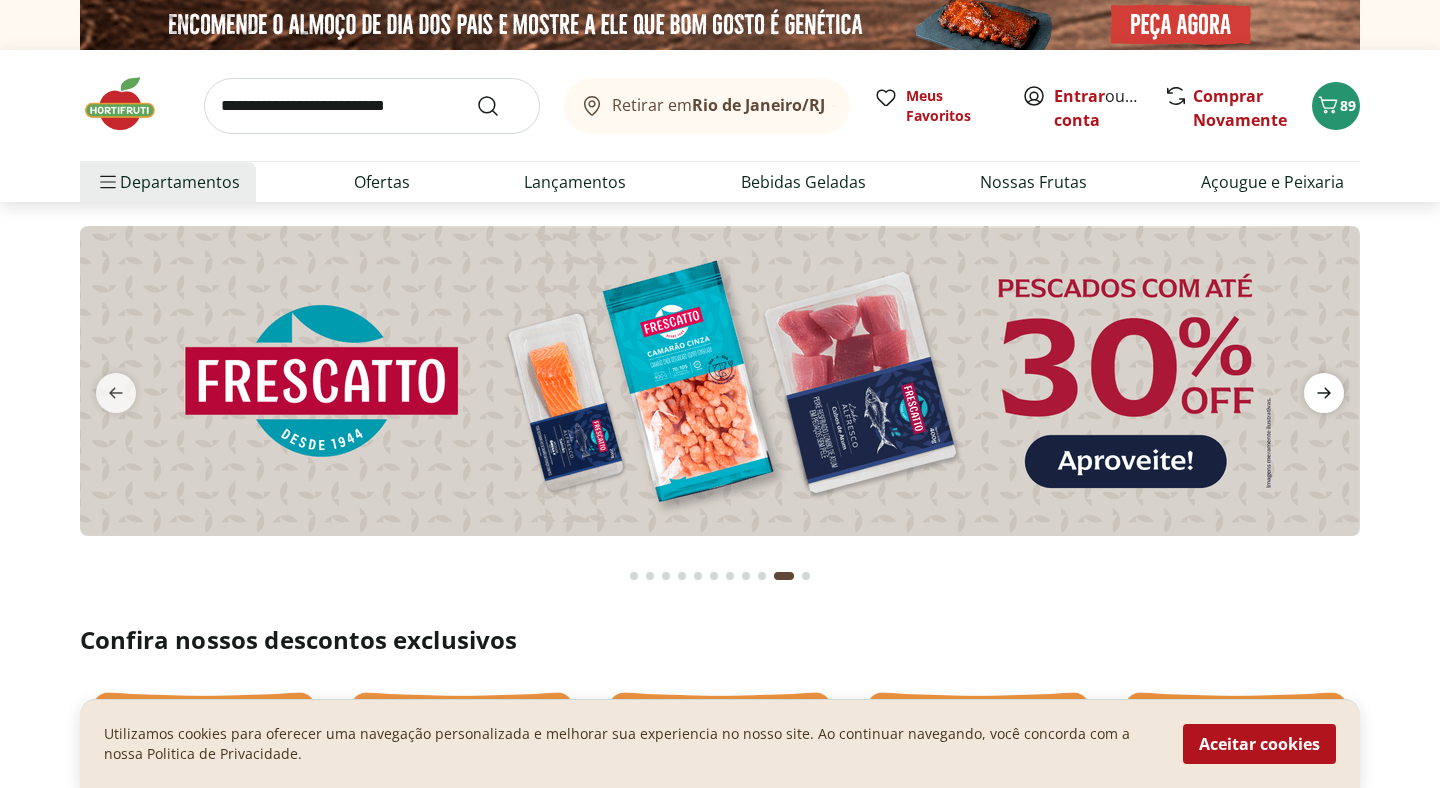 click 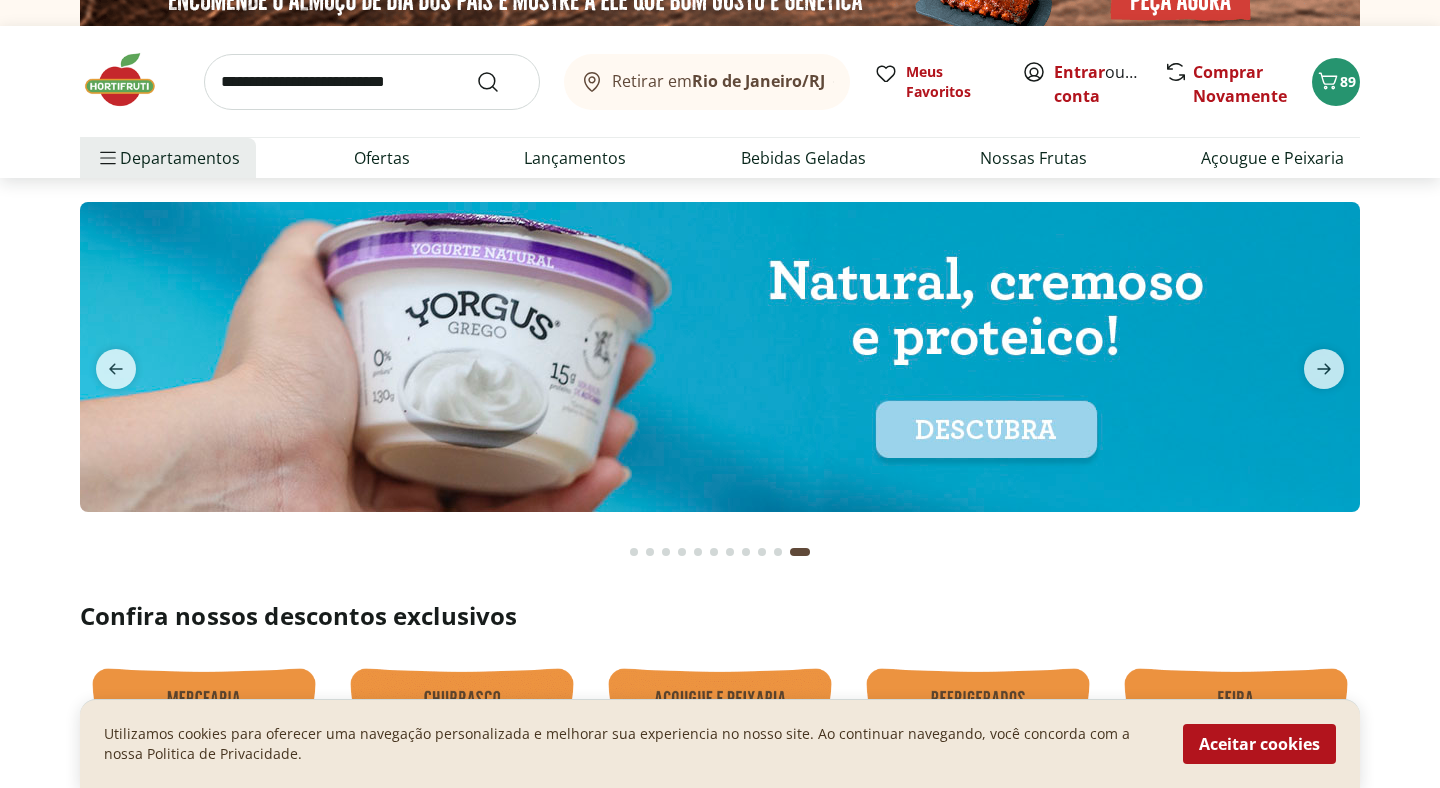 scroll, scrollTop: 16, scrollLeft: 0, axis: vertical 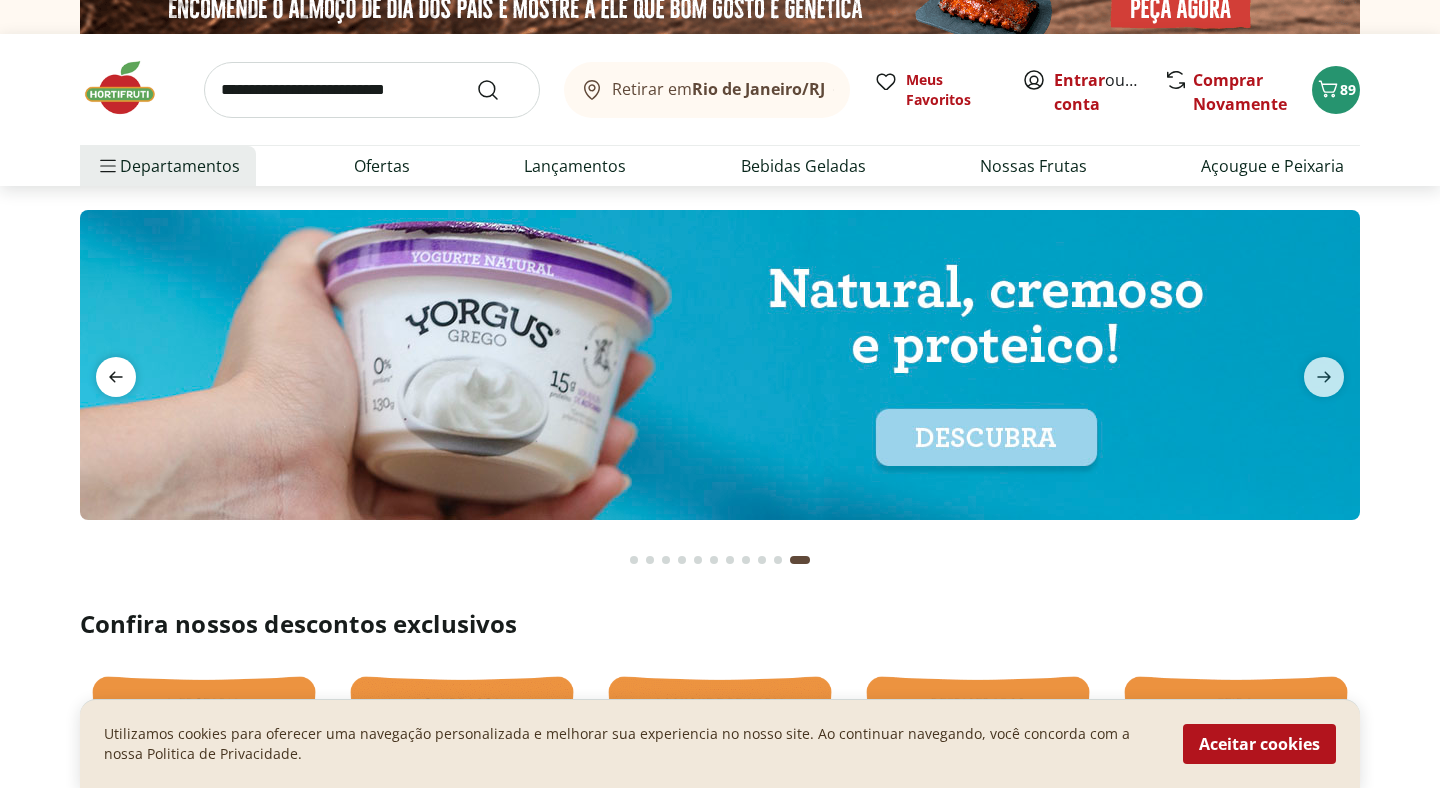 click 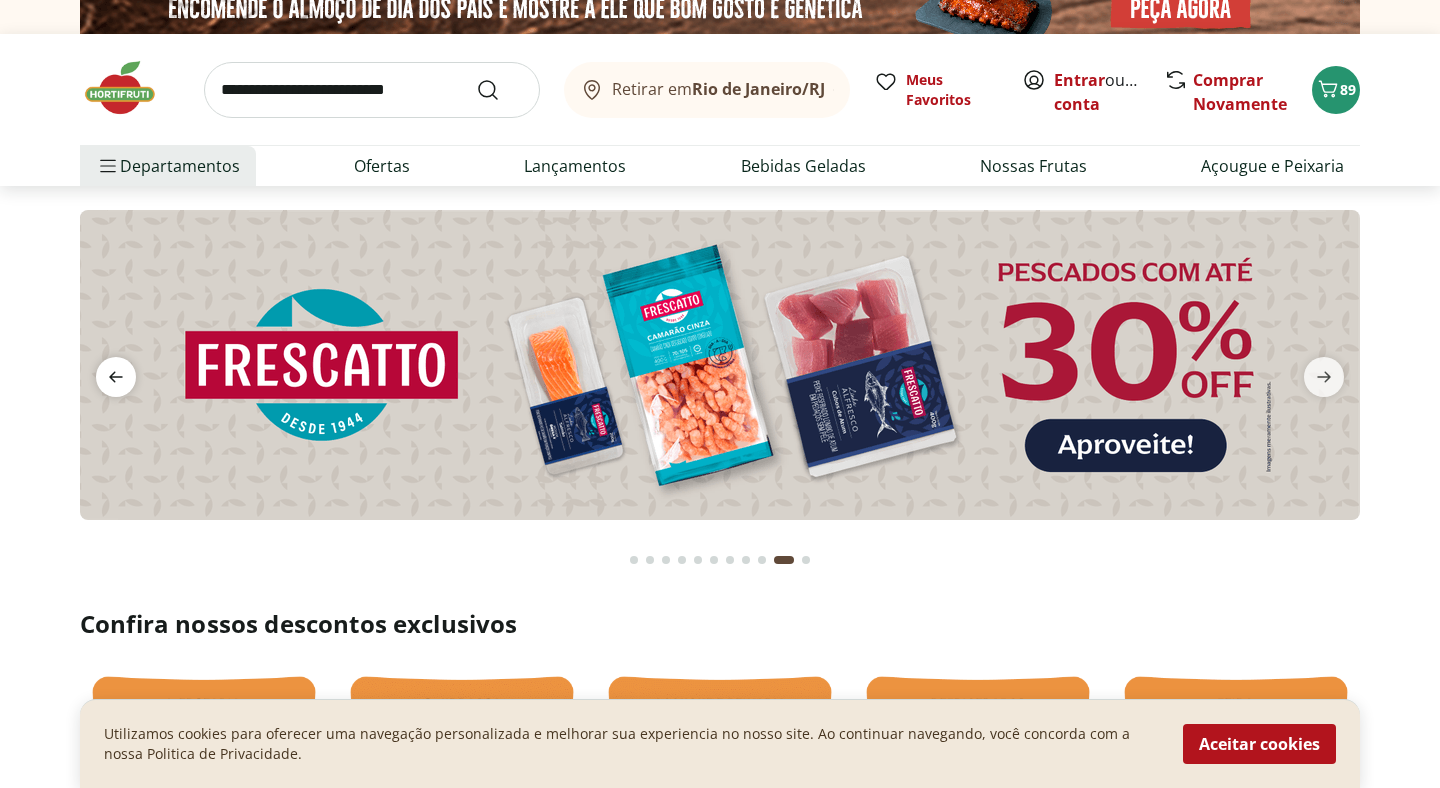click 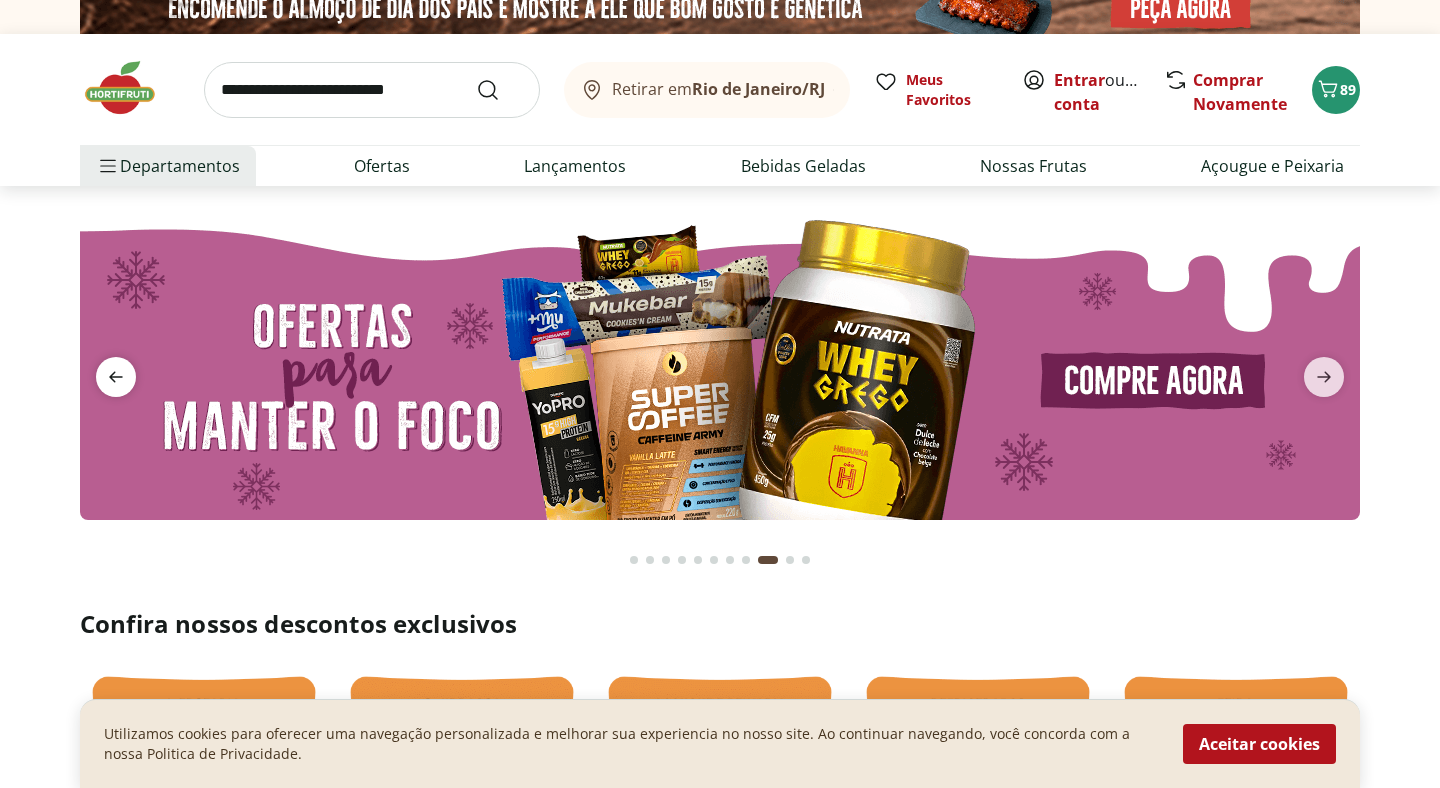 click 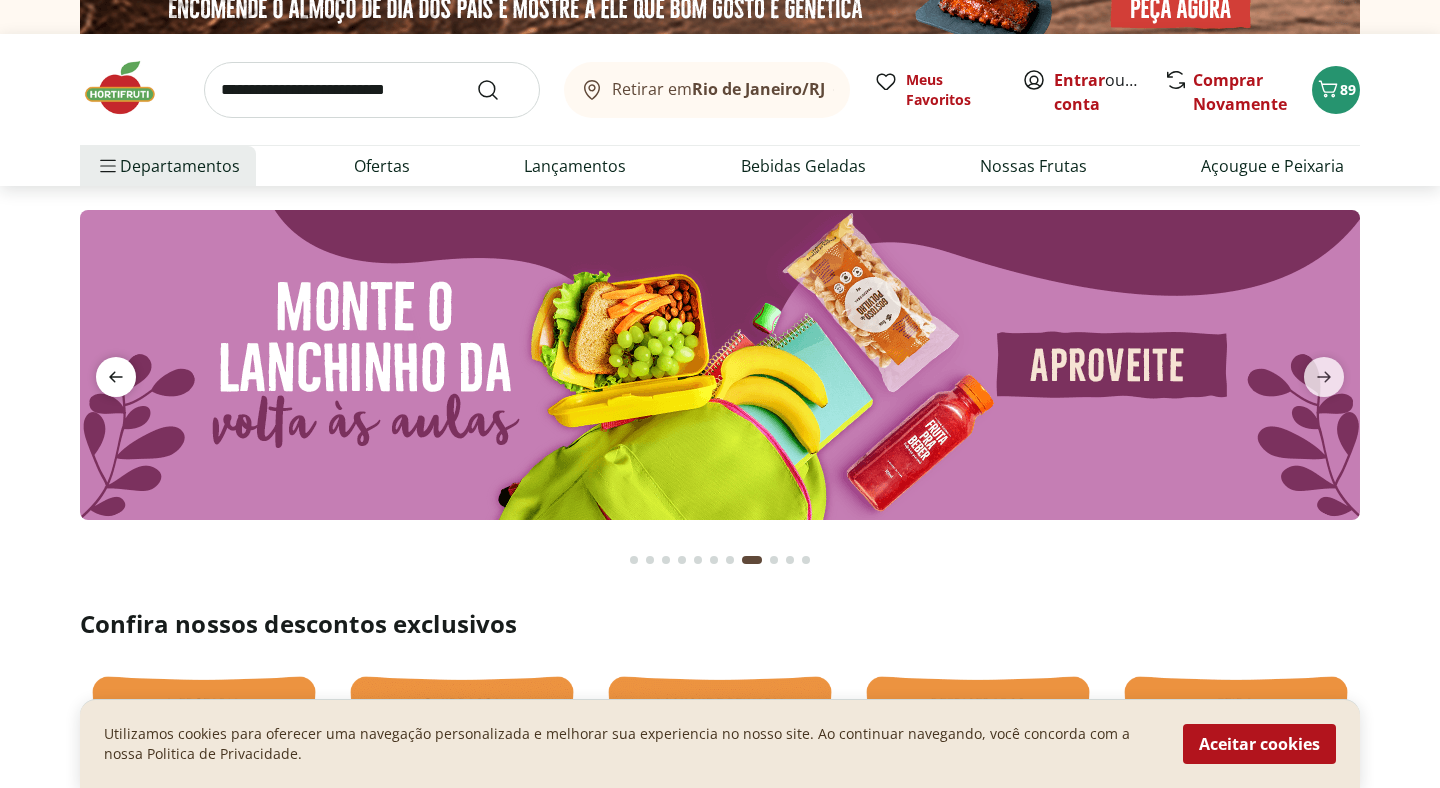 click 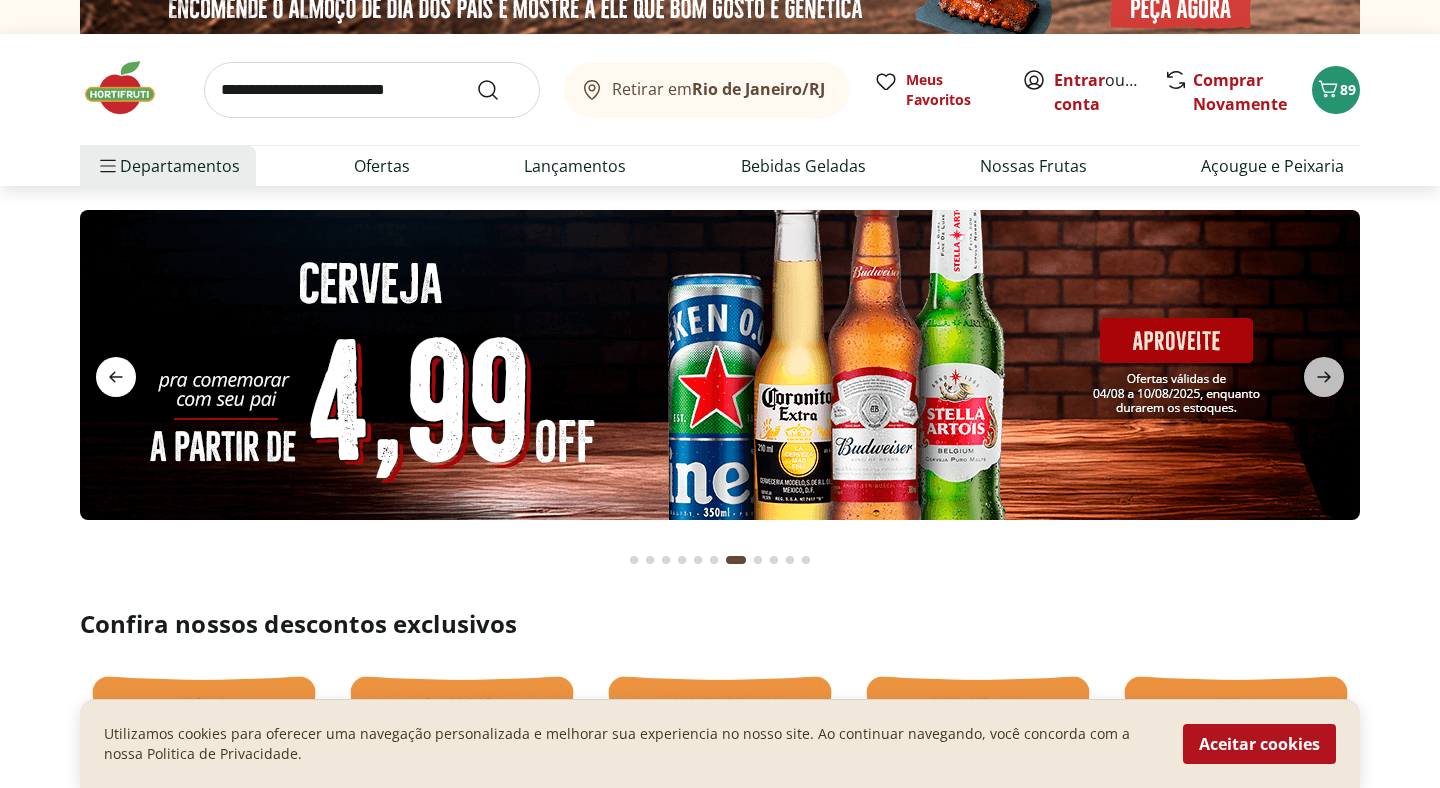 click 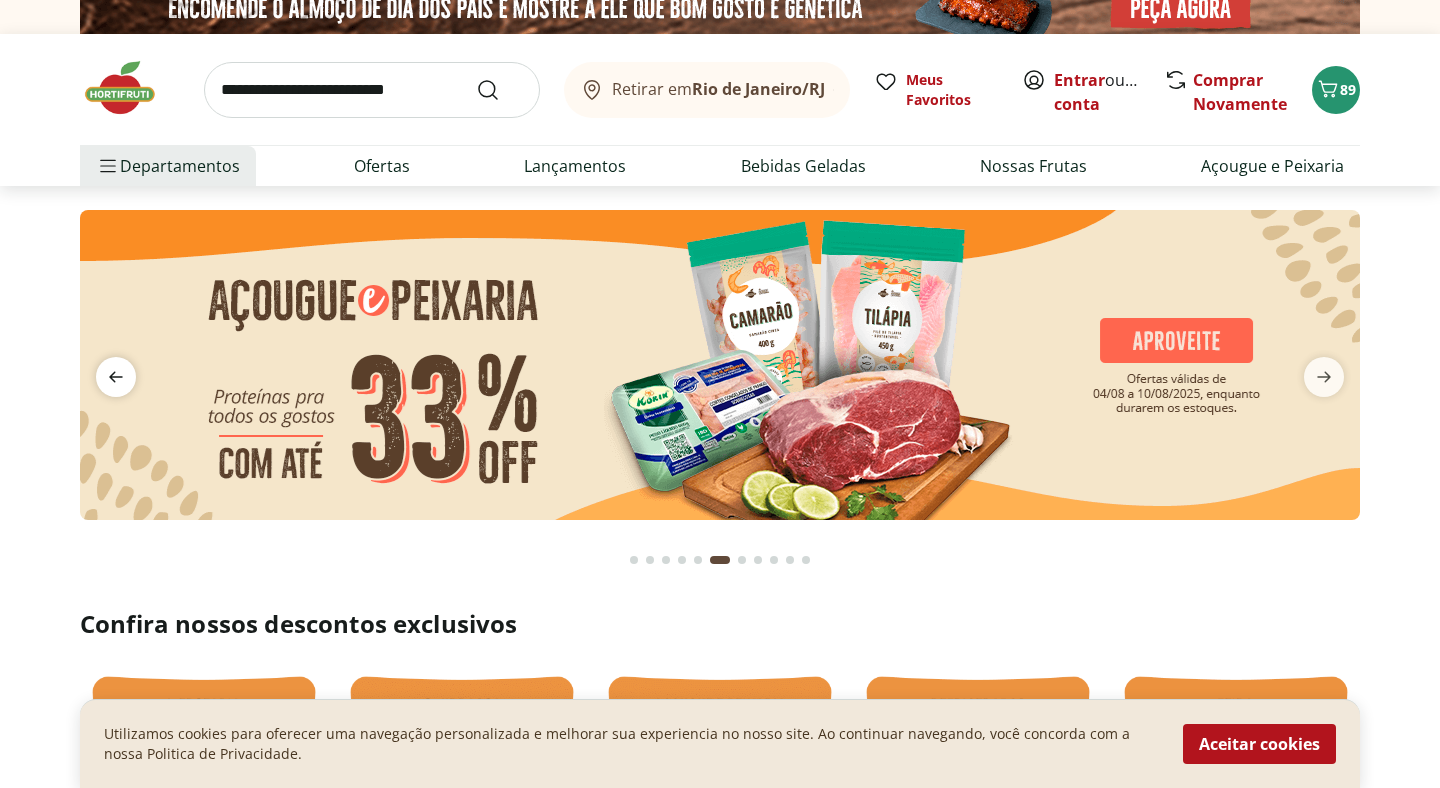 click 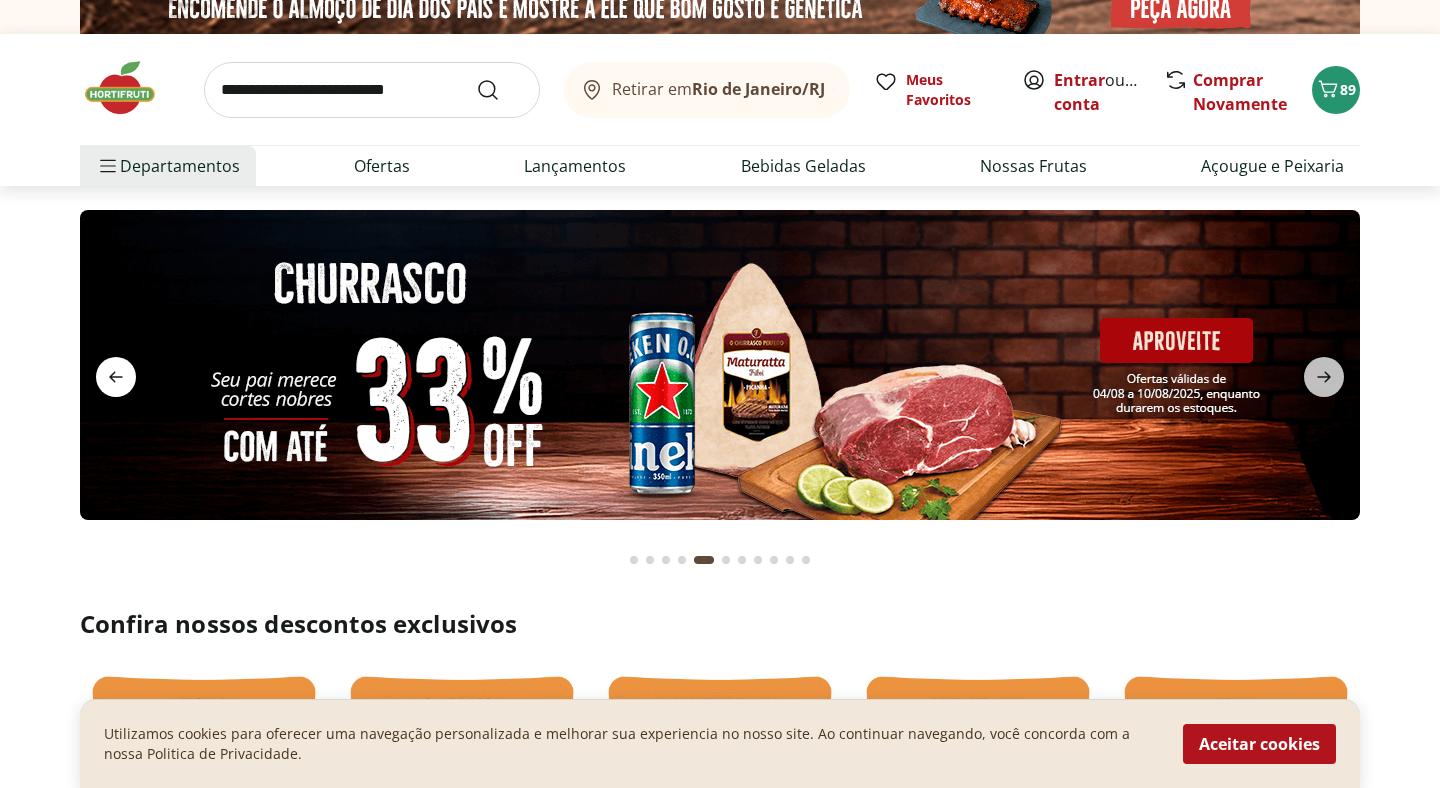 click 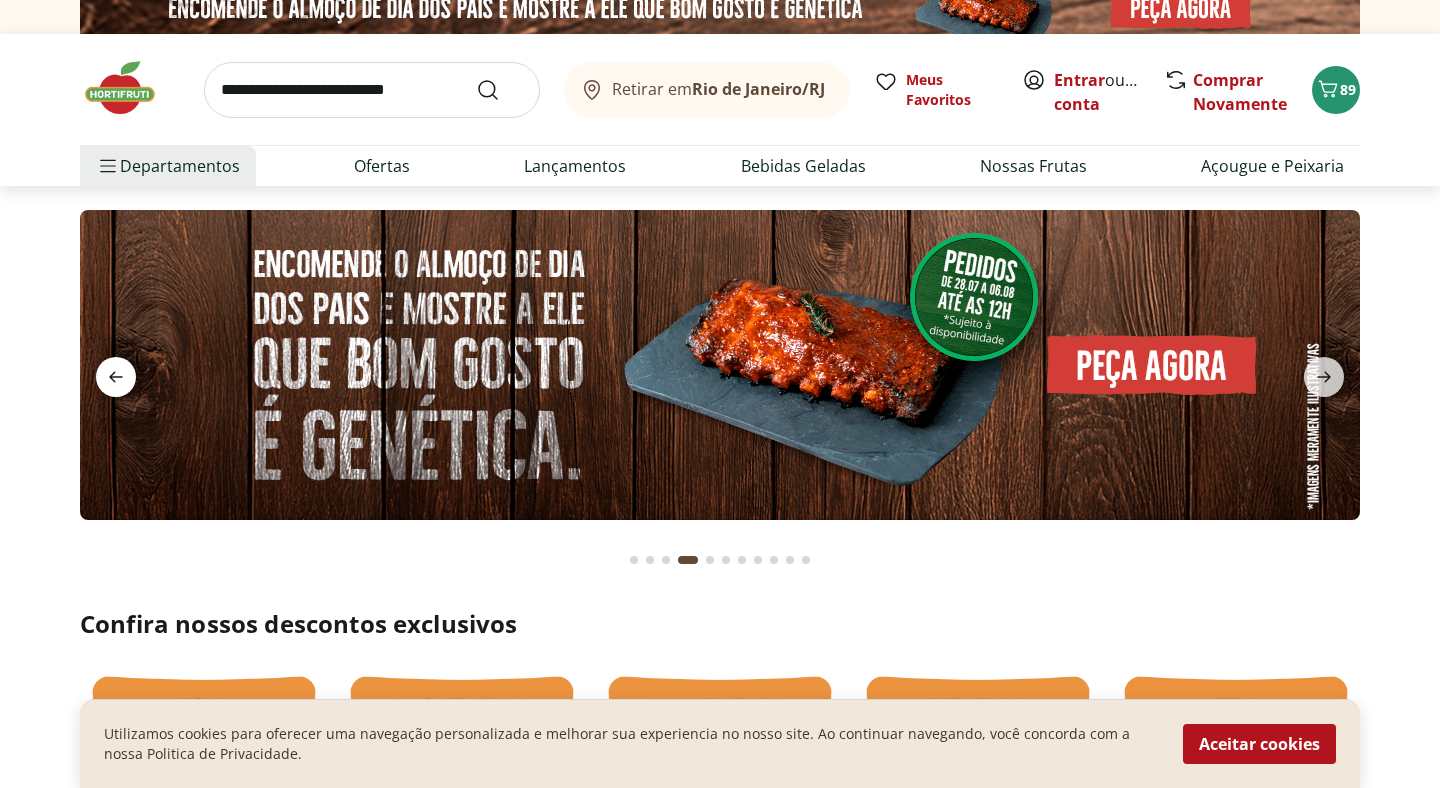 click 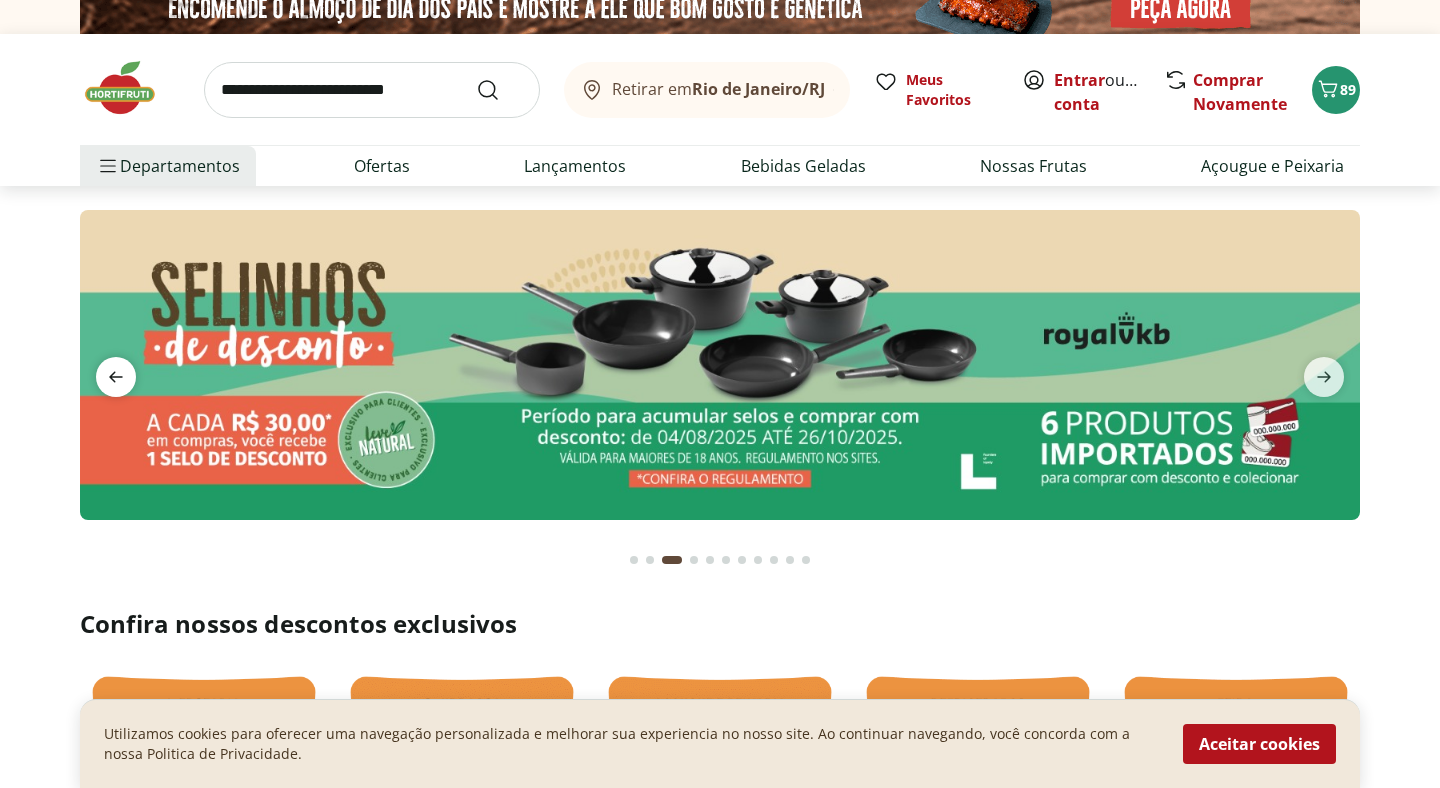 click 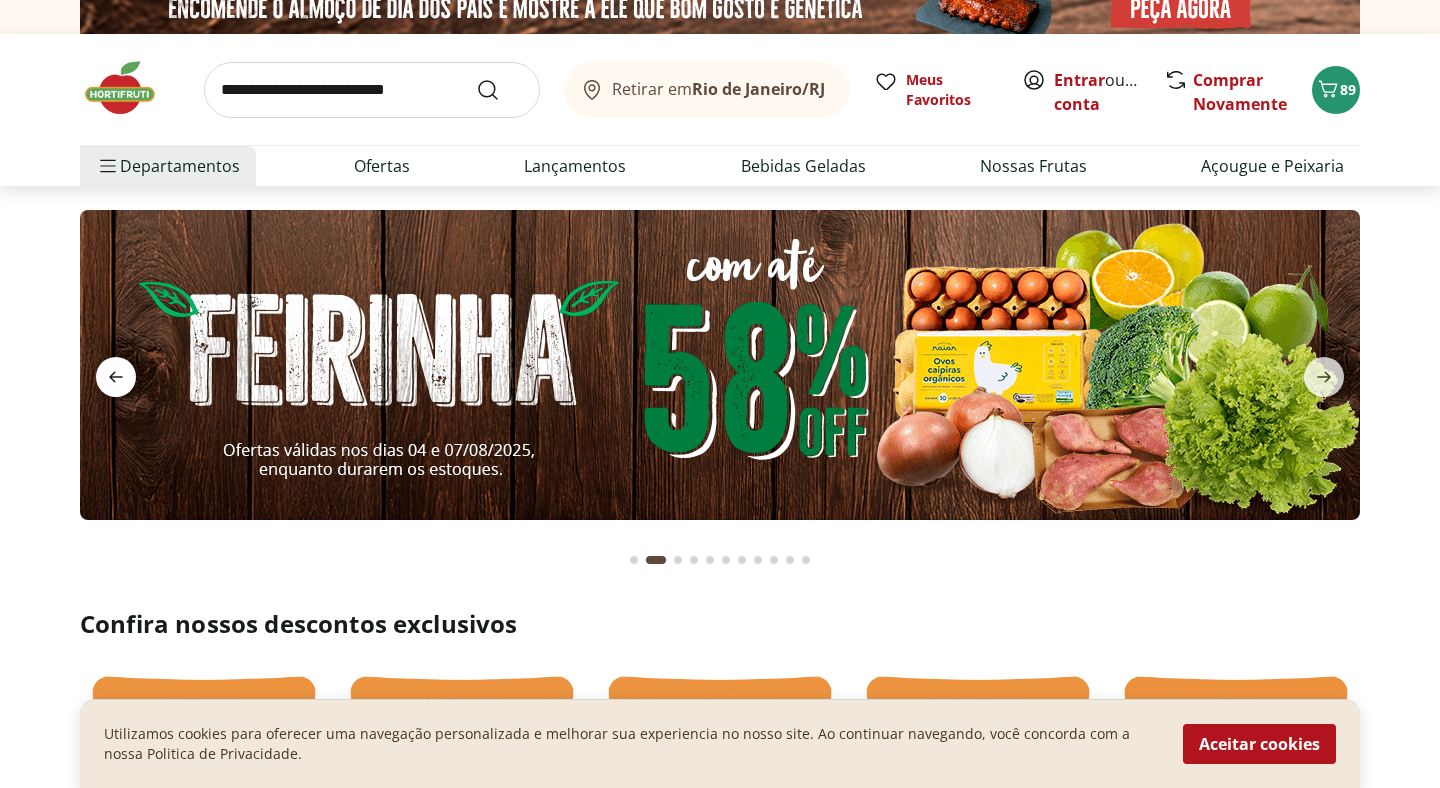 click 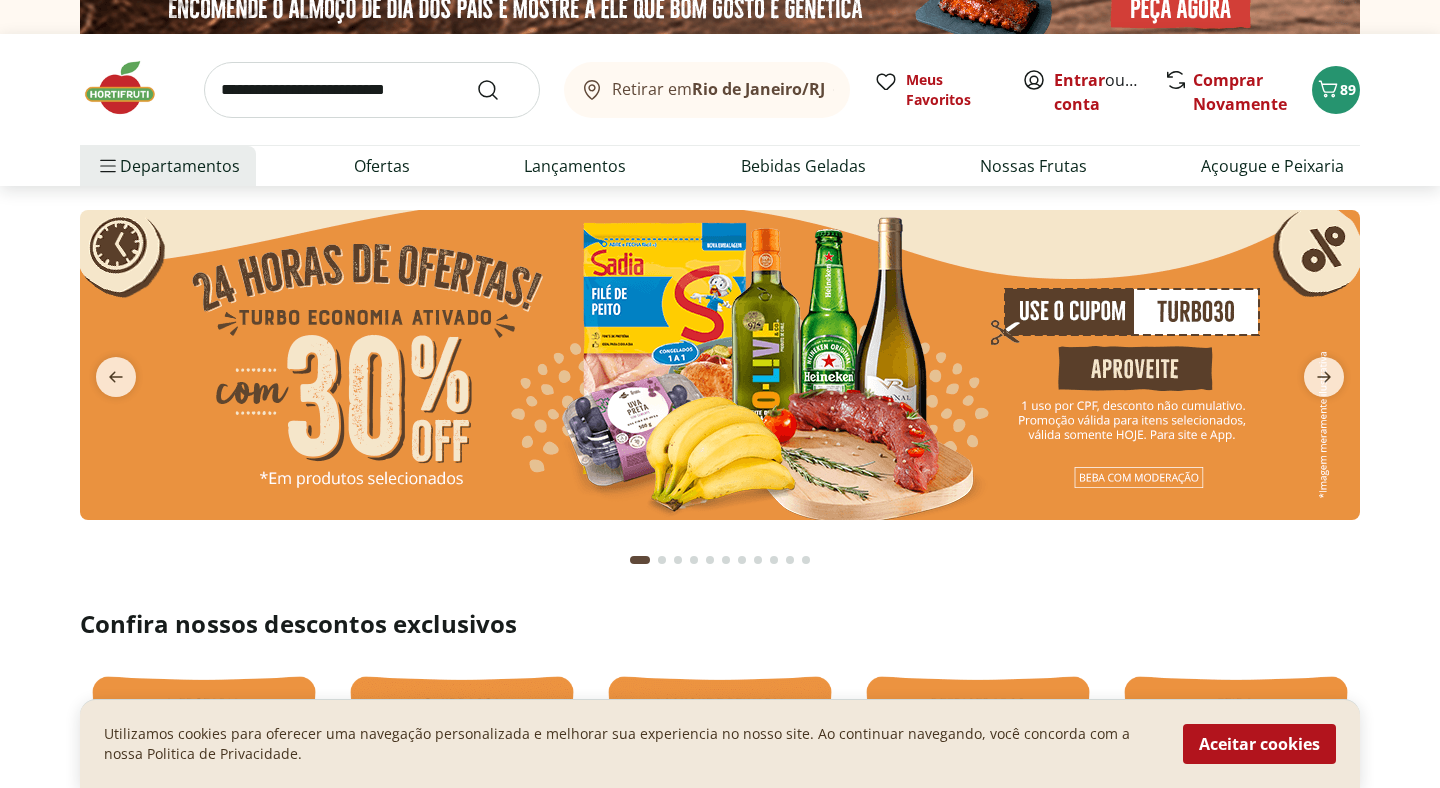click at bounding box center [720, 365] 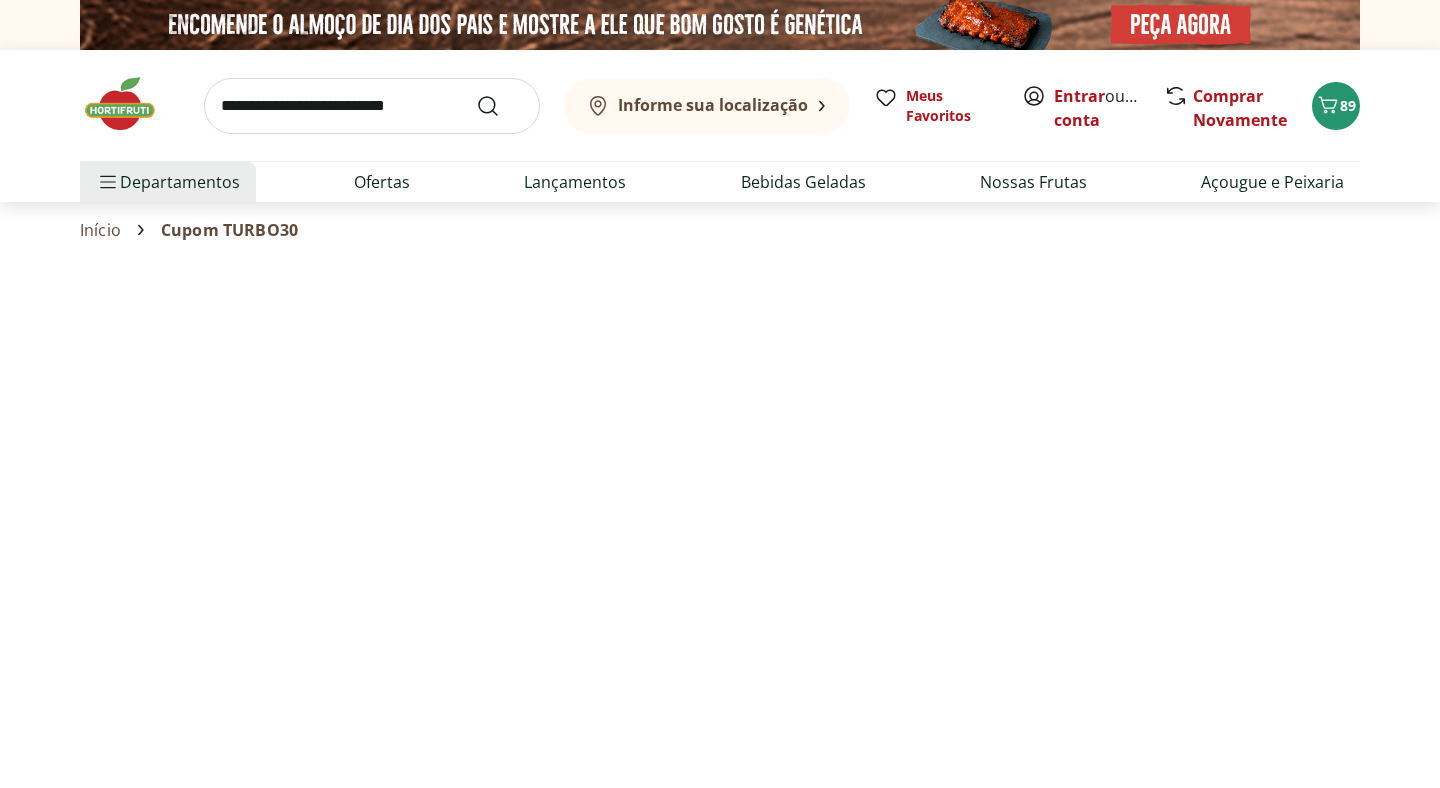 select on "**********" 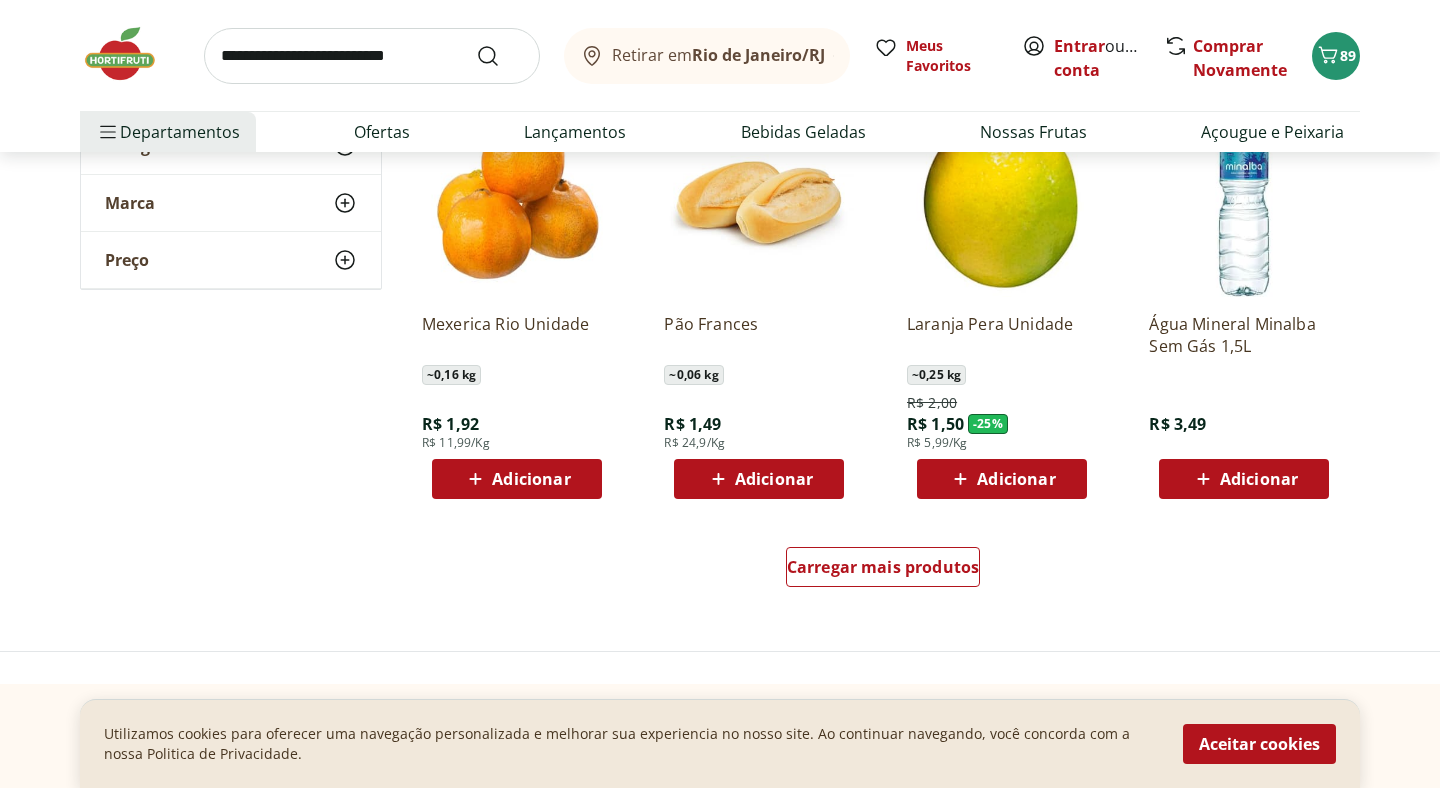 scroll, scrollTop: 1124, scrollLeft: 0, axis: vertical 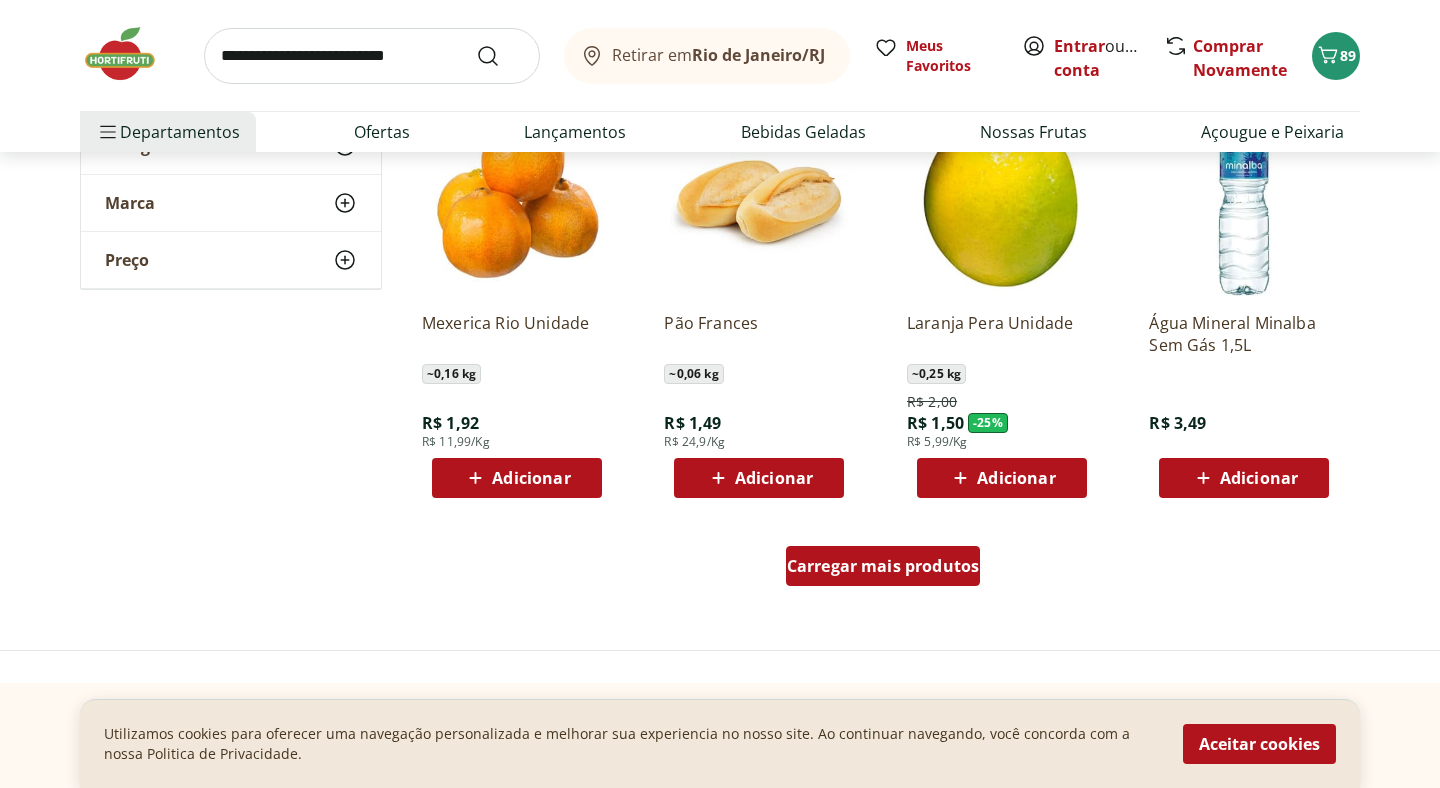click on "Carregar mais produtos" at bounding box center [883, 566] 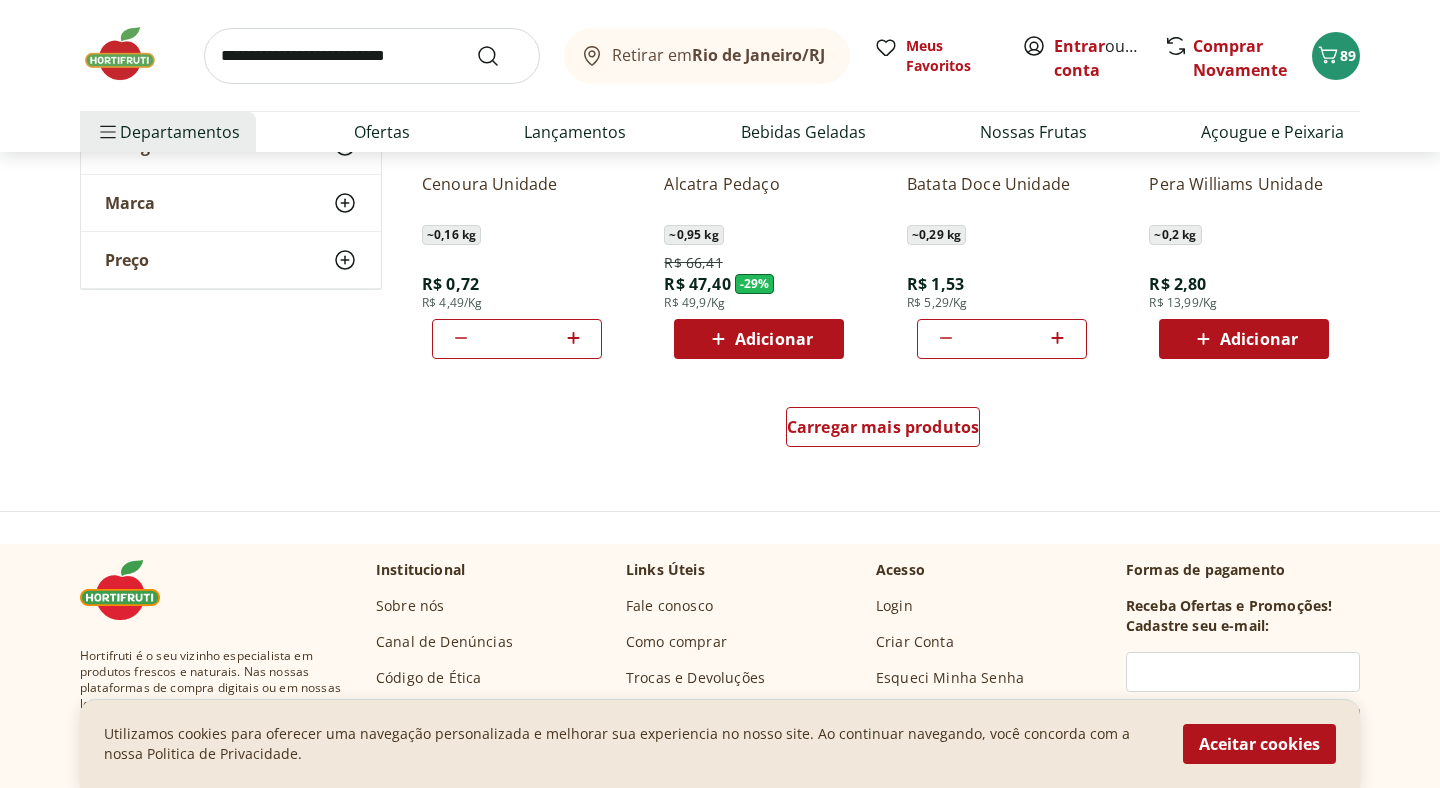 scroll, scrollTop: 2574, scrollLeft: 0, axis: vertical 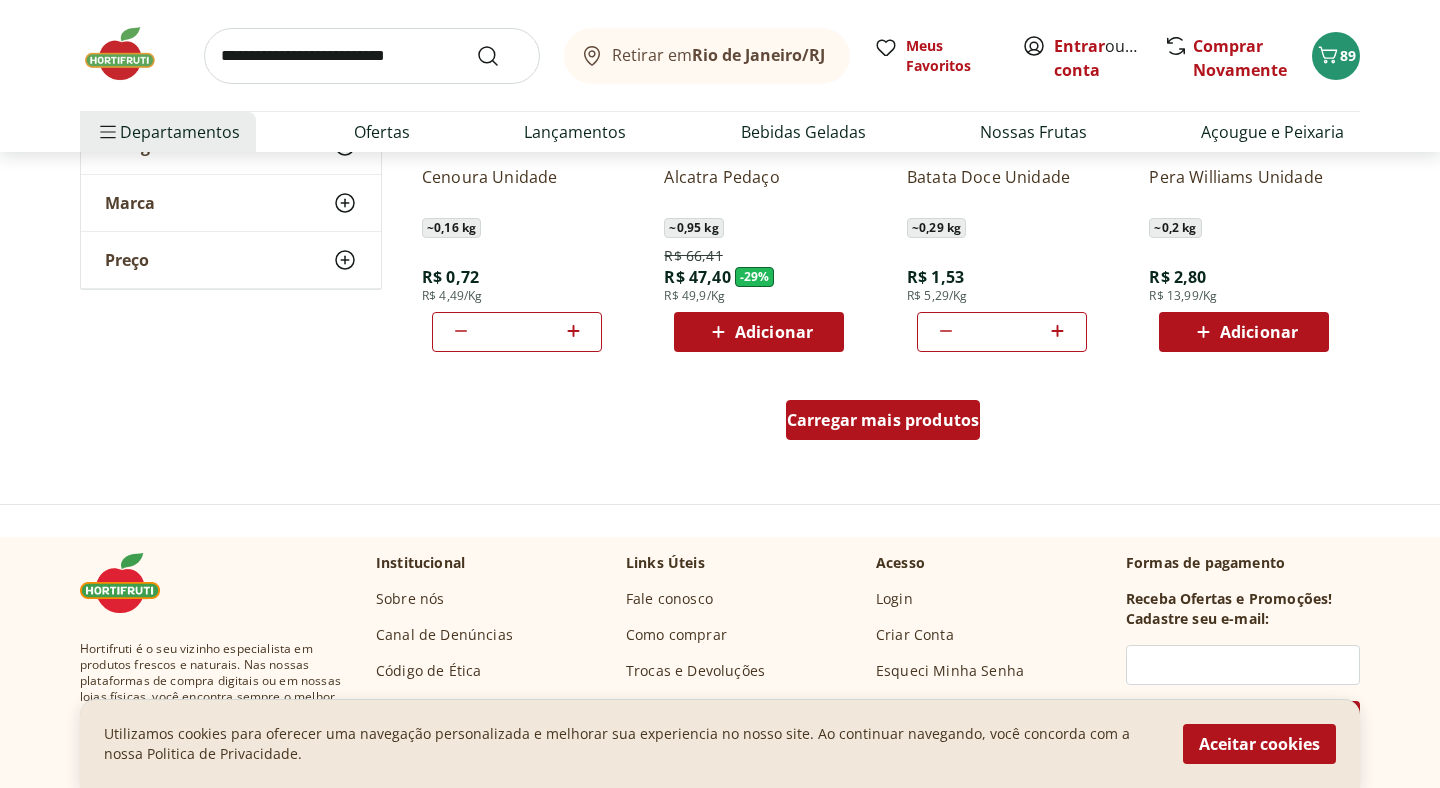 click on "Carregar mais produtos" at bounding box center [883, 420] 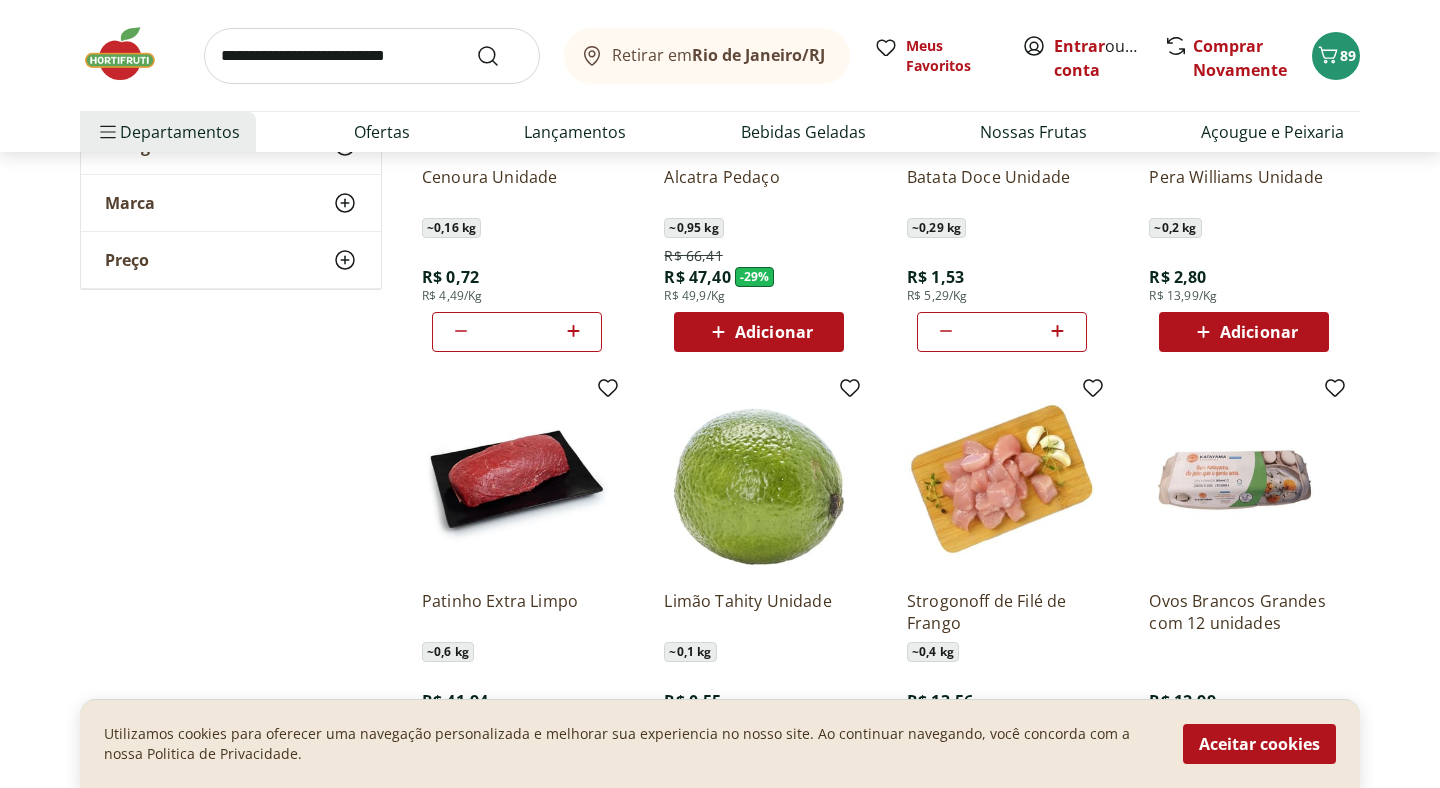 scroll, scrollTop: 2287, scrollLeft: 0, axis: vertical 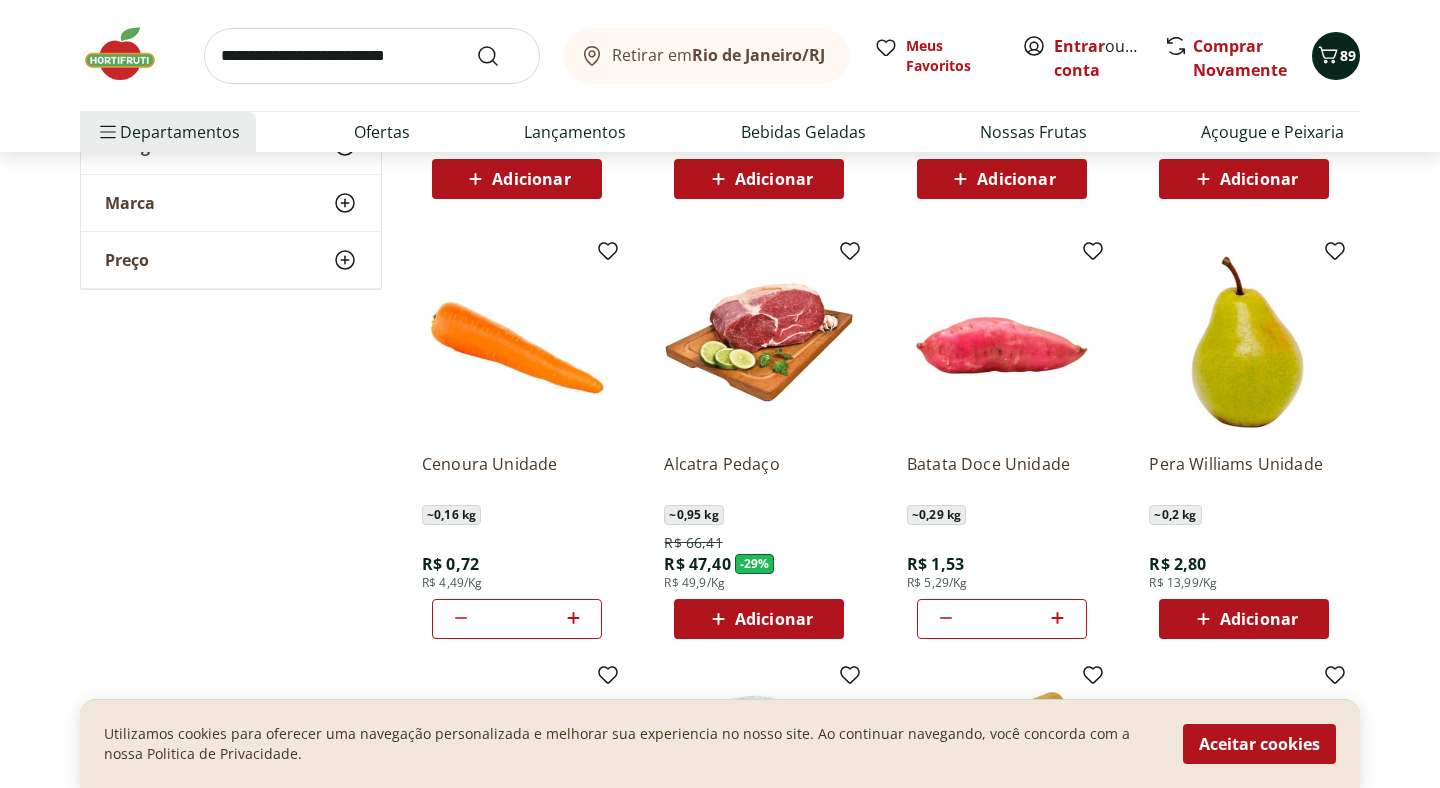 click 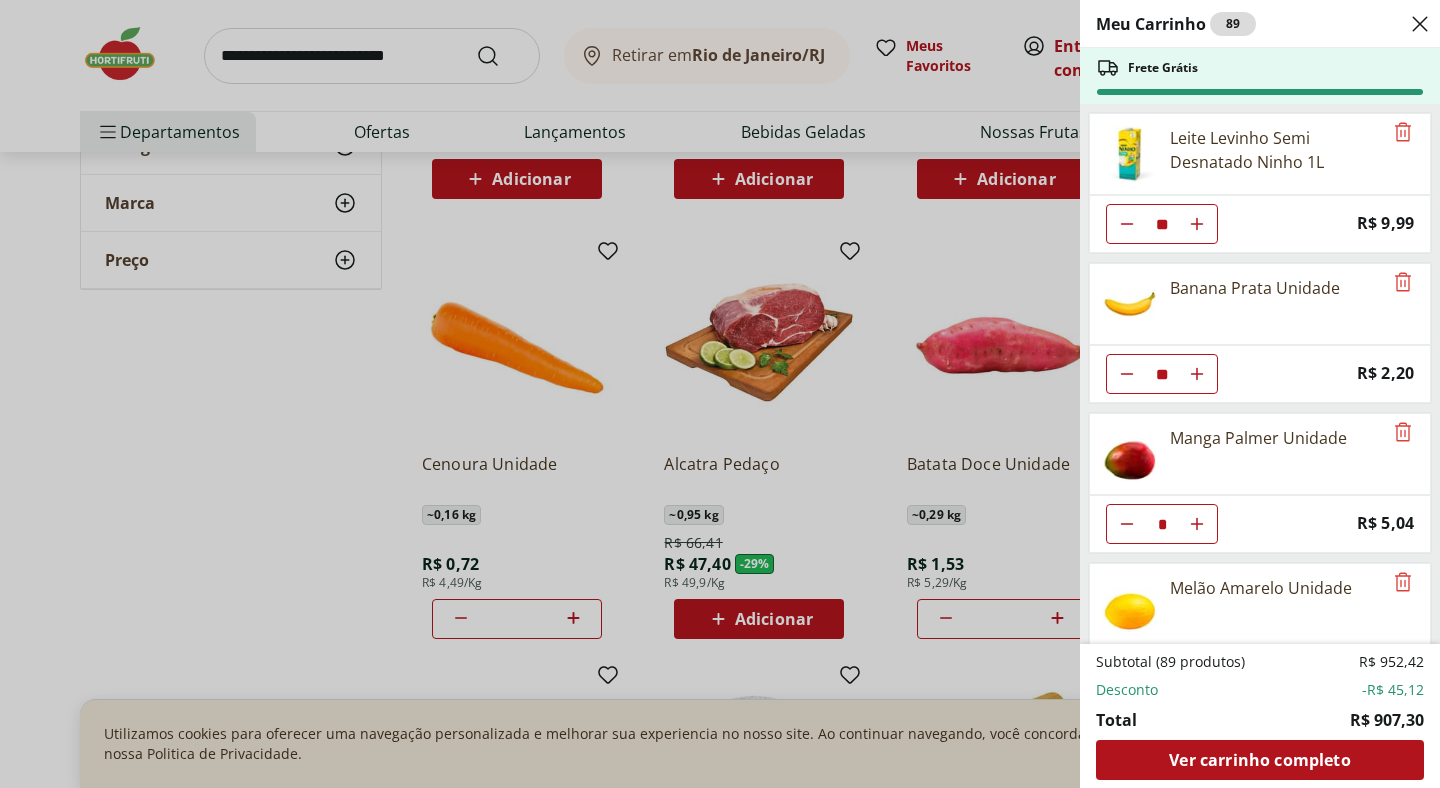 click 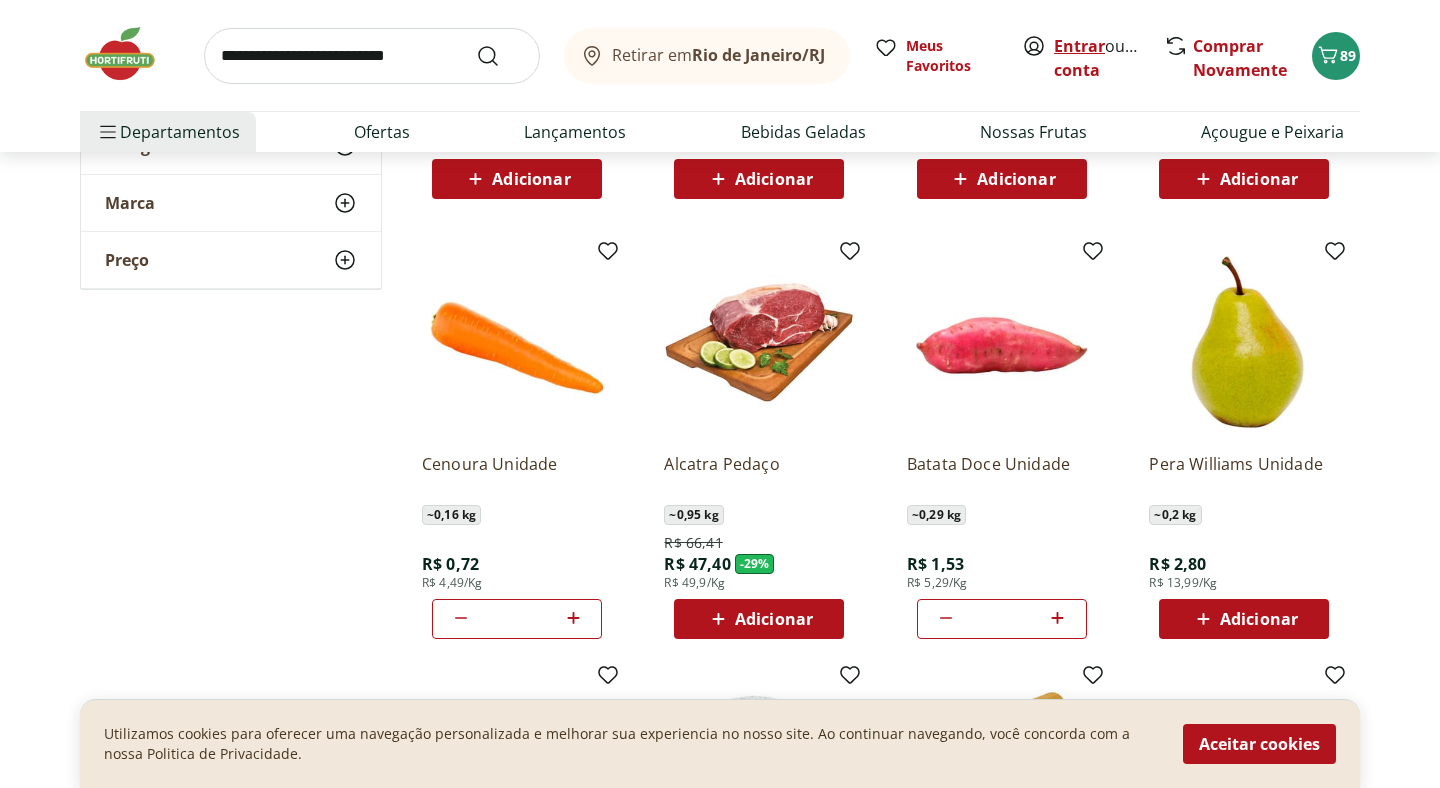 click on "Entrar" at bounding box center (1079, 46) 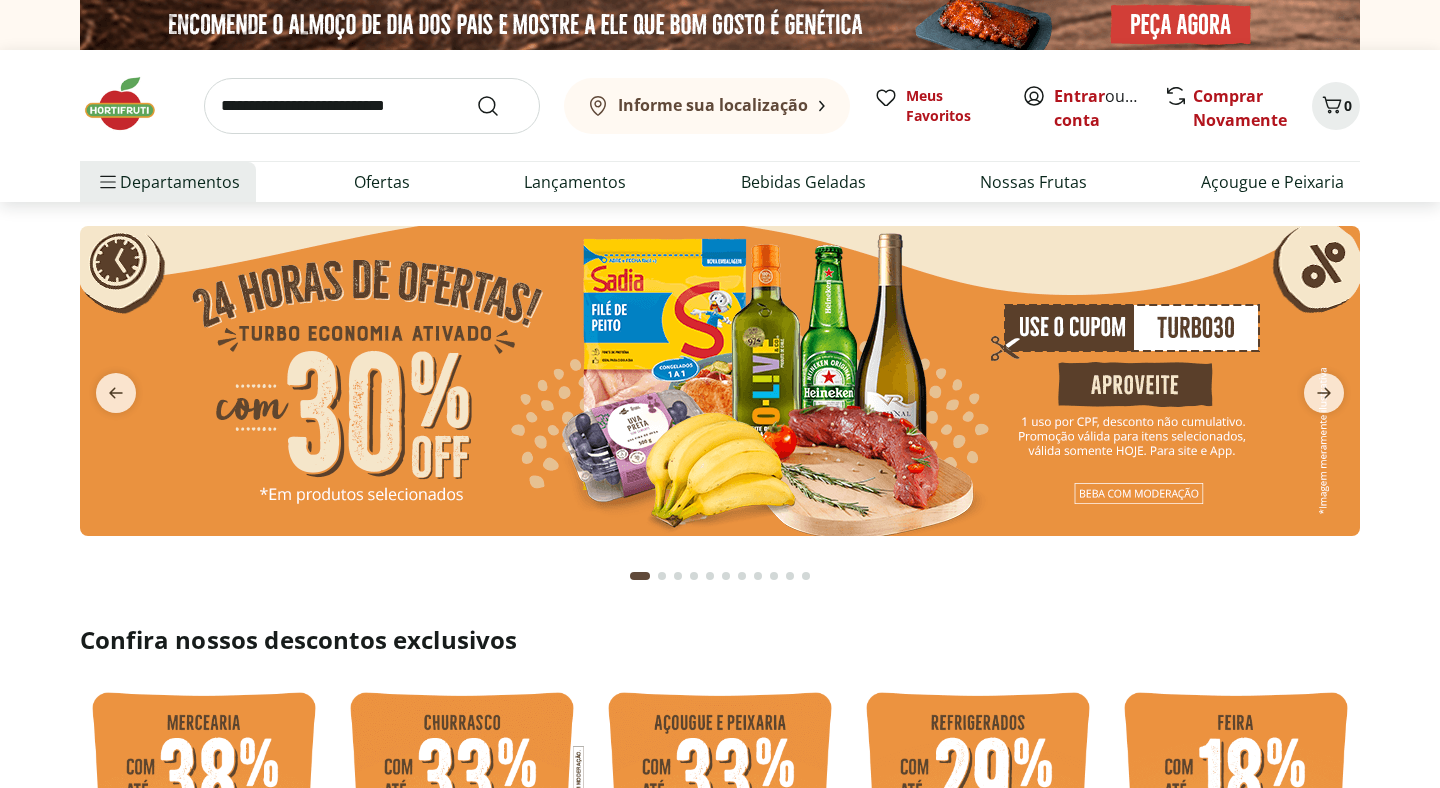 scroll, scrollTop: 0, scrollLeft: 0, axis: both 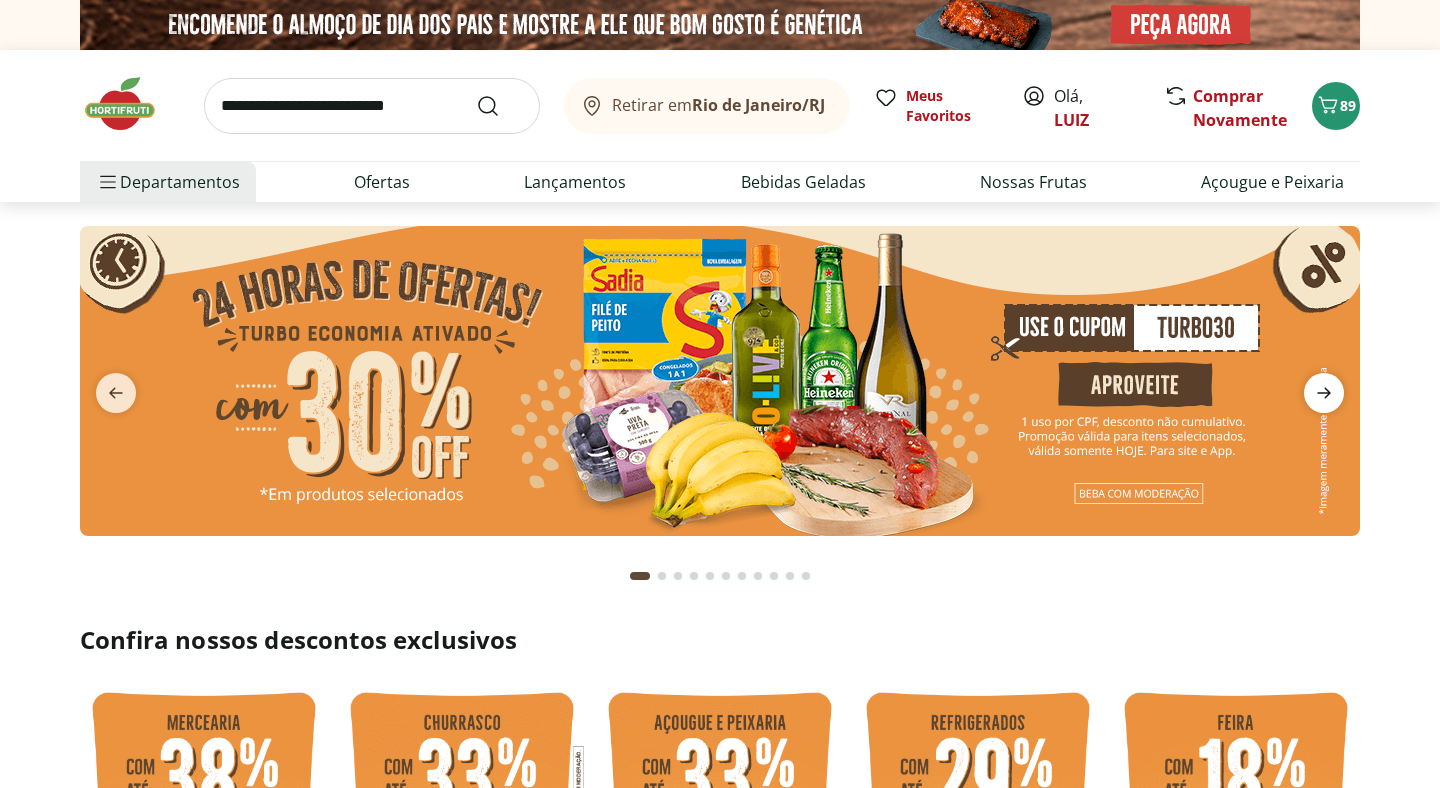 click 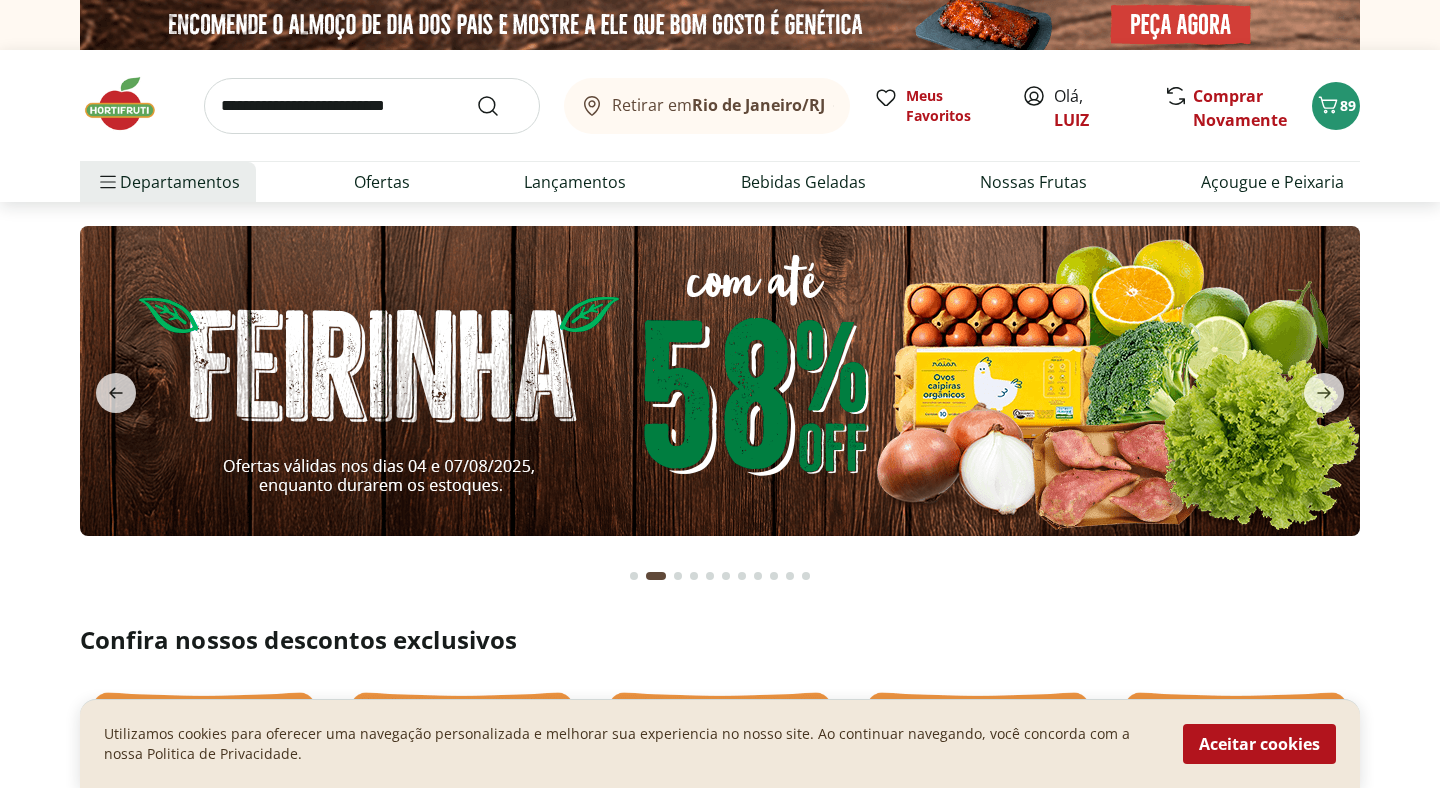 click at bounding box center [372, 106] 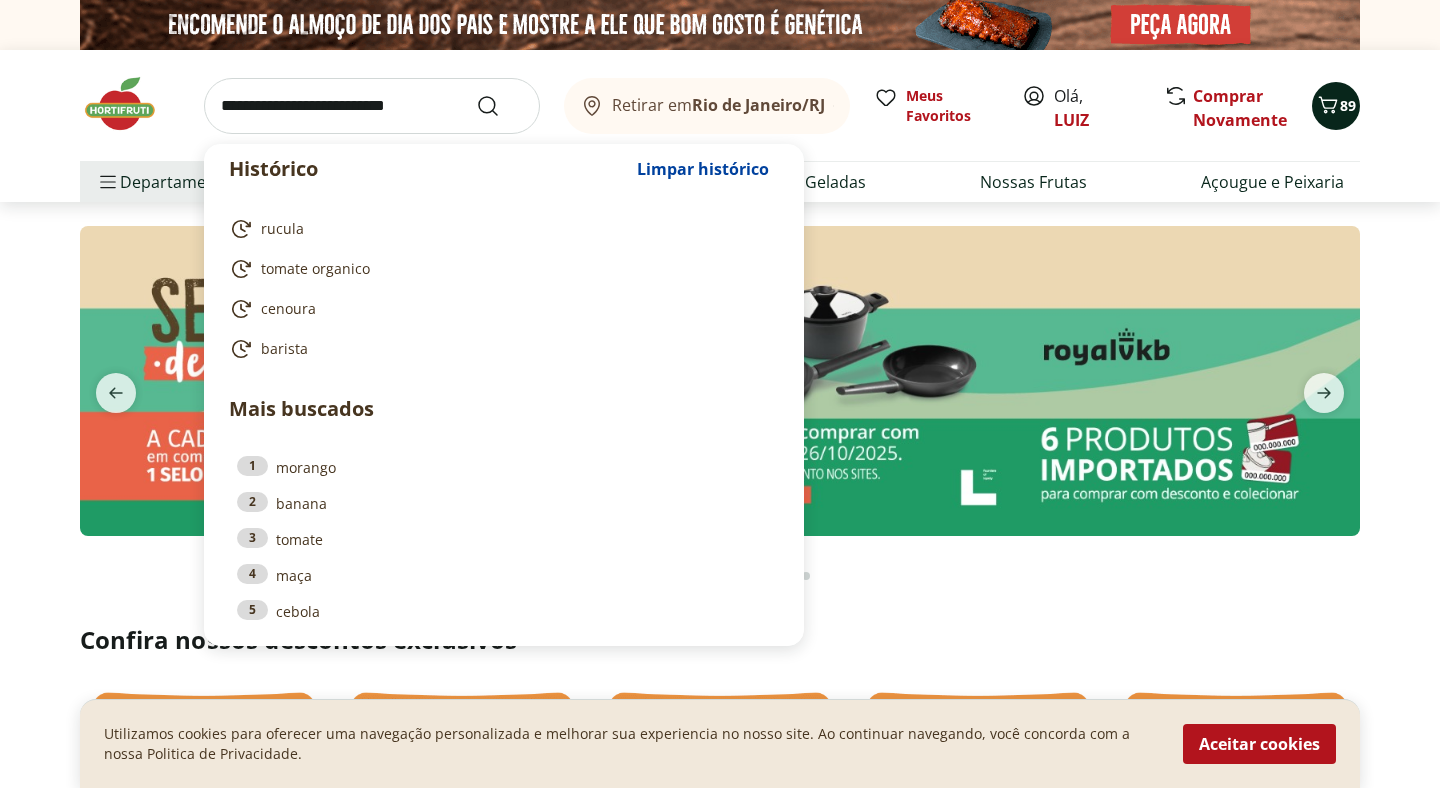 click on "89" at bounding box center (1348, 105) 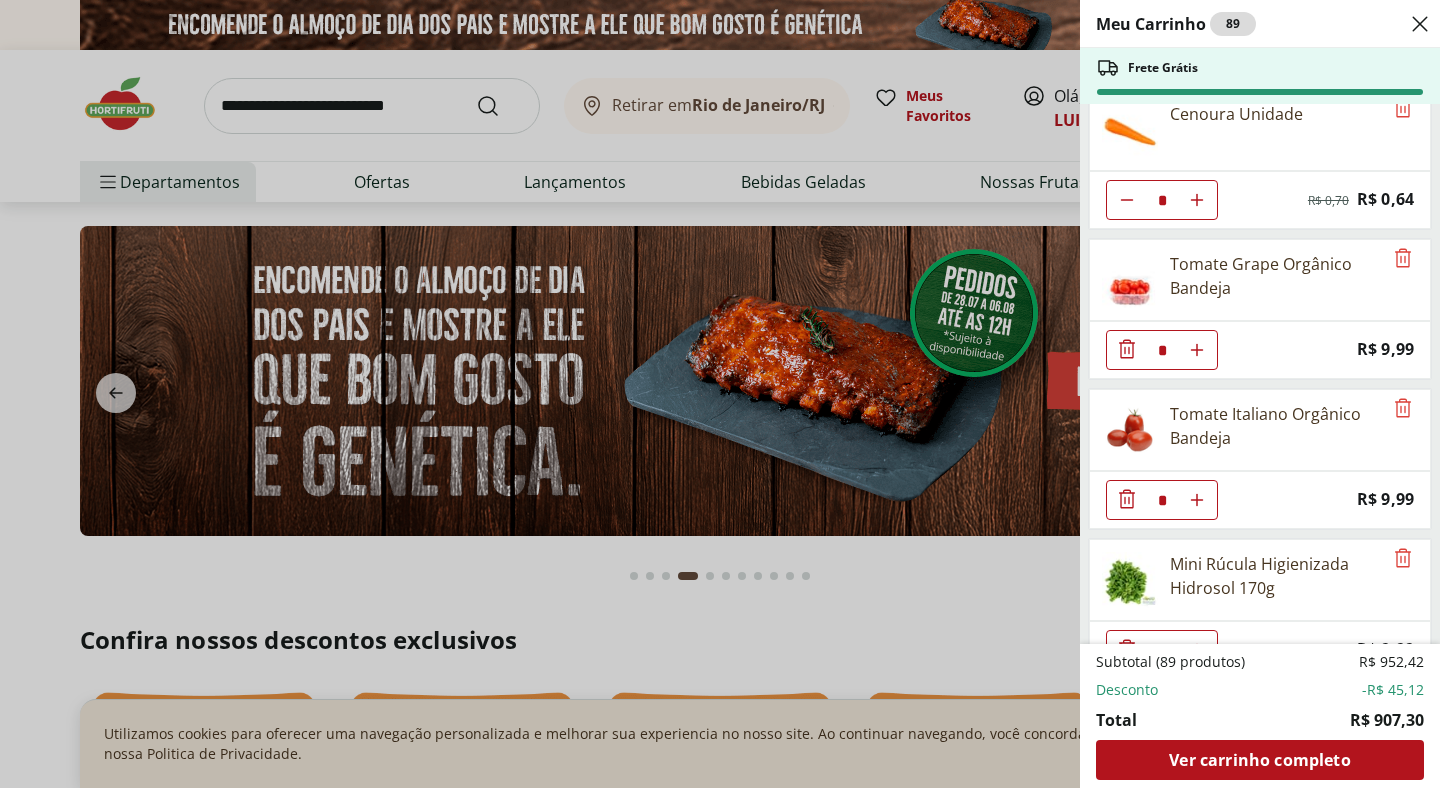scroll, scrollTop: 3328, scrollLeft: 0, axis: vertical 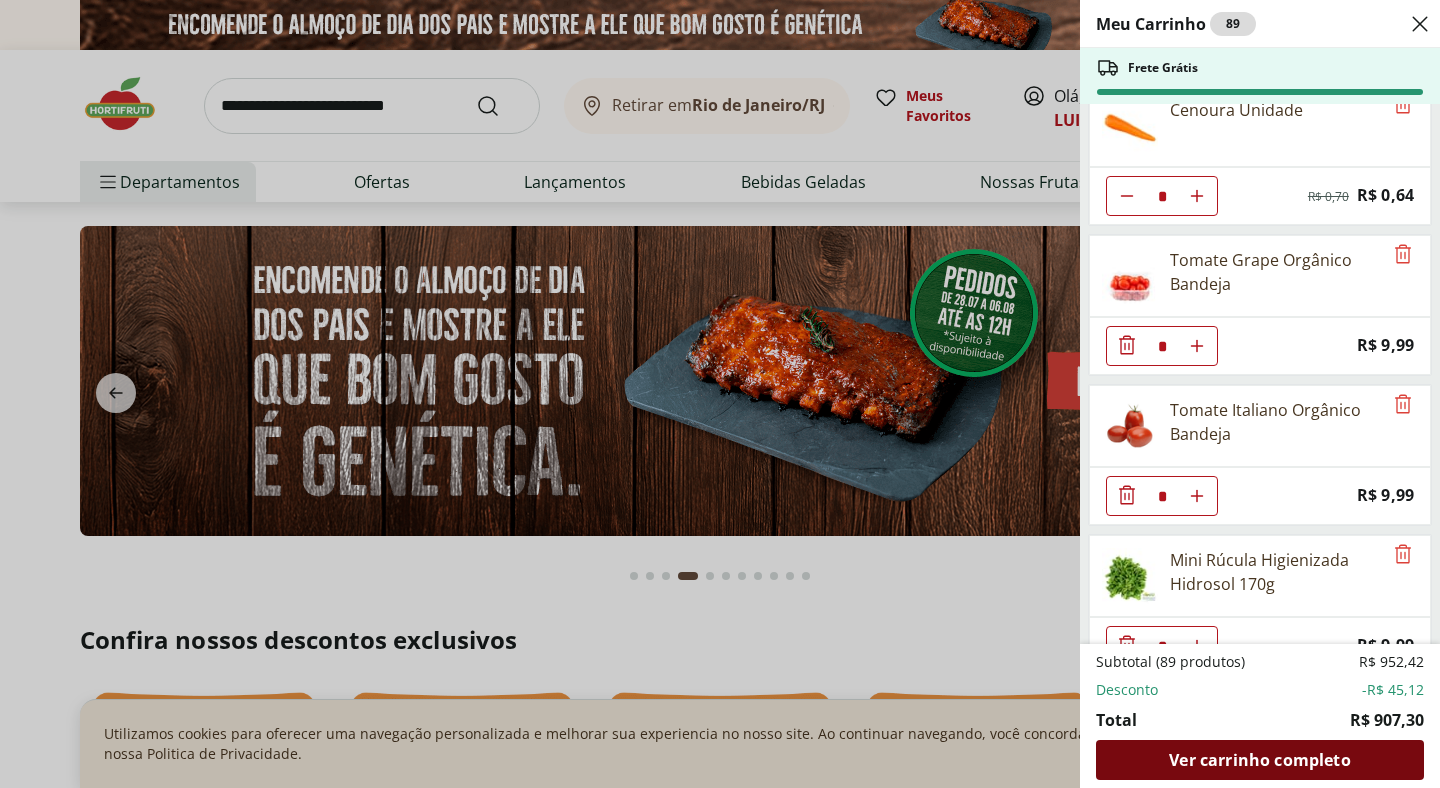 click on "Ver carrinho completo" at bounding box center [1259, 760] 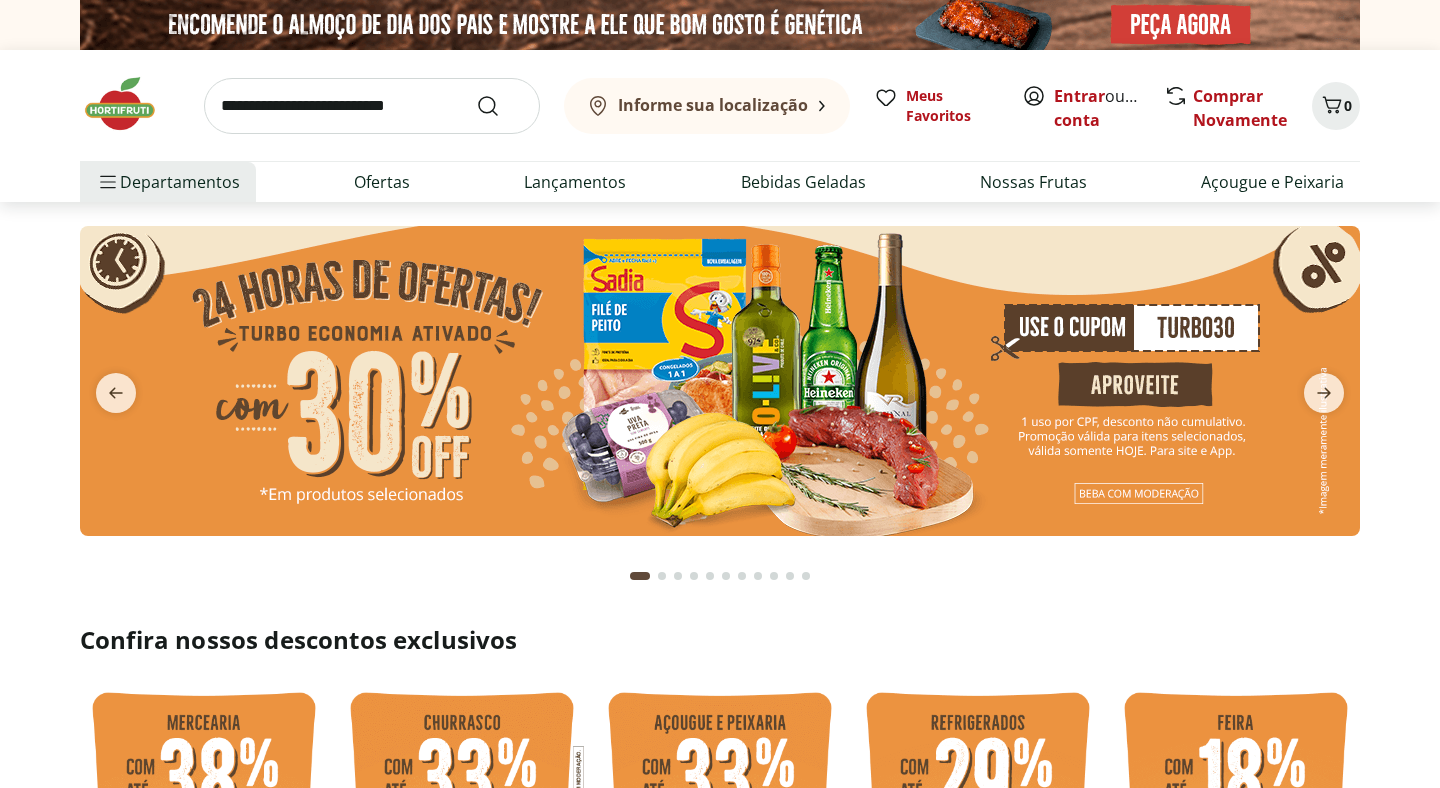 scroll, scrollTop: 0, scrollLeft: 0, axis: both 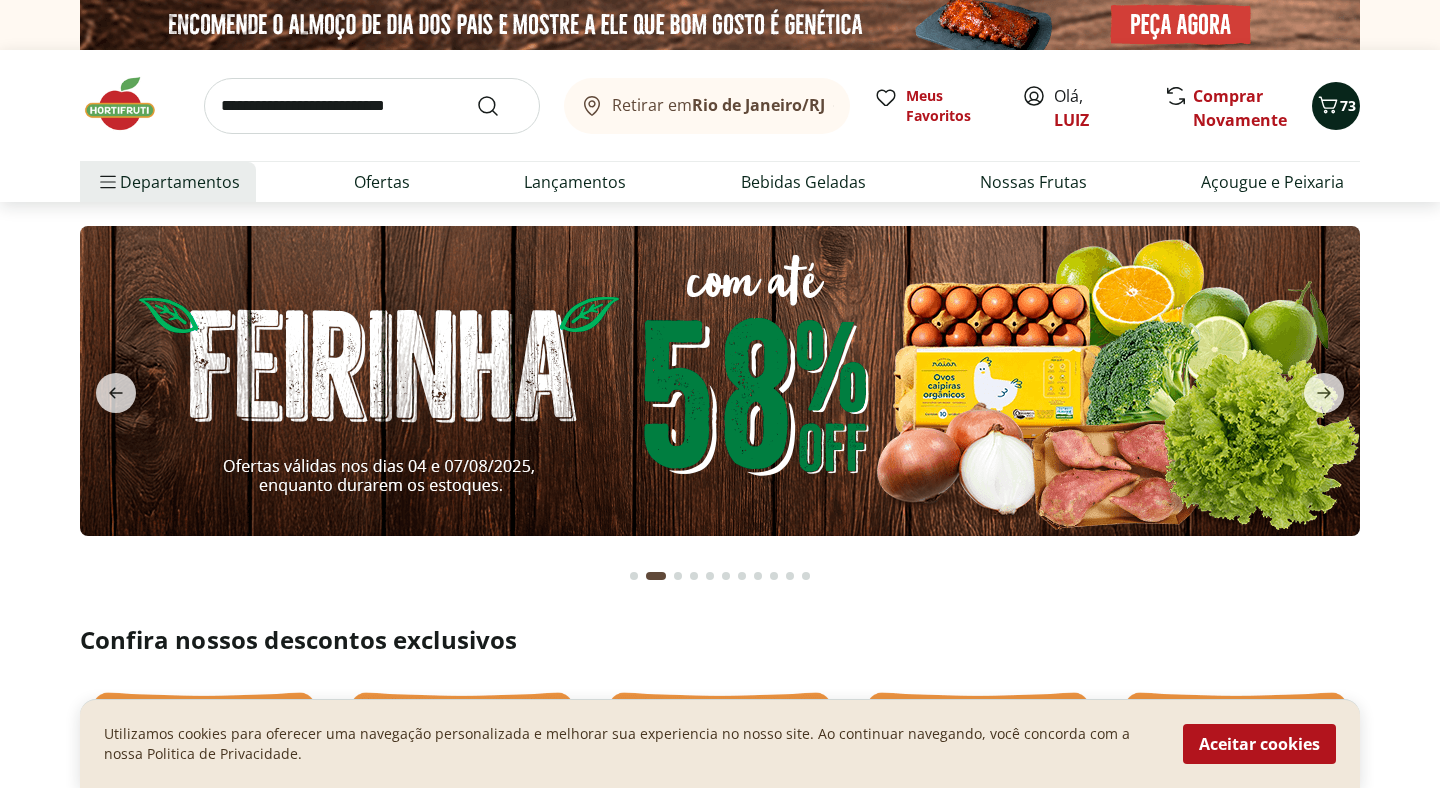 click 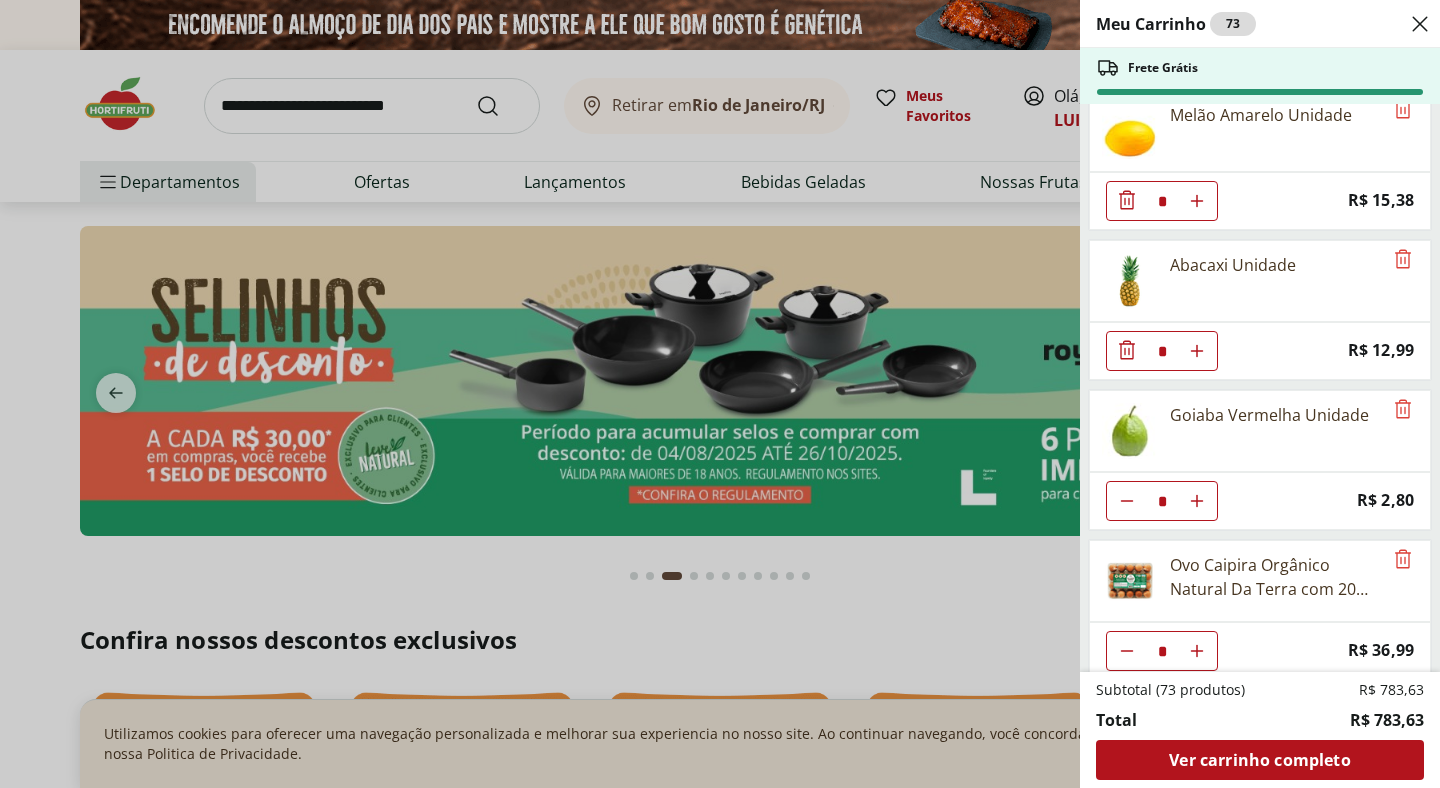 scroll, scrollTop: 0, scrollLeft: 0, axis: both 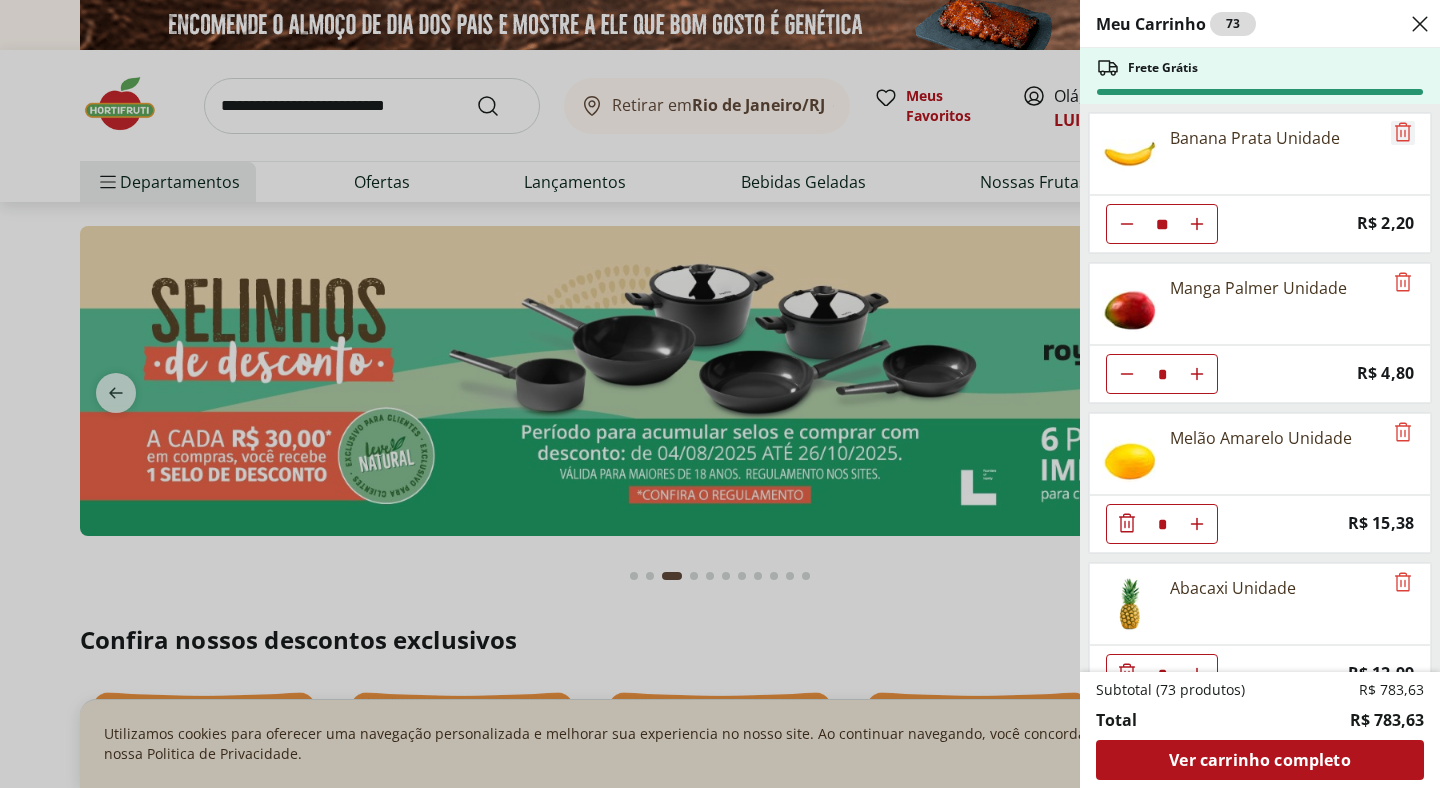 click 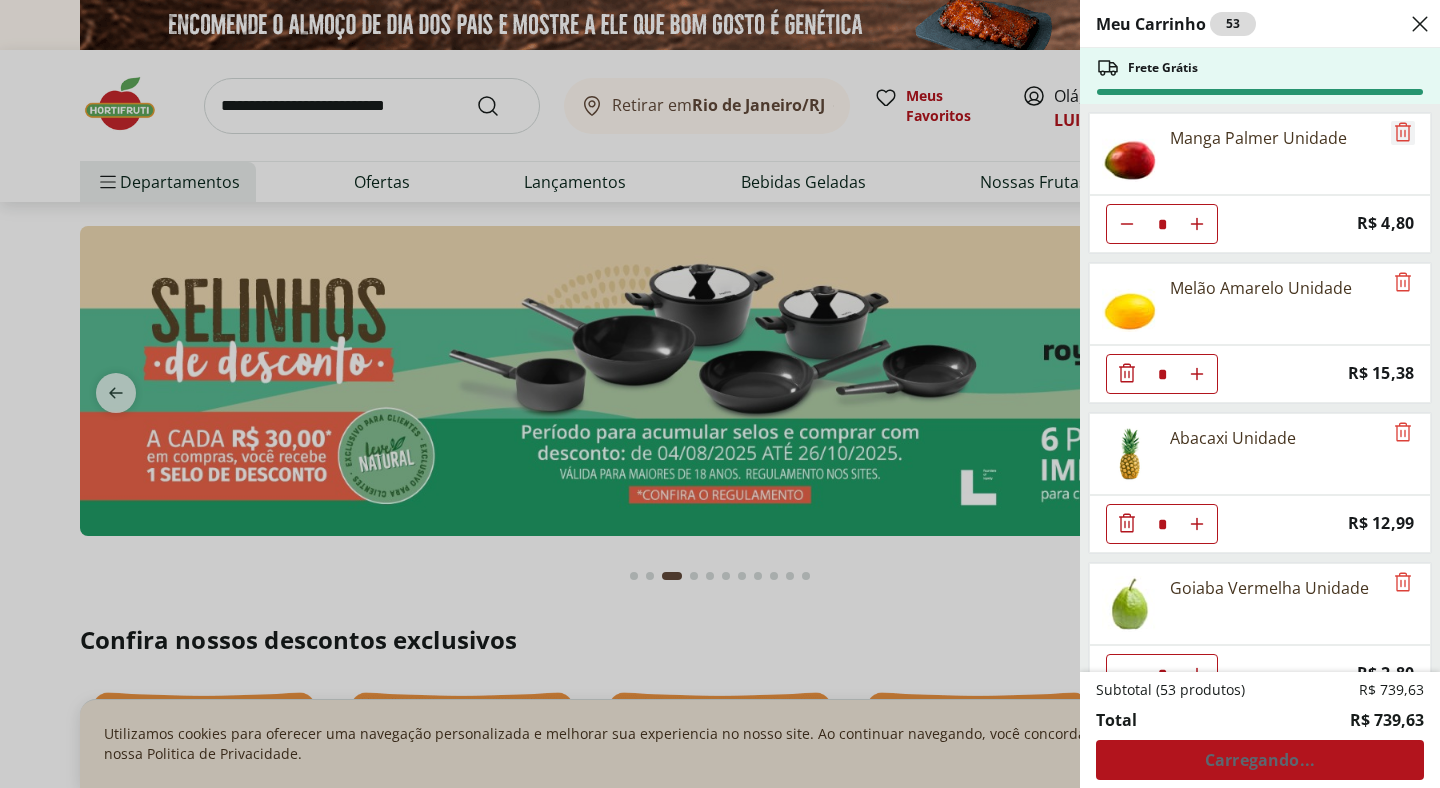 click 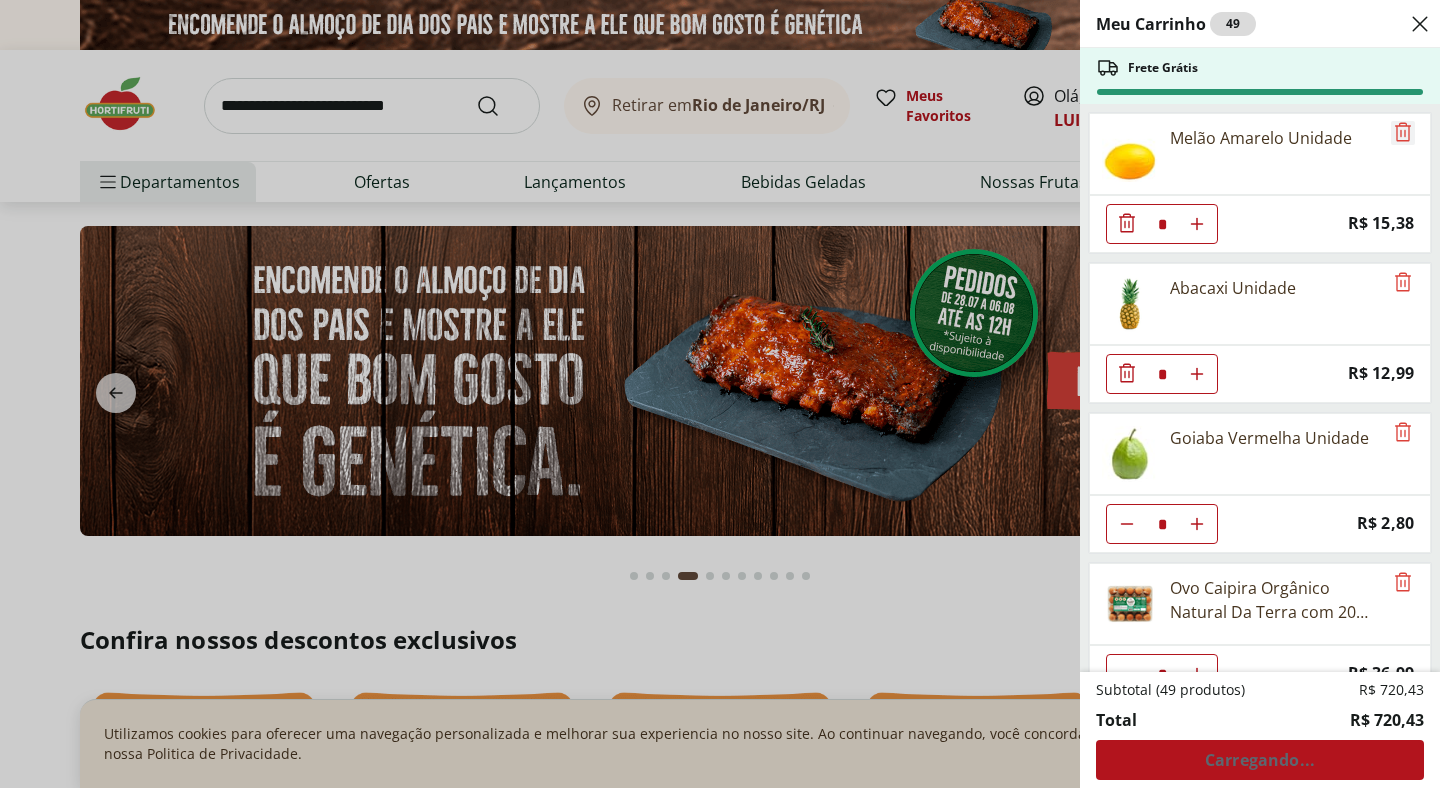 click 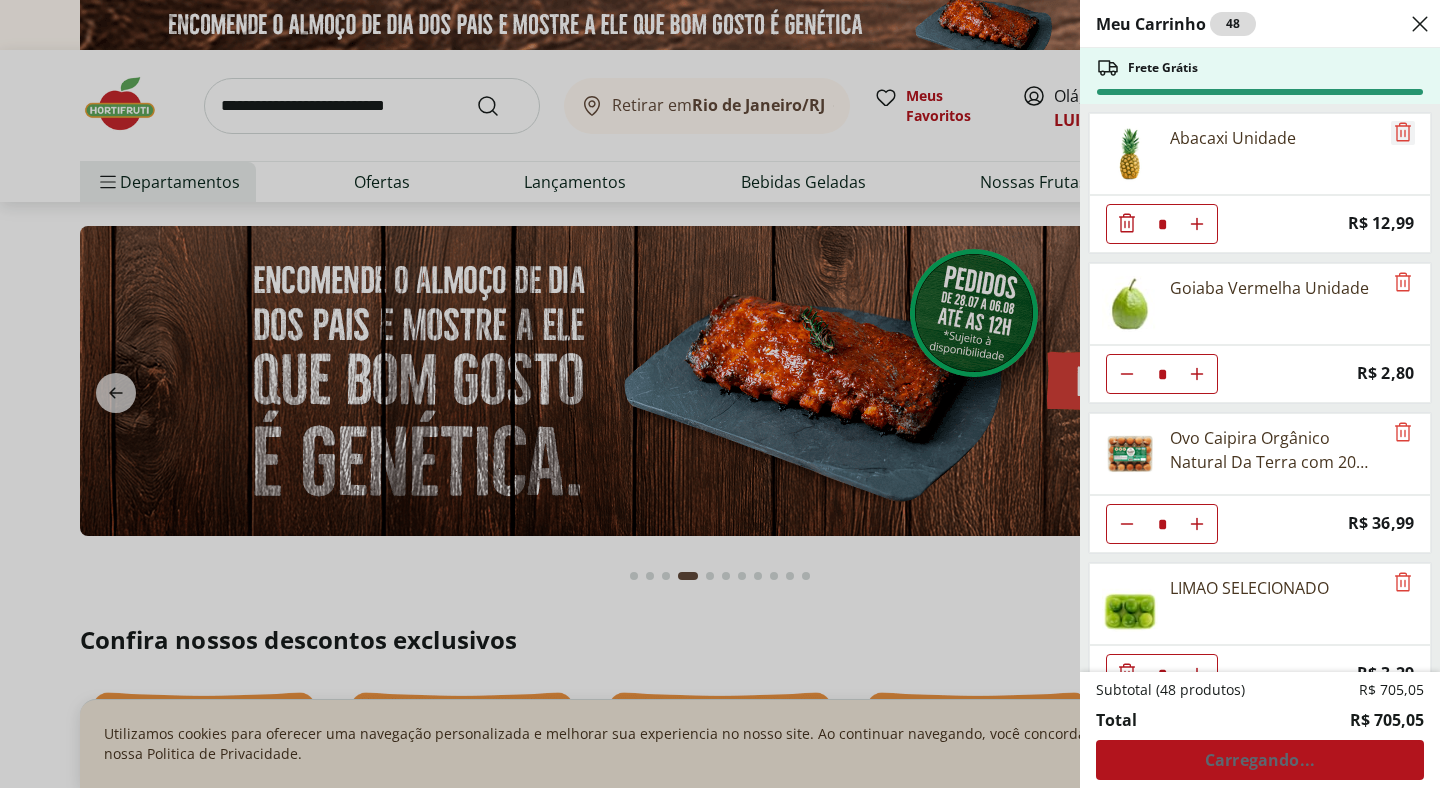 click 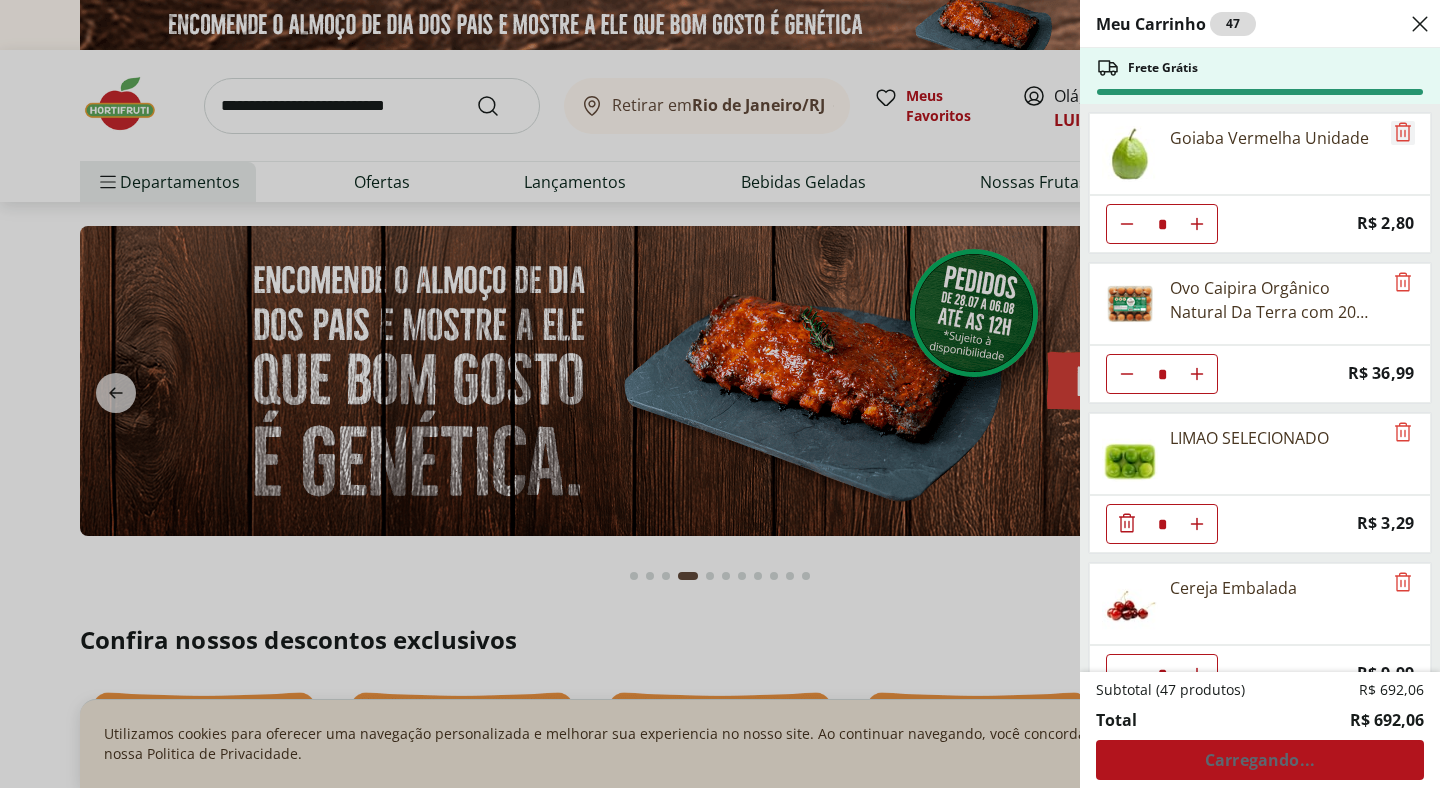 click 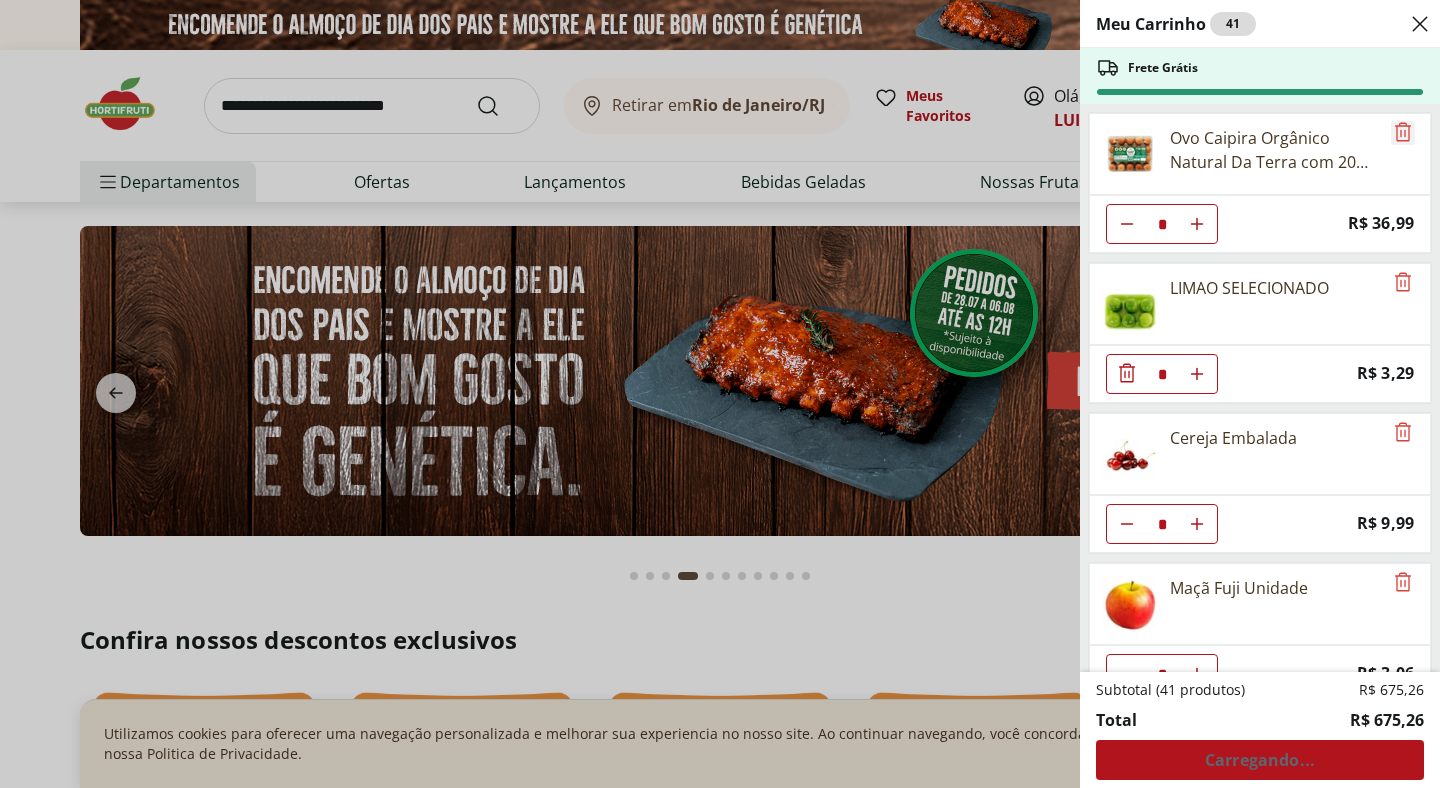 click 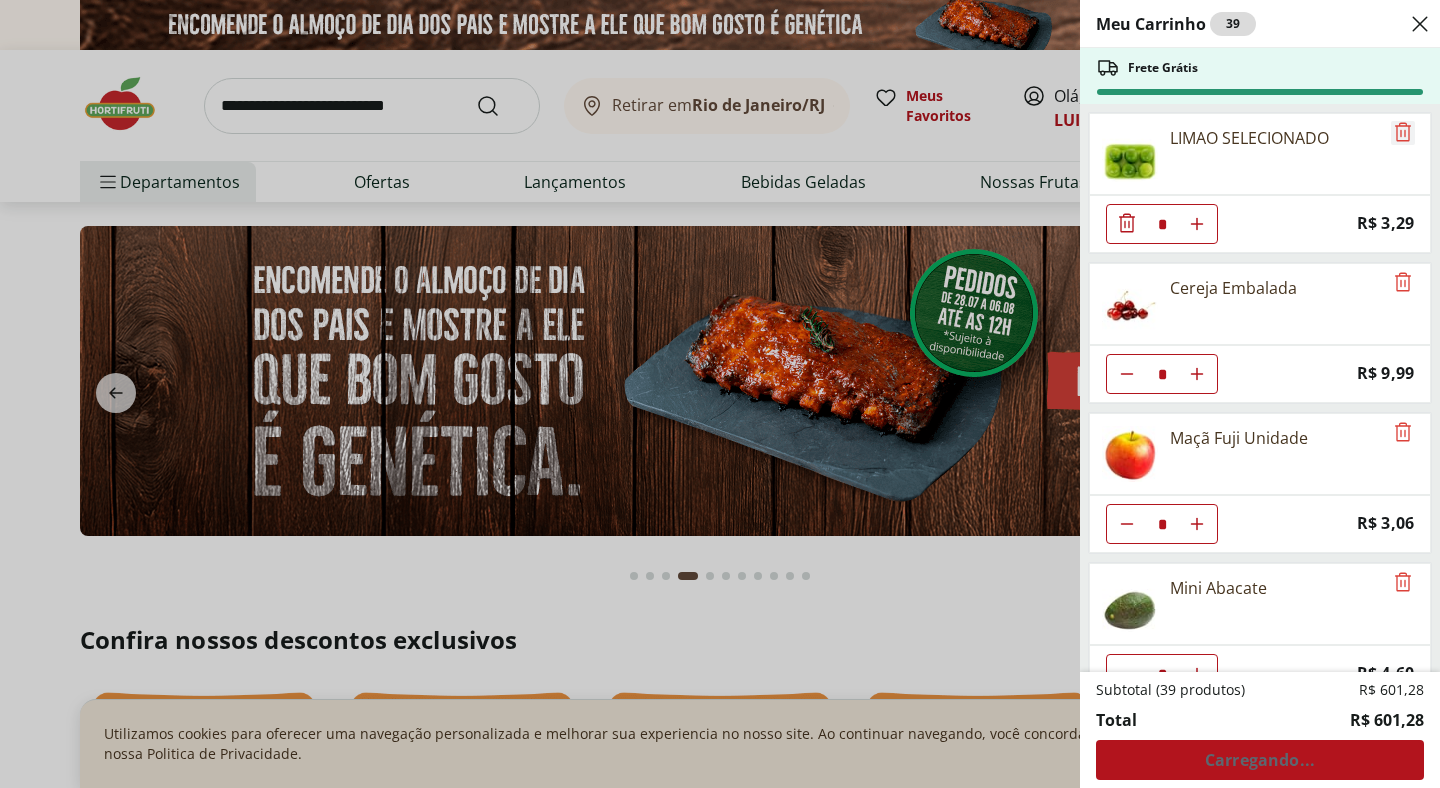 click 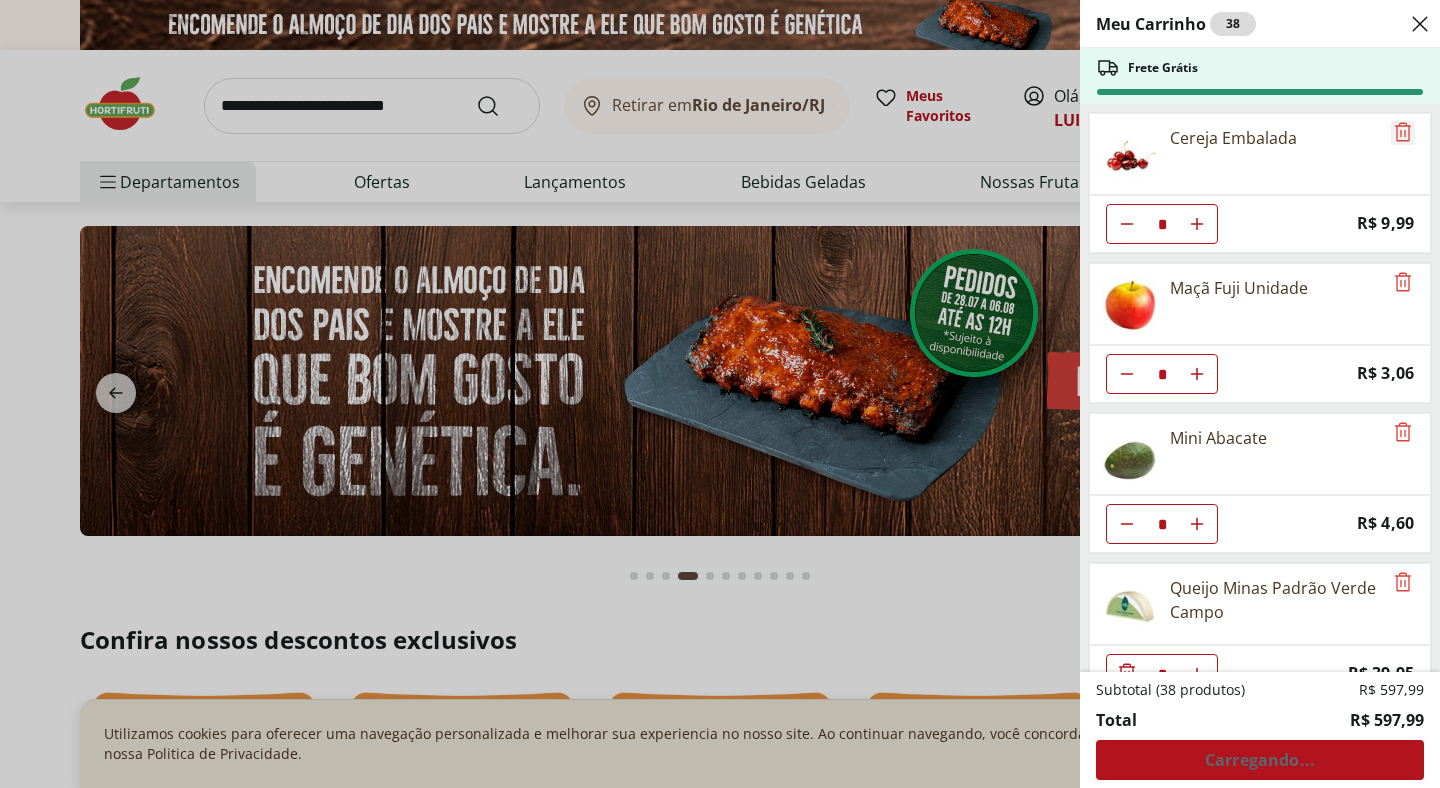 click 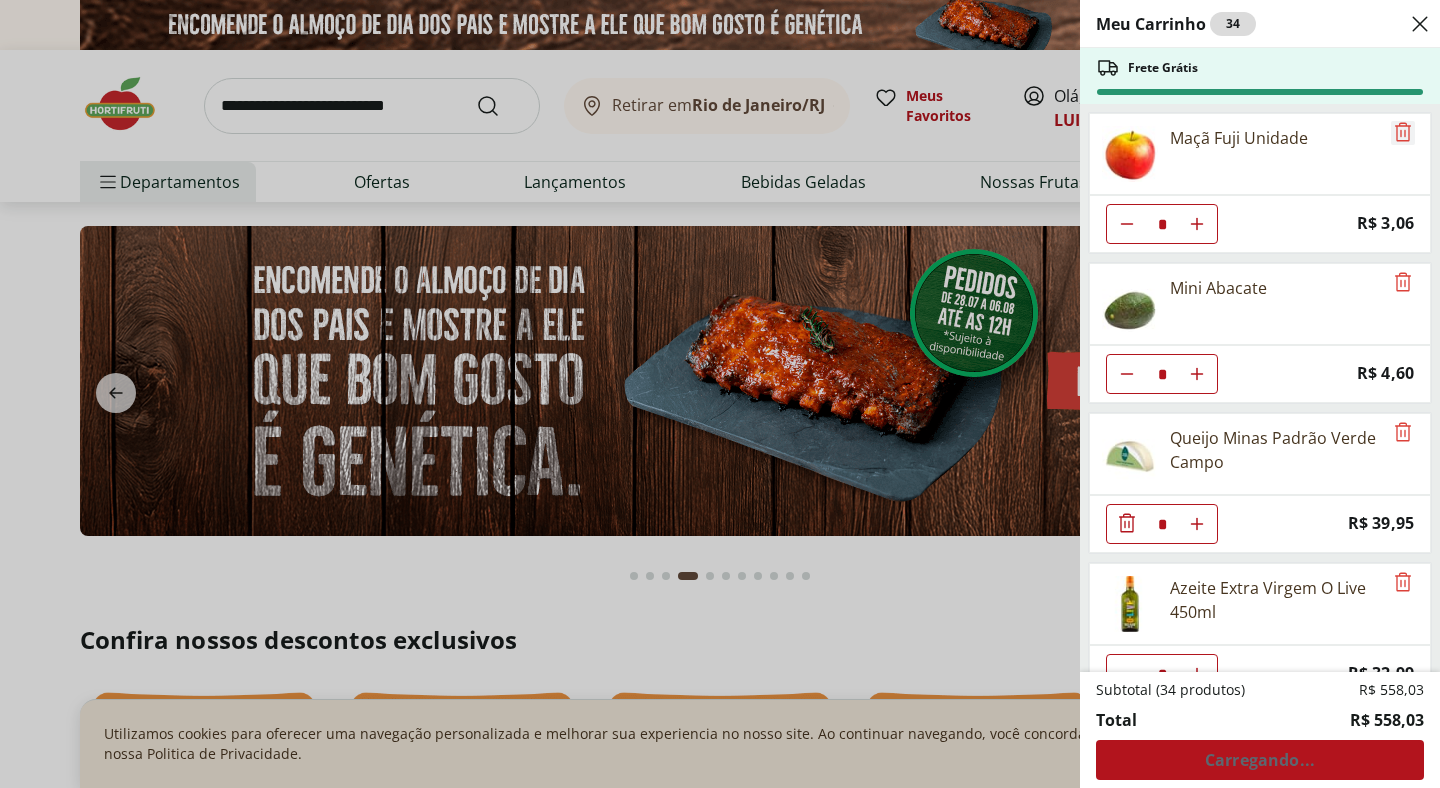 click 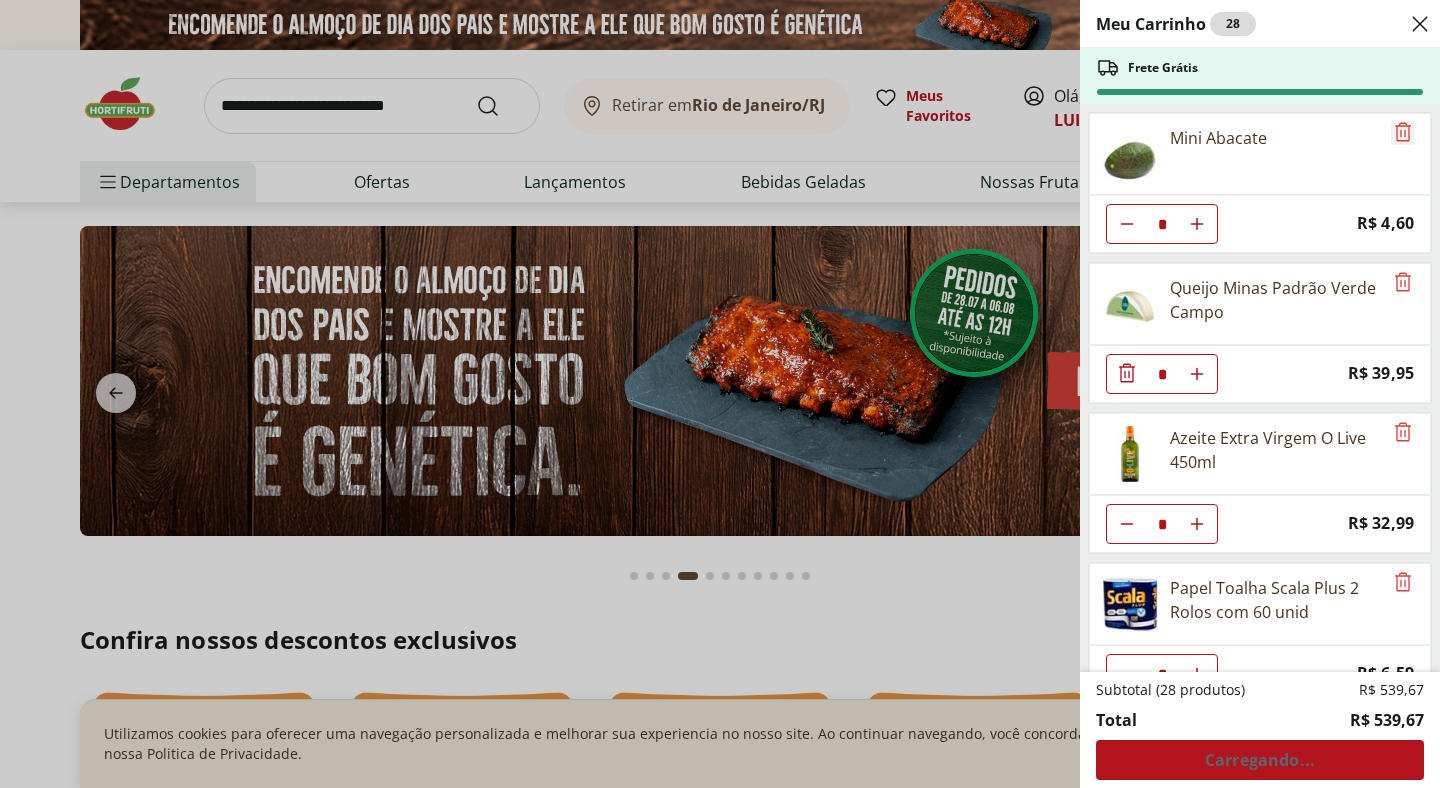 click 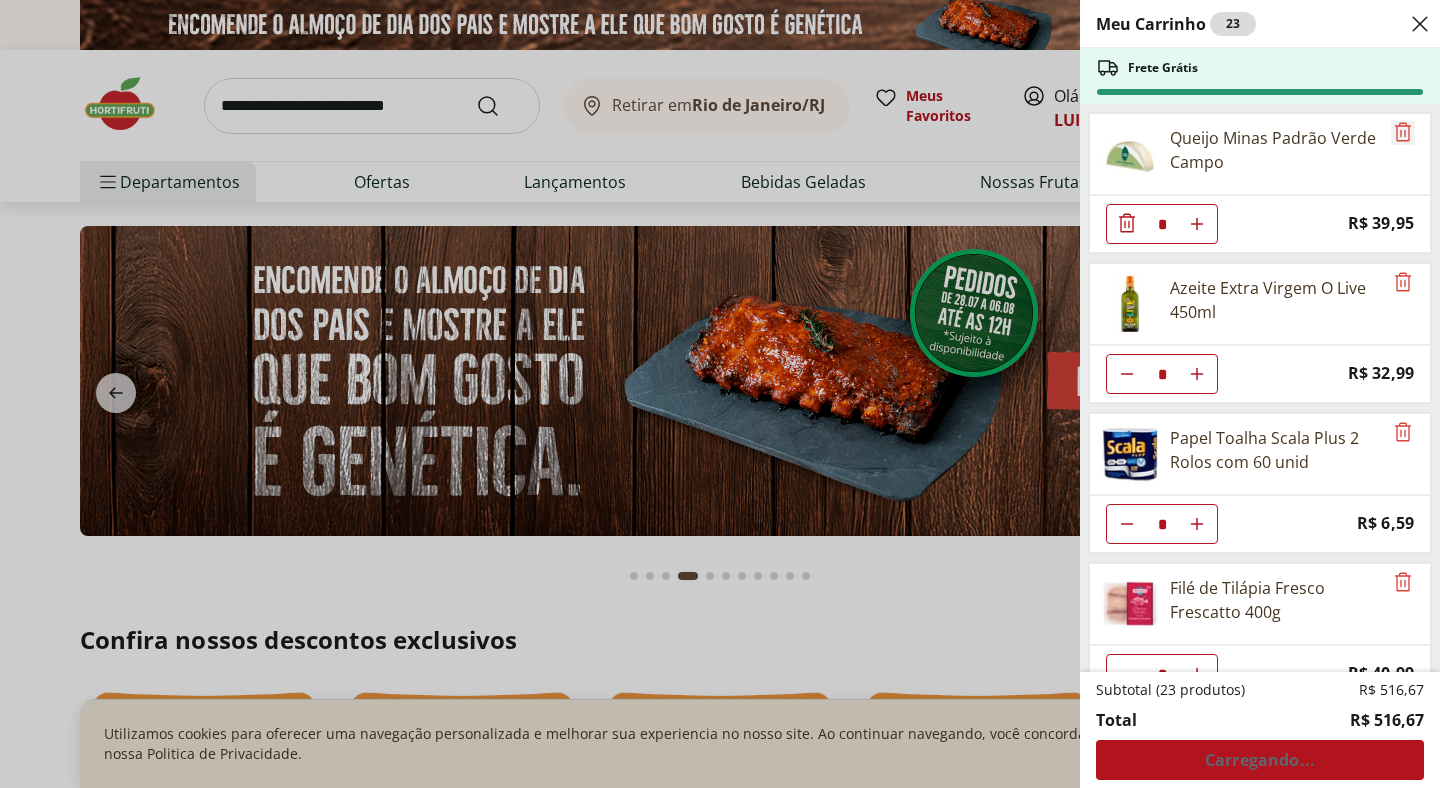 click 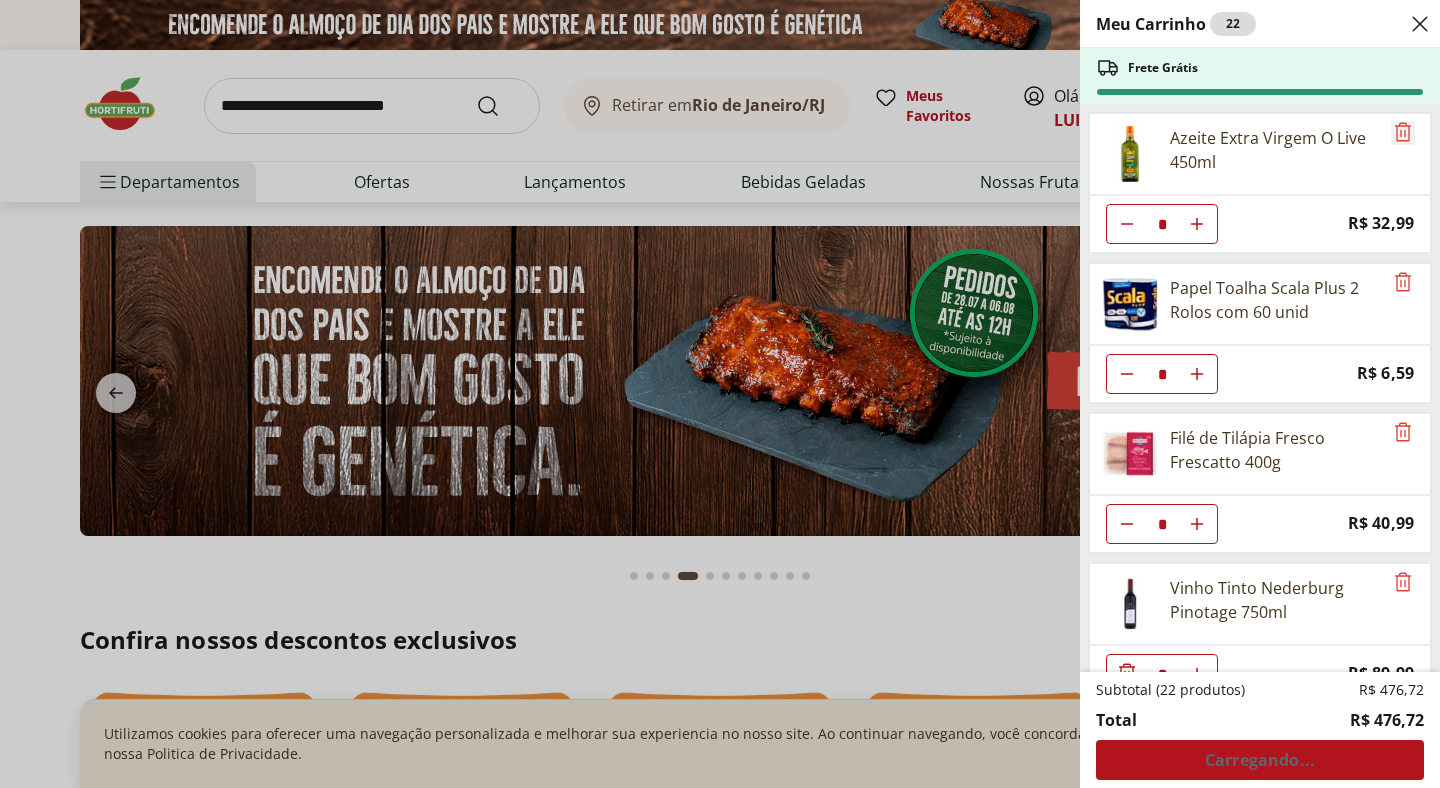 click 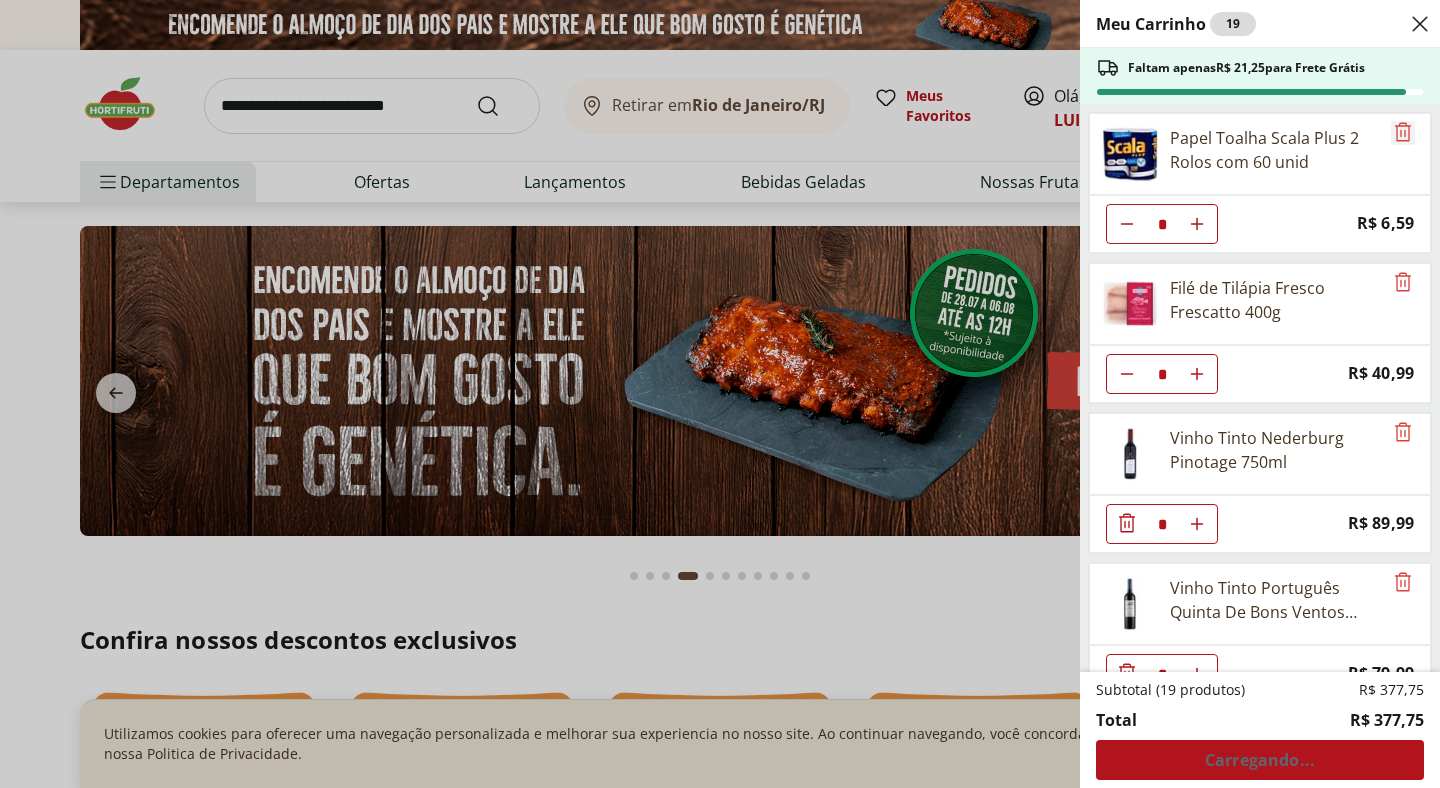 click 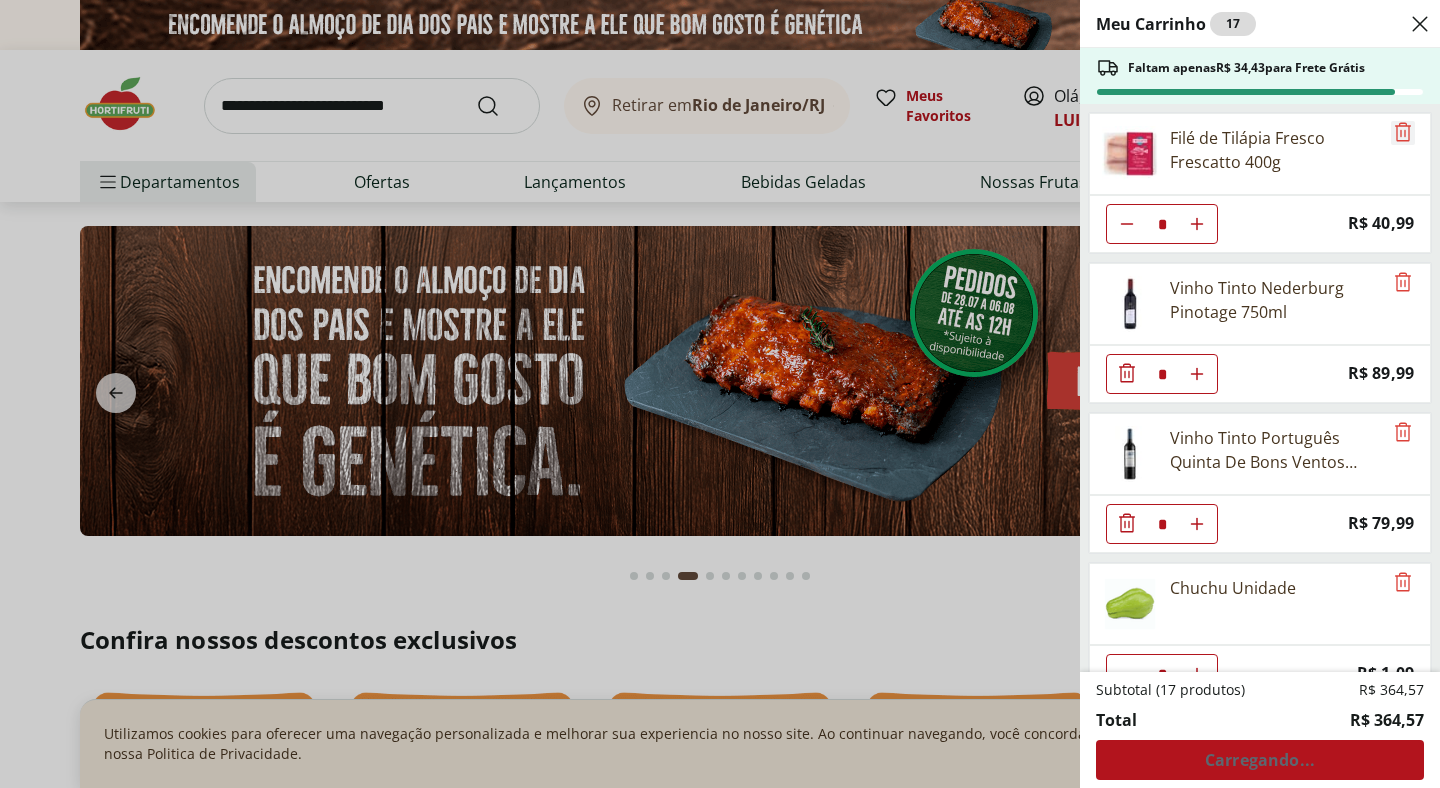 click 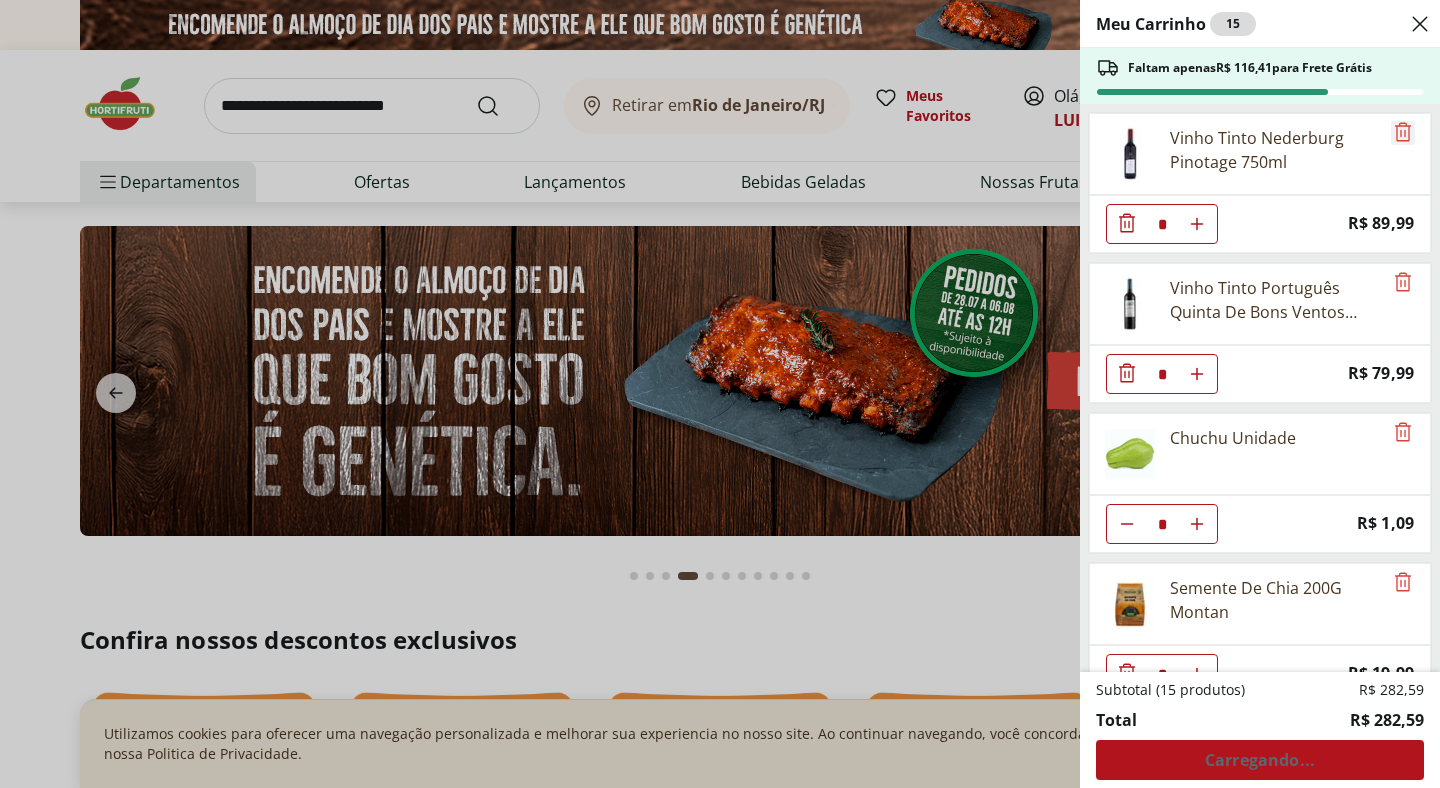 click 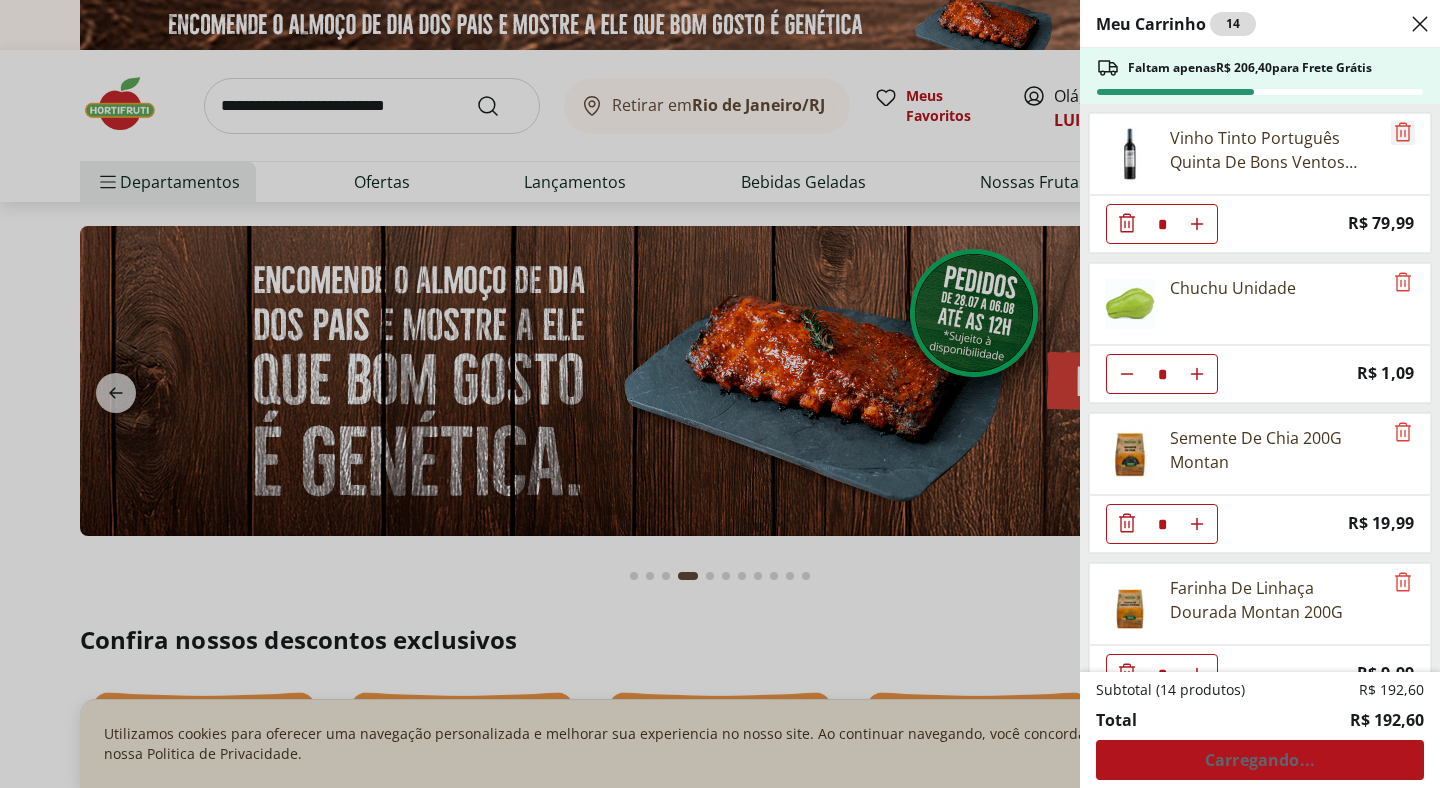 click 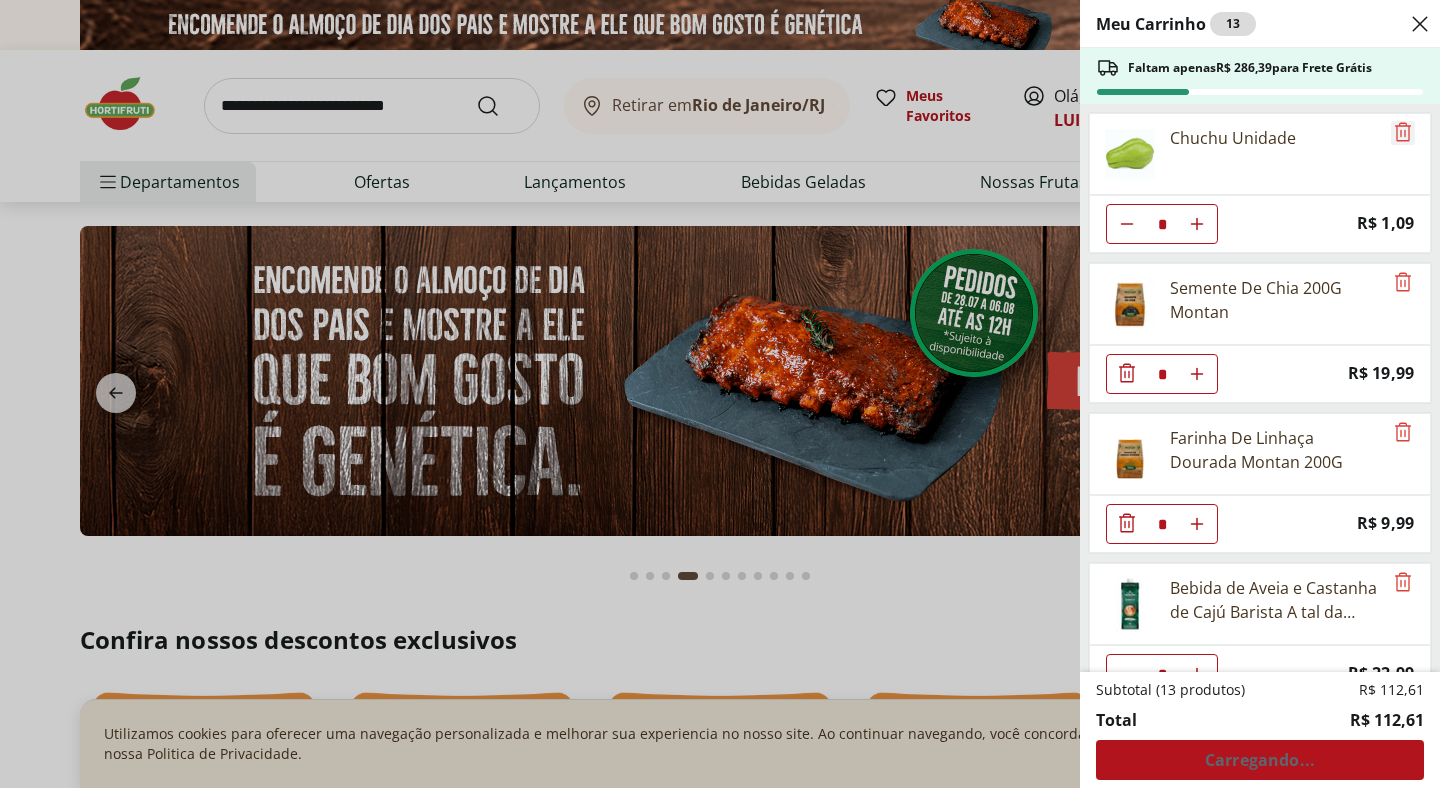 click 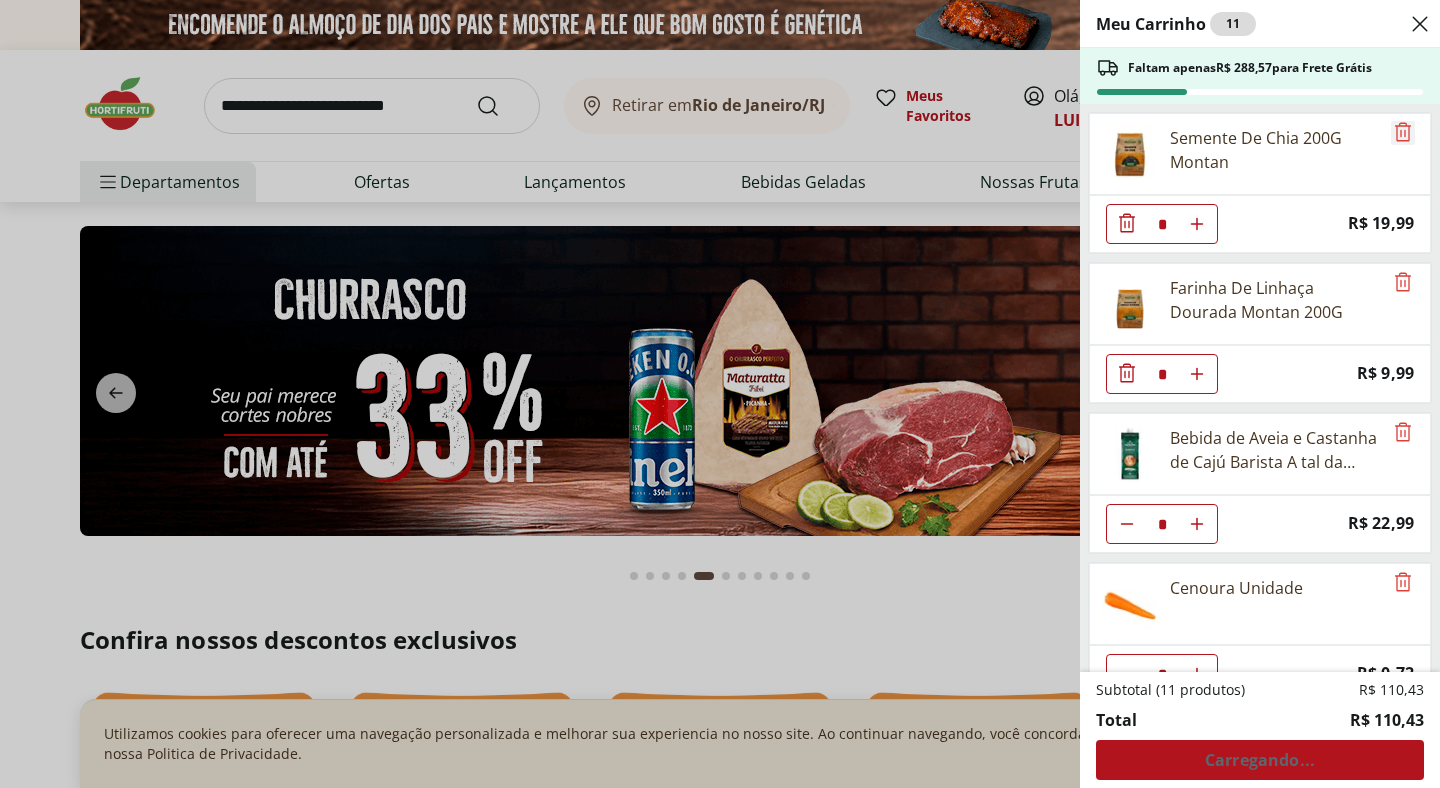 click 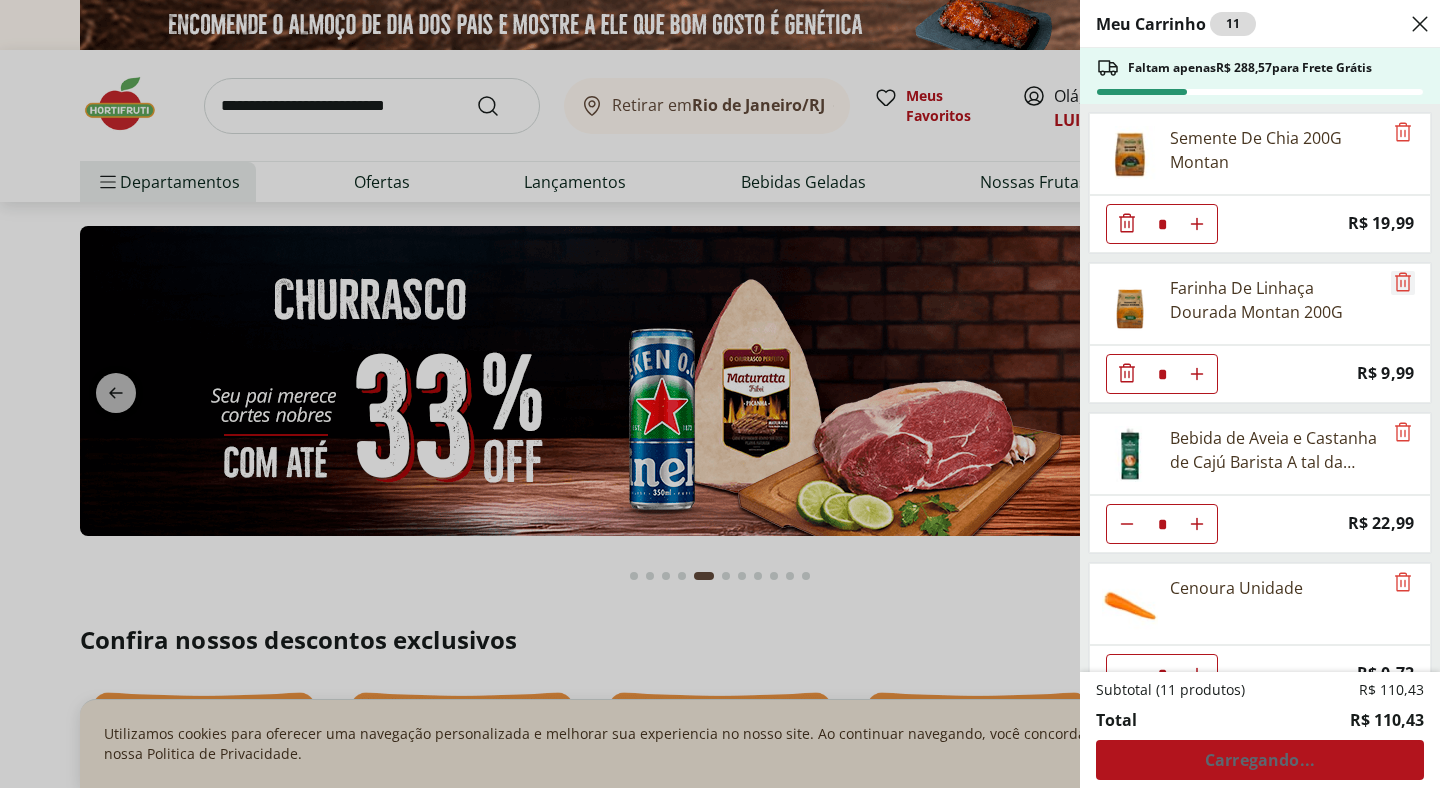 click 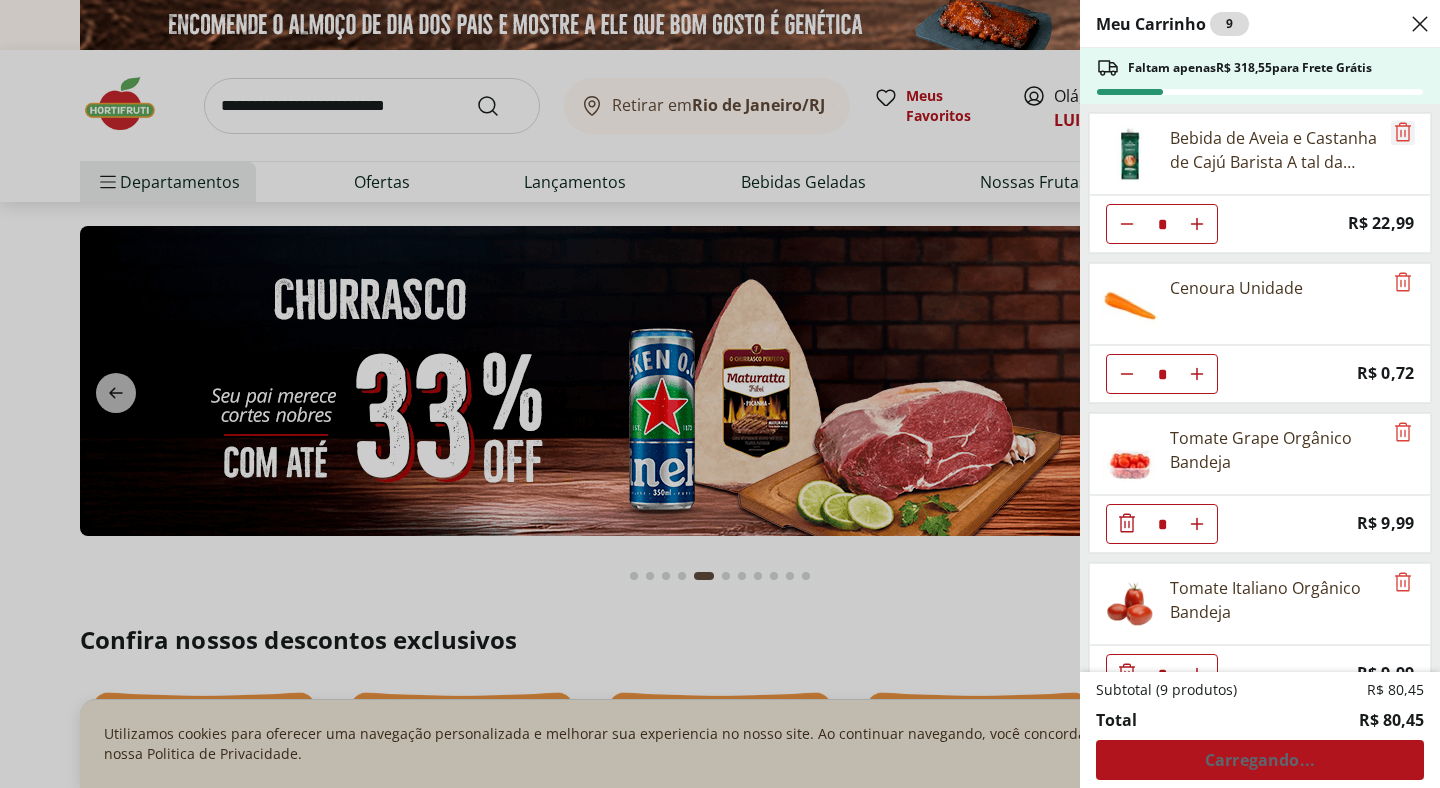 click 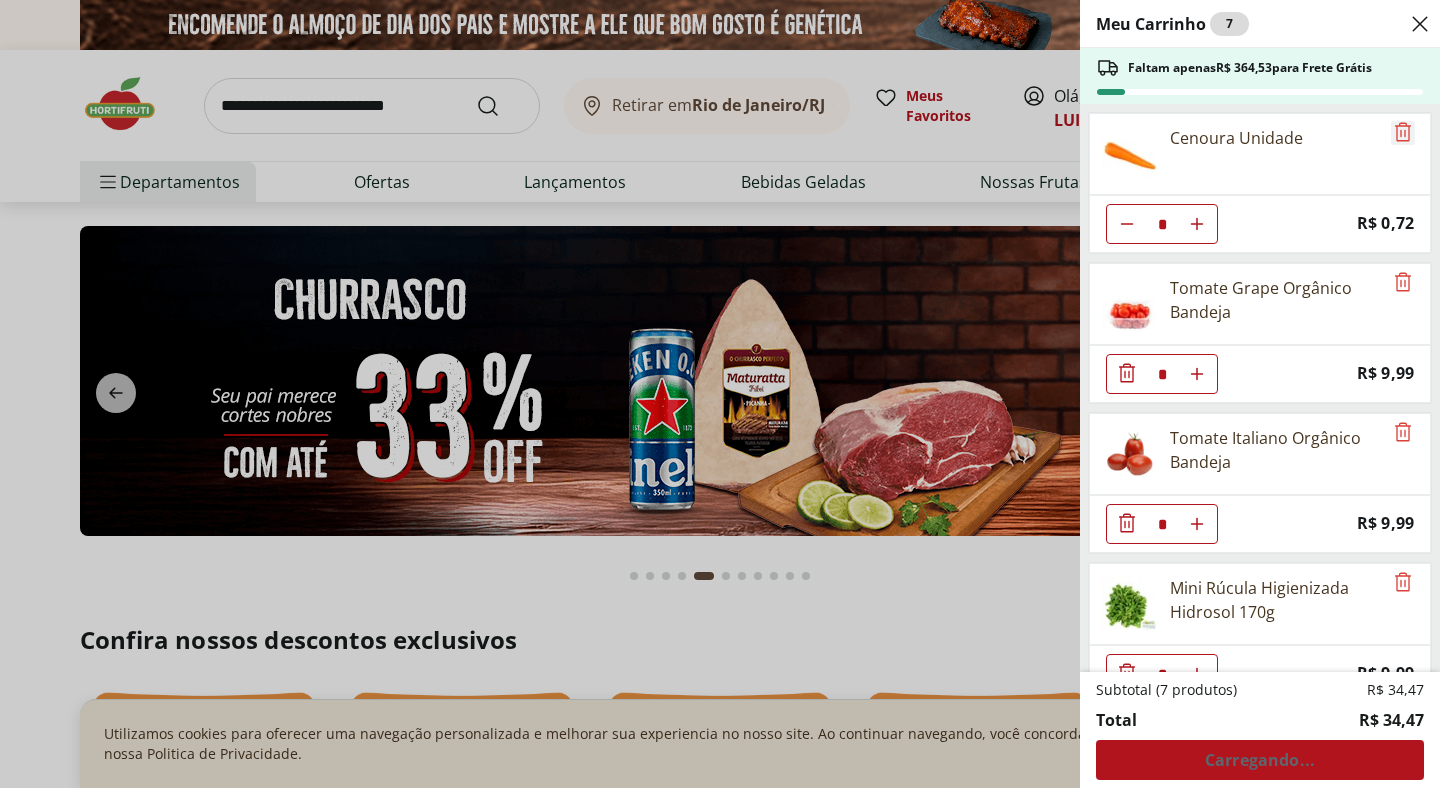 click 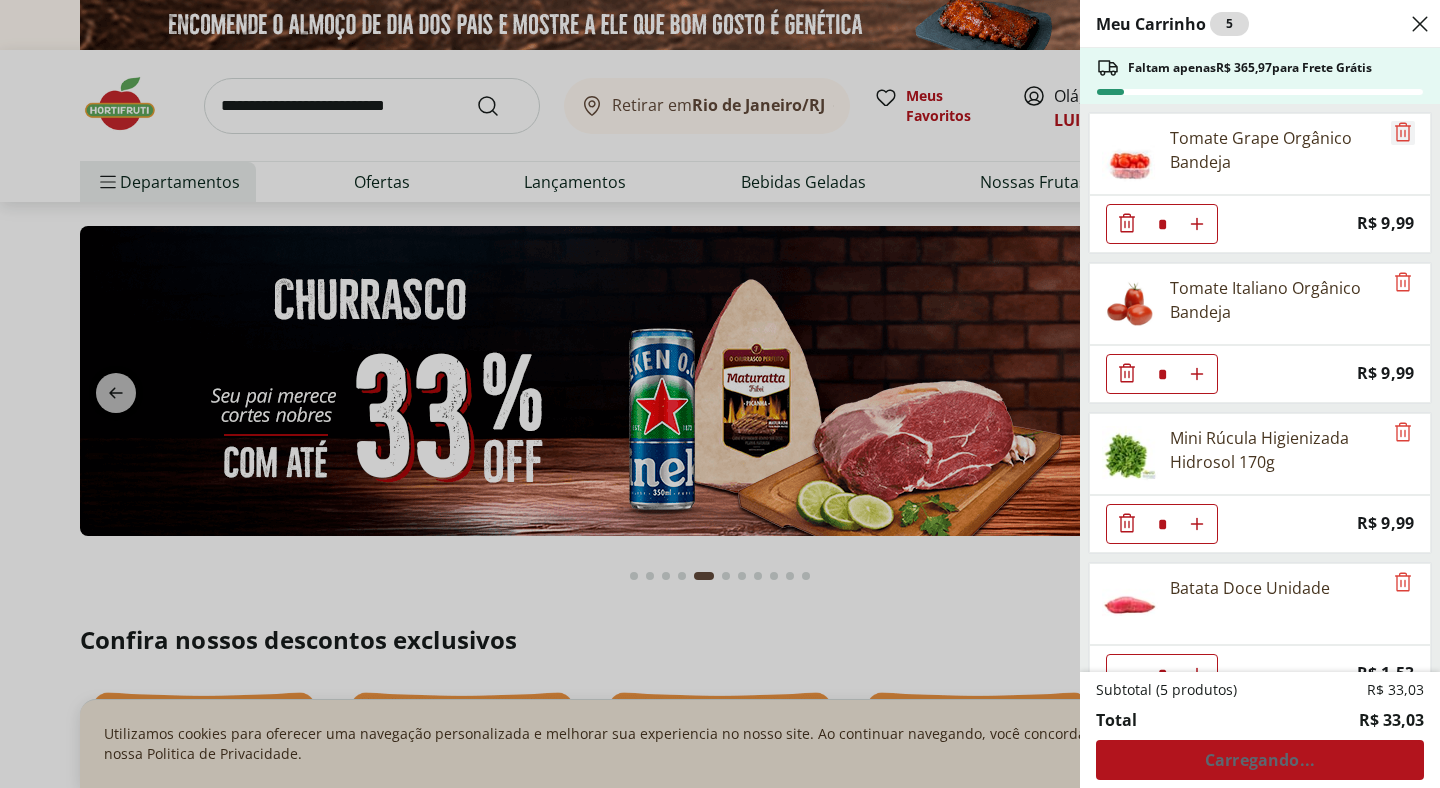 click 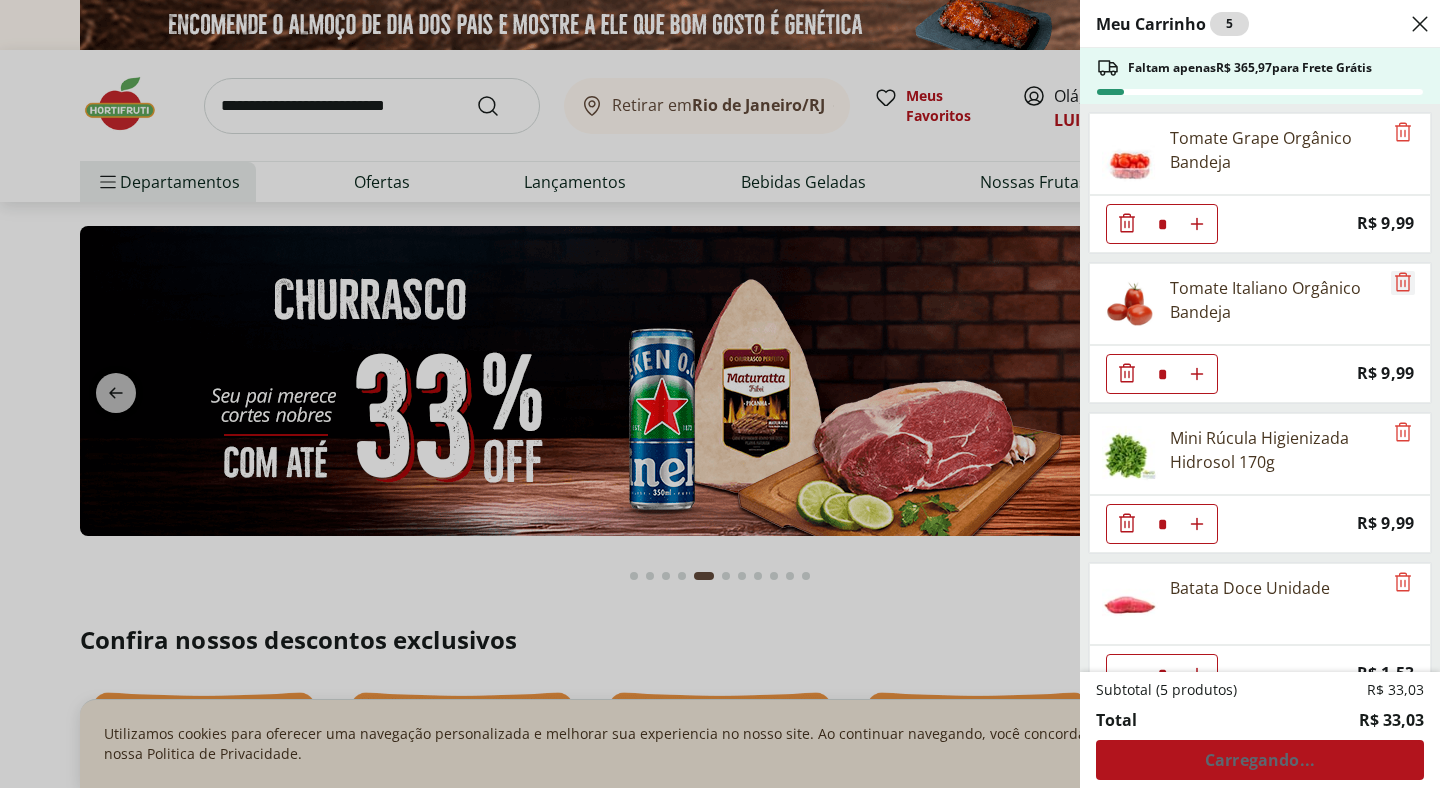 click 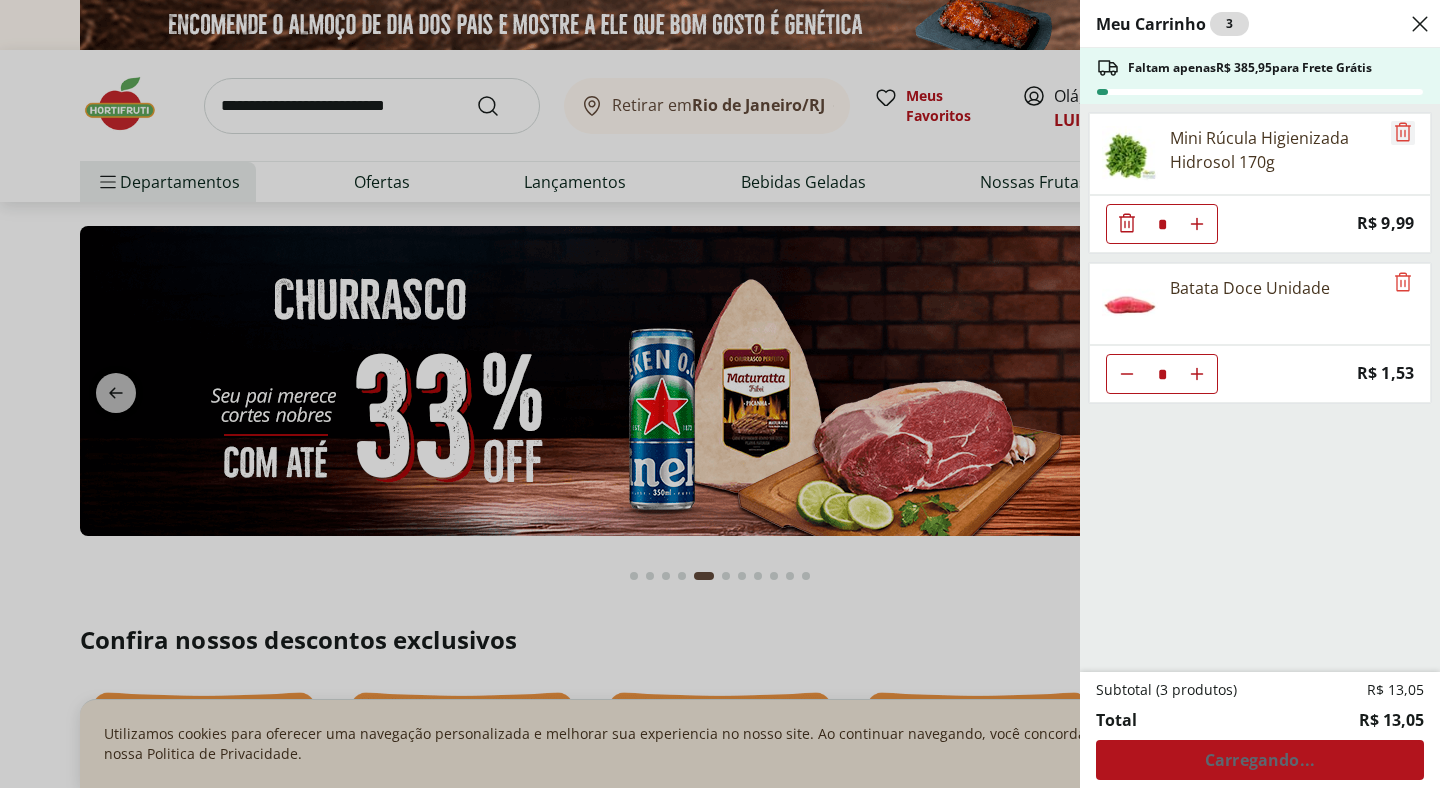click 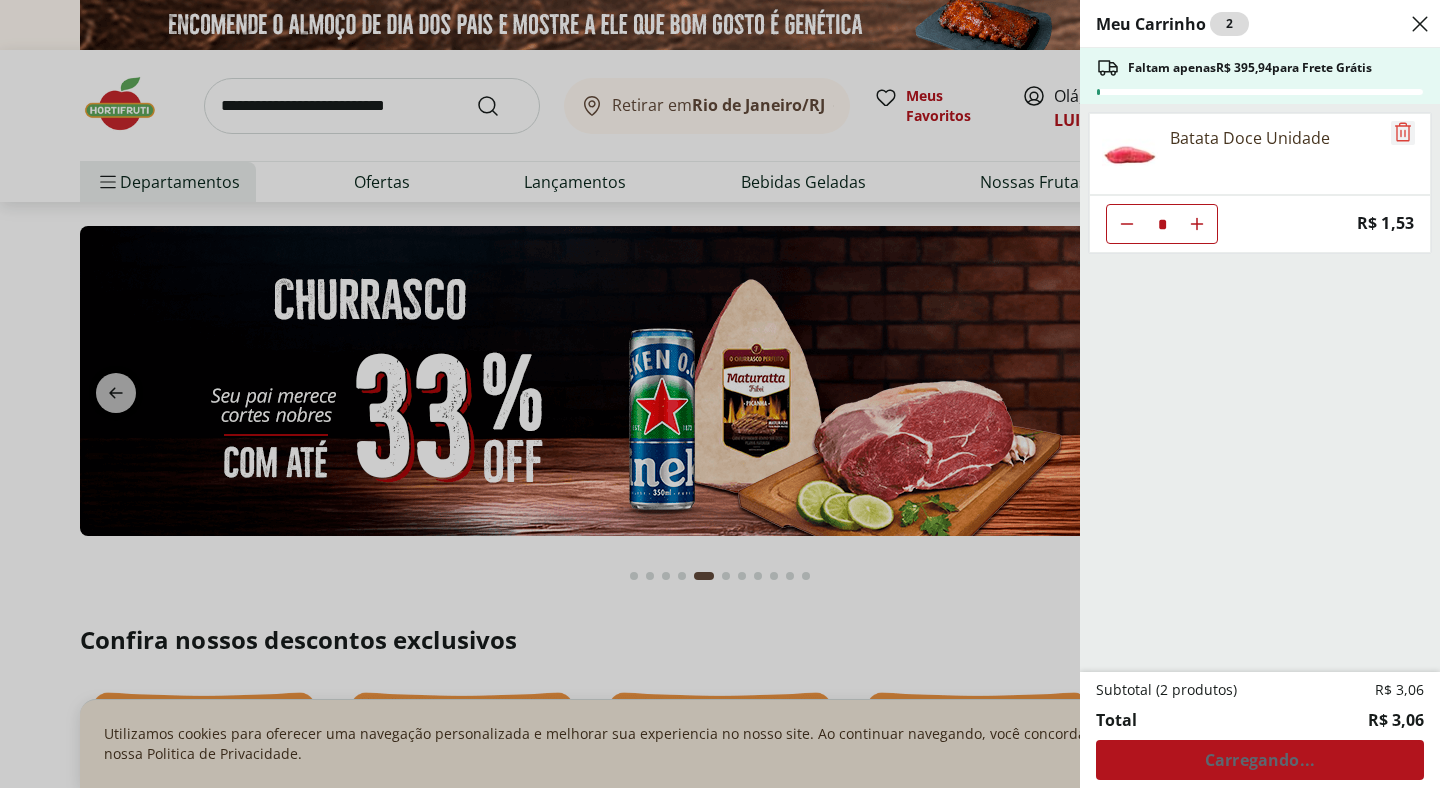 click 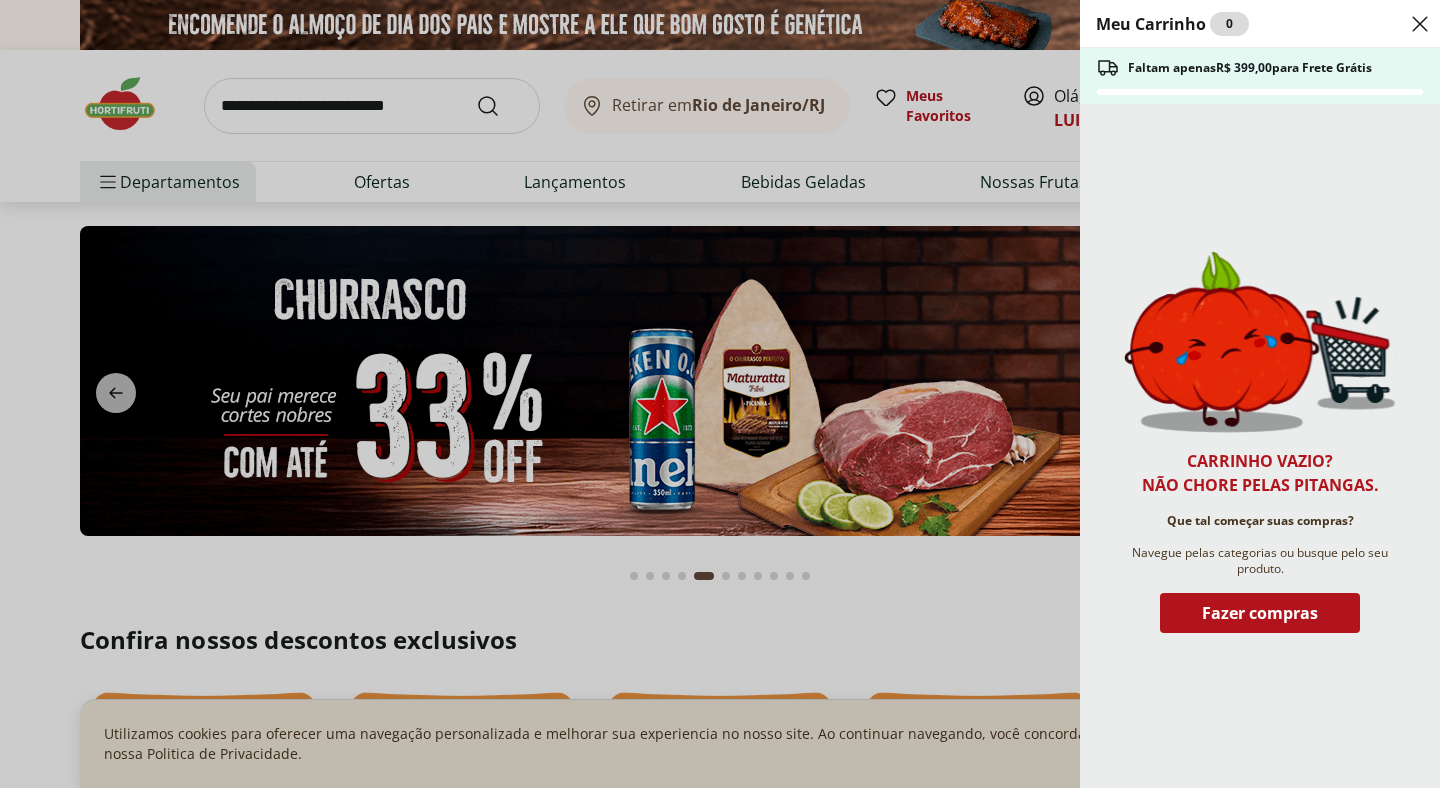 click on "Meu Carrinho 0 Faltam apenas  R$ 399,00  para Frete Grátis Carrinho vazio?   Não chore pelas pitangas. Que tal começar suas compras? Navegue pelas categorias ou busque pelo seu produto. Fazer compras" at bounding box center (720, 394) 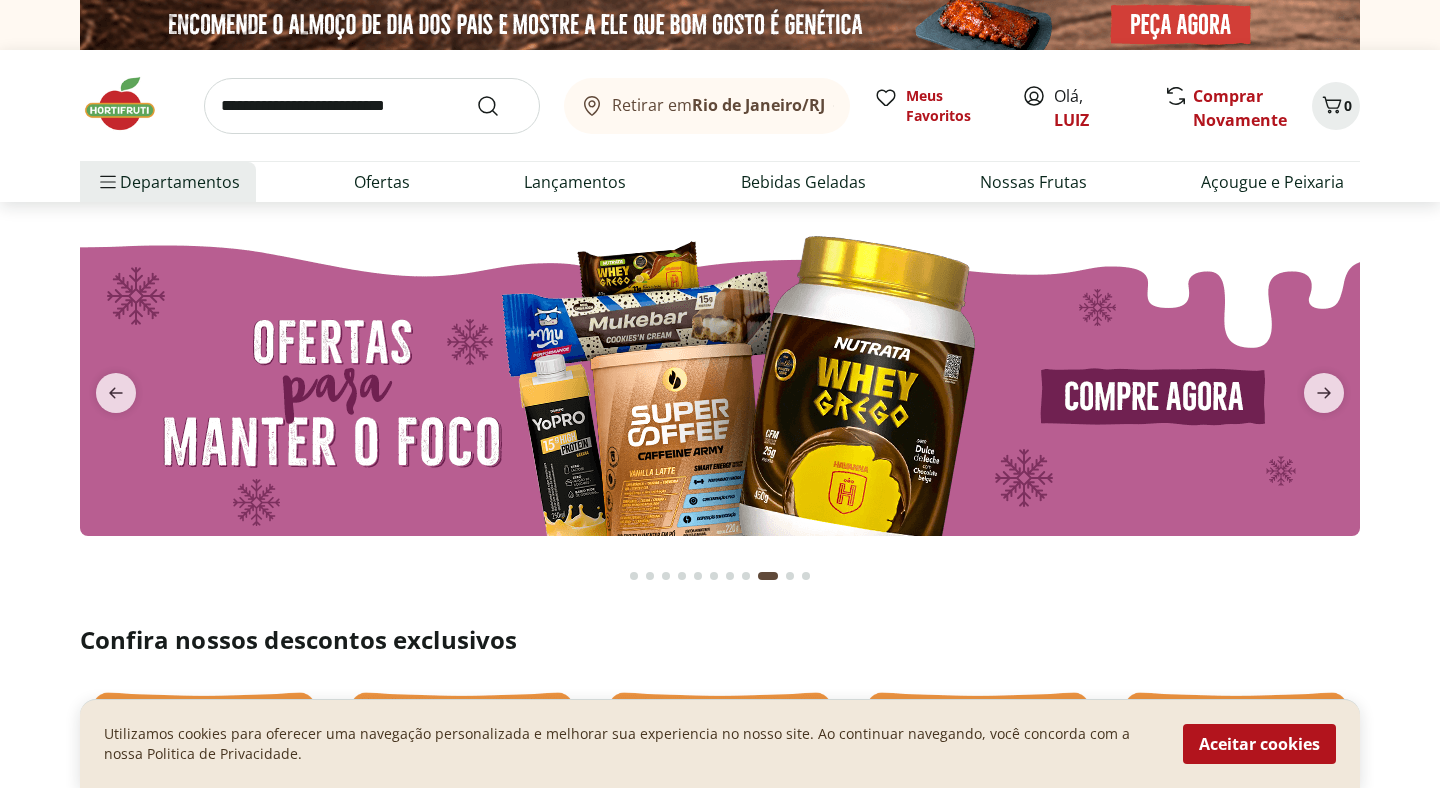 click at bounding box center [372, 106] 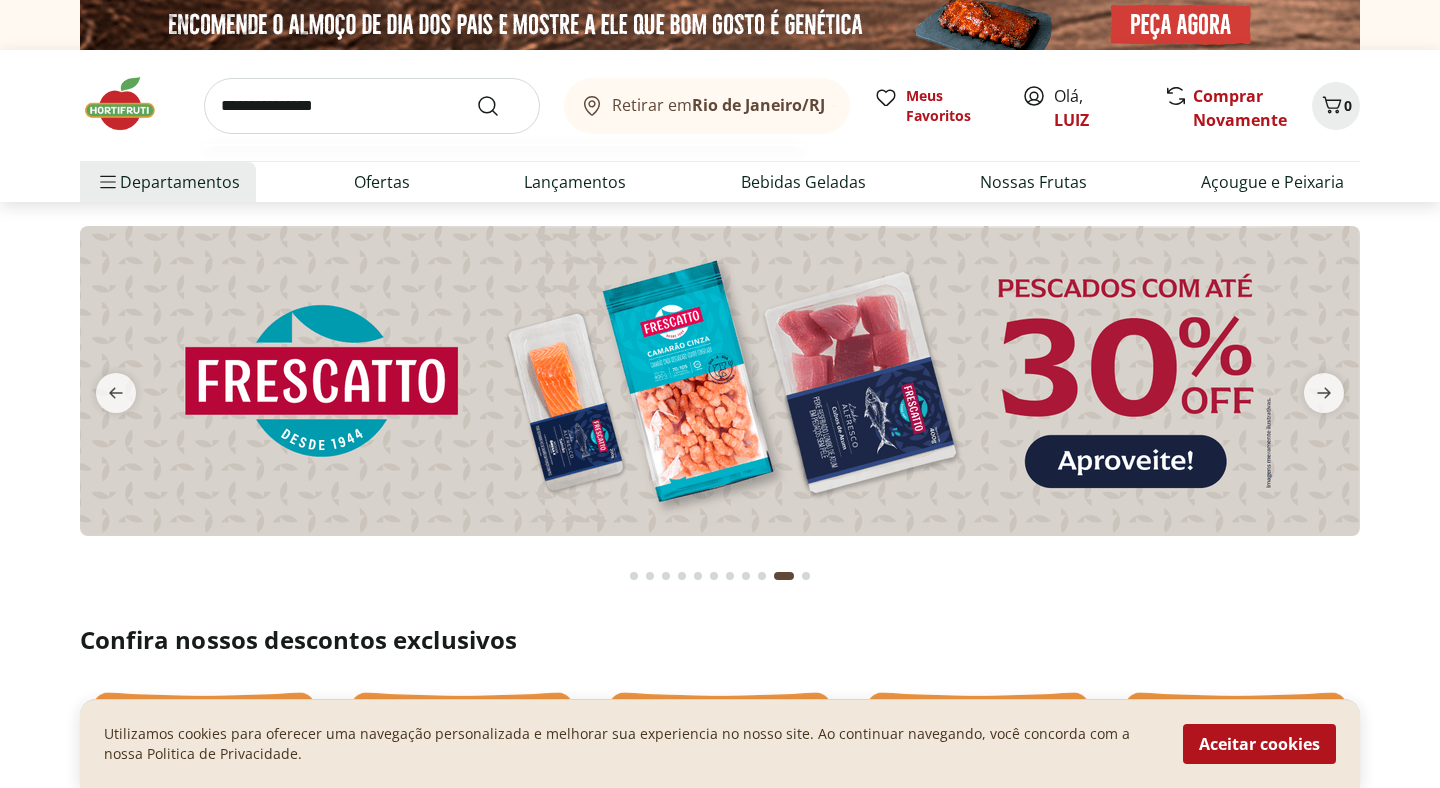 type on "**********" 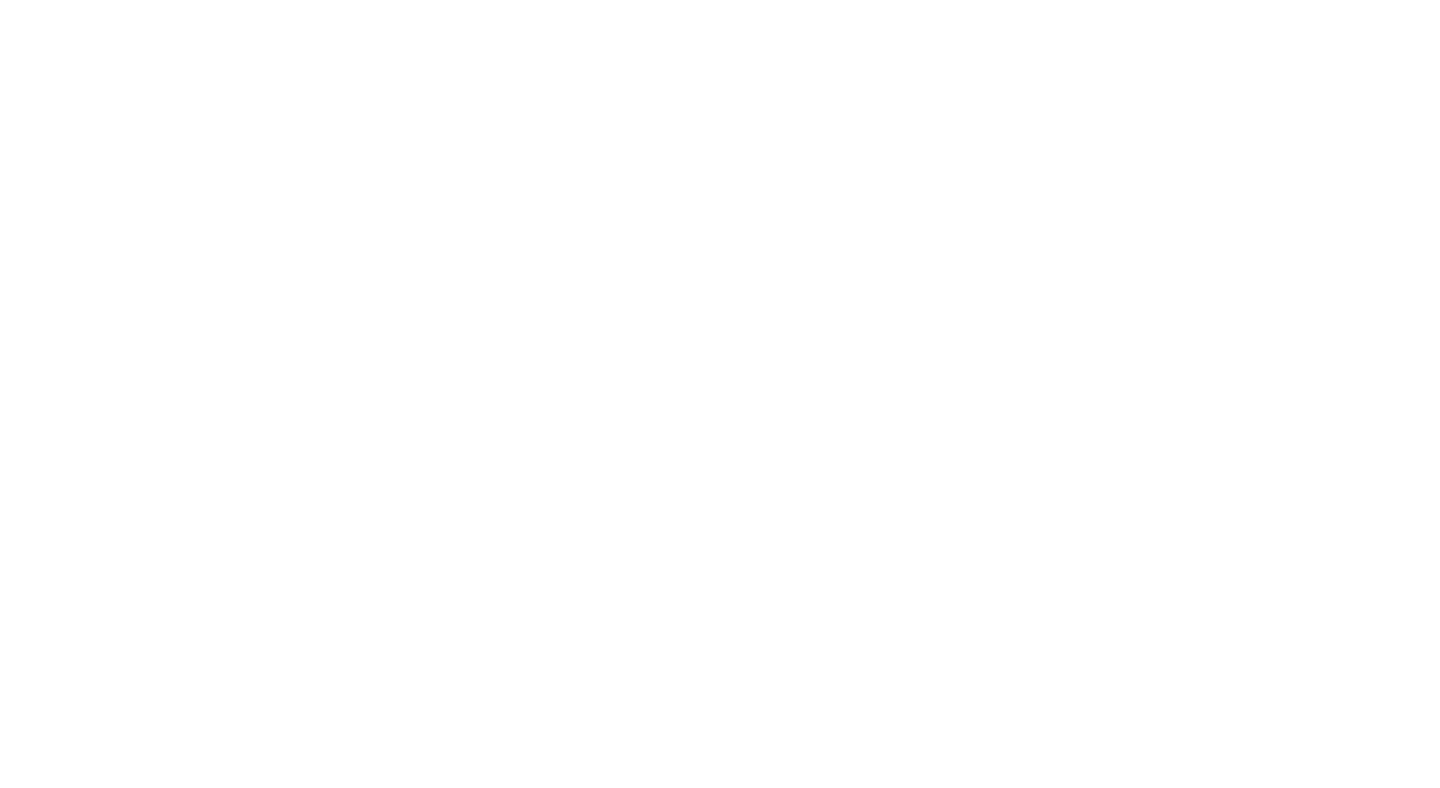 select on "**********" 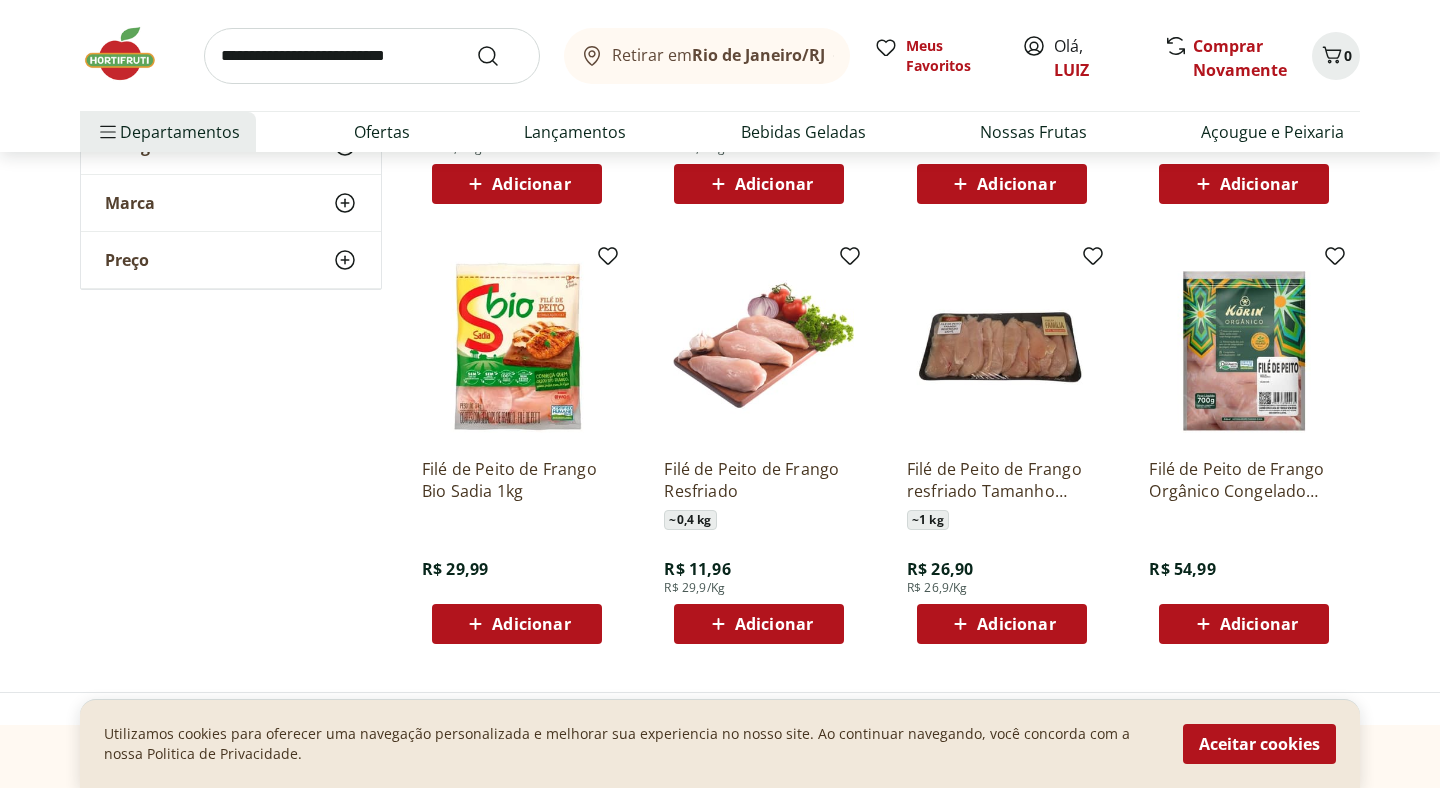 scroll, scrollTop: 1059, scrollLeft: 0, axis: vertical 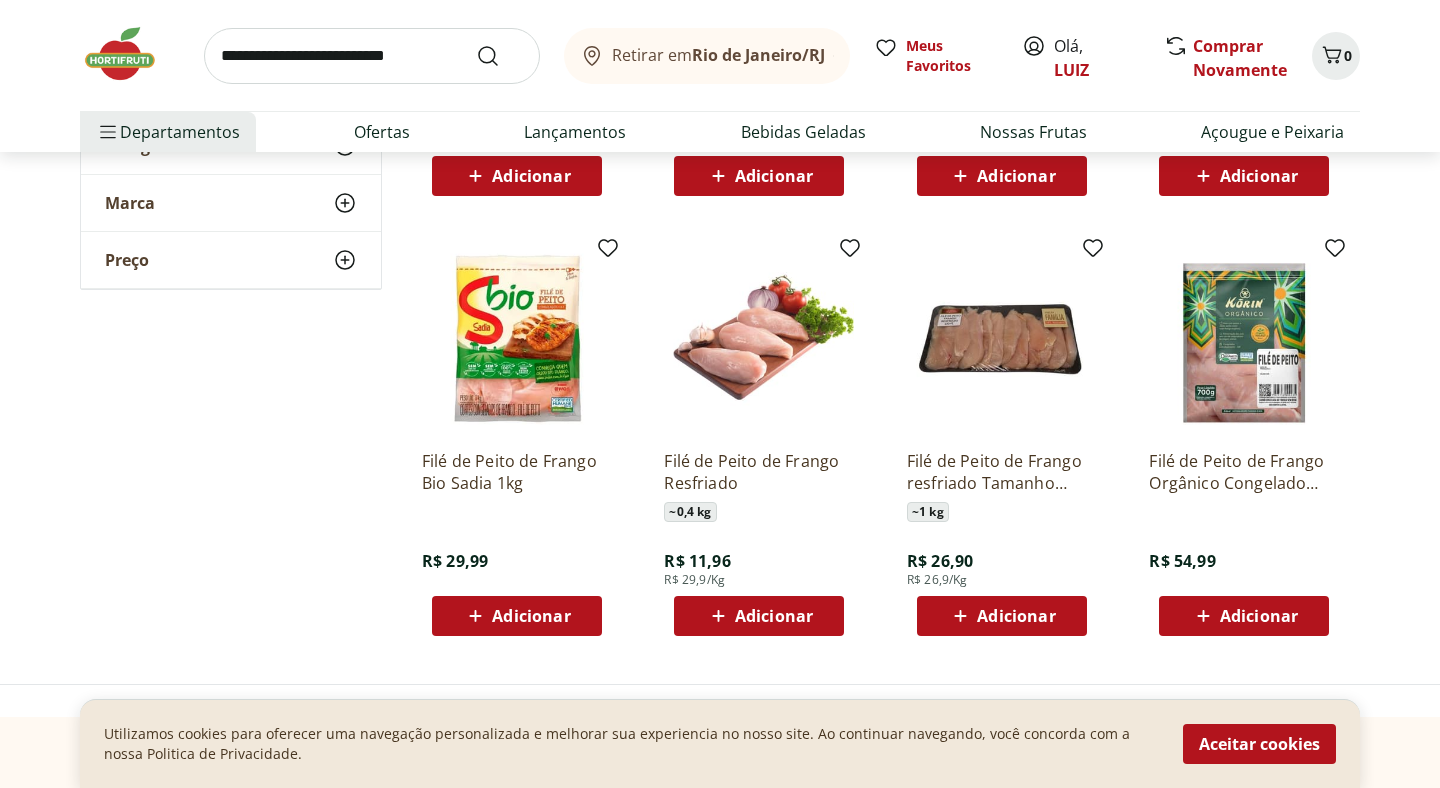 click on "Adicionar" at bounding box center (531, 616) 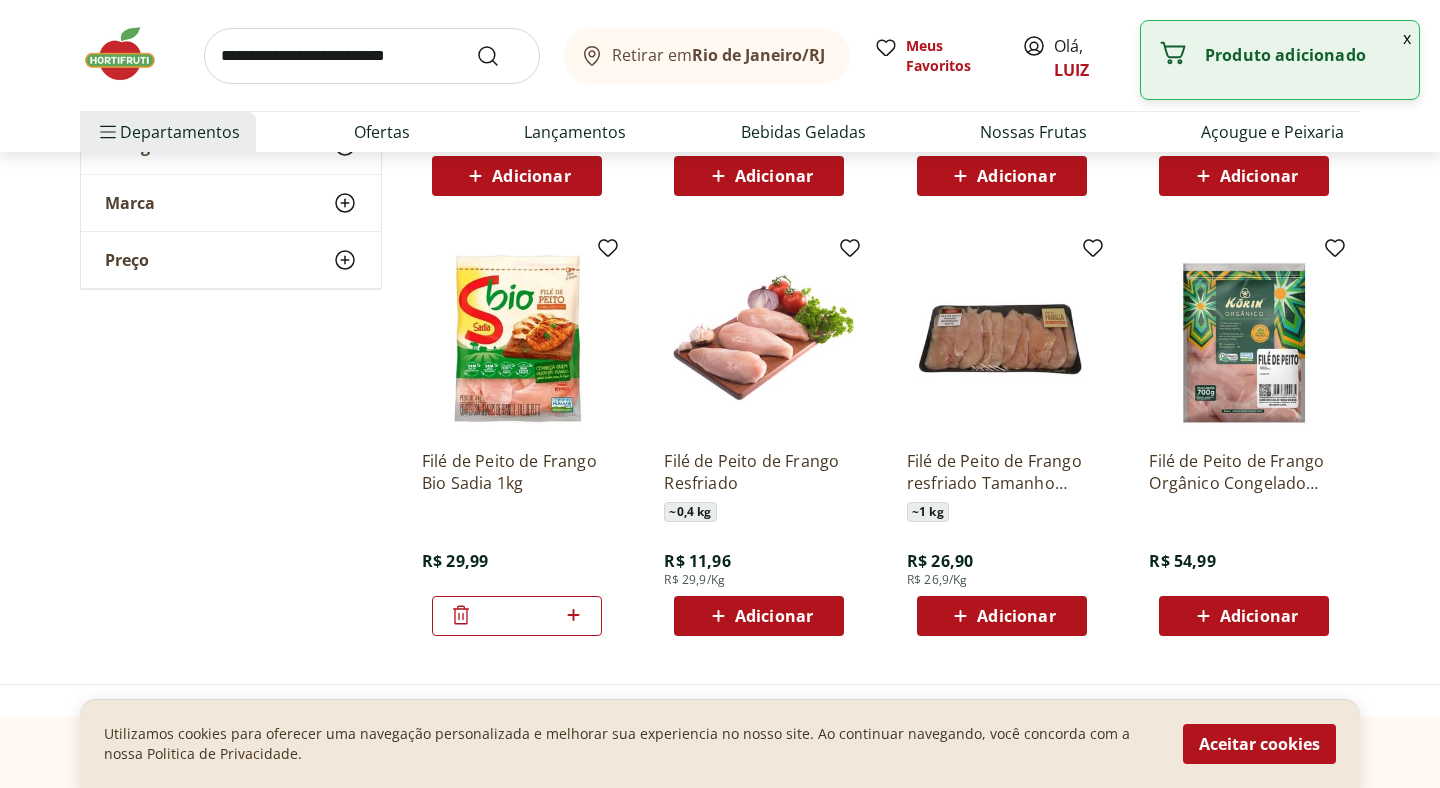 click 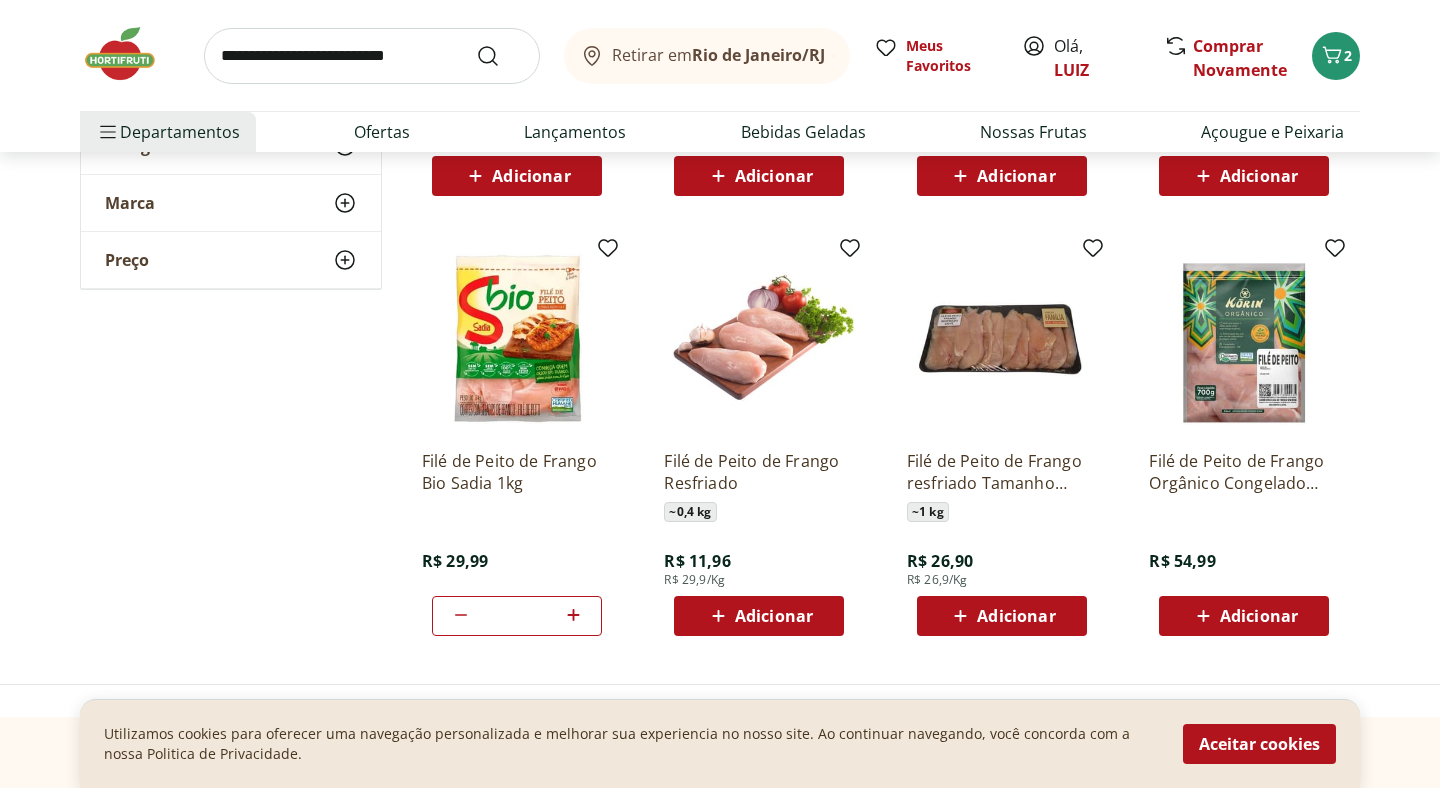 click at bounding box center (517, 339) 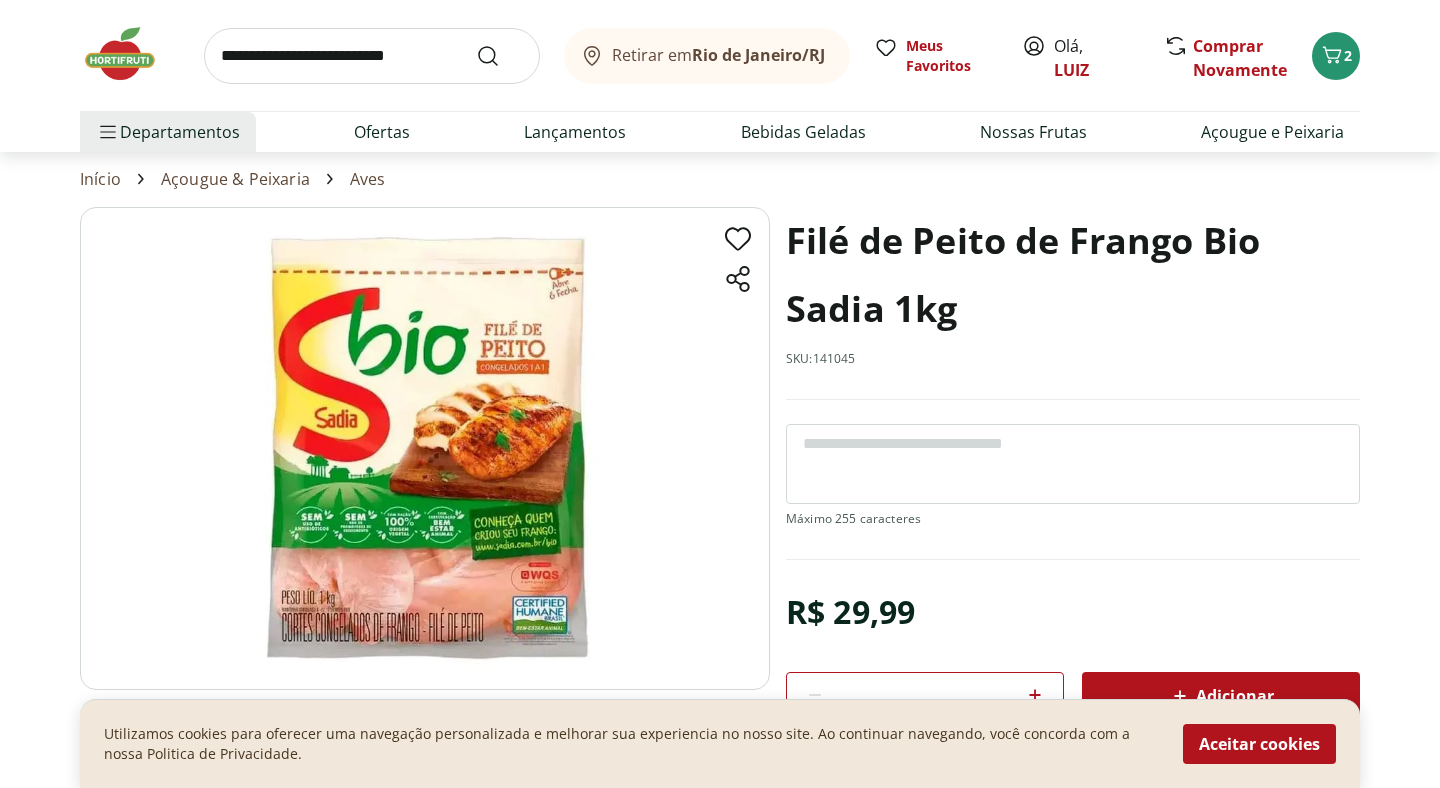 scroll, scrollTop: 0, scrollLeft: 0, axis: both 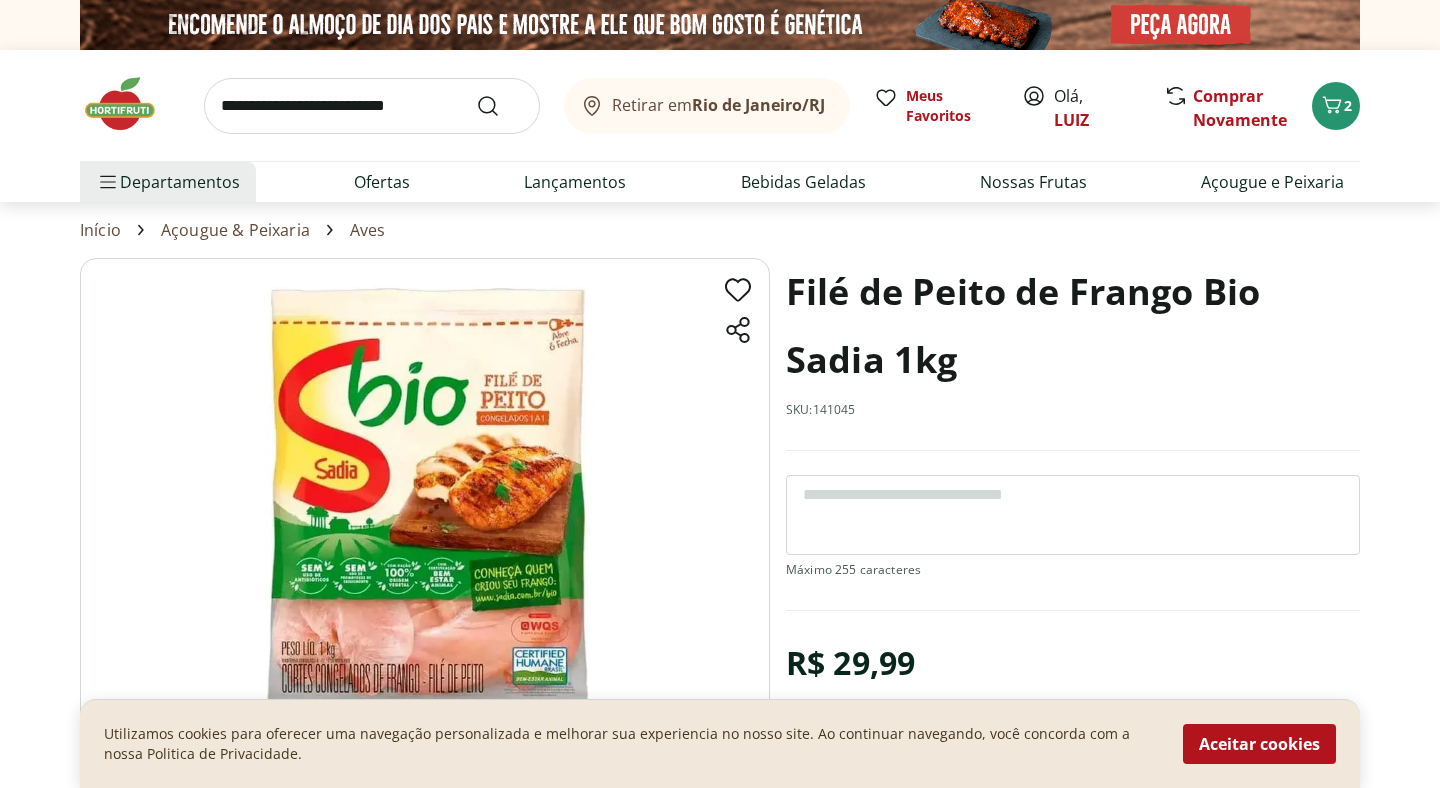 click at bounding box center (372, 106) 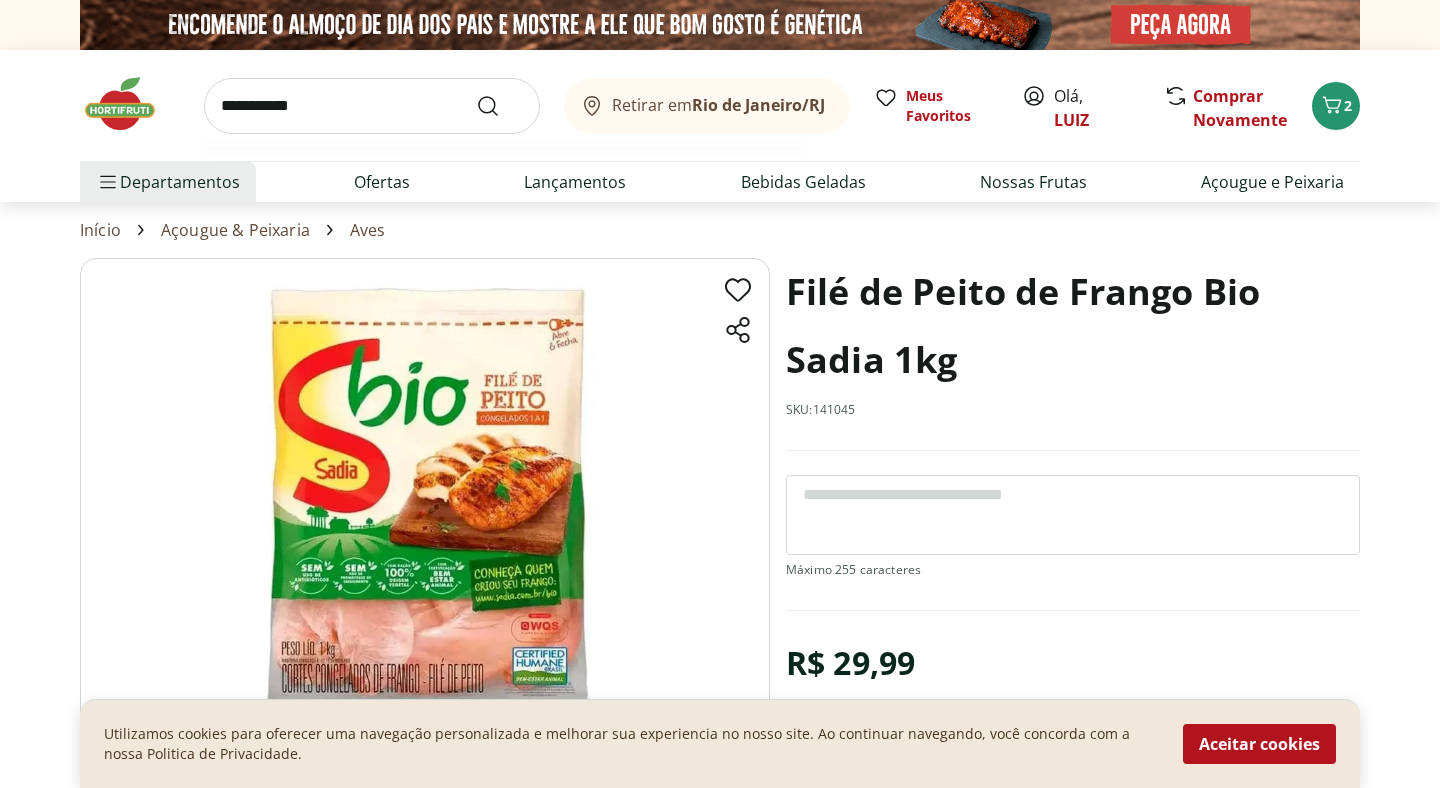 type on "**********" 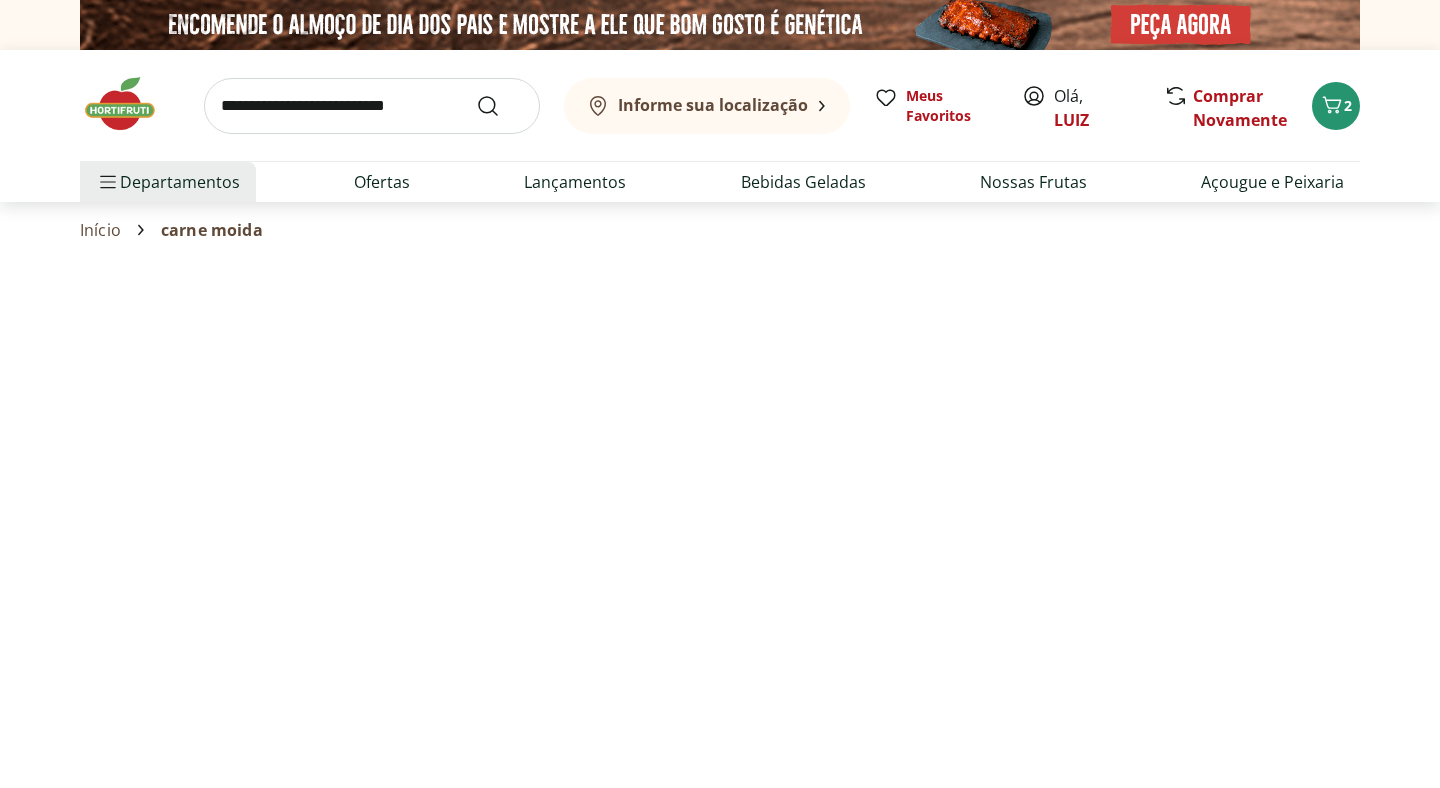 select on "**********" 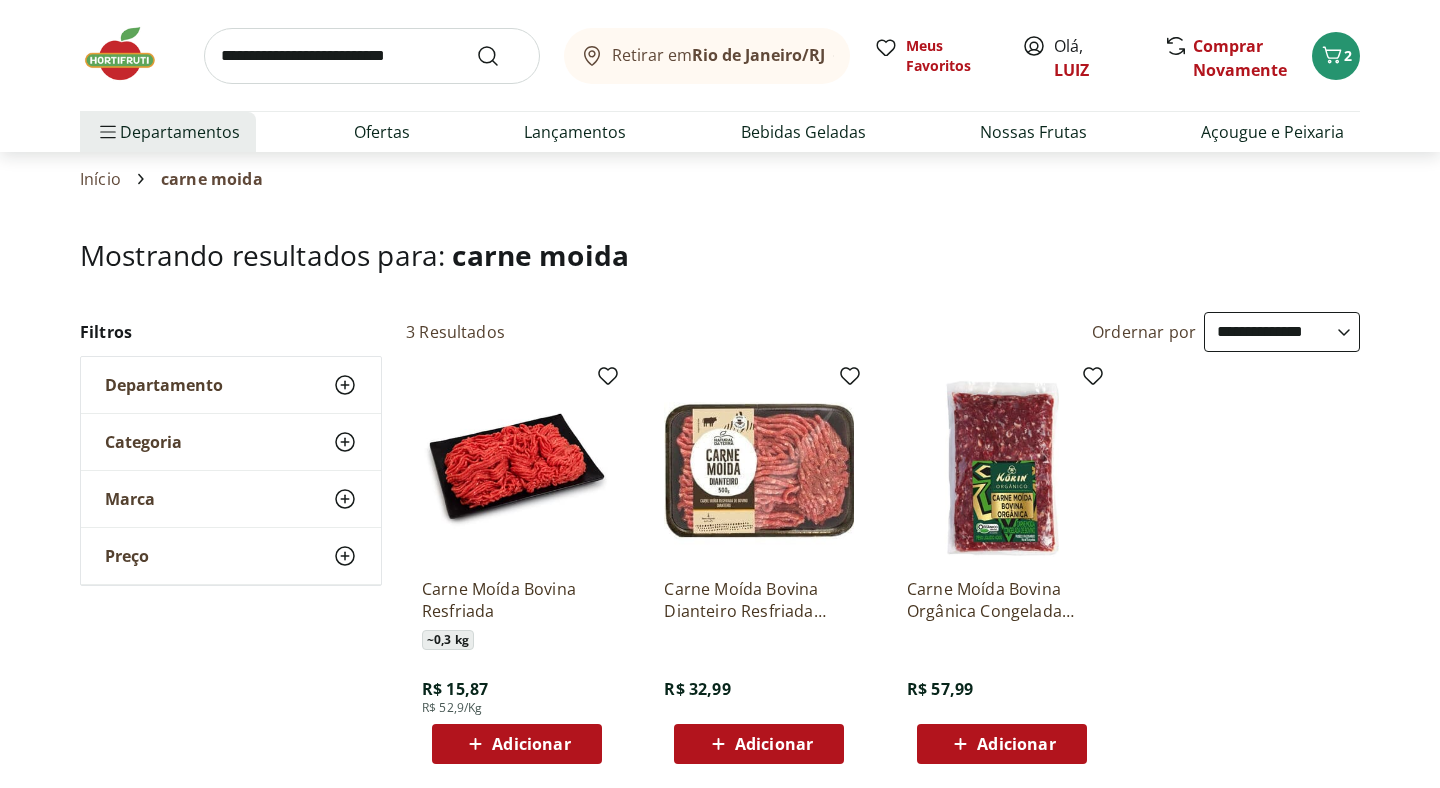 scroll, scrollTop: 65, scrollLeft: 0, axis: vertical 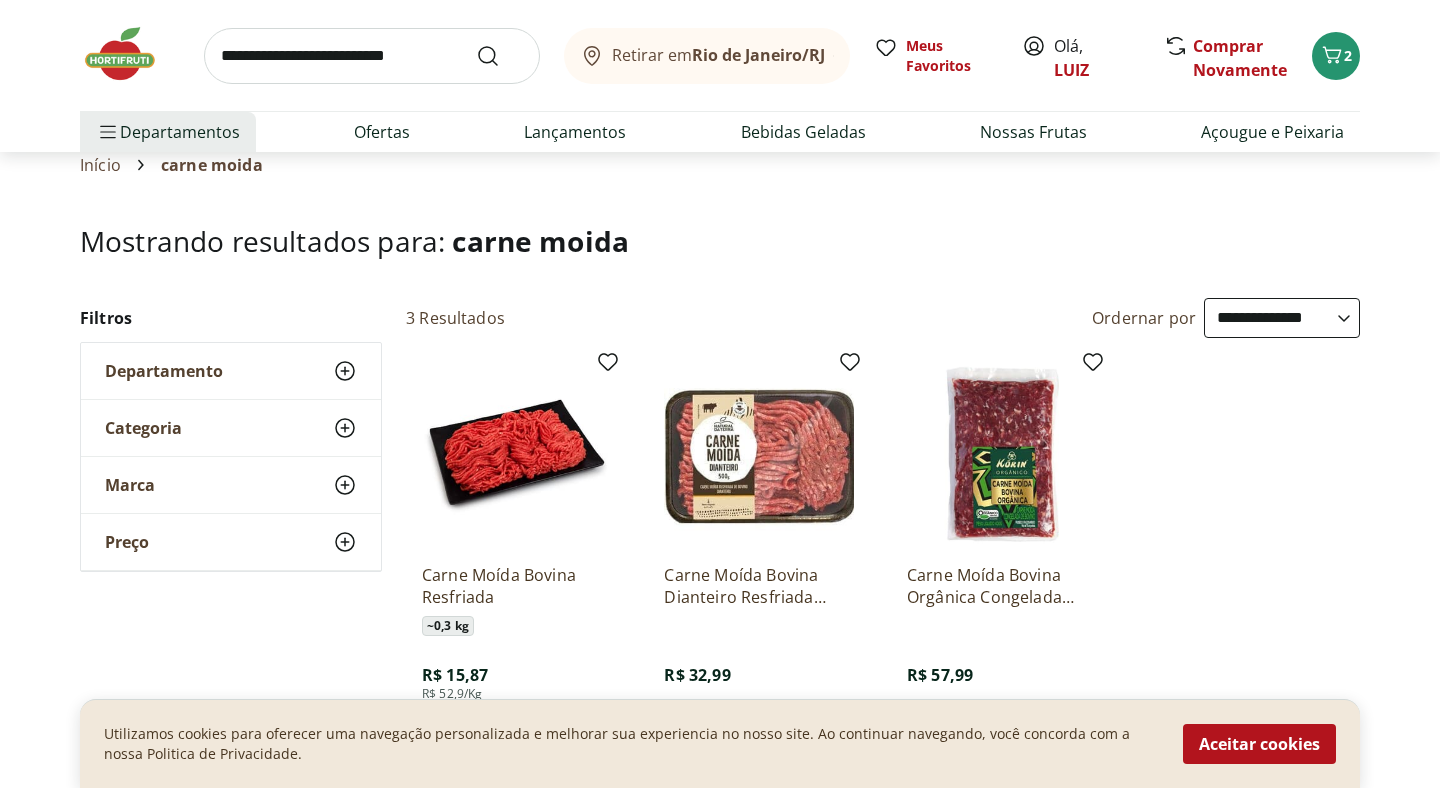 click at bounding box center (372, 56) 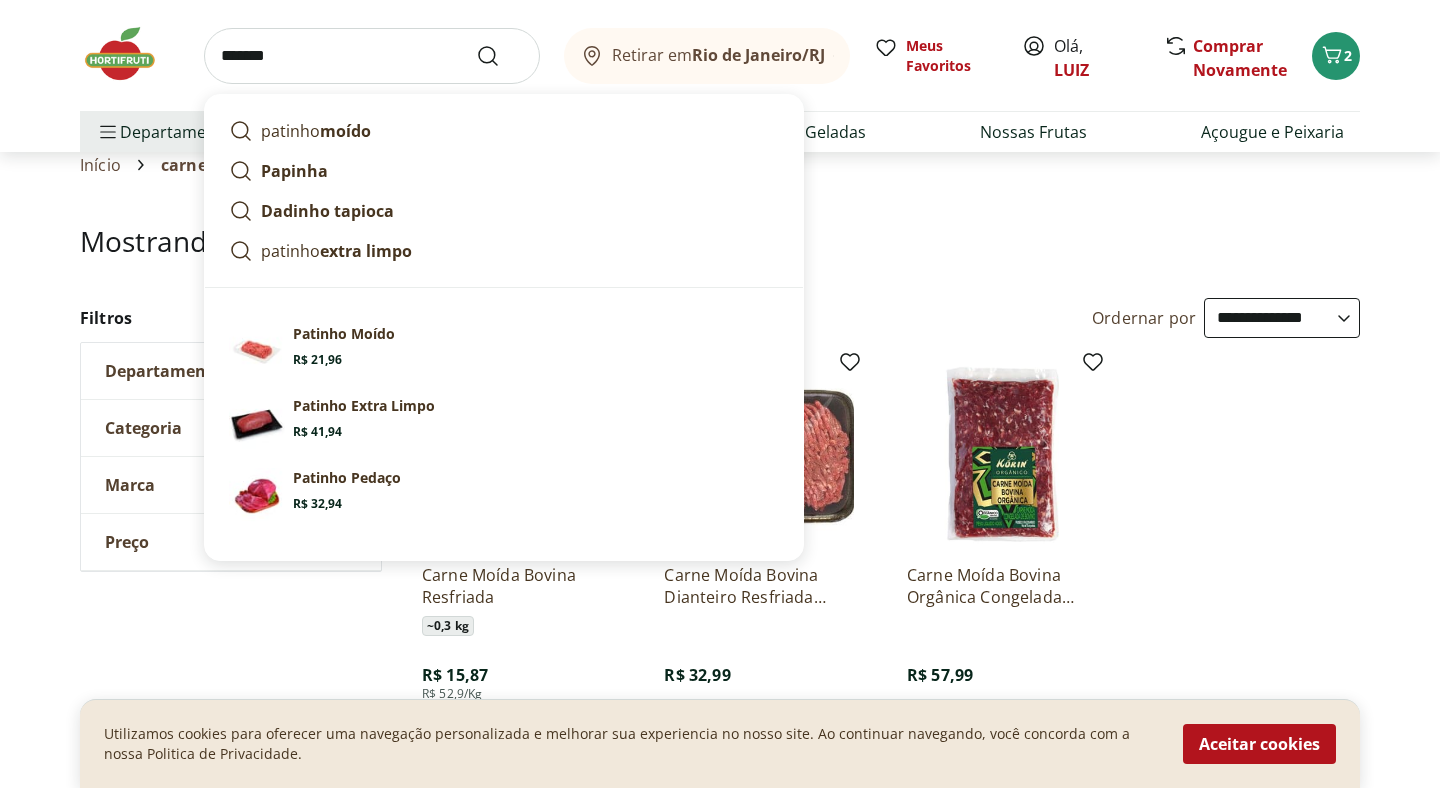type on "*******" 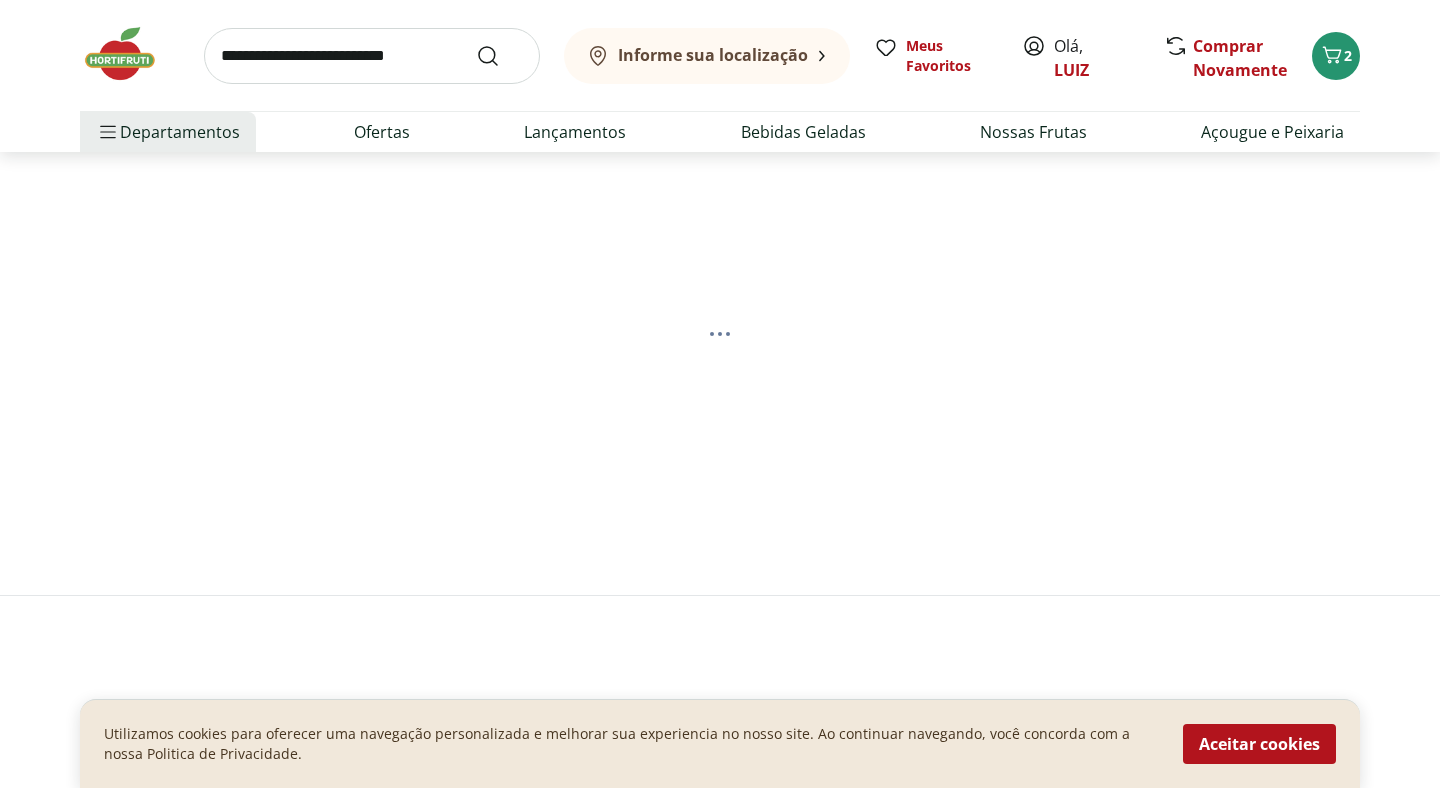 scroll, scrollTop: 0, scrollLeft: 0, axis: both 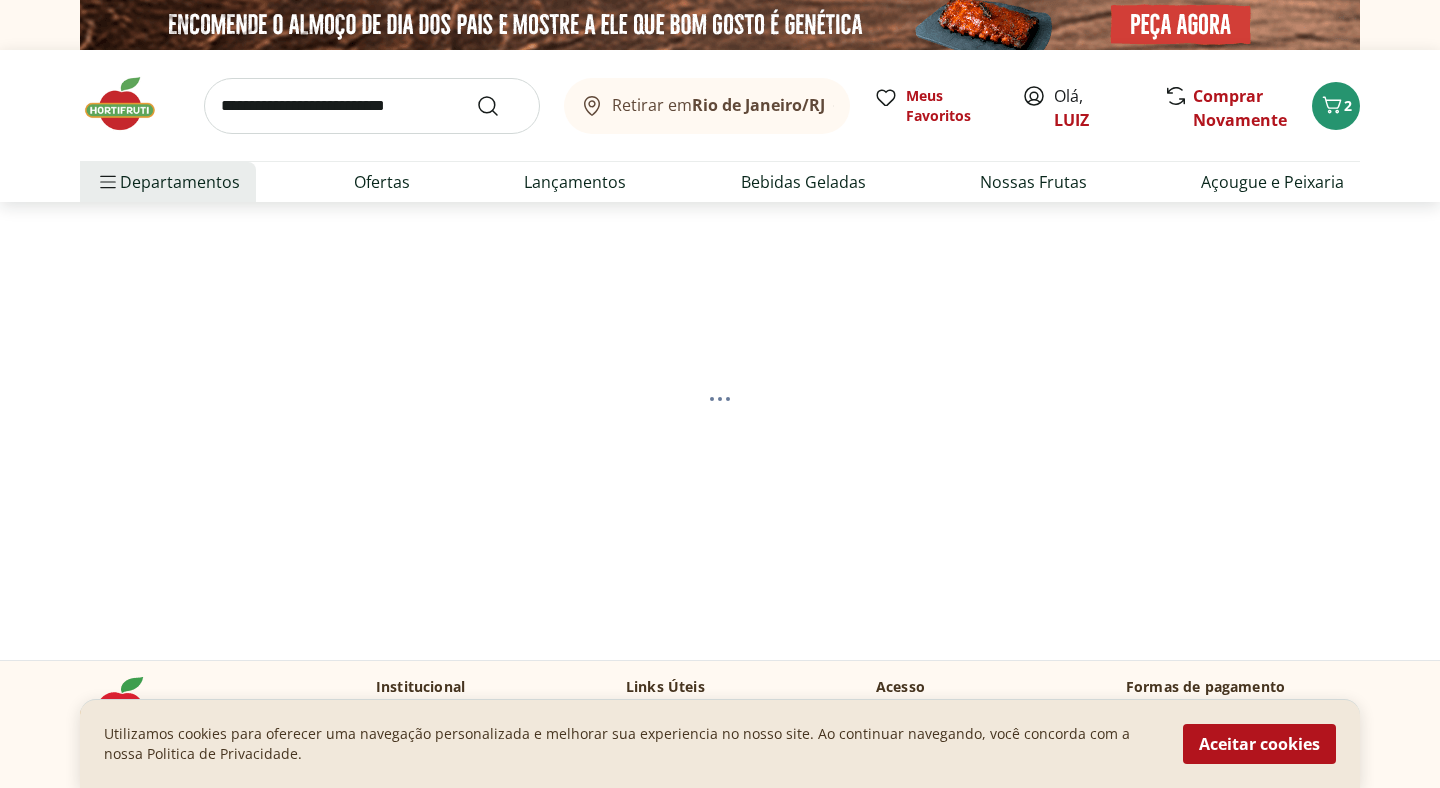 select on "**********" 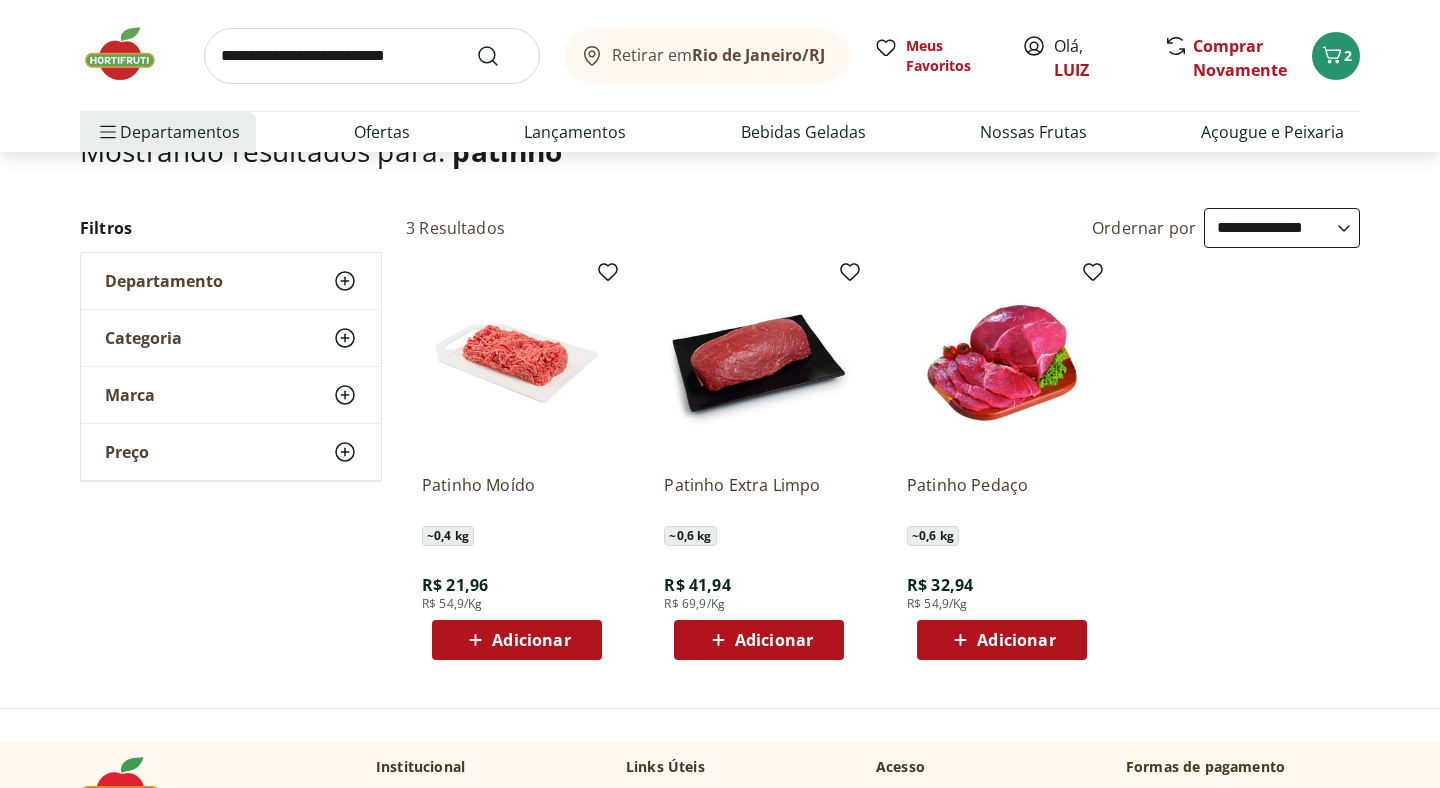 scroll, scrollTop: 157, scrollLeft: 0, axis: vertical 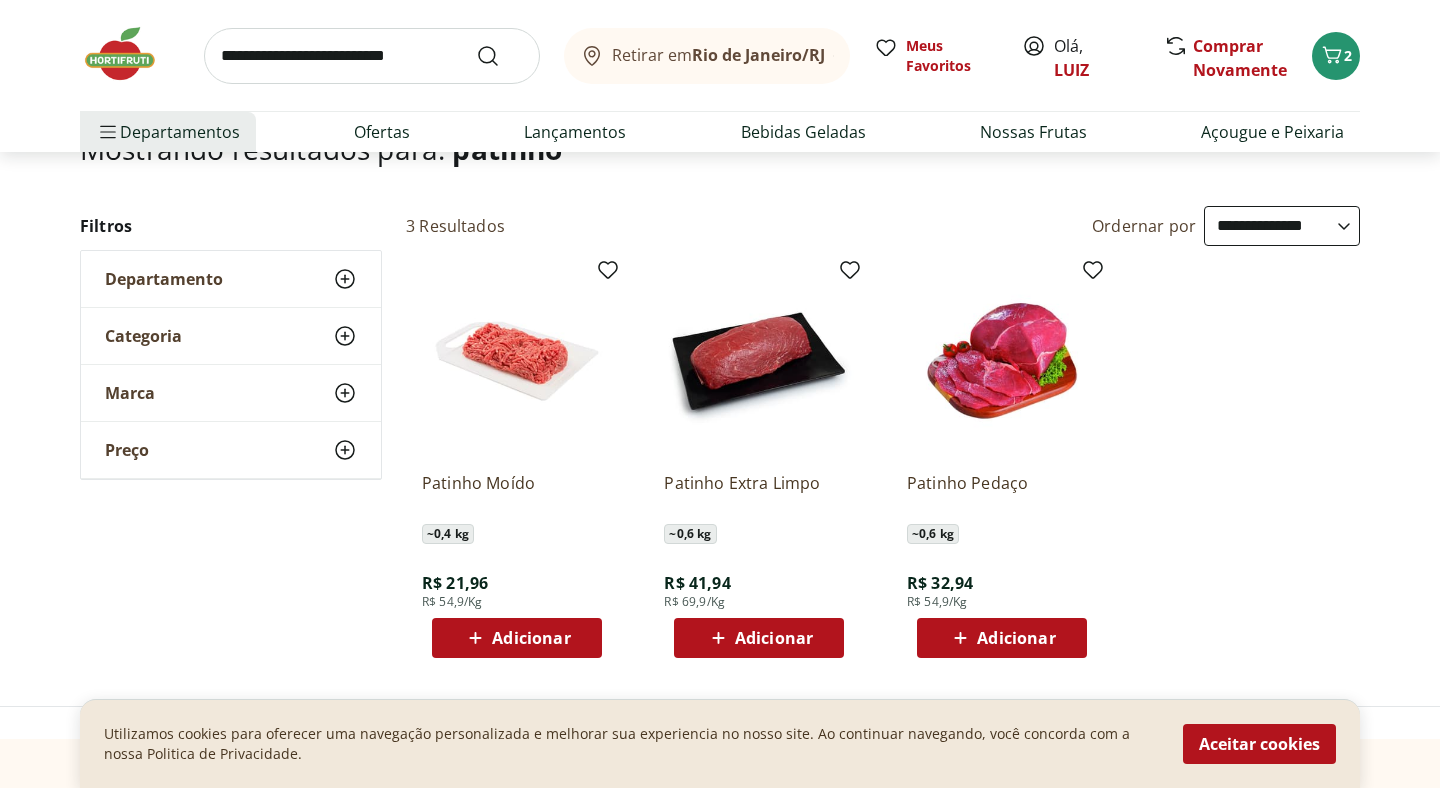 click on "Adicionar" at bounding box center [531, 638] 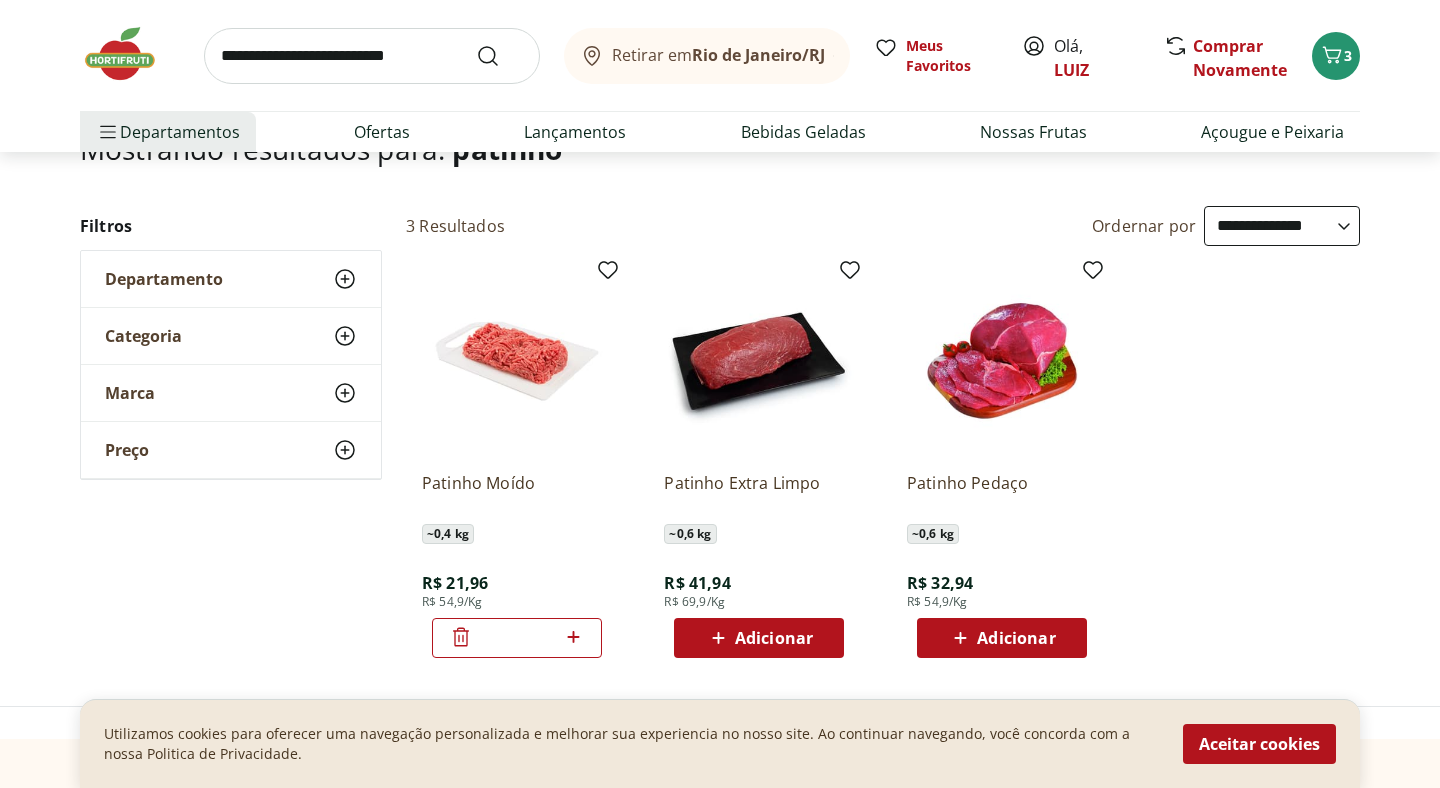 click 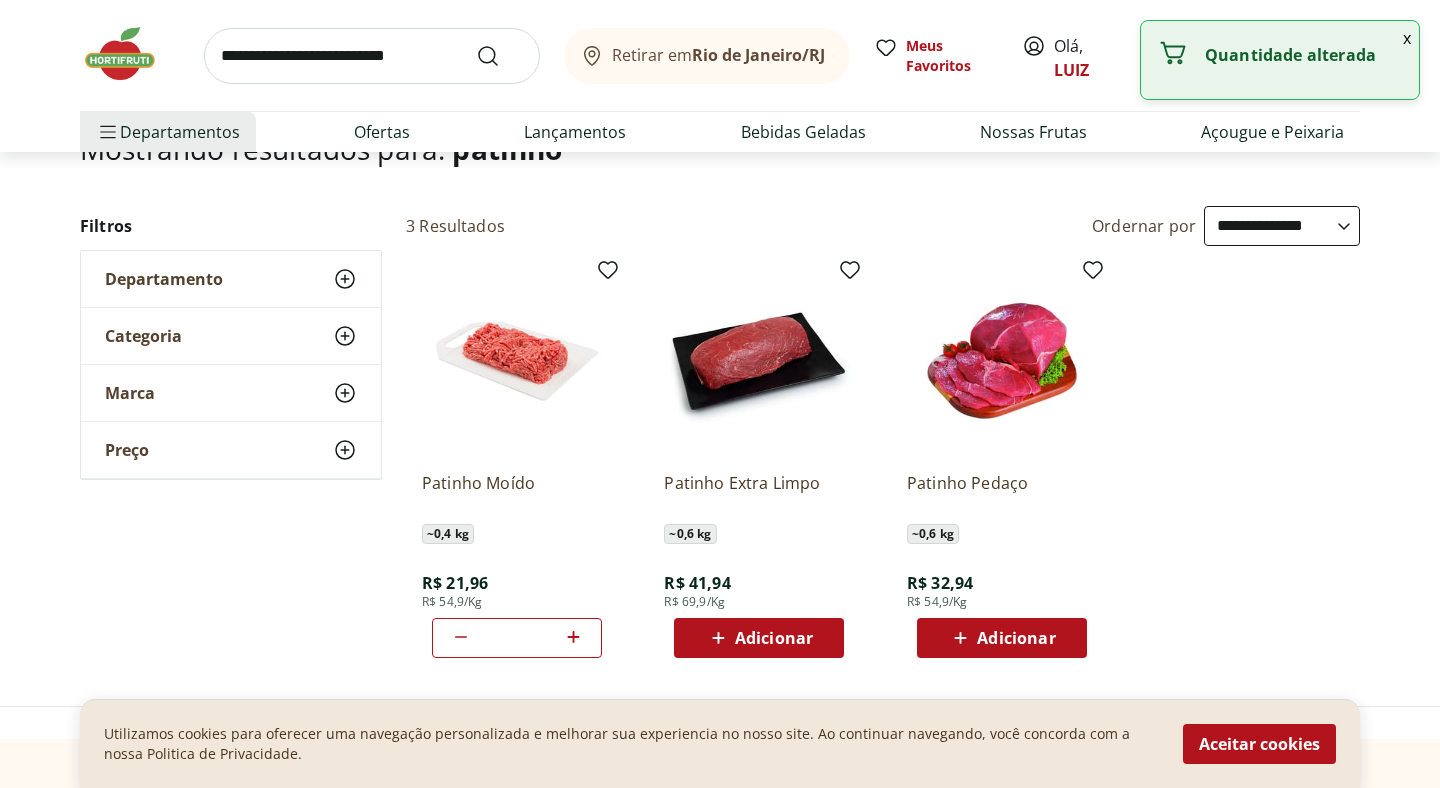 click 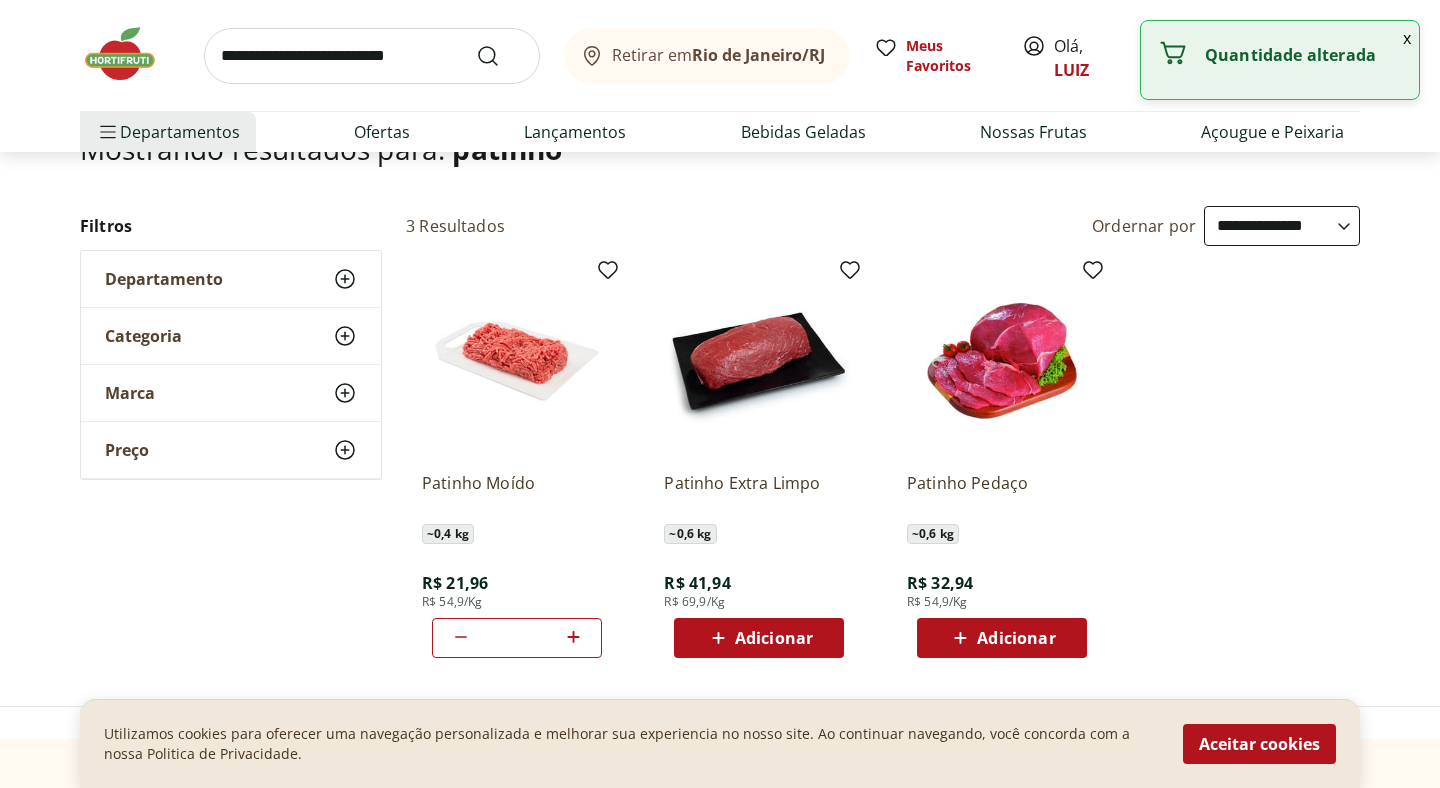 click 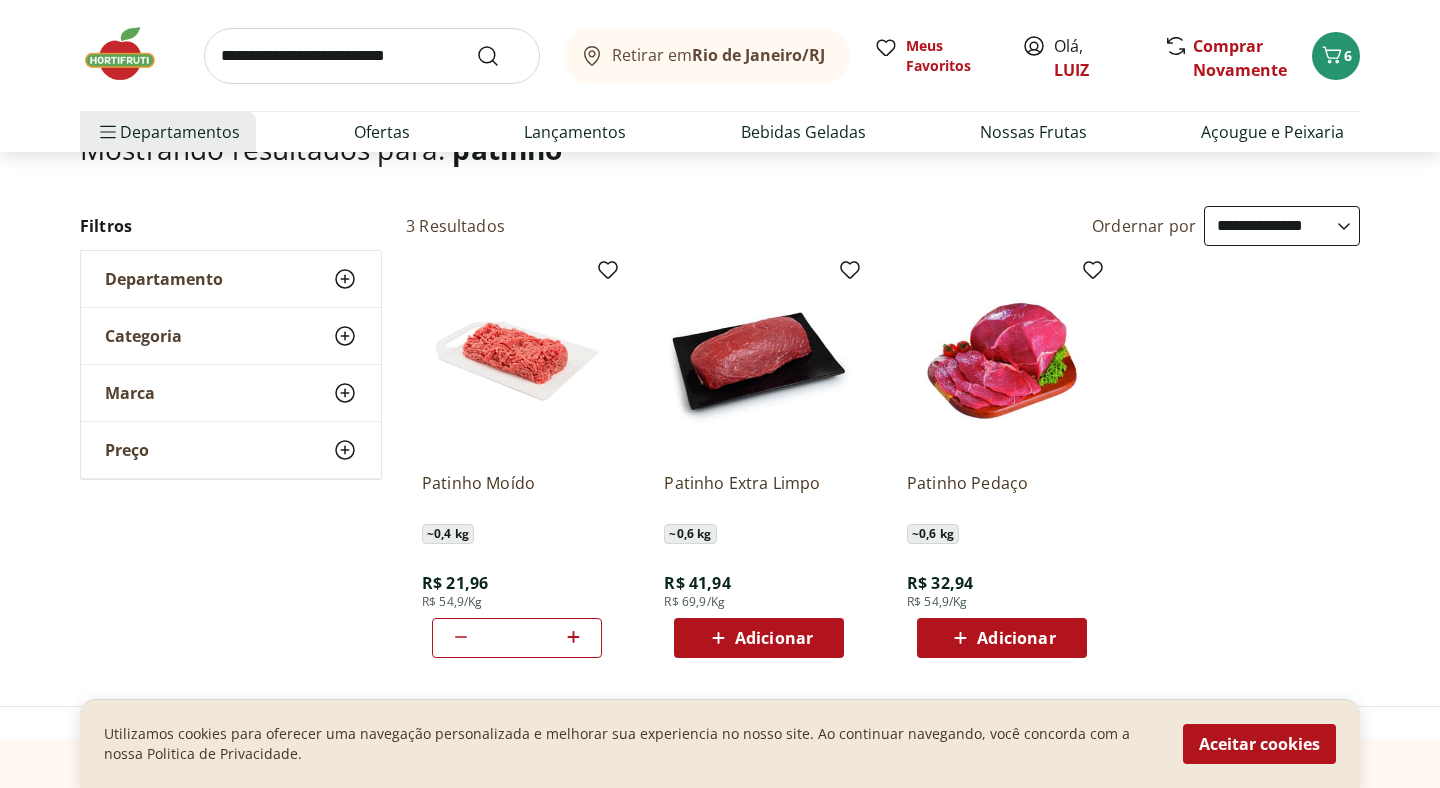 click at bounding box center [372, 56] 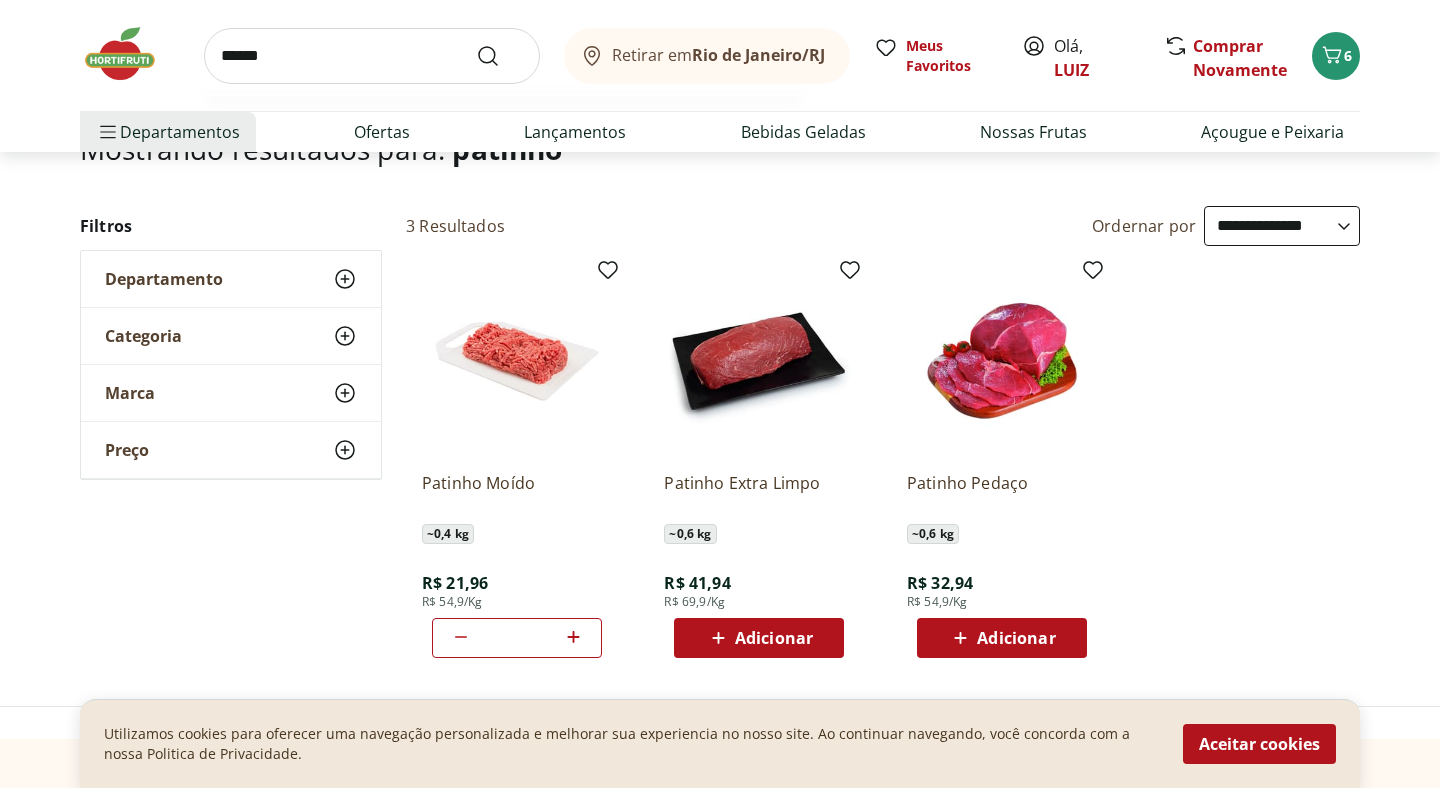 type on "******" 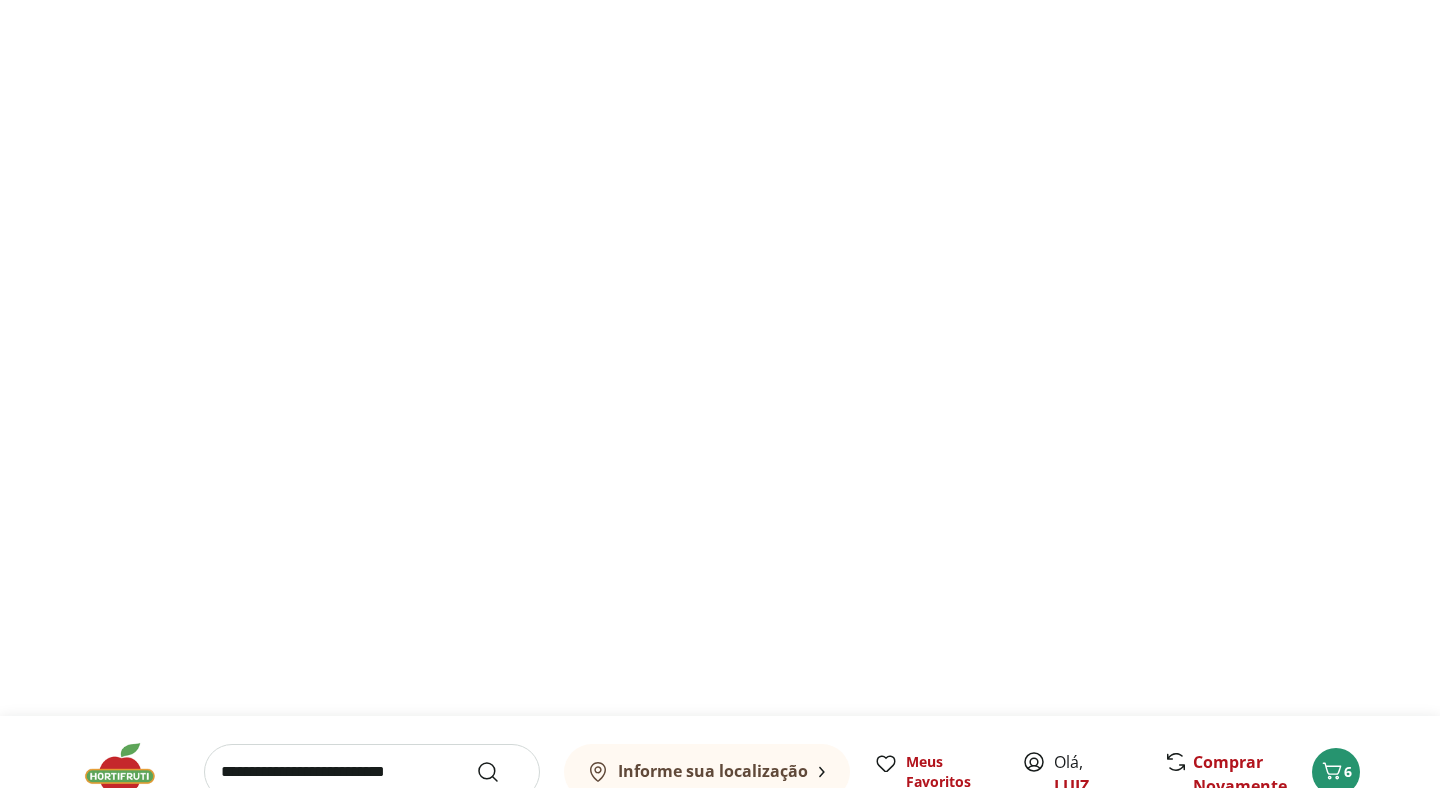 scroll, scrollTop: 0, scrollLeft: 0, axis: both 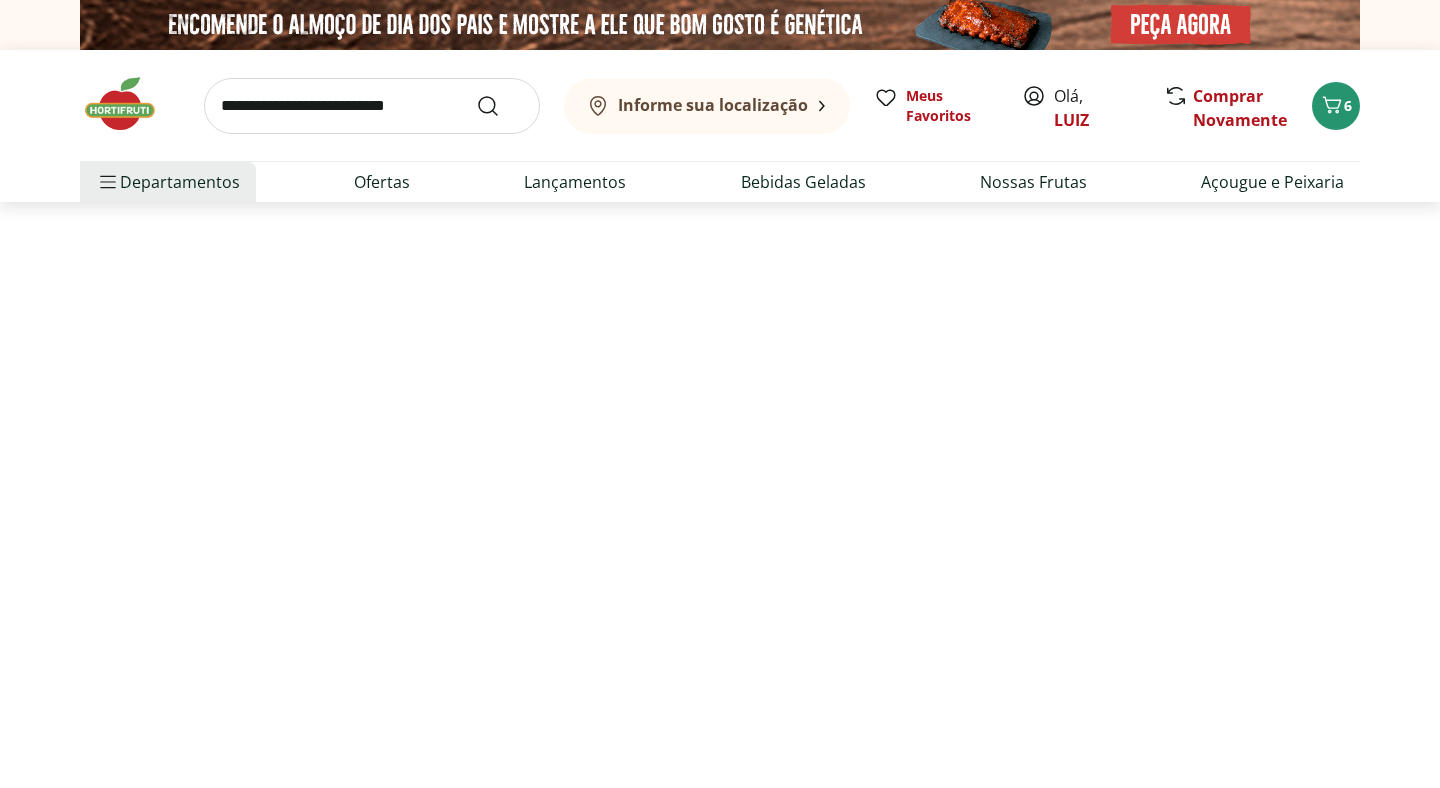 select on "**********" 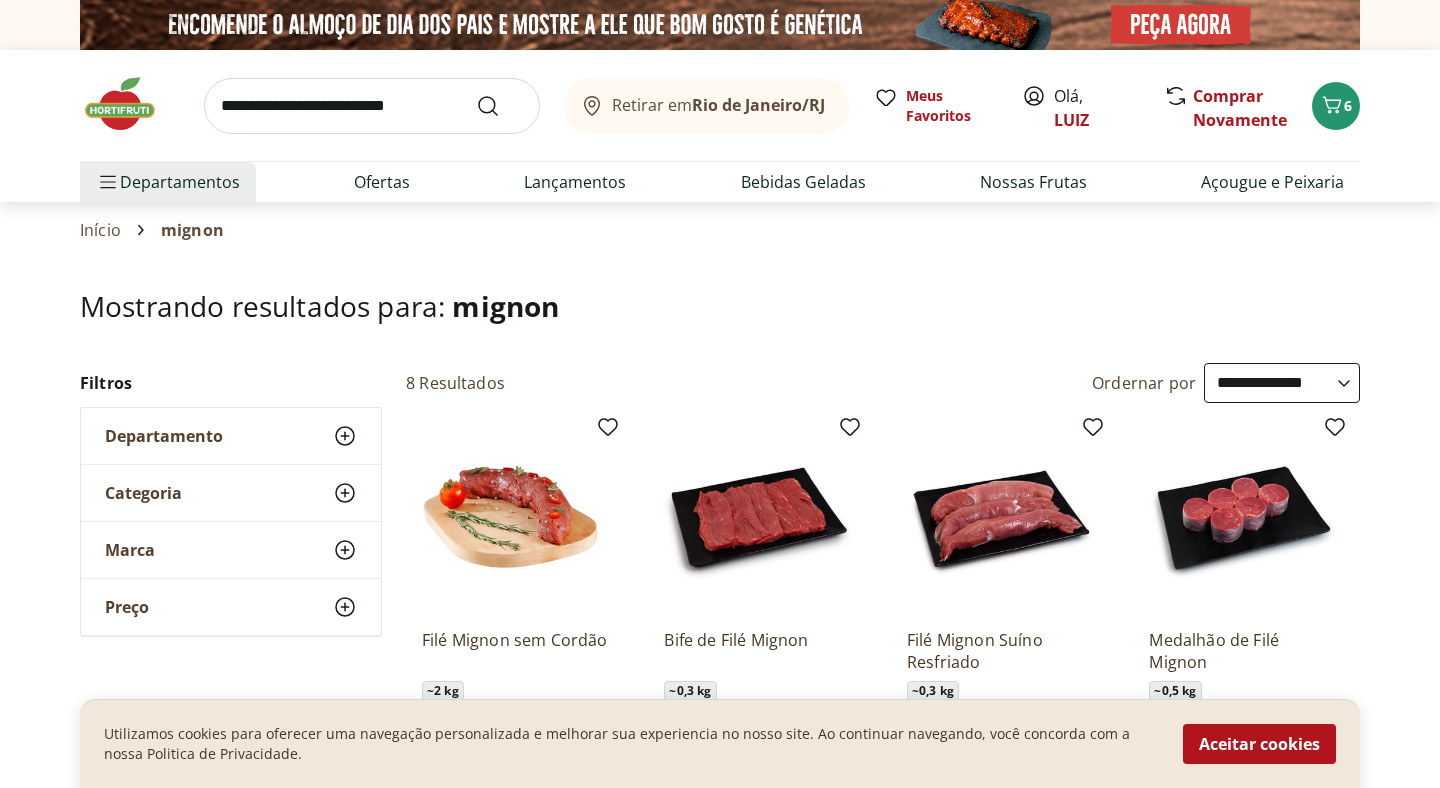scroll, scrollTop: 150, scrollLeft: 0, axis: vertical 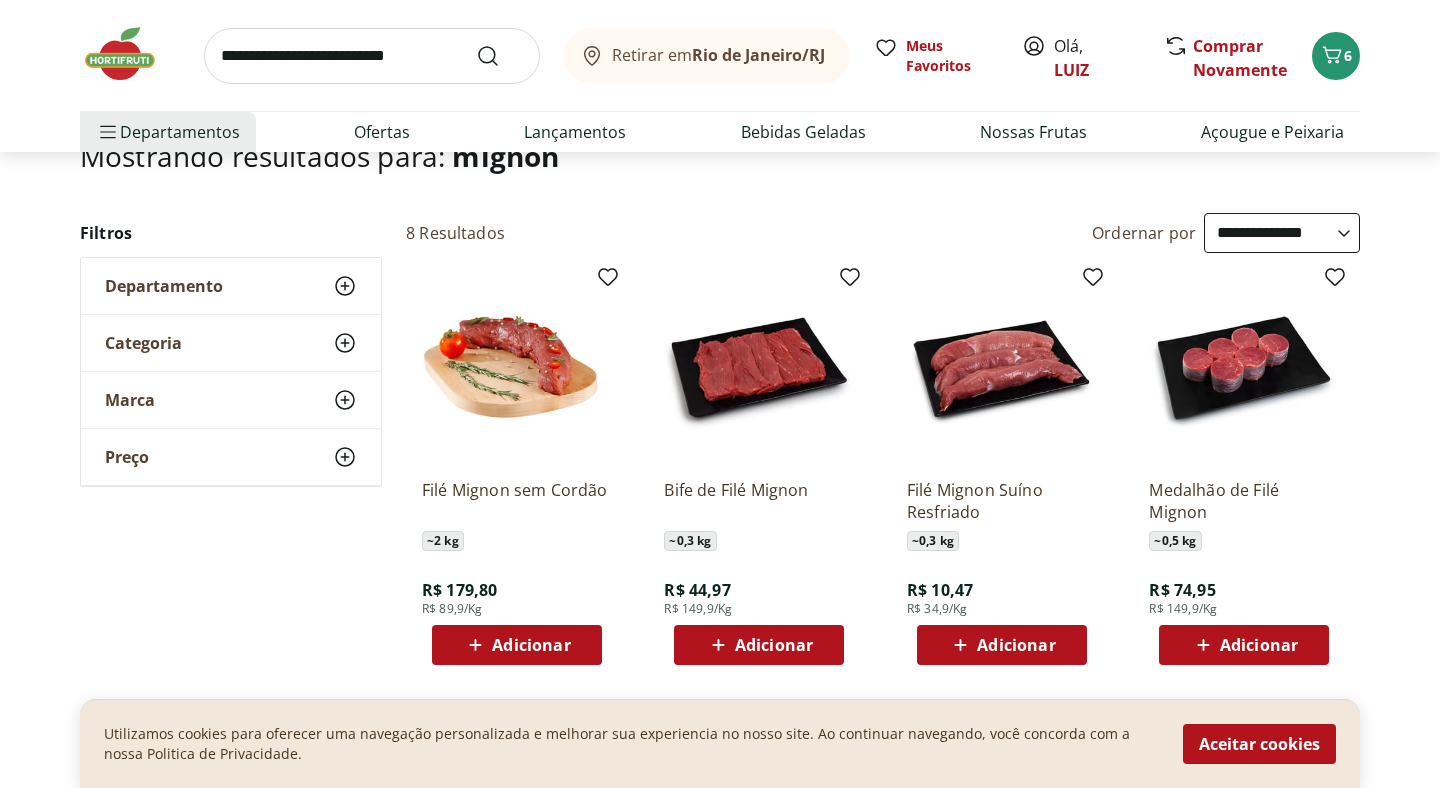 click at bounding box center [372, 56] 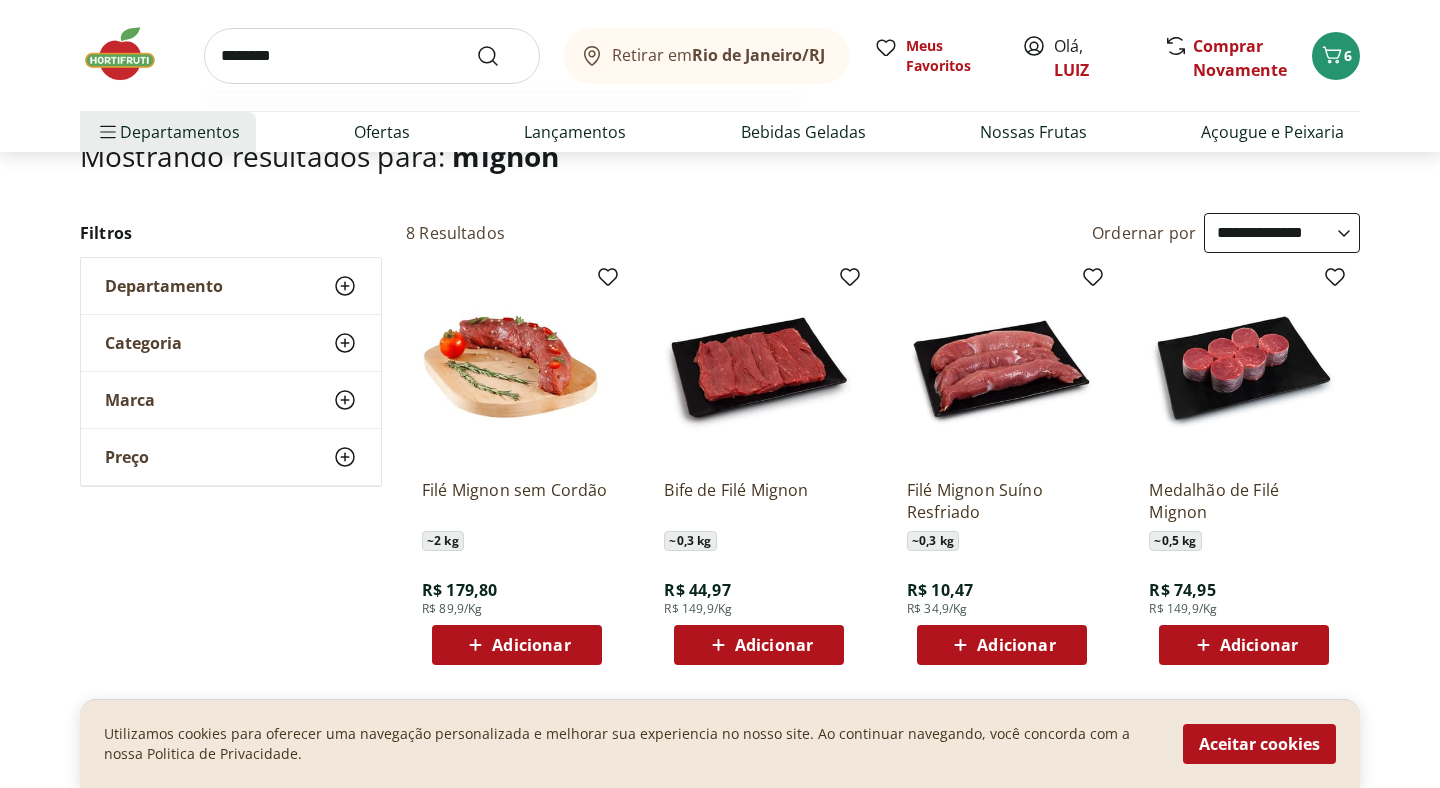 type on "*********" 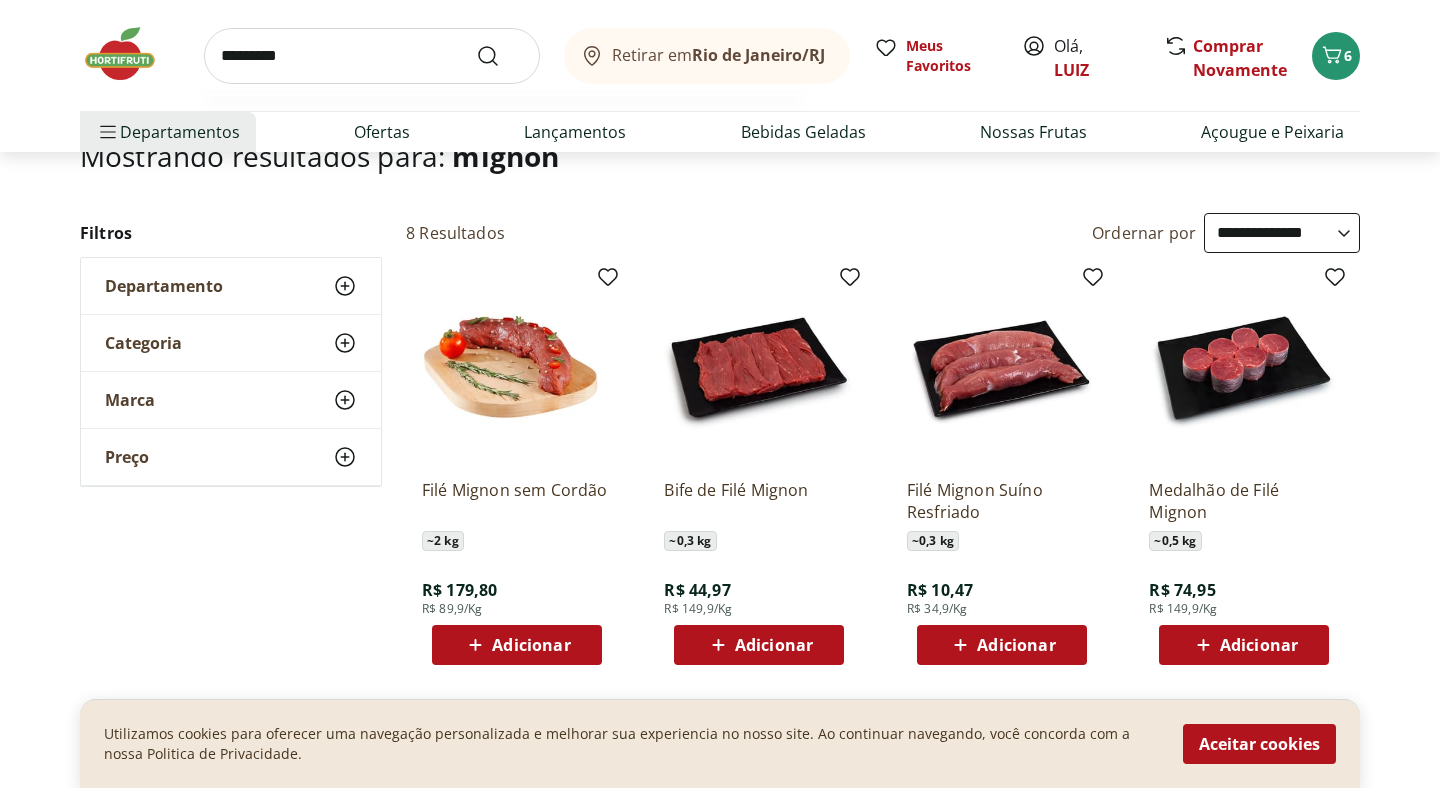 click at bounding box center (500, 56) 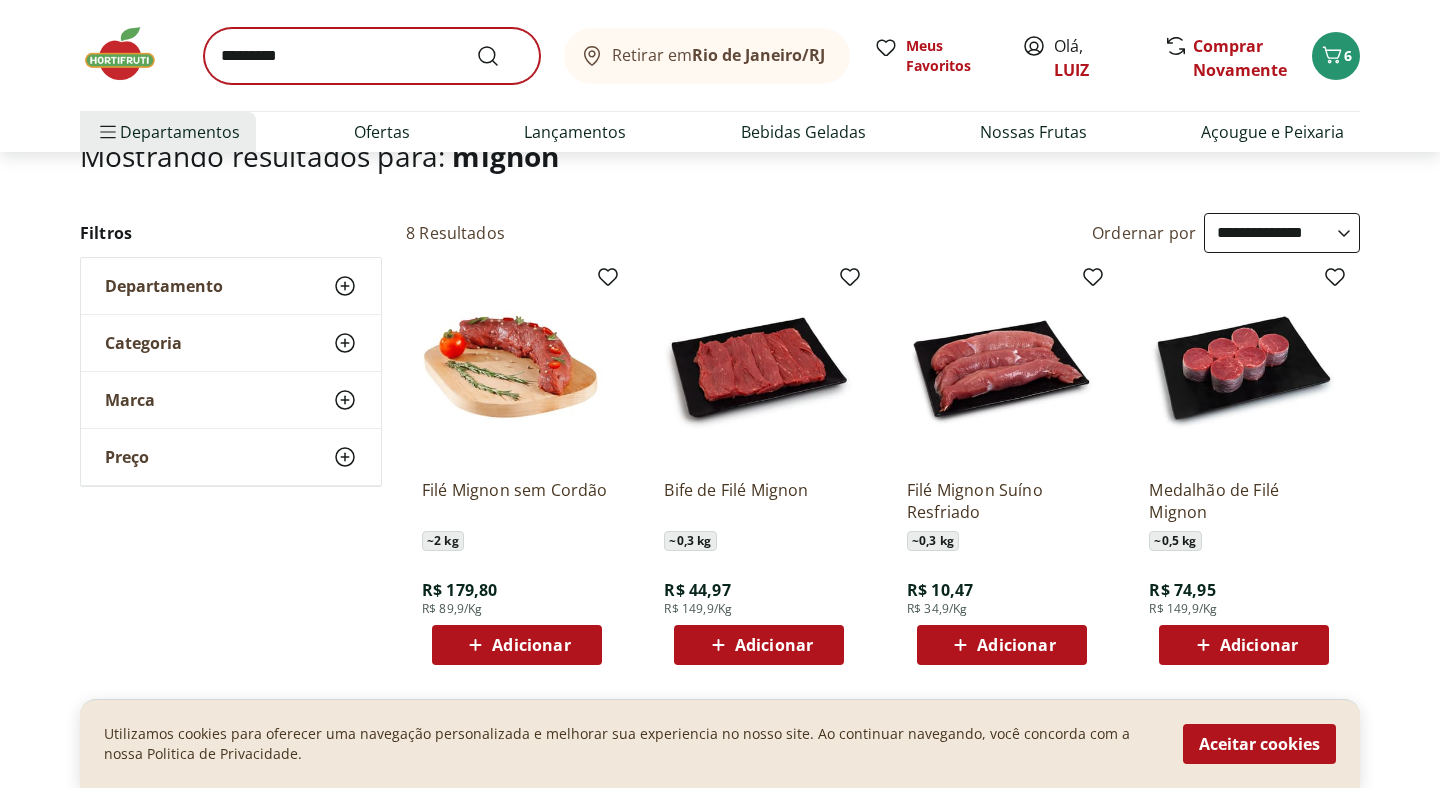 scroll, scrollTop: 0, scrollLeft: 0, axis: both 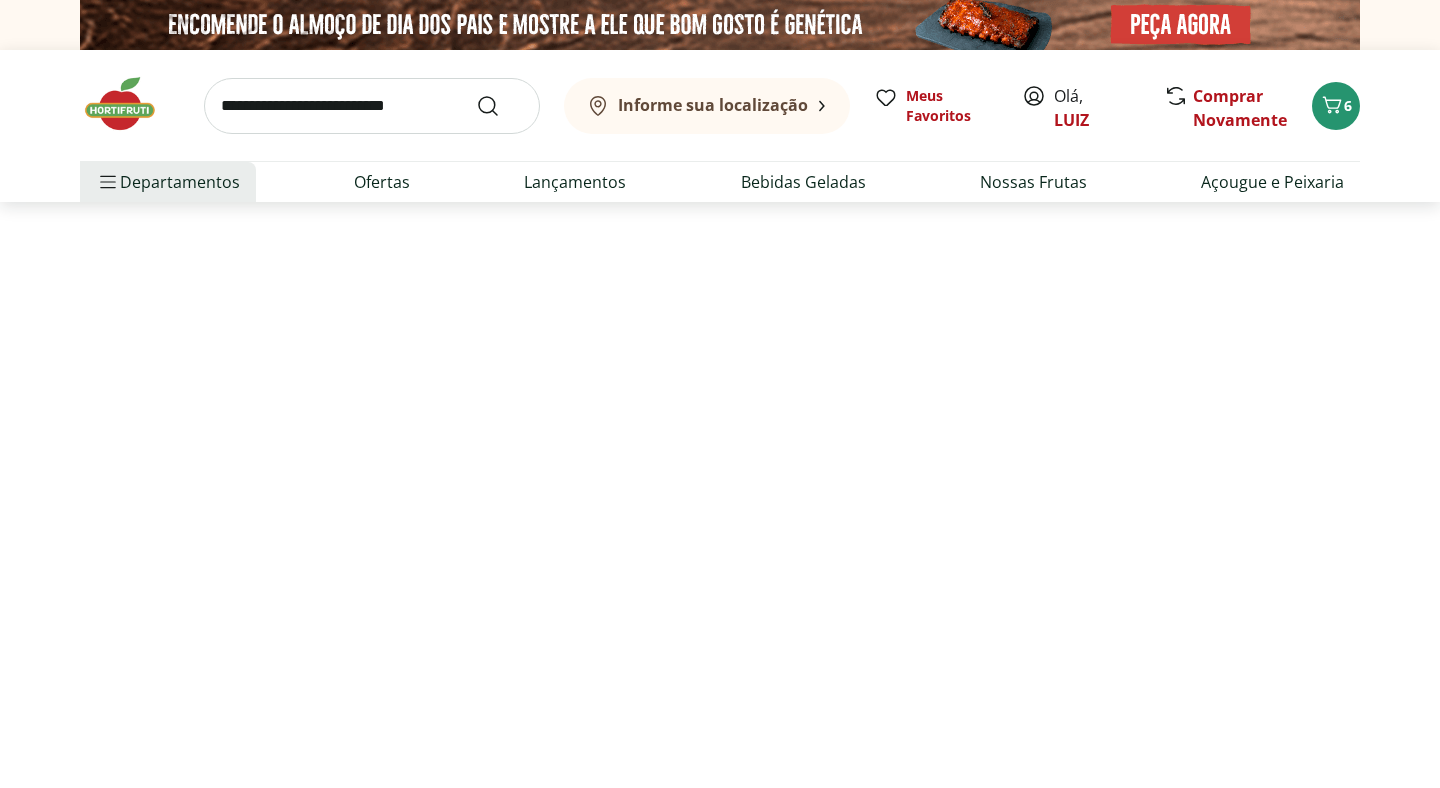 select on "**********" 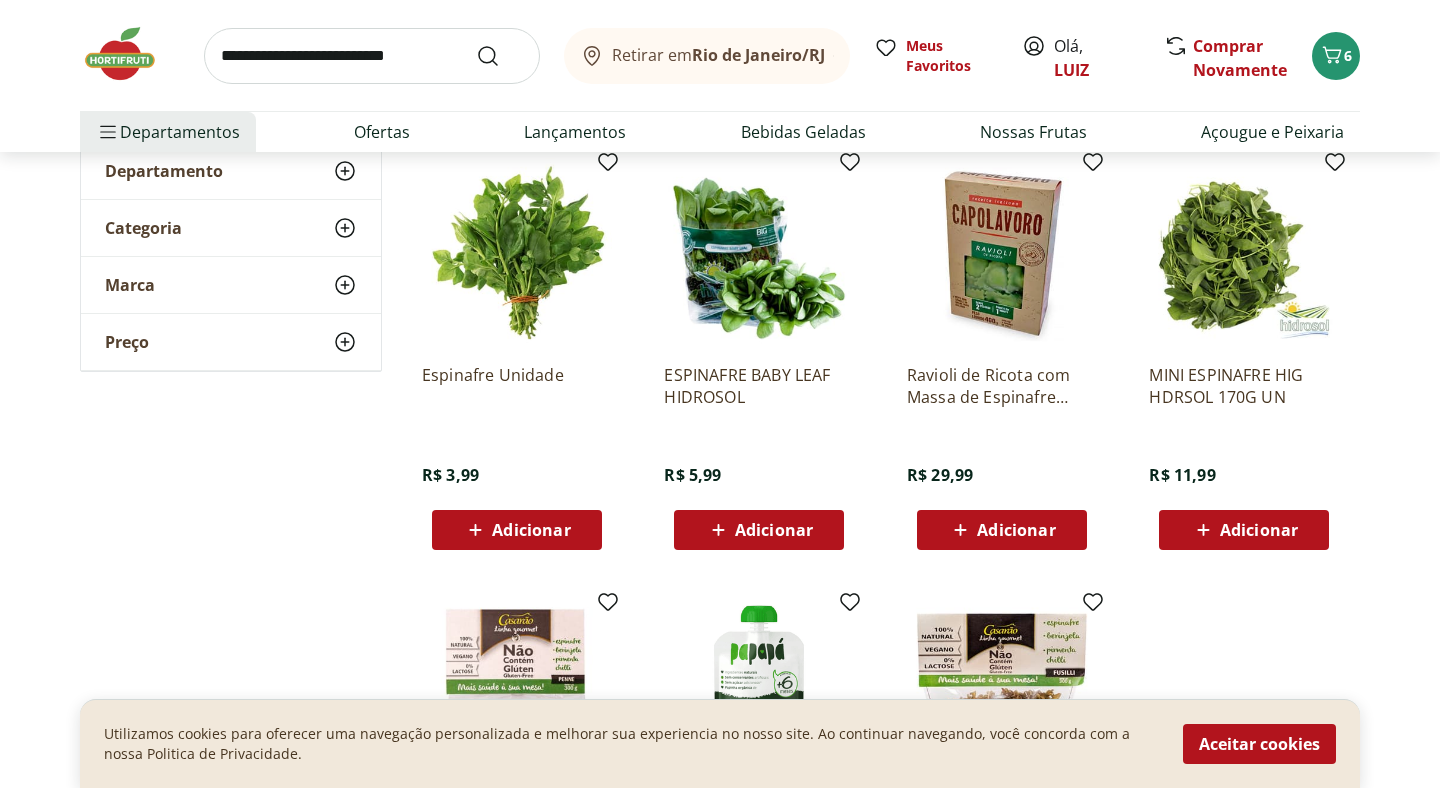scroll, scrollTop: 220, scrollLeft: 0, axis: vertical 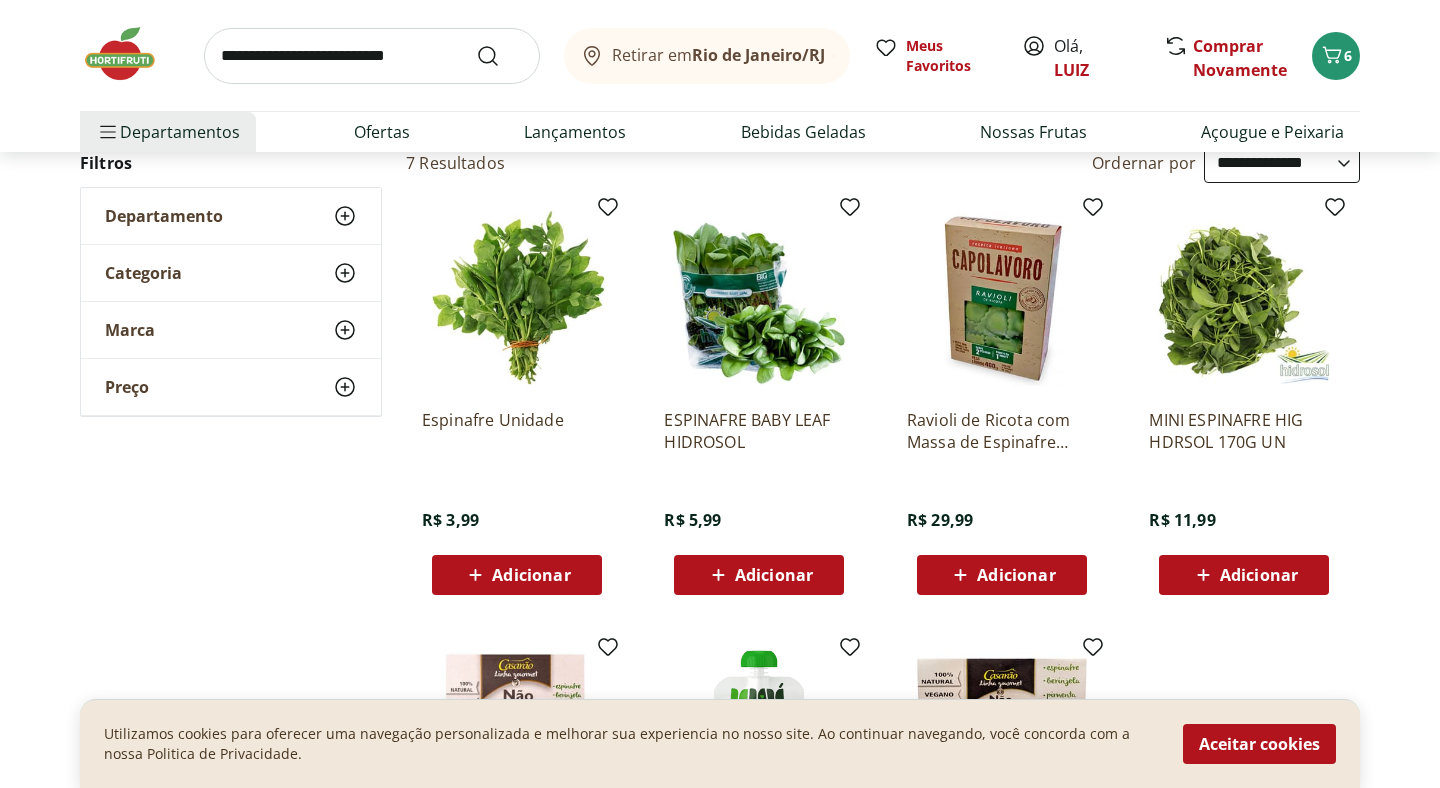 click on "Adicionar" at bounding box center (531, 575) 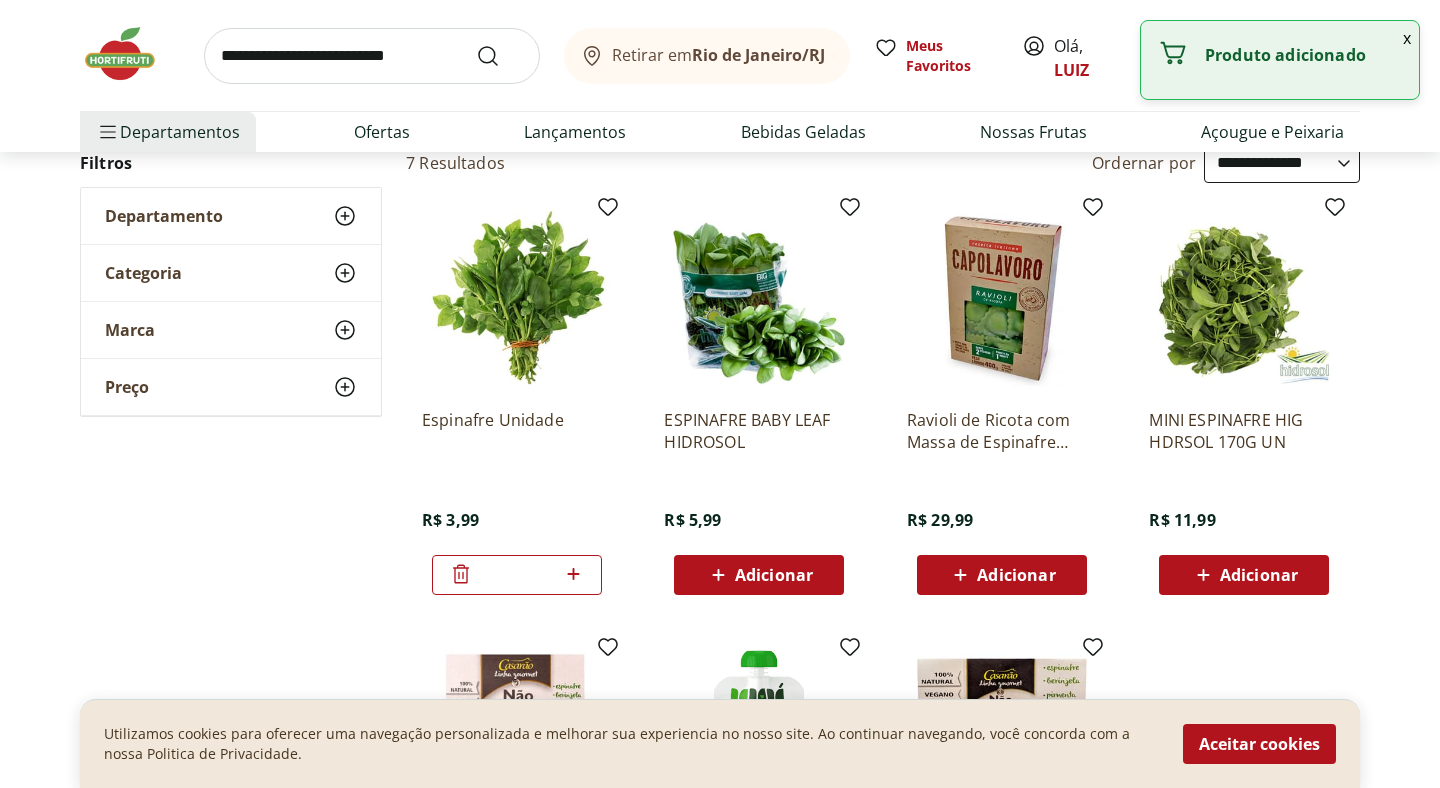click at bounding box center (372, 56) 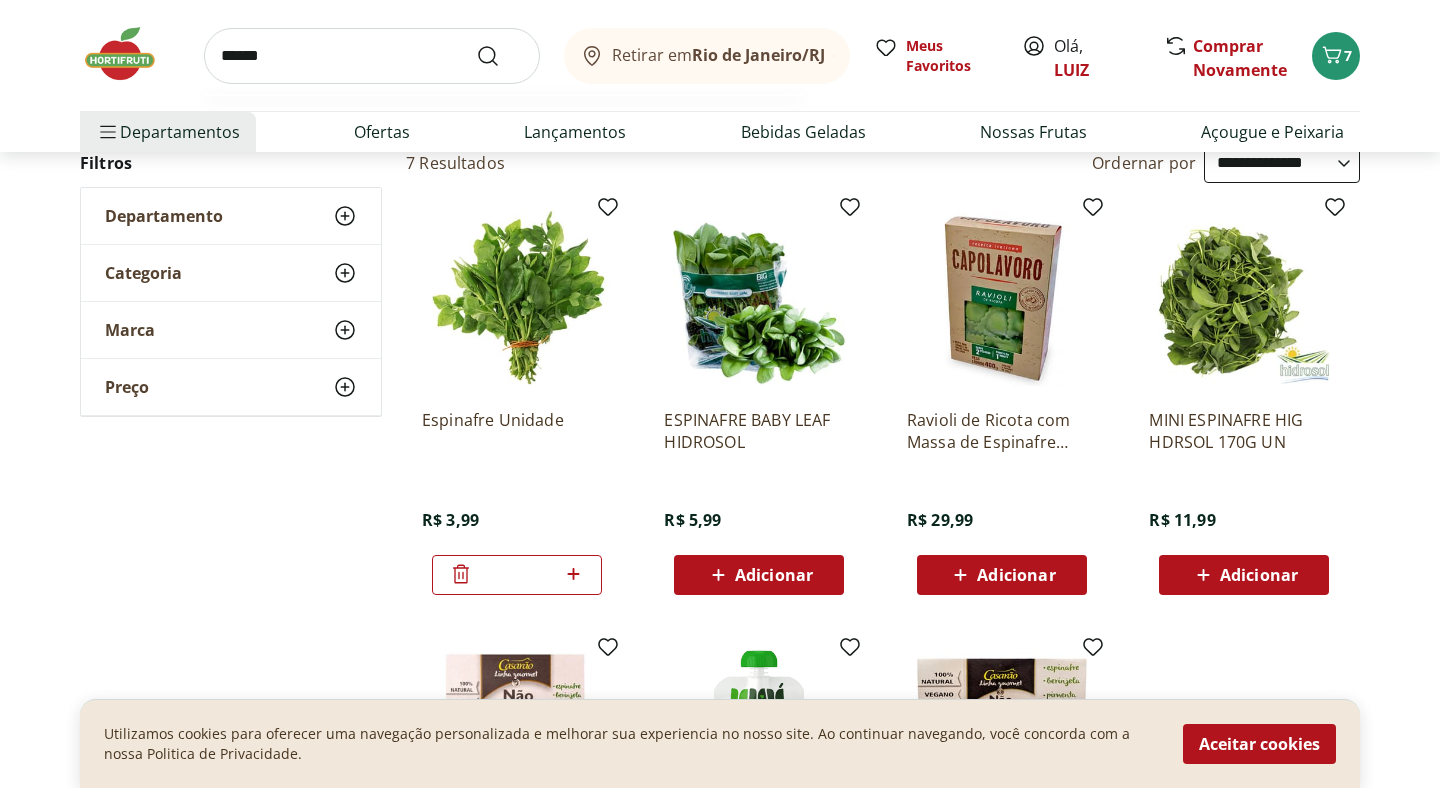 type on "******" 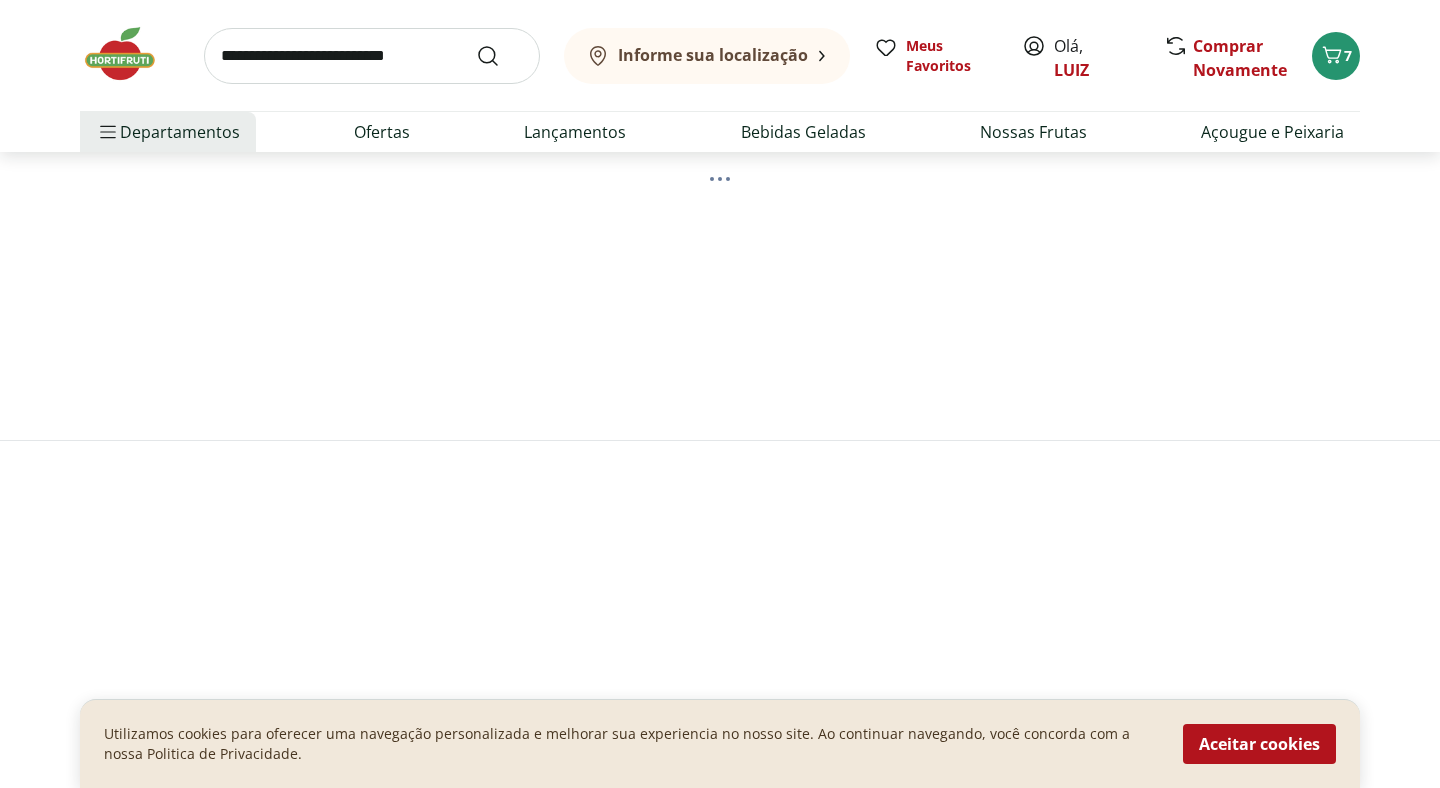 scroll, scrollTop: 0, scrollLeft: 0, axis: both 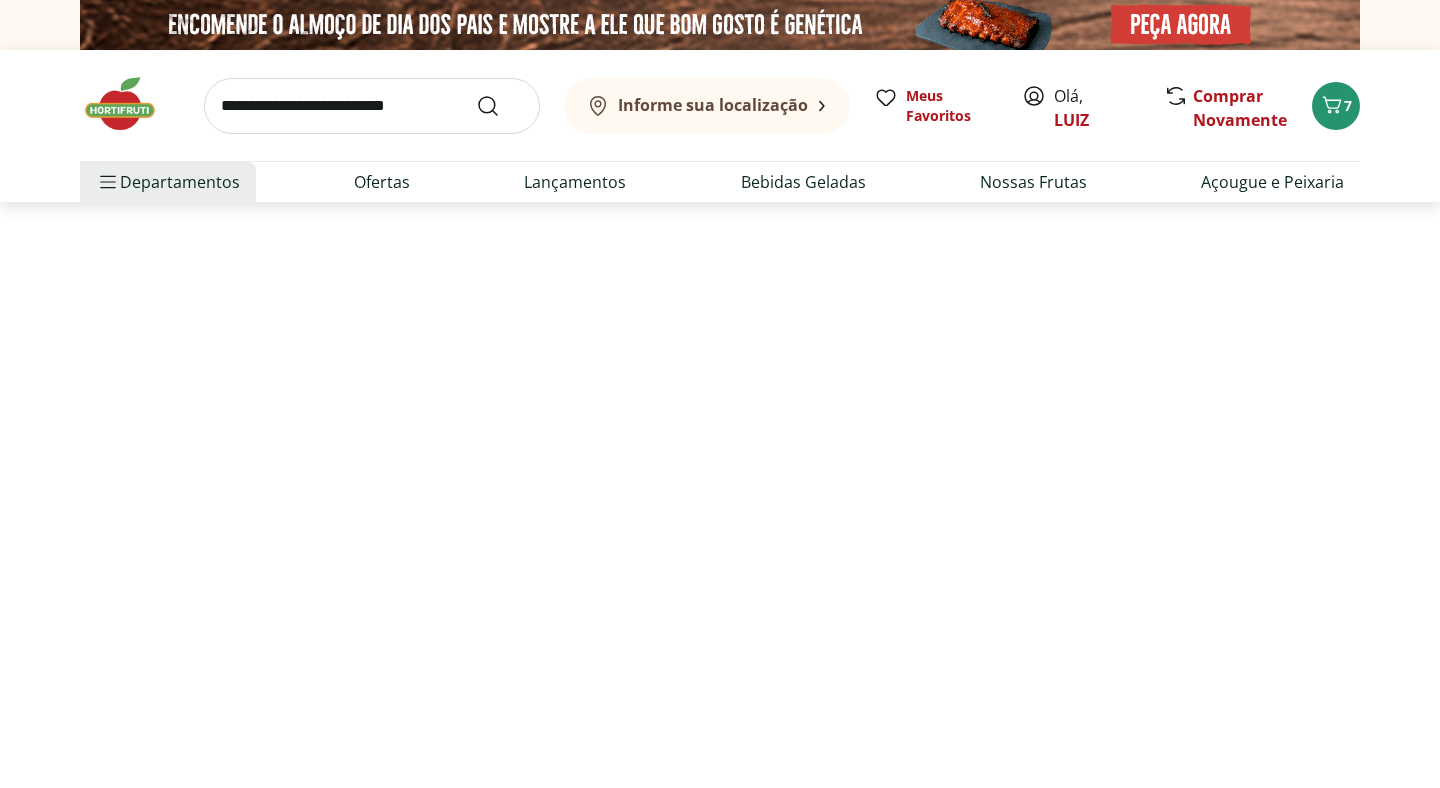 select on "**********" 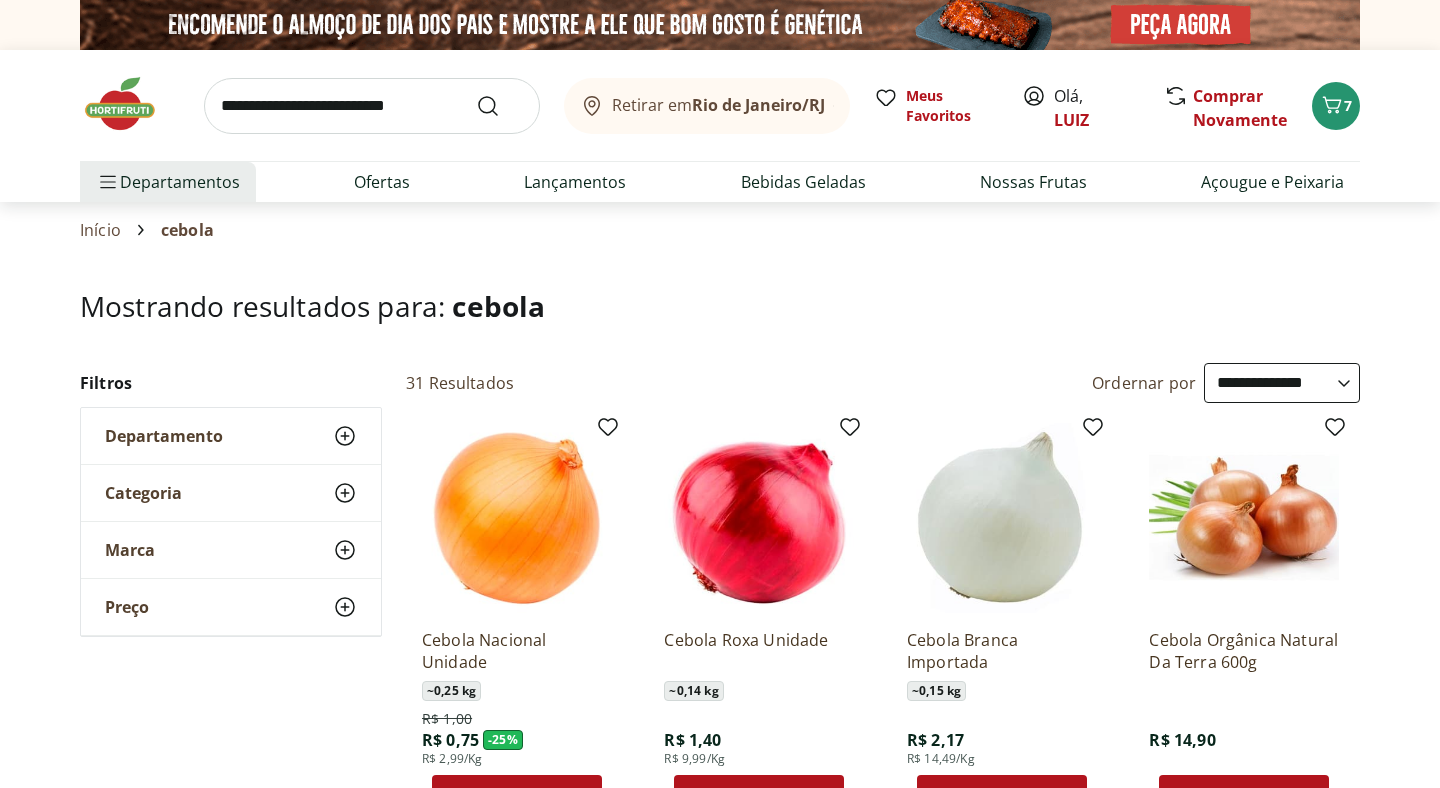 scroll, scrollTop: 150, scrollLeft: 0, axis: vertical 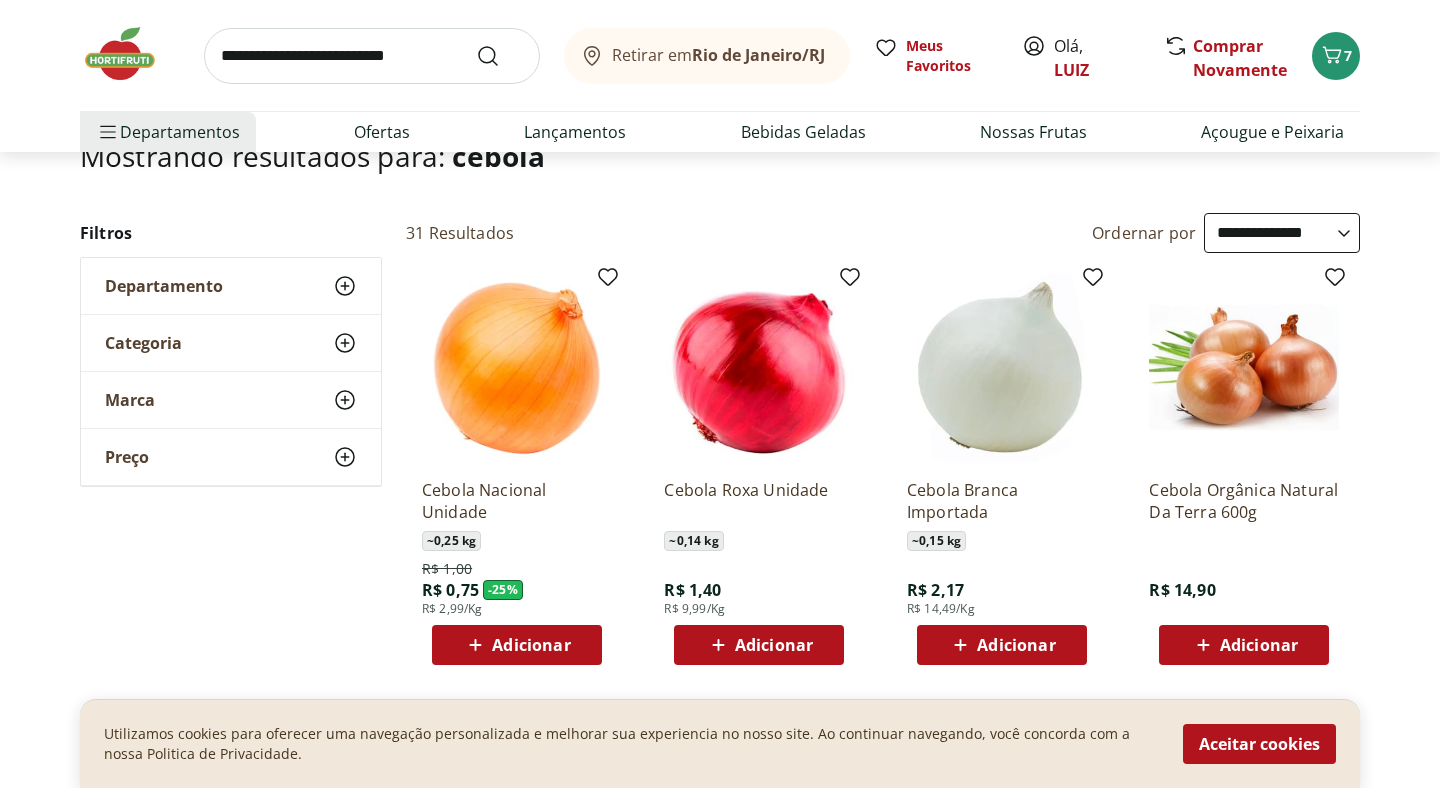 click on "Adicionar" at bounding box center [531, 645] 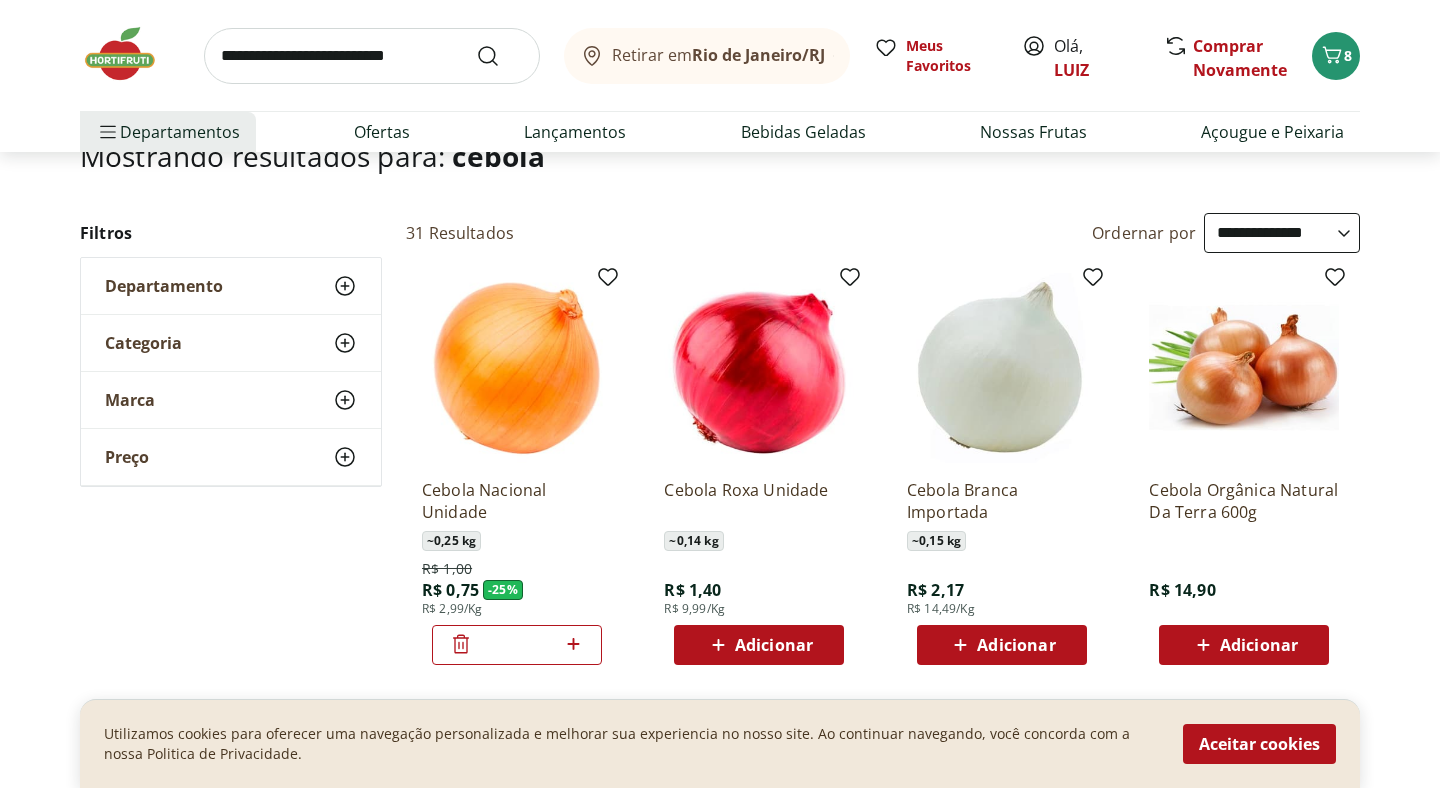 click 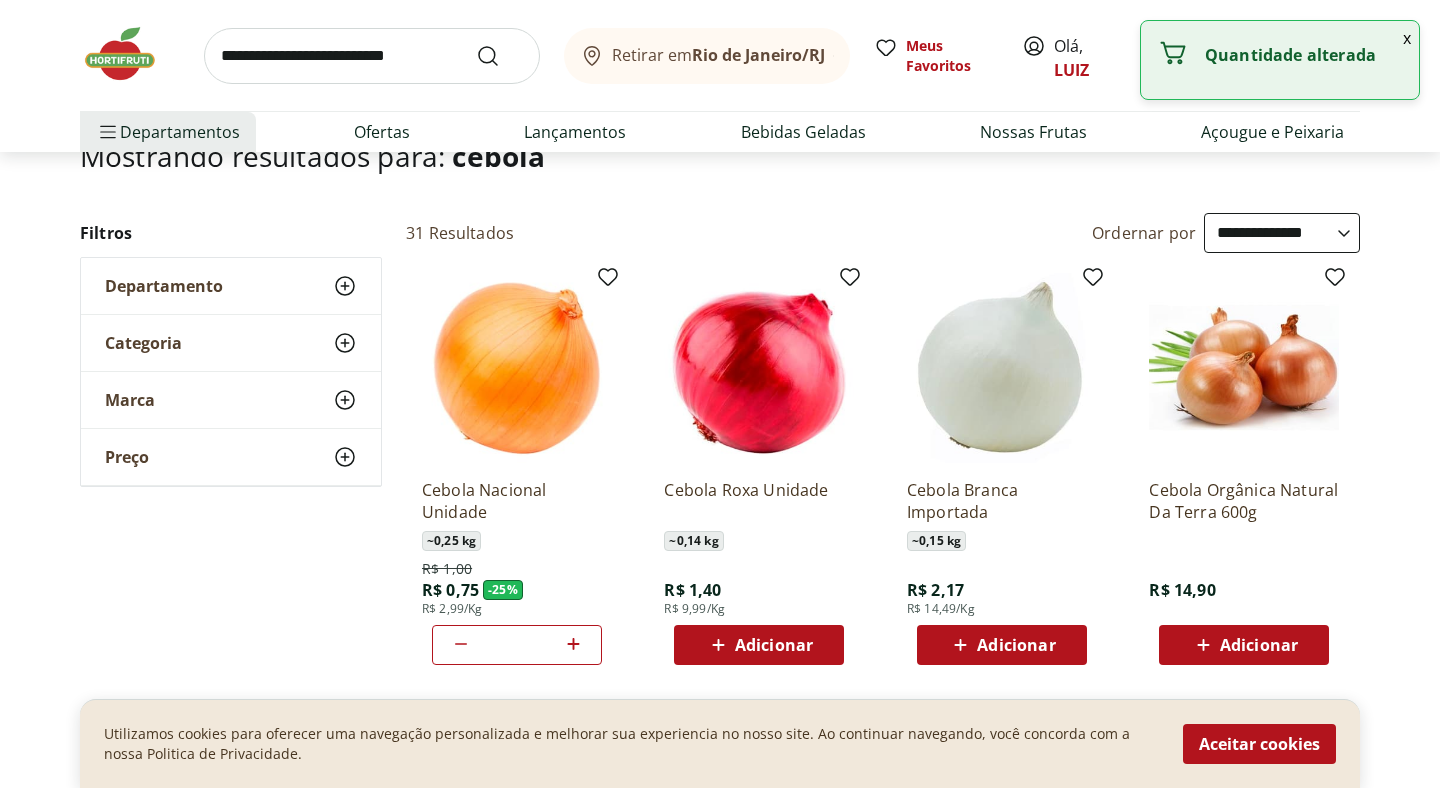 click 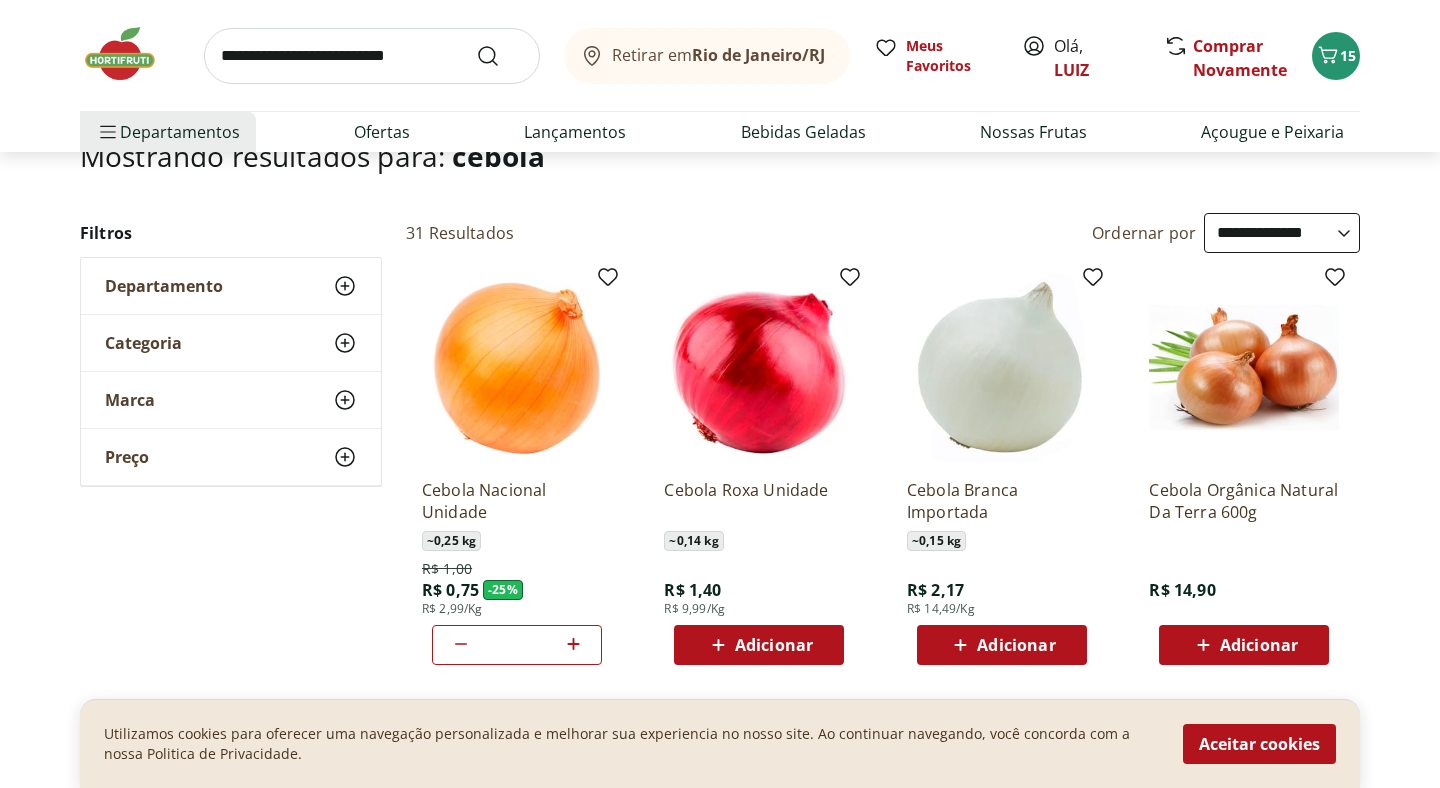 click at bounding box center (372, 56) 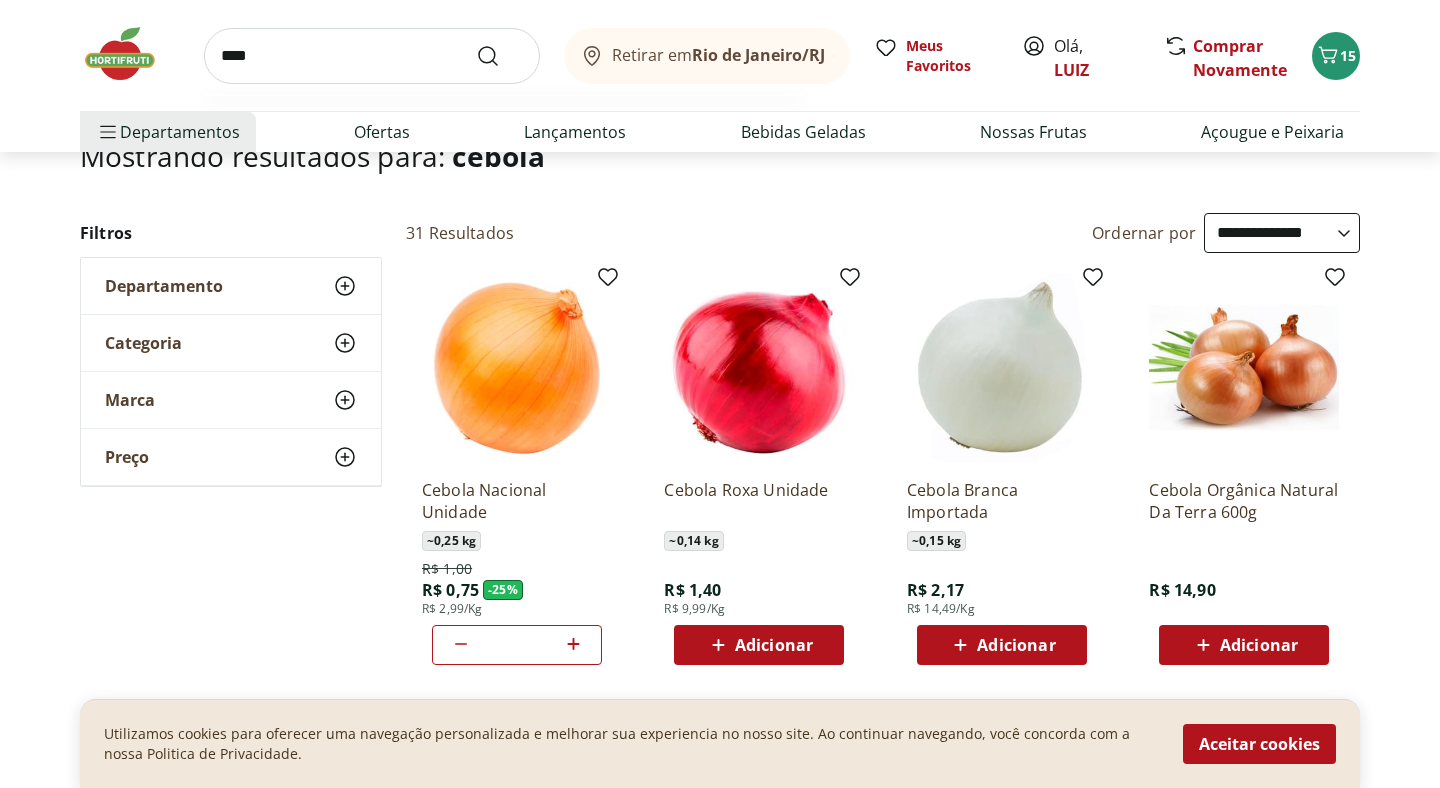 type on "****" 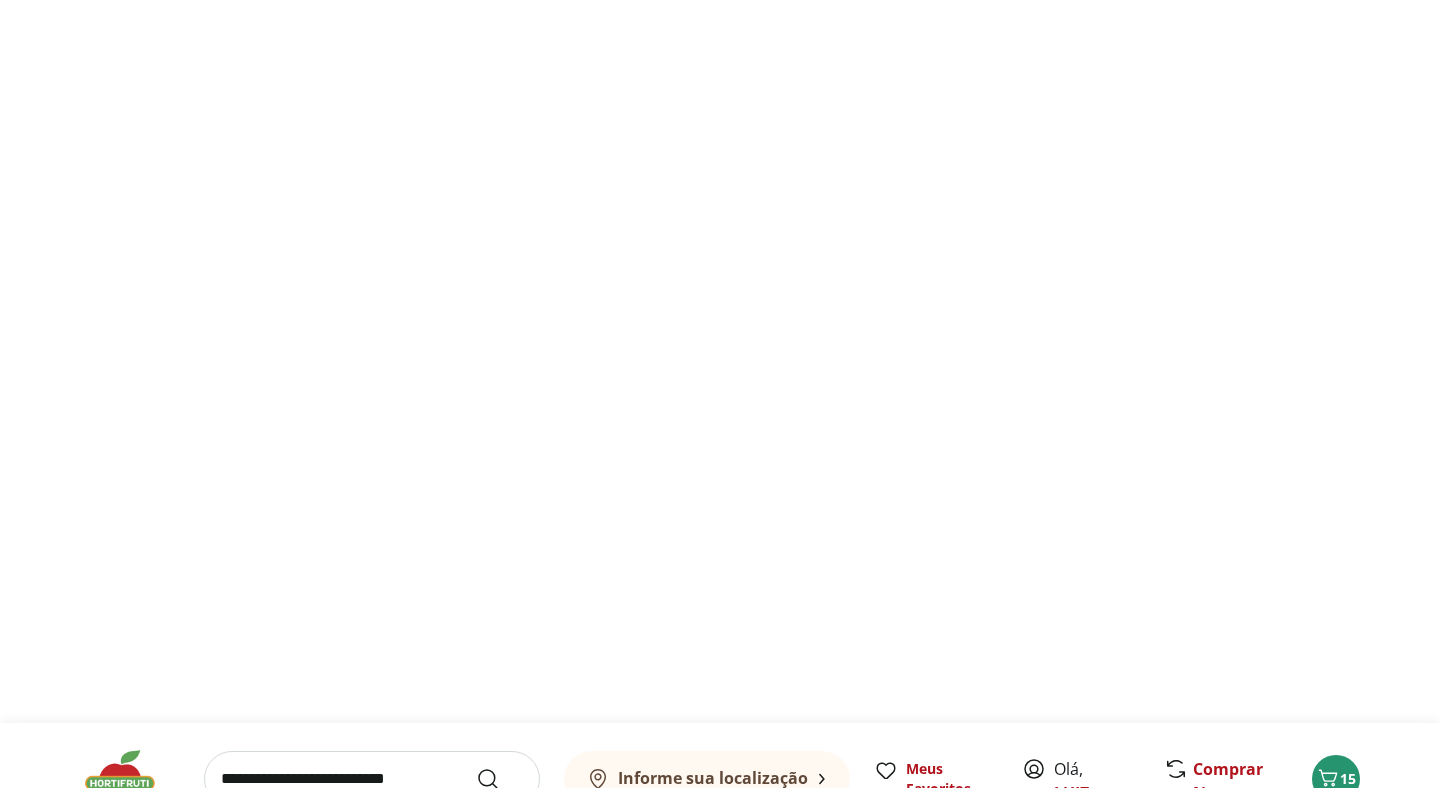 scroll, scrollTop: 0, scrollLeft: 0, axis: both 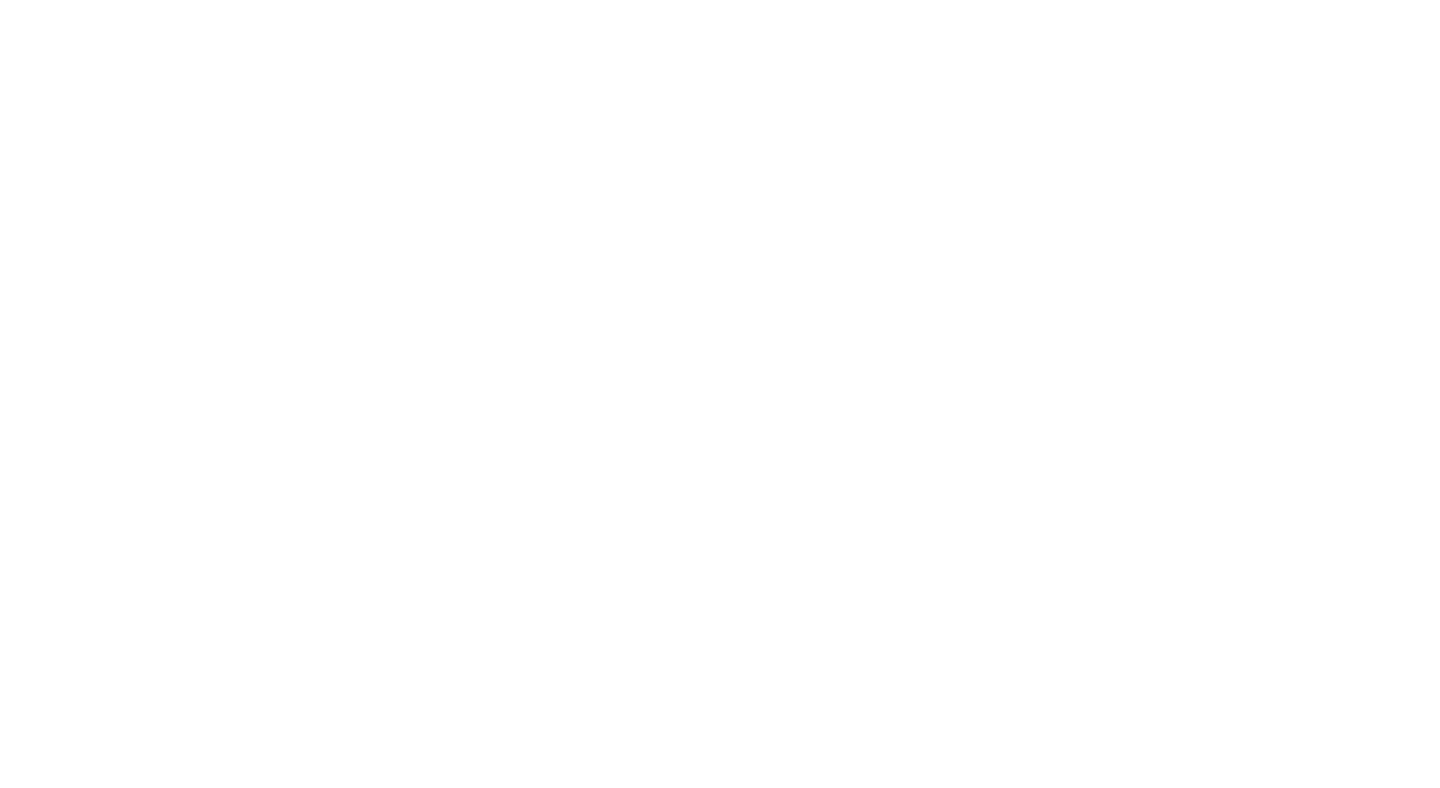 select on "**********" 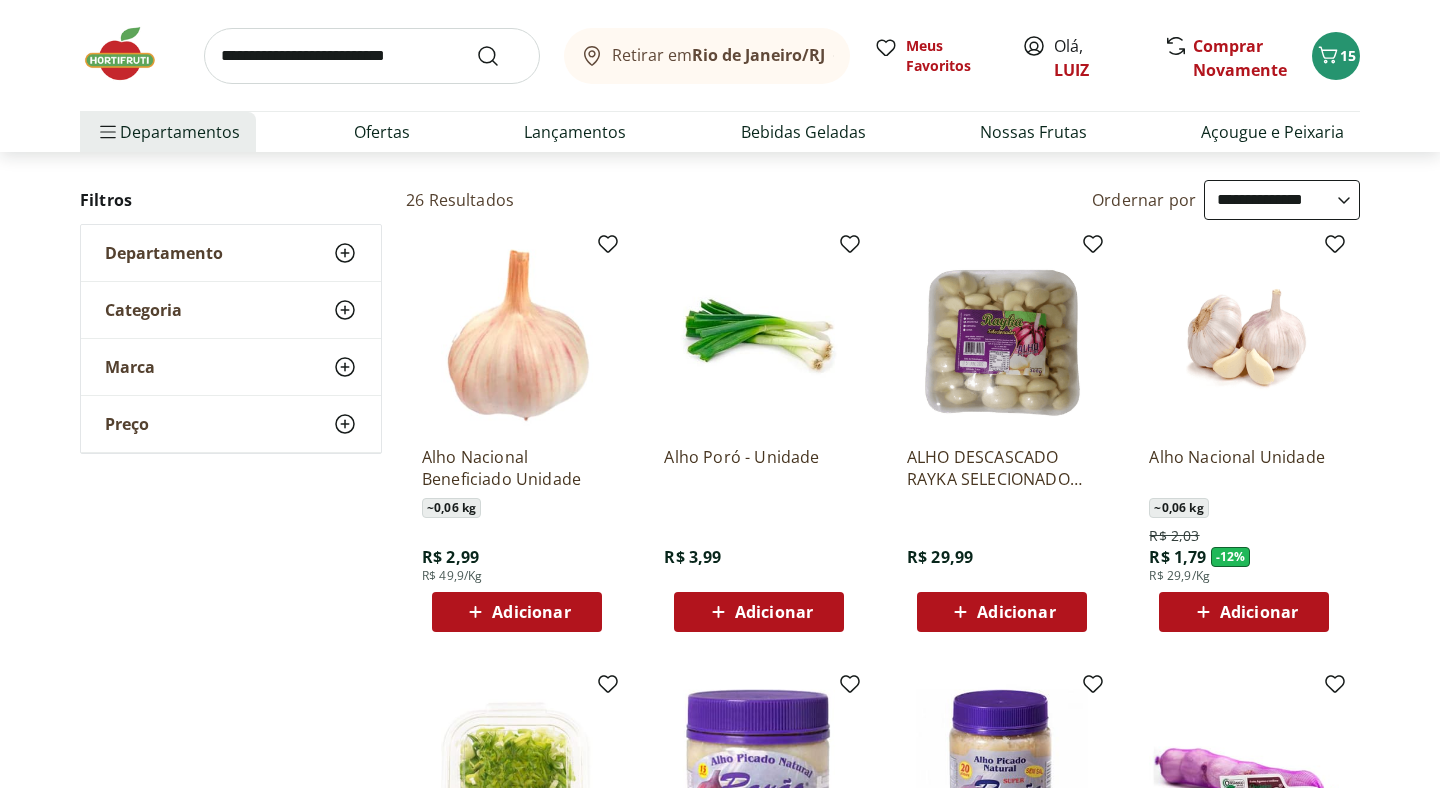 scroll, scrollTop: 187, scrollLeft: 0, axis: vertical 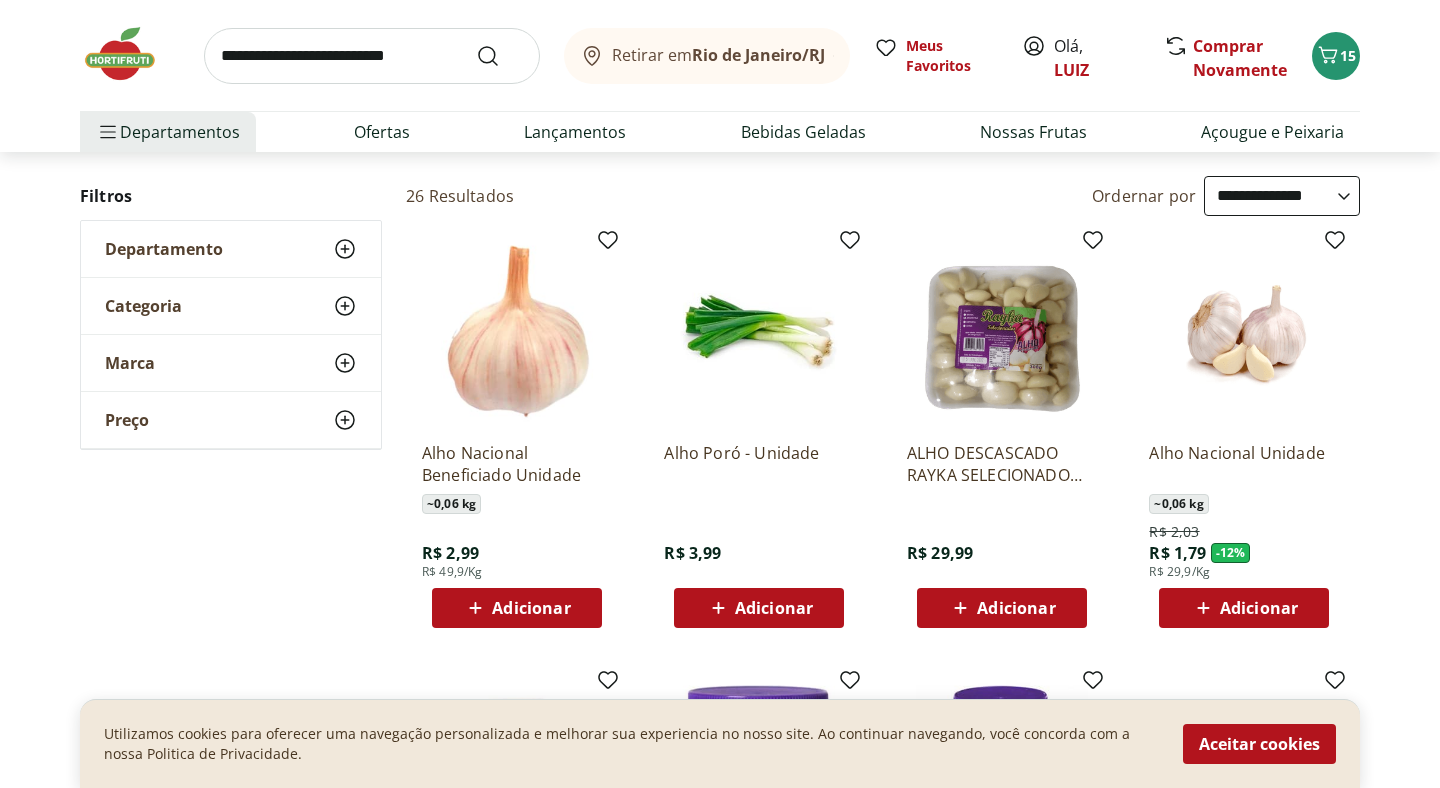click on "Adicionar" at bounding box center (531, 608) 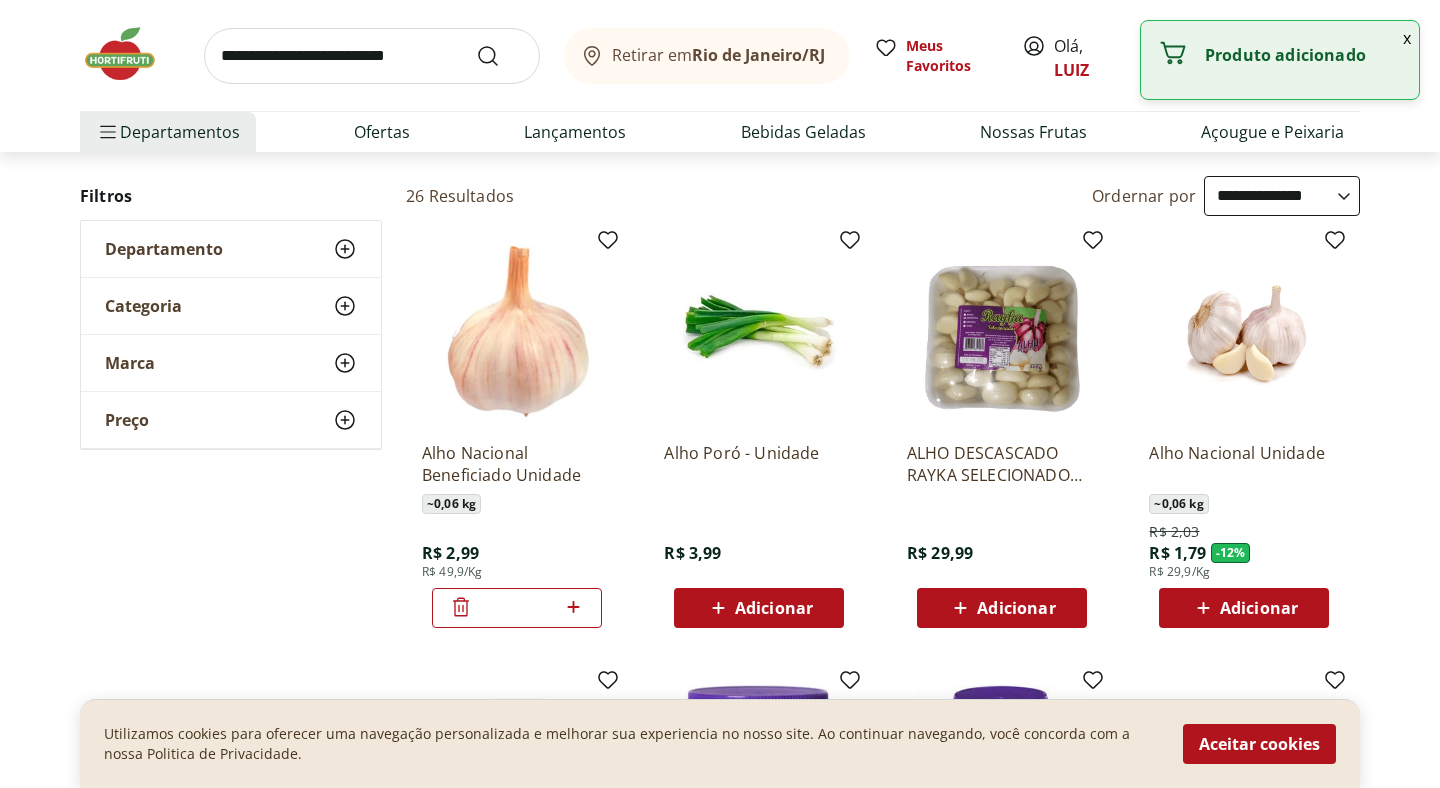 click 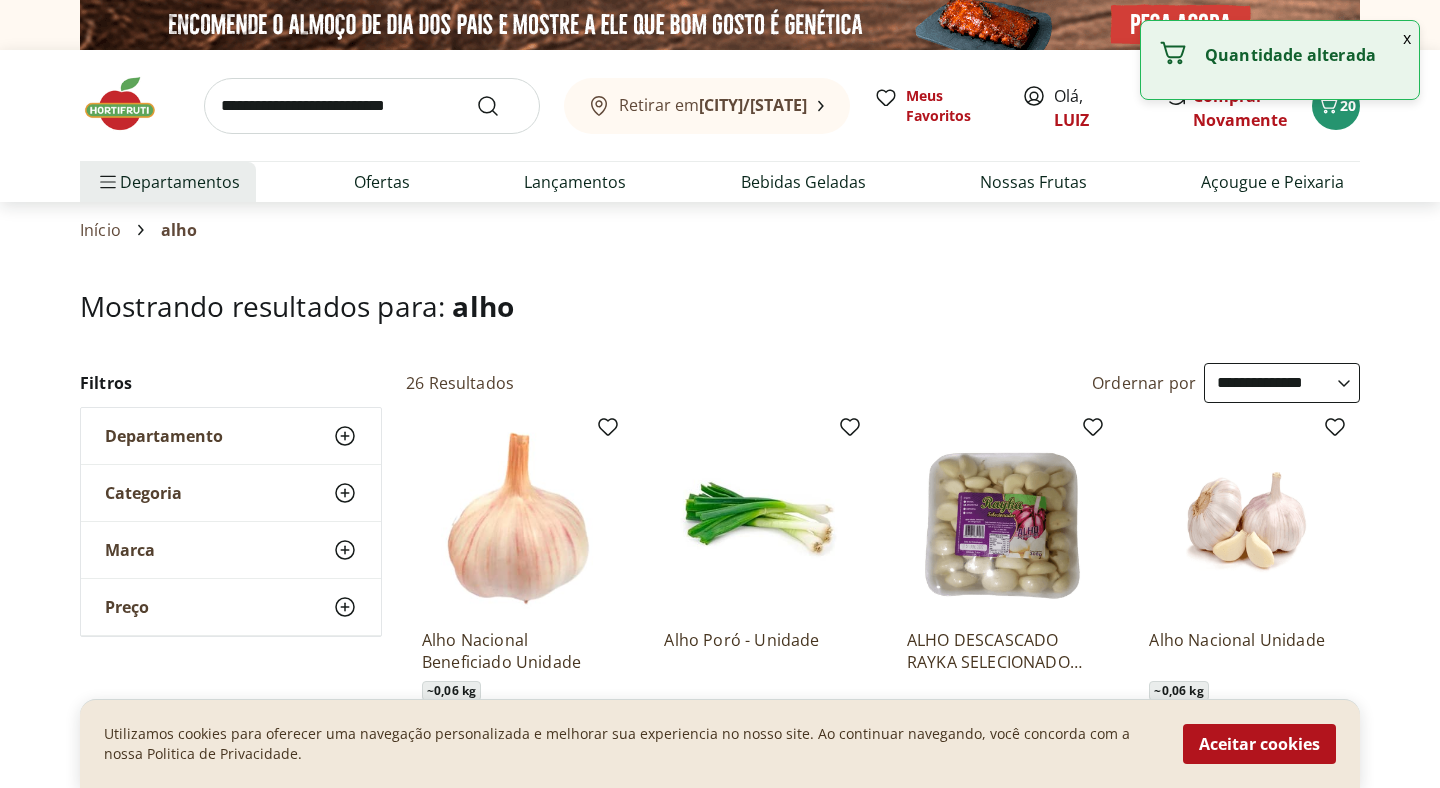 select on "**********" 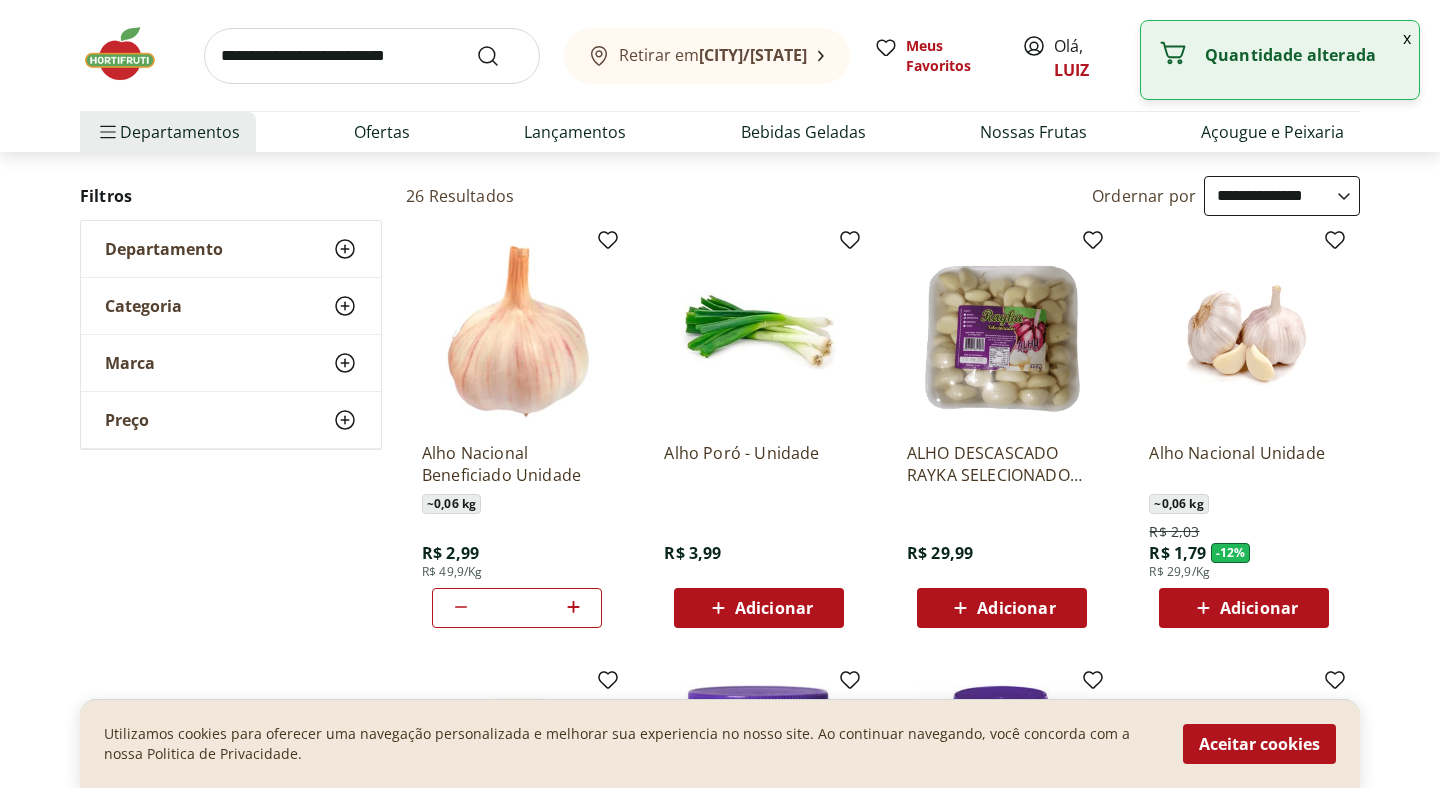 scroll, scrollTop: 0, scrollLeft: 0, axis: both 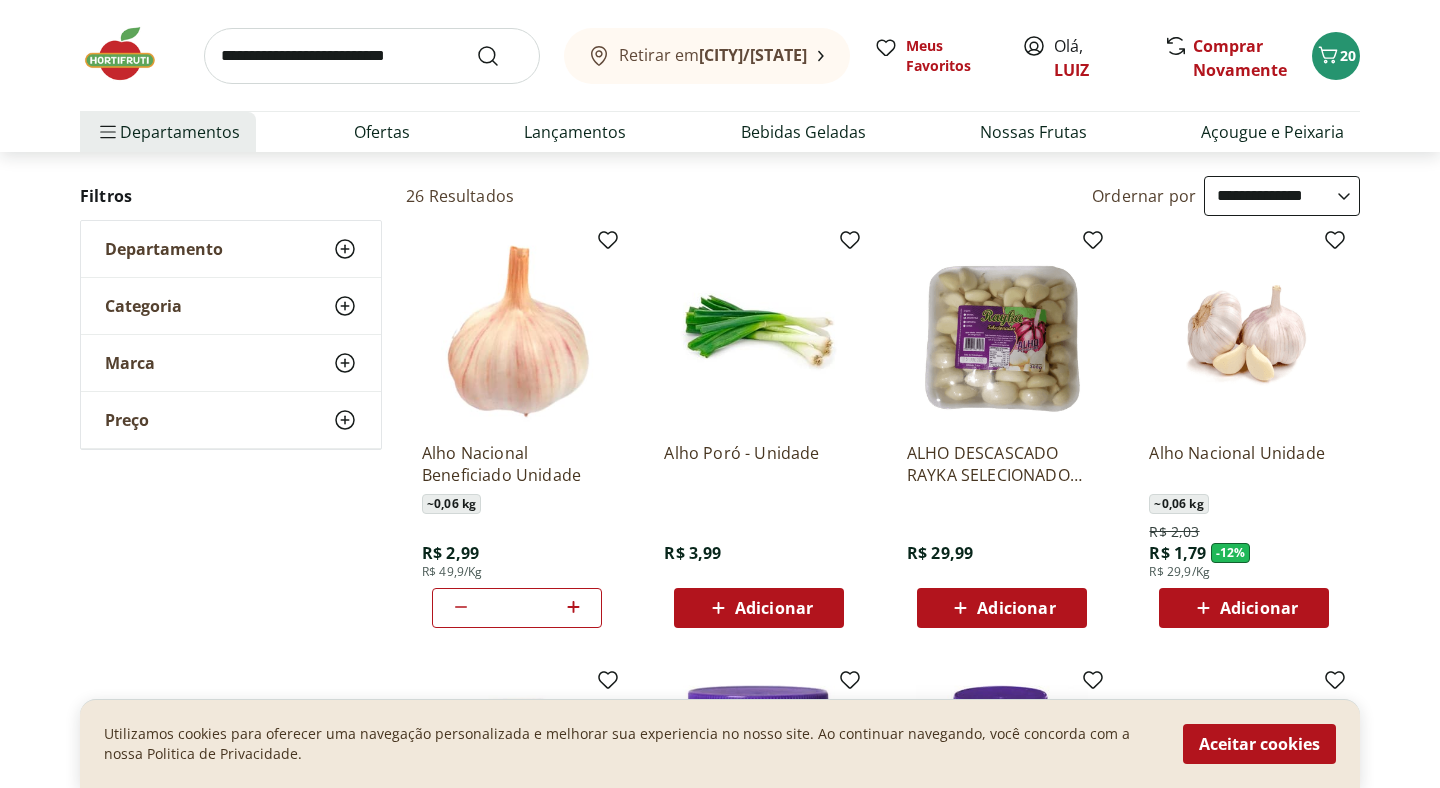 click at bounding box center (372, 56) 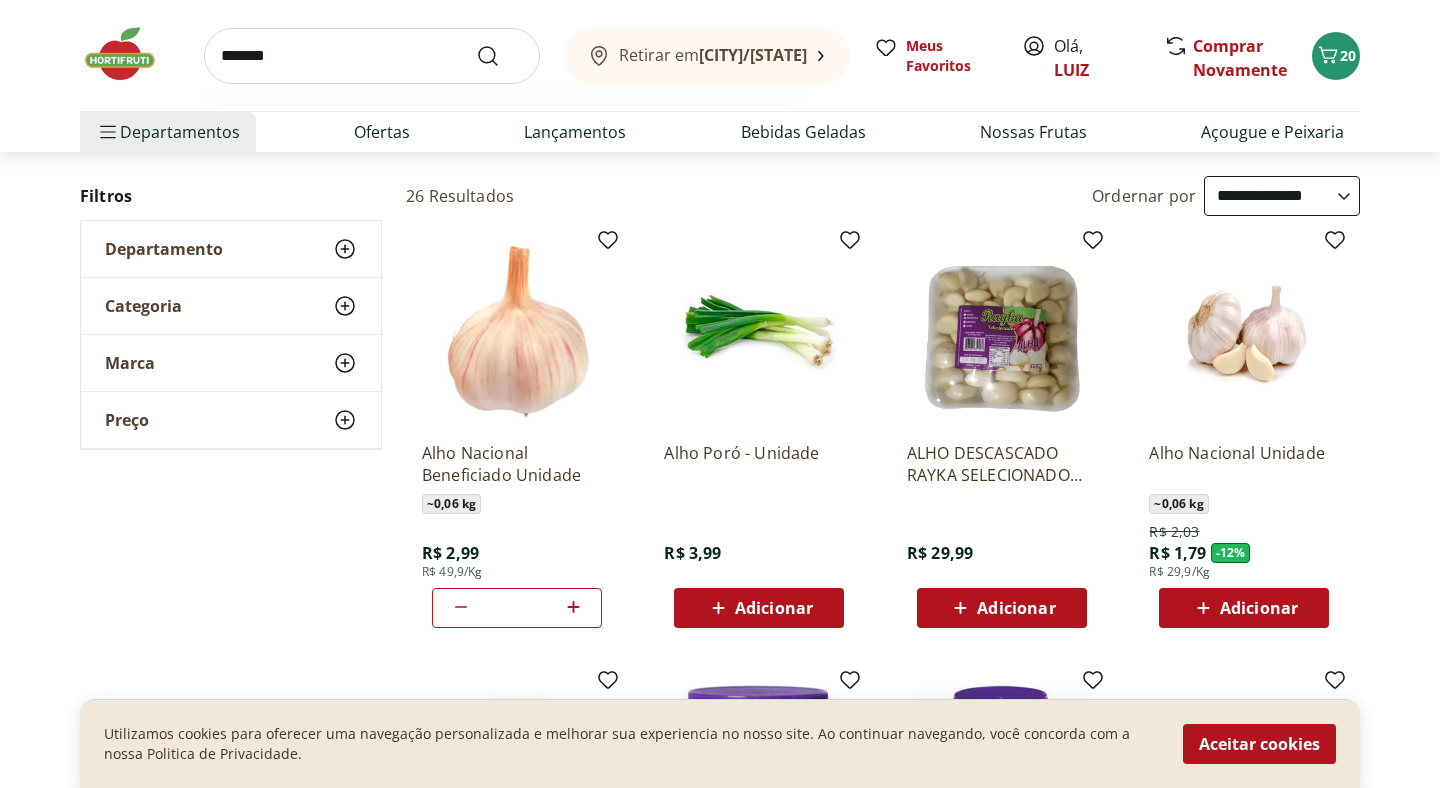 type on "*******" 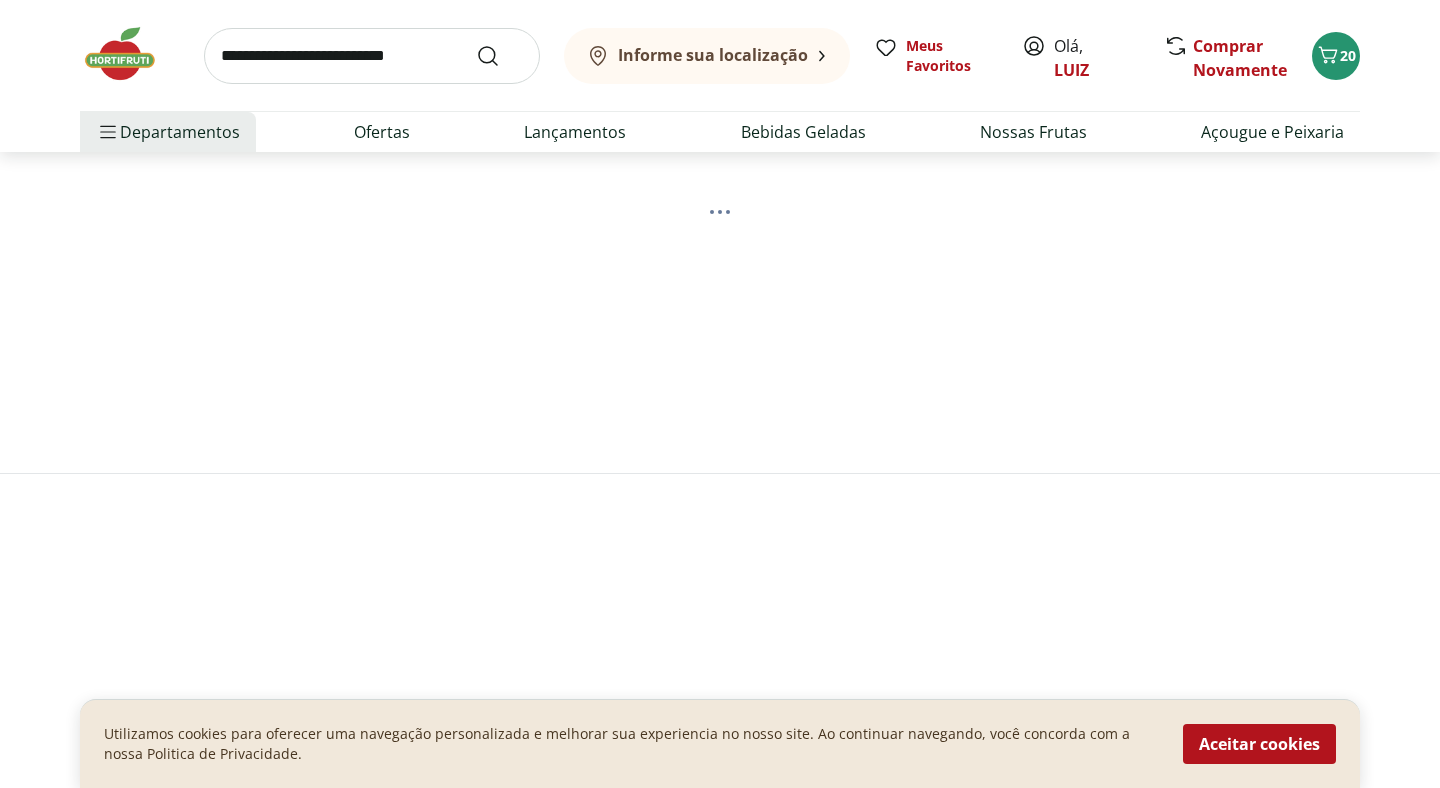 scroll, scrollTop: 0, scrollLeft: 0, axis: both 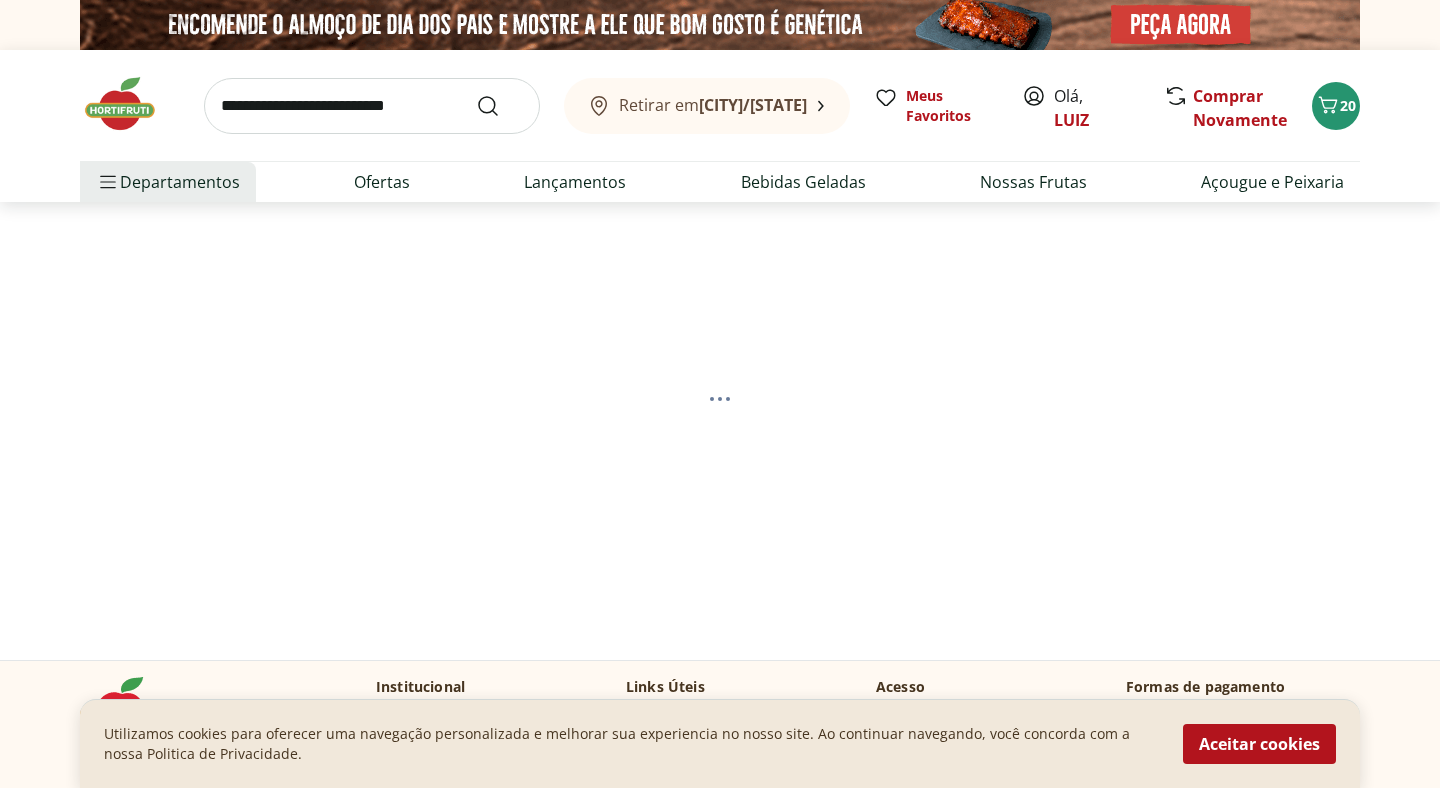 select on "**********" 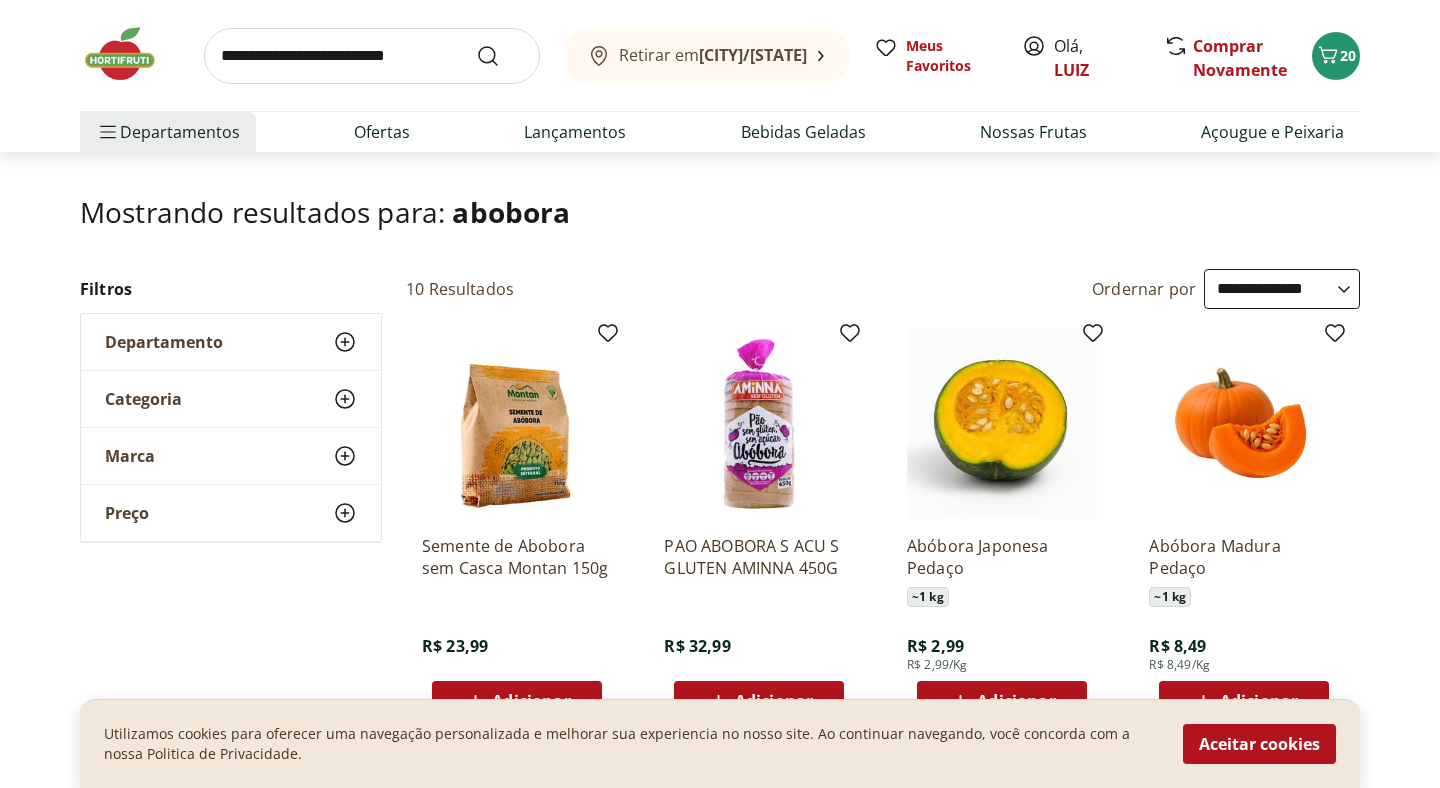 scroll, scrollTop: 243, scrollLeft: 0, axis: vertical 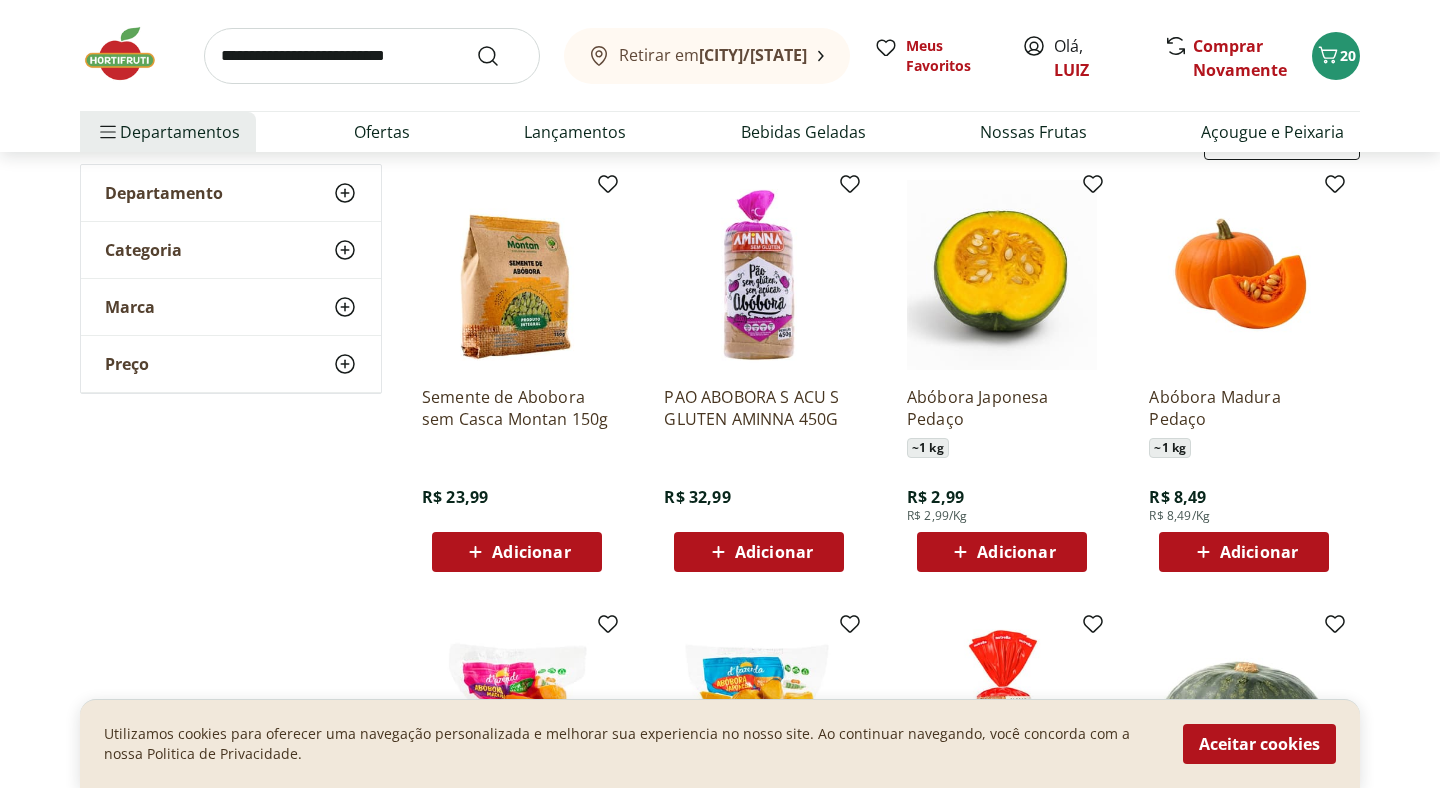 click on "Adicionar" at bounding box center (1016, 552) 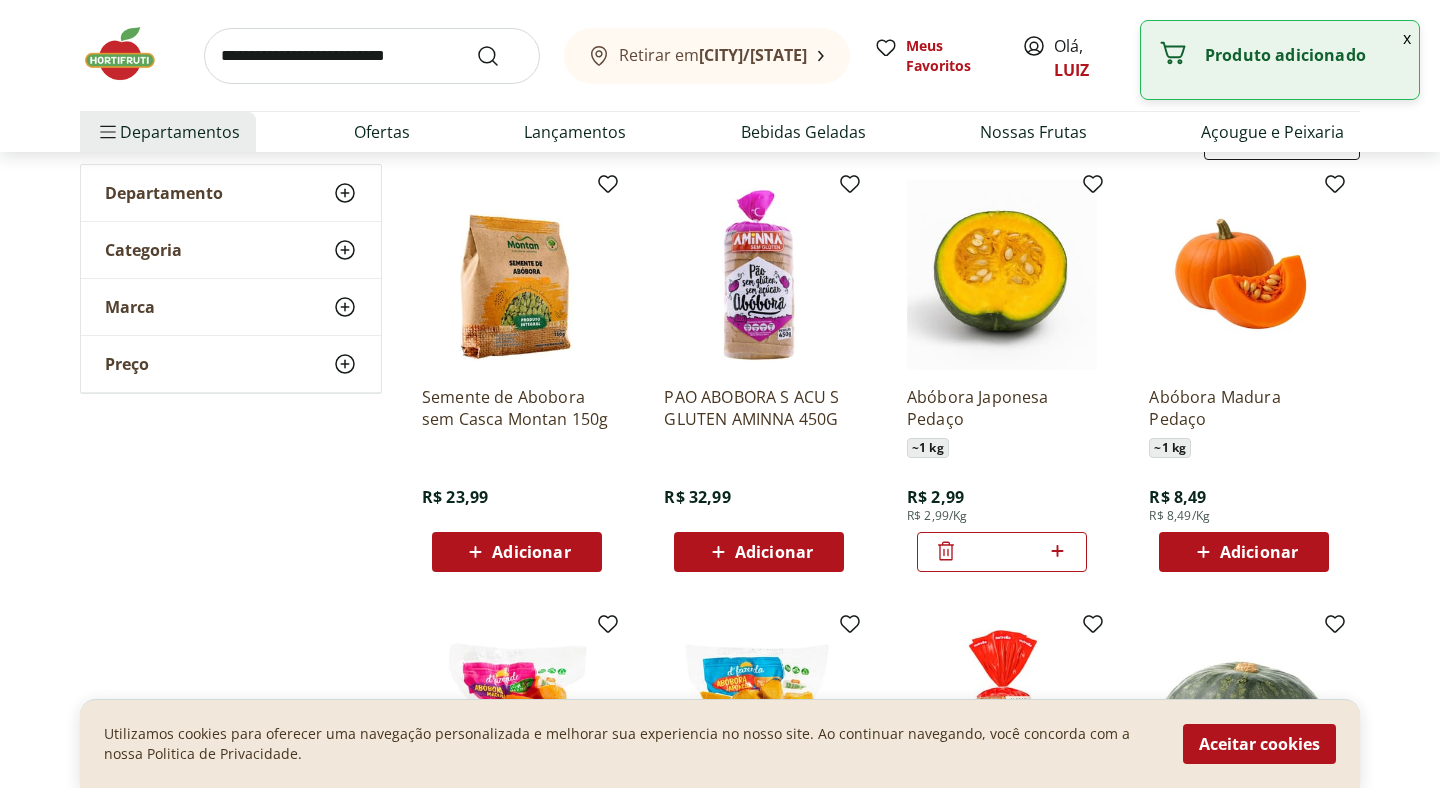 click at bounding box center (372, 56) 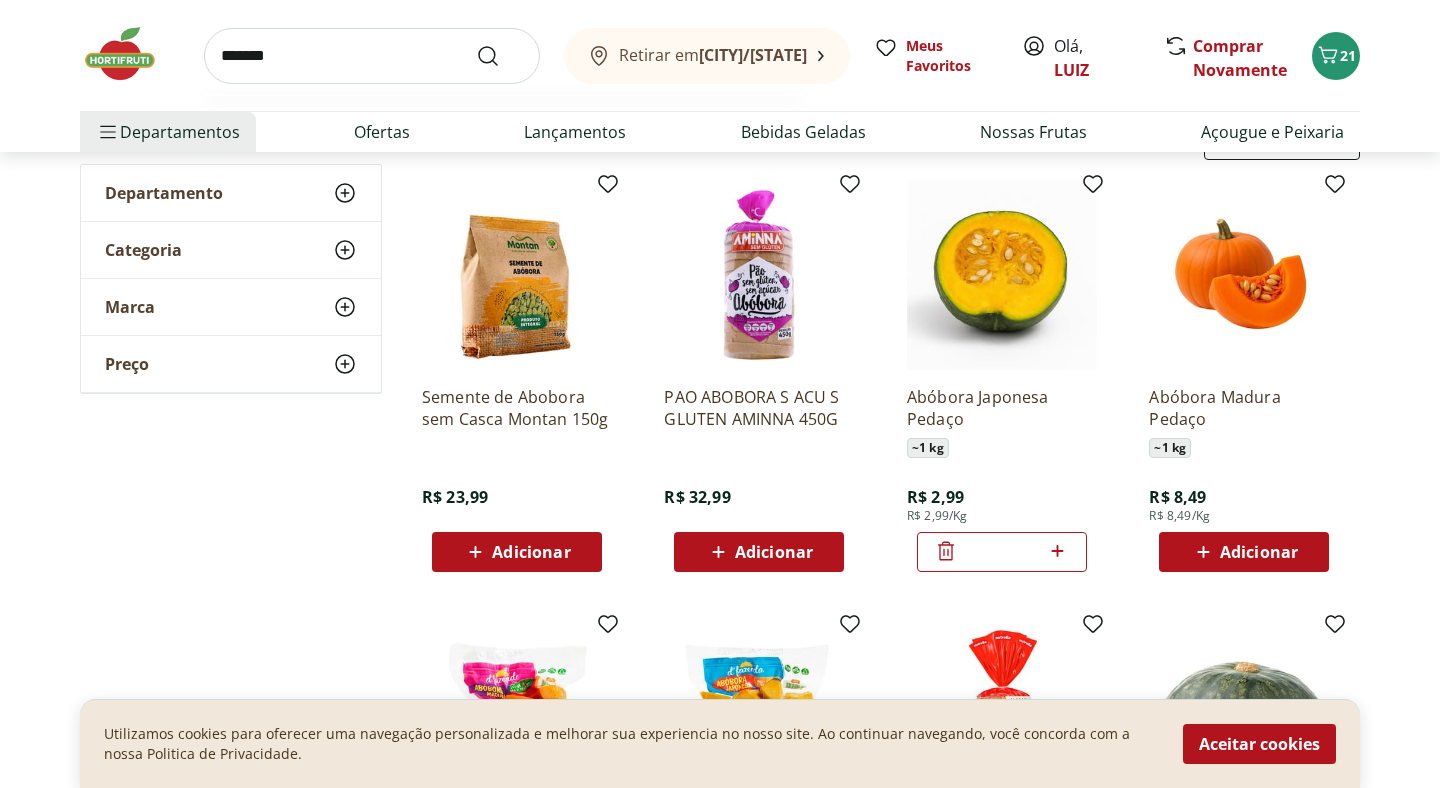 type on "*******" 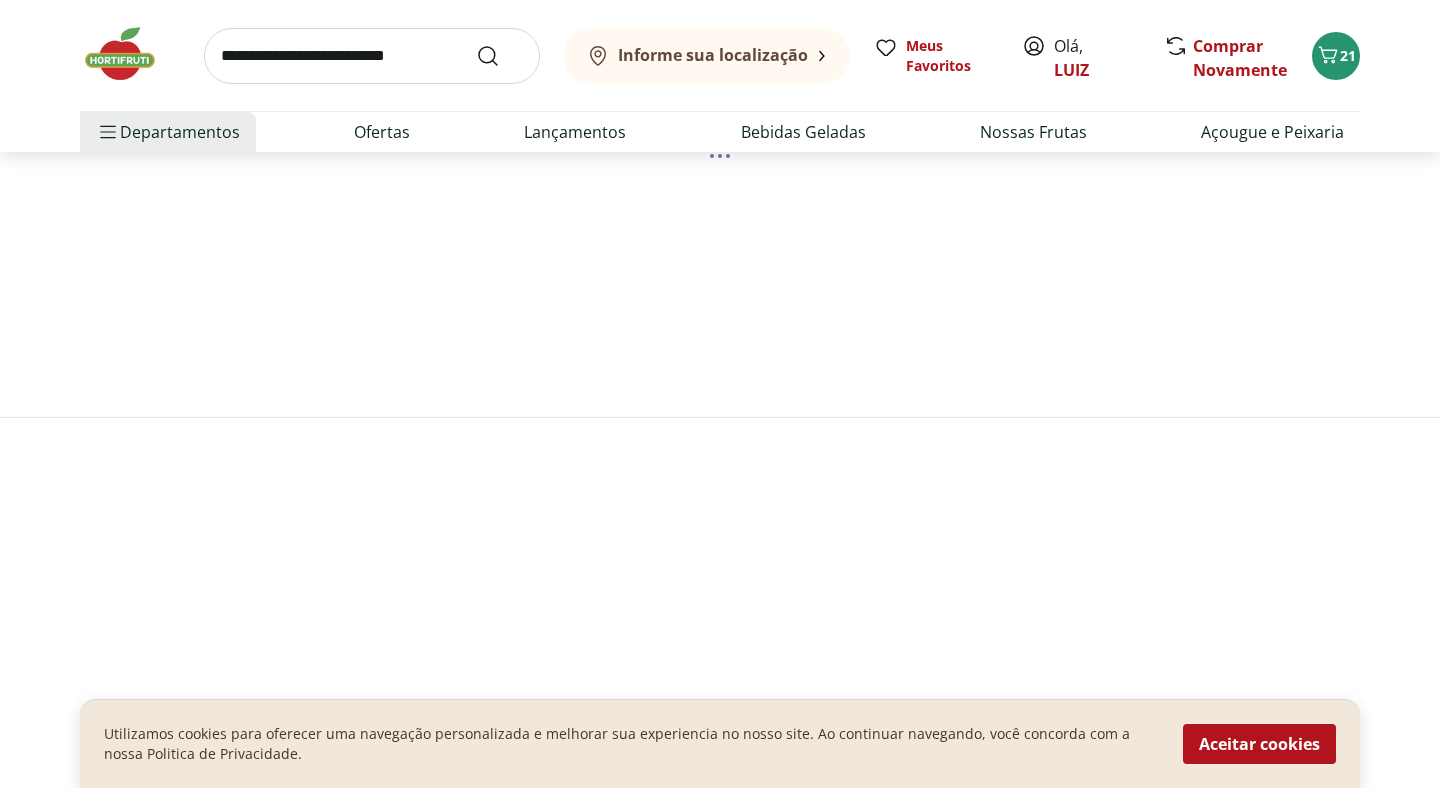 scroll, scrollTop: 0, scrollLeft: 0, axis: both 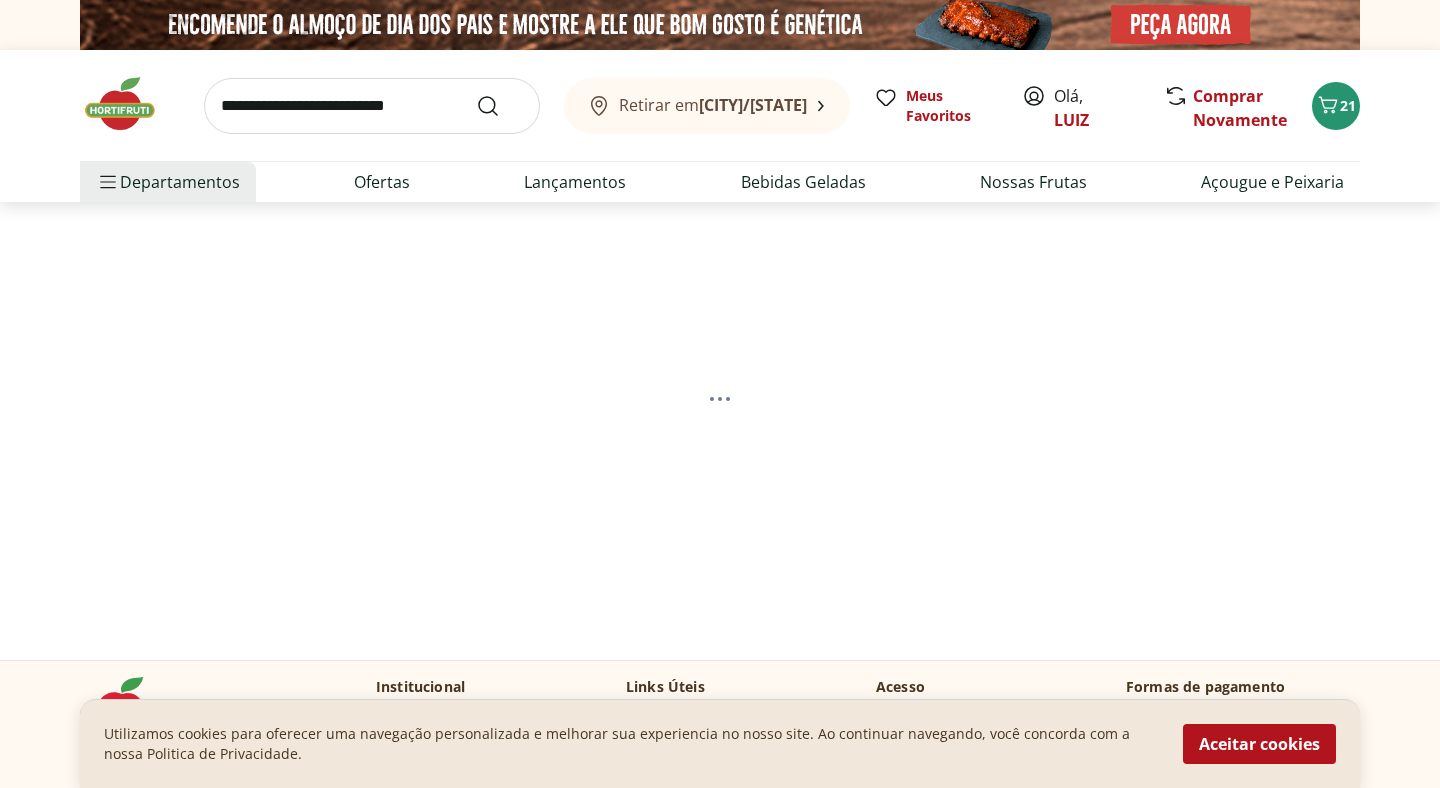 select on "**********" 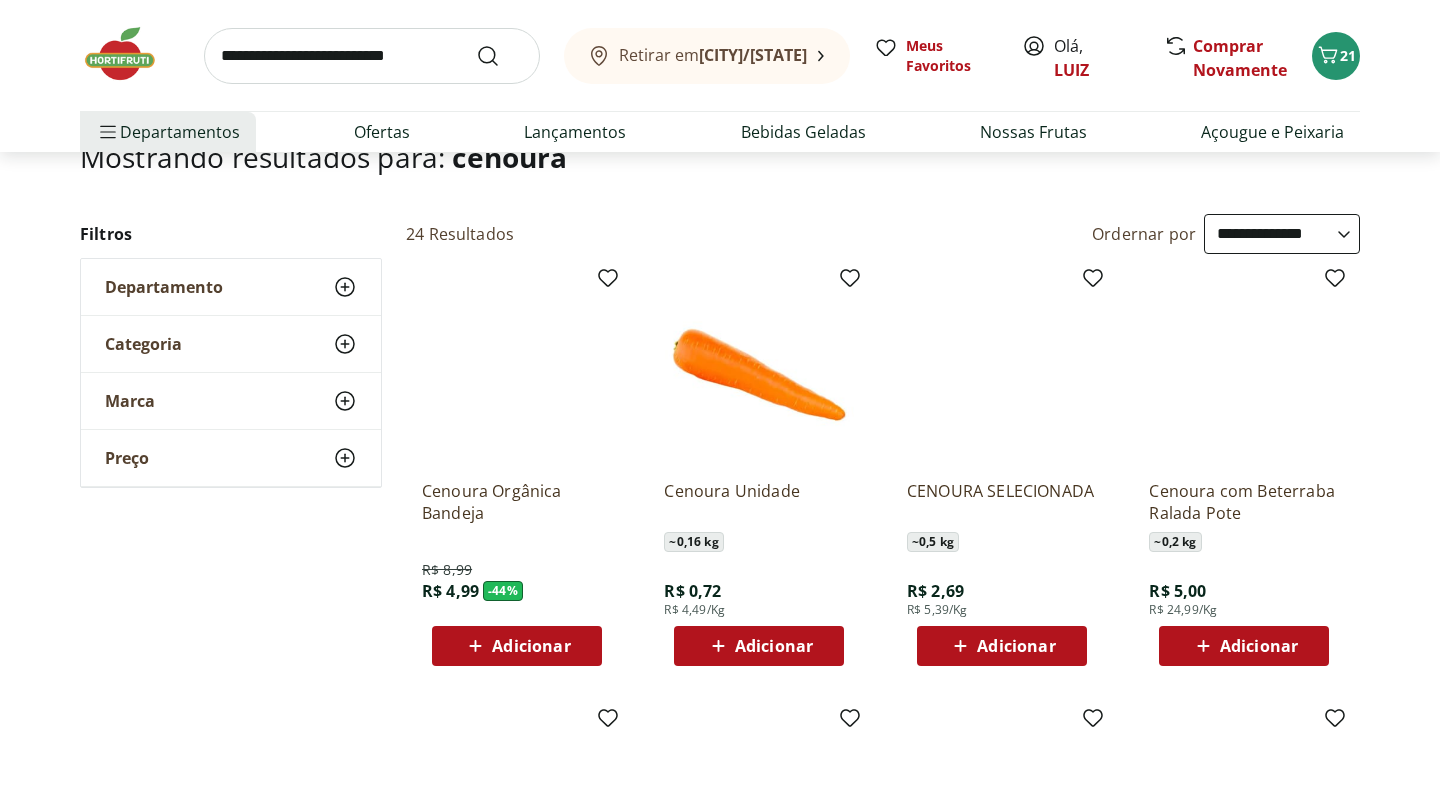 scroll, scrollTop: 153, scrollLeft: 0, axis: vertical 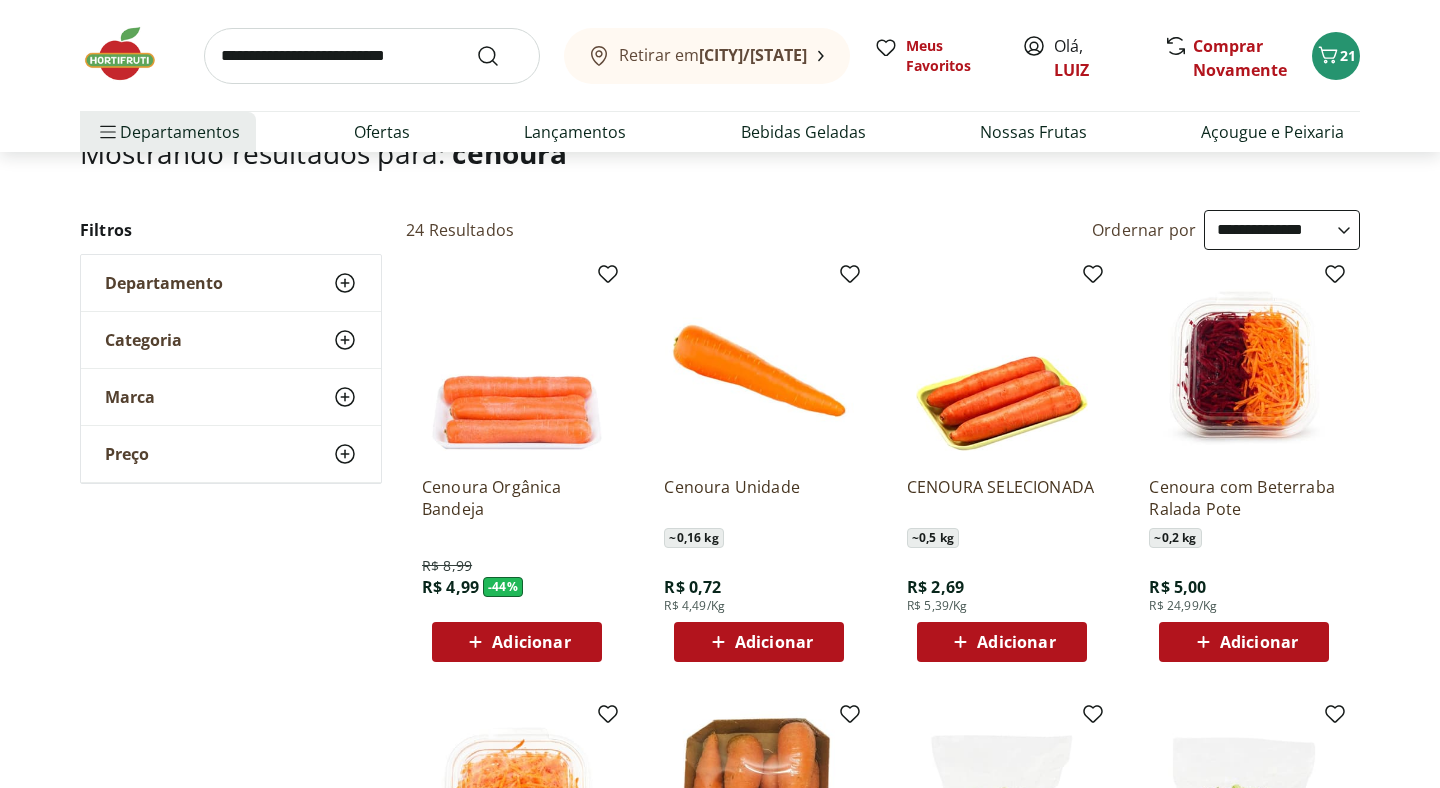 click on "Adicionar" at bounding box center [774, 642] 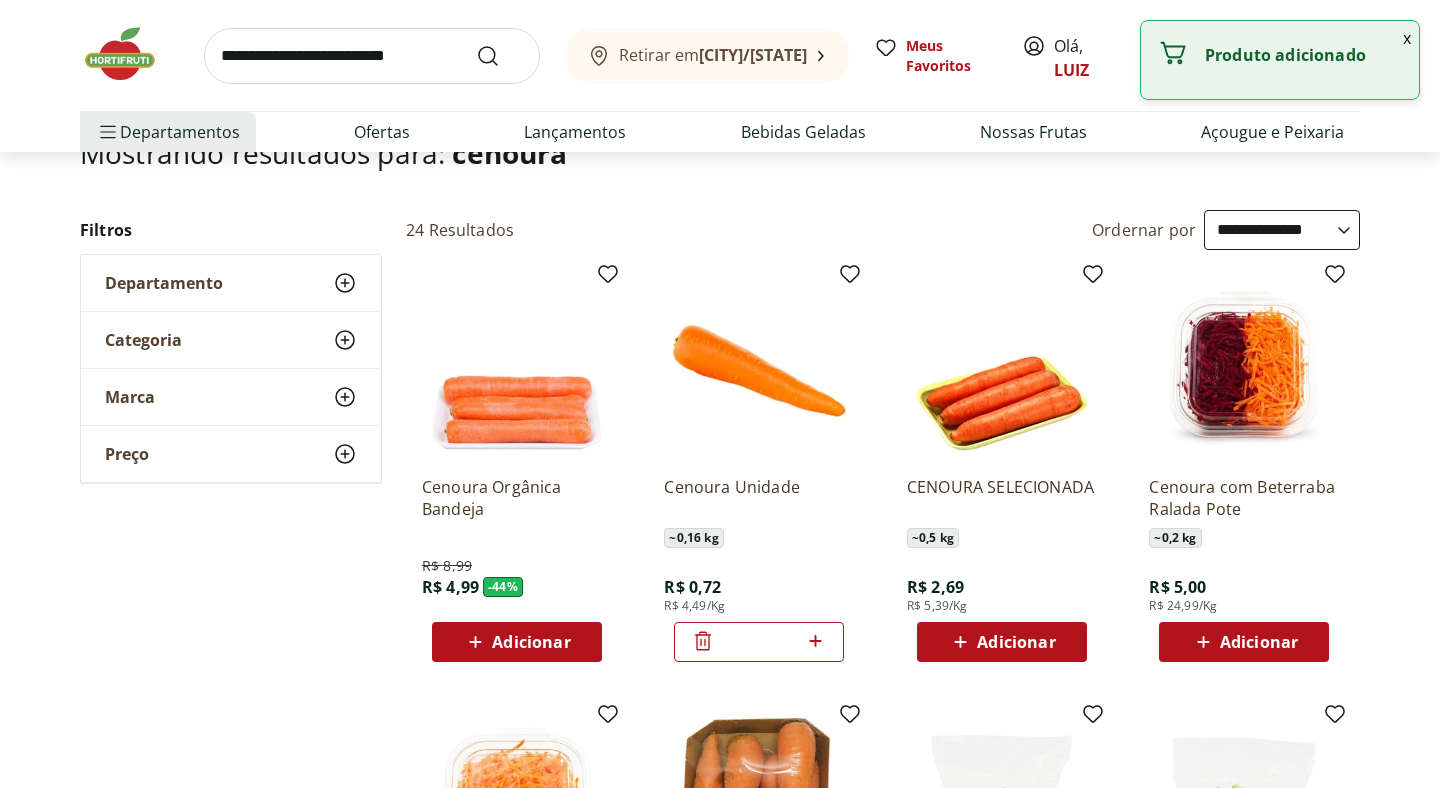 click 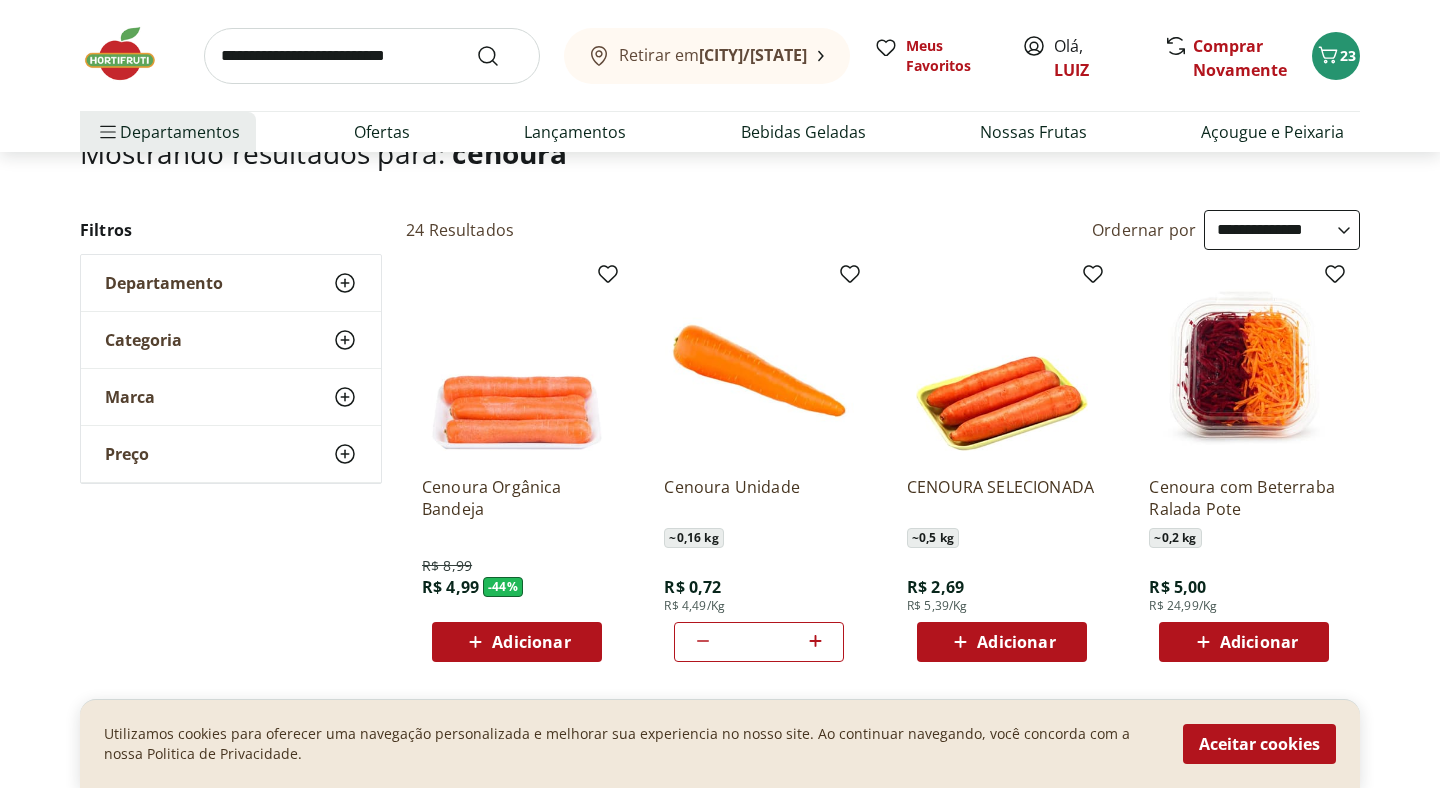 click at bounding box center (372, 56) 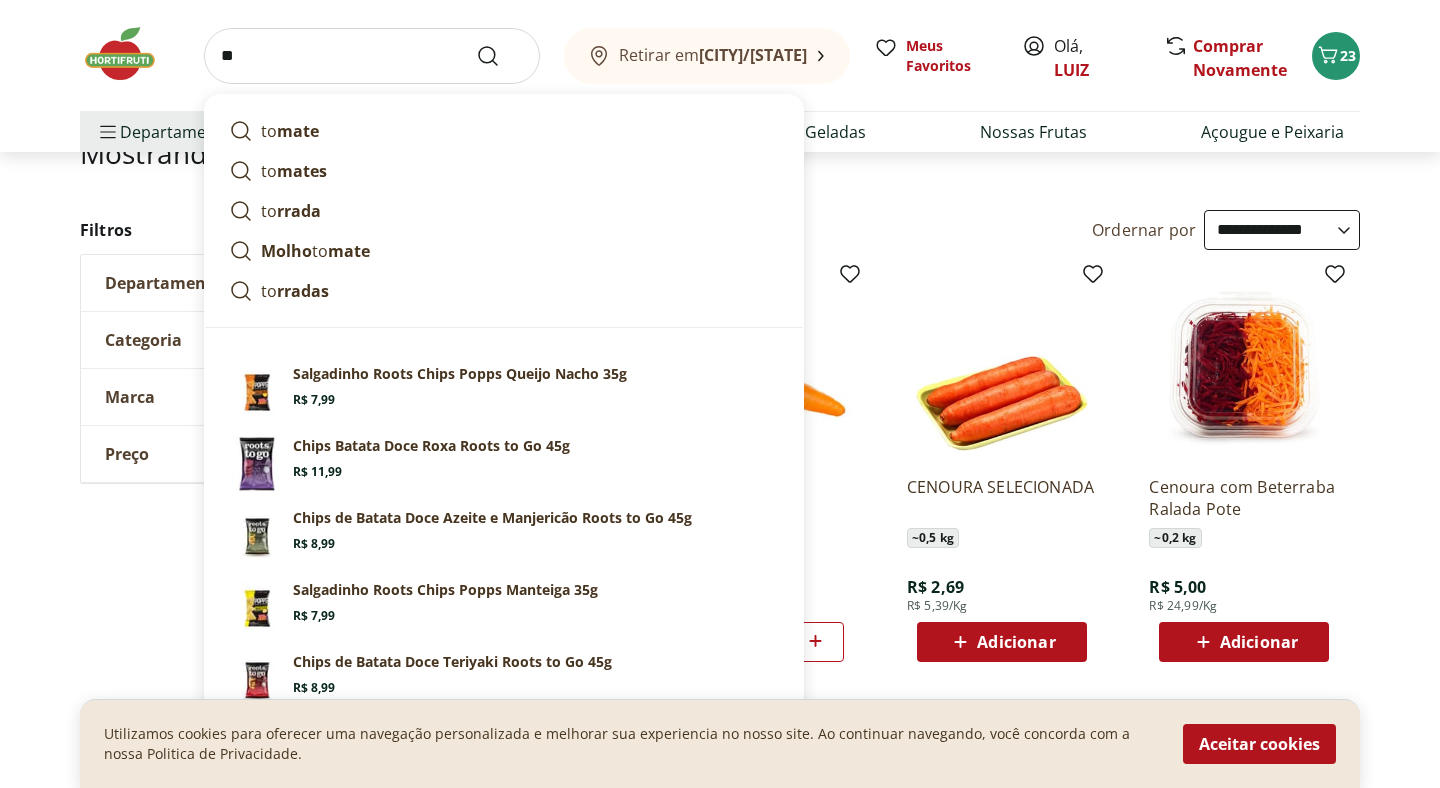 type on "*" 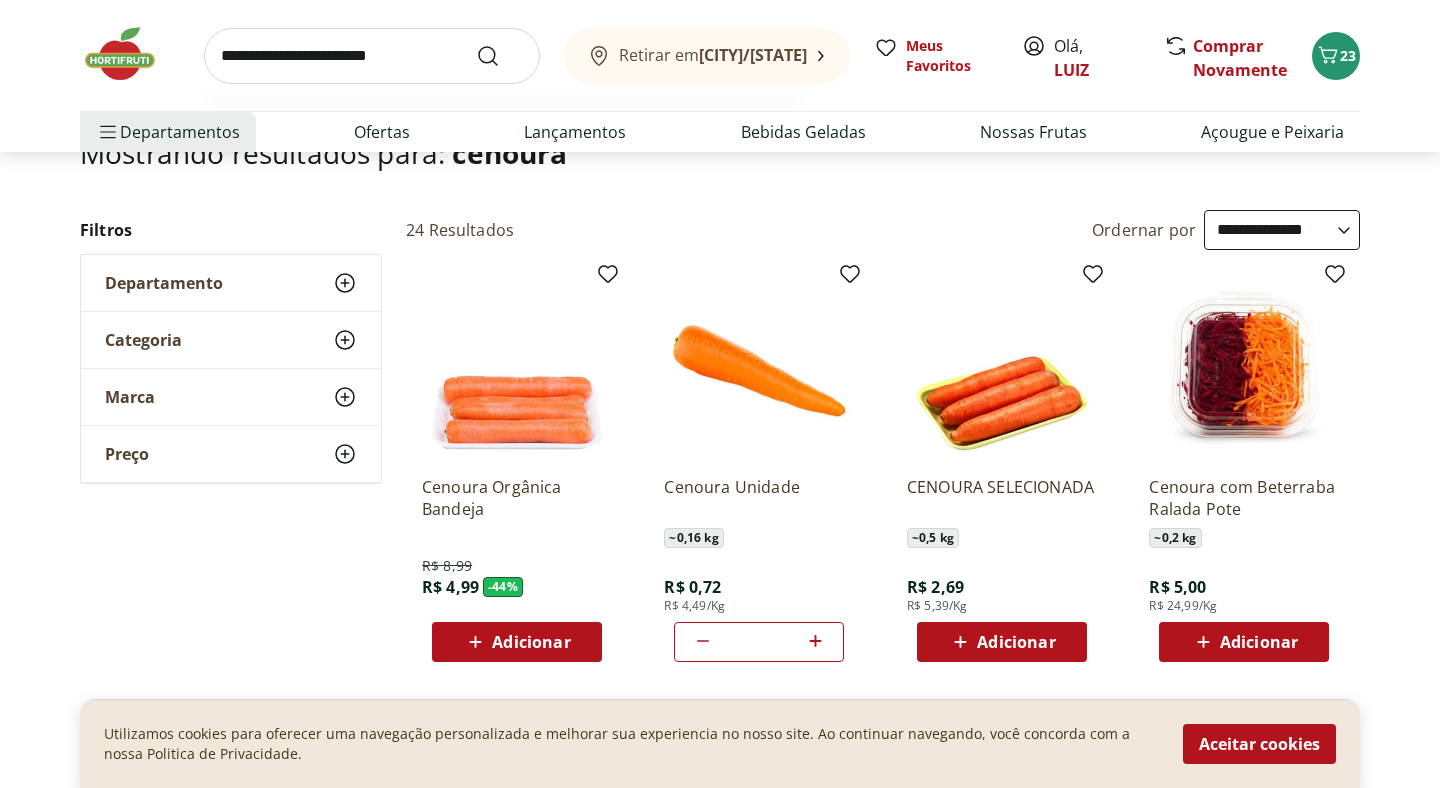 type on "**********" 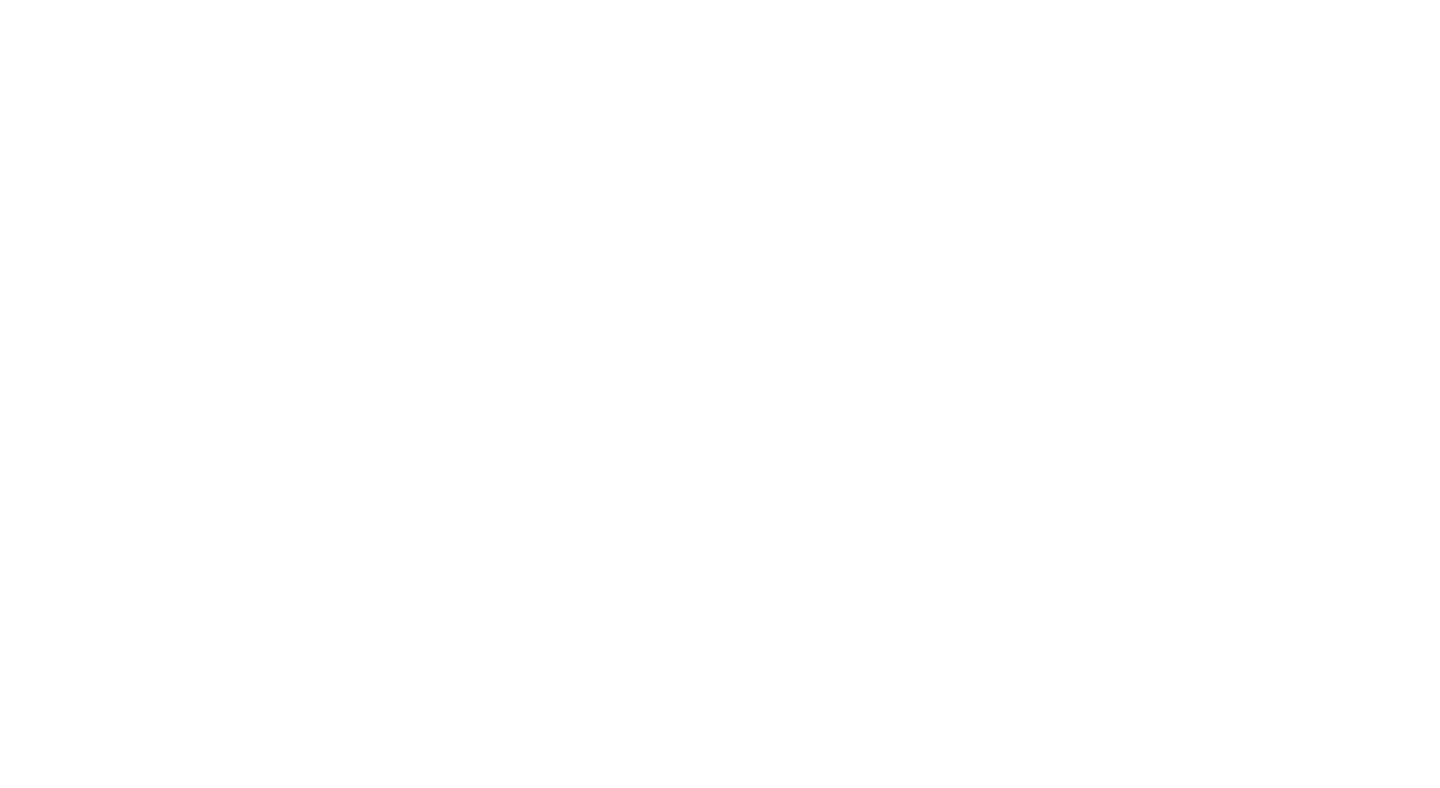 scroll, scrollTop: 0, scrollLeft: 0, axis: both 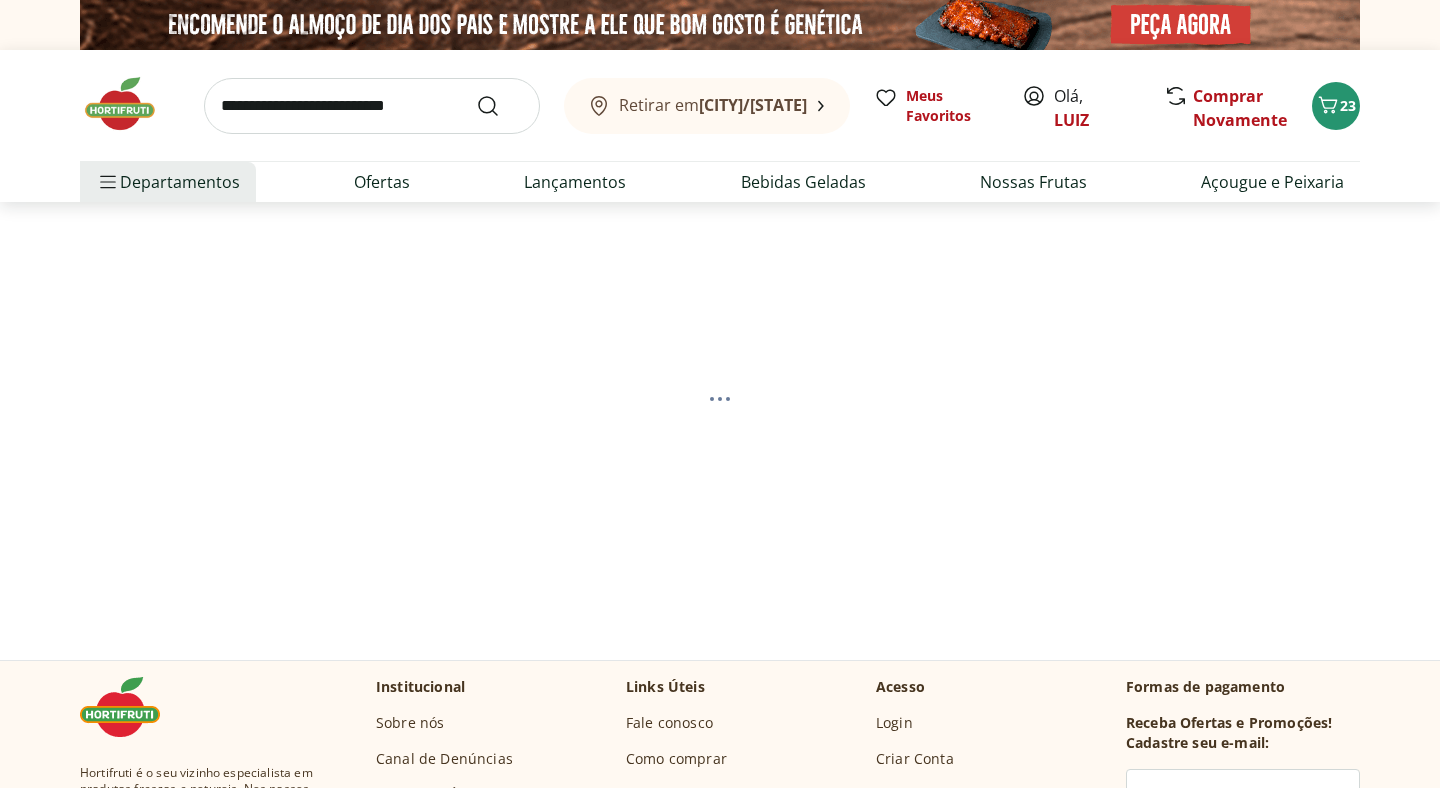 select on "**********" 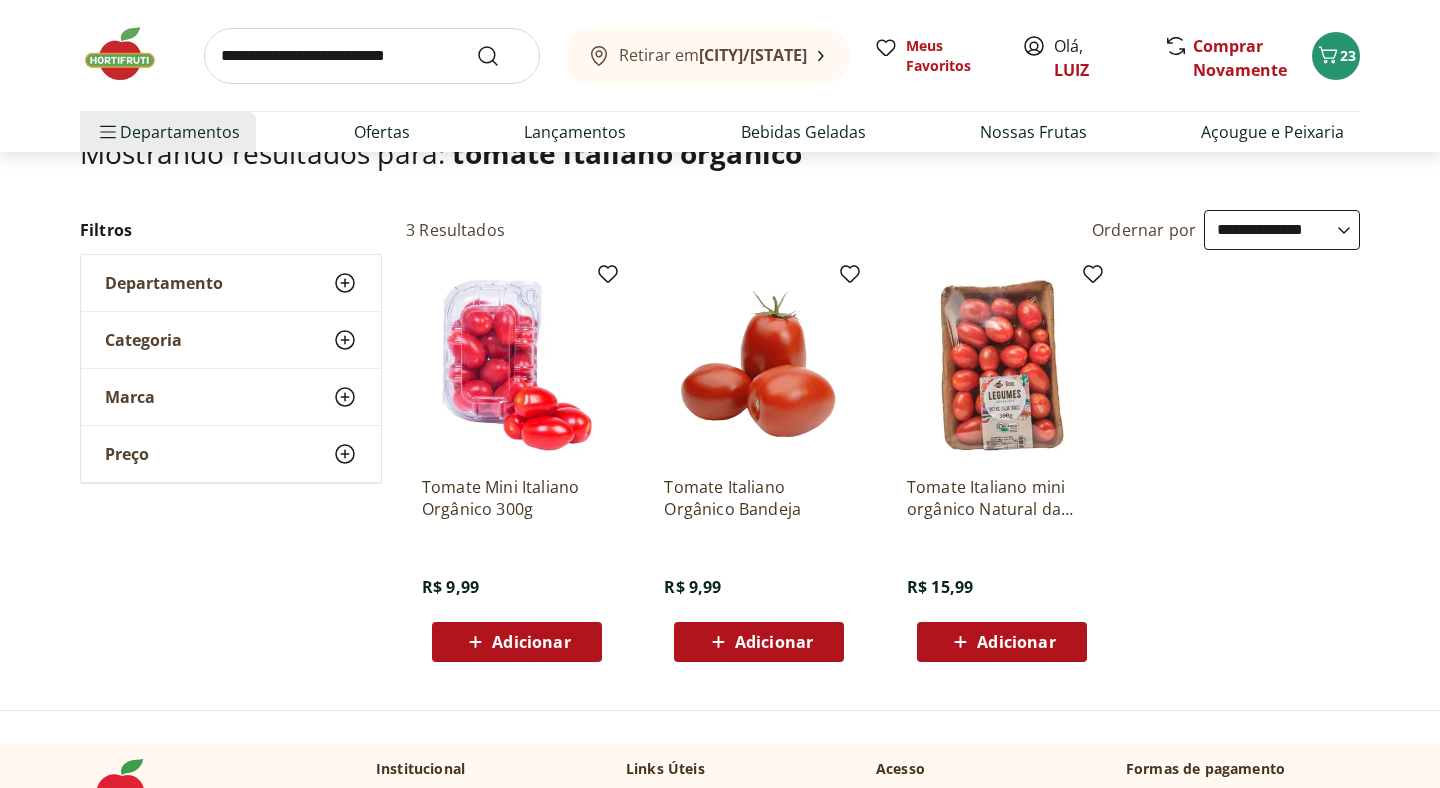 scroll, scrollTop: 161, scrollLeft: 0, axis: vertical 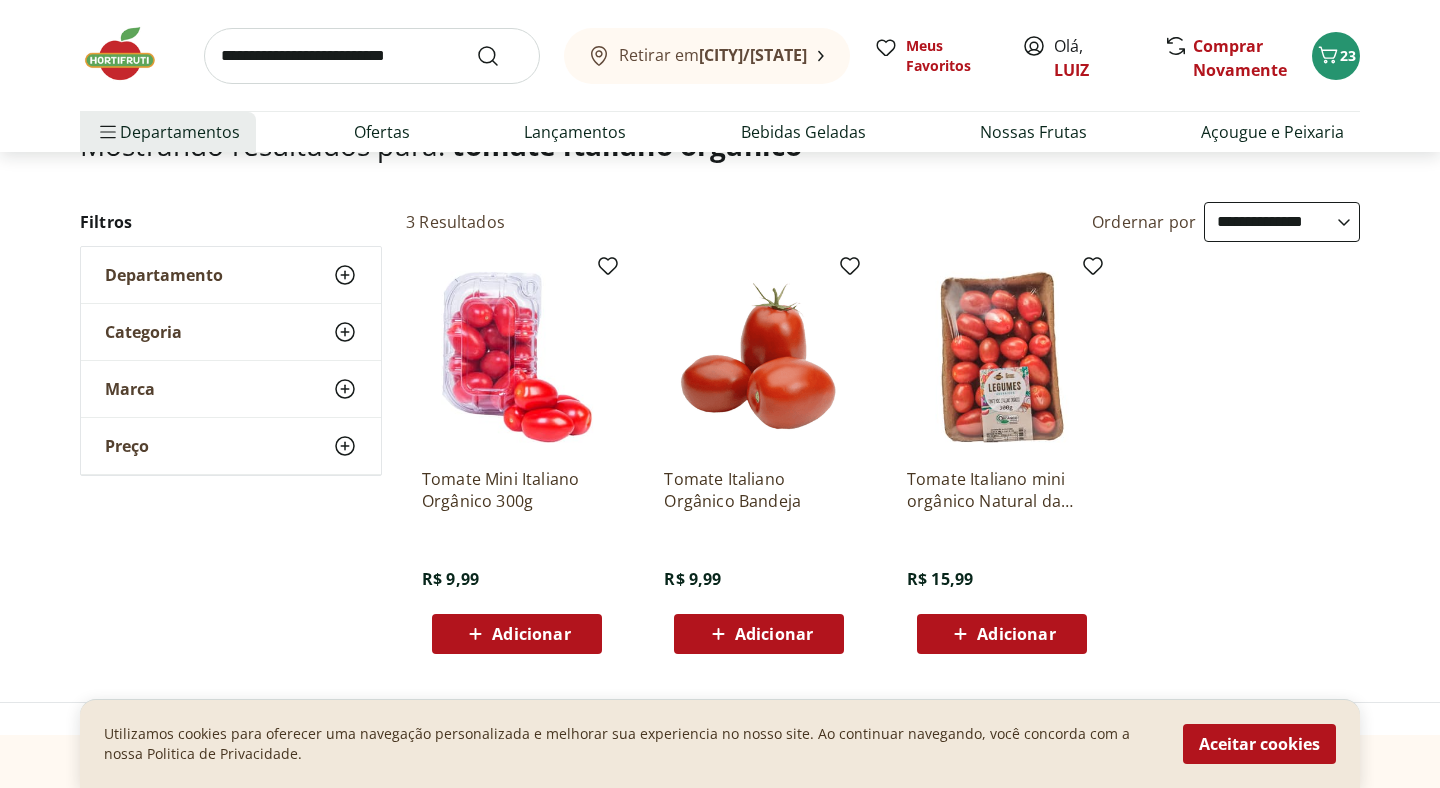 click on "Adicionar" at bounding box center (774, 634) 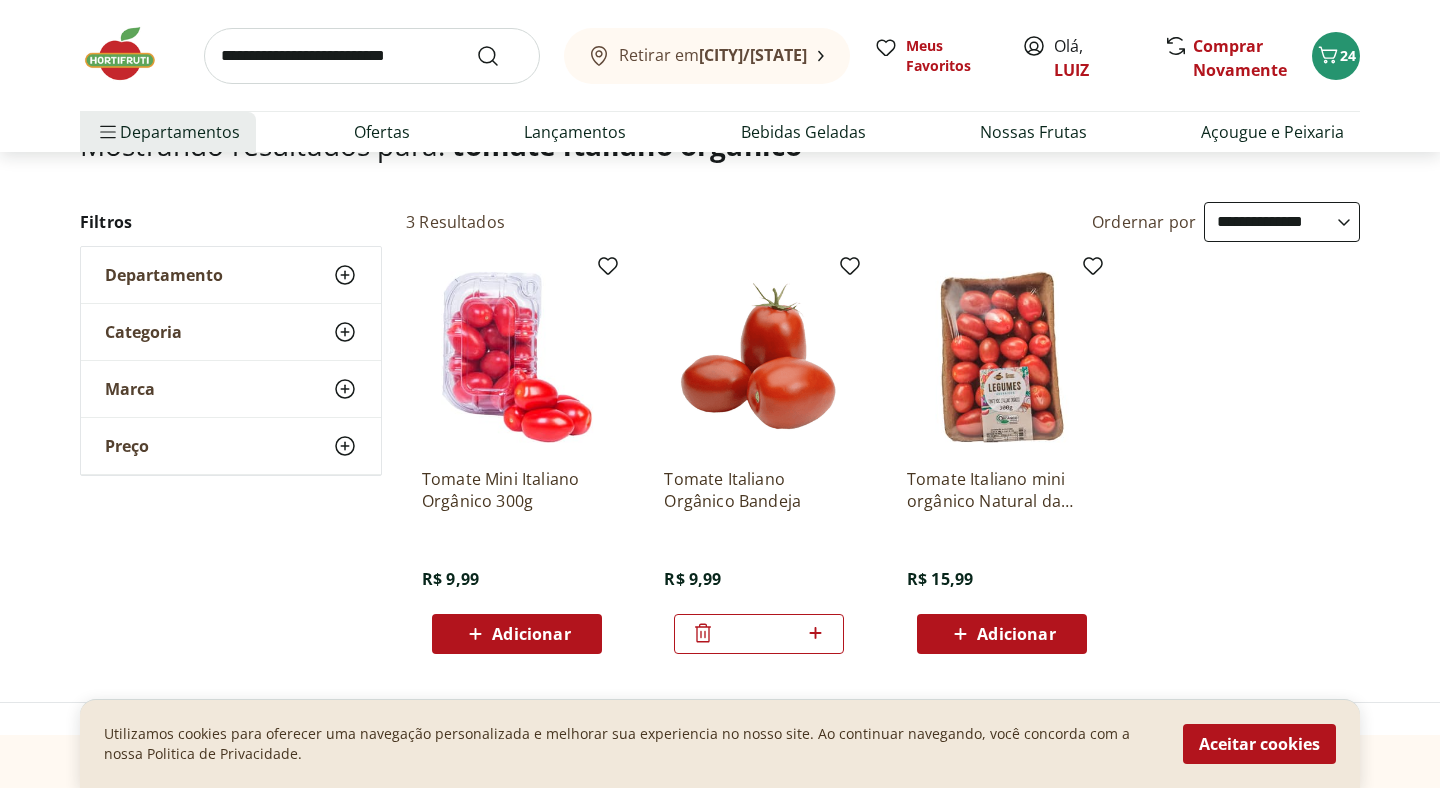 click at bounding box center [372, 56] 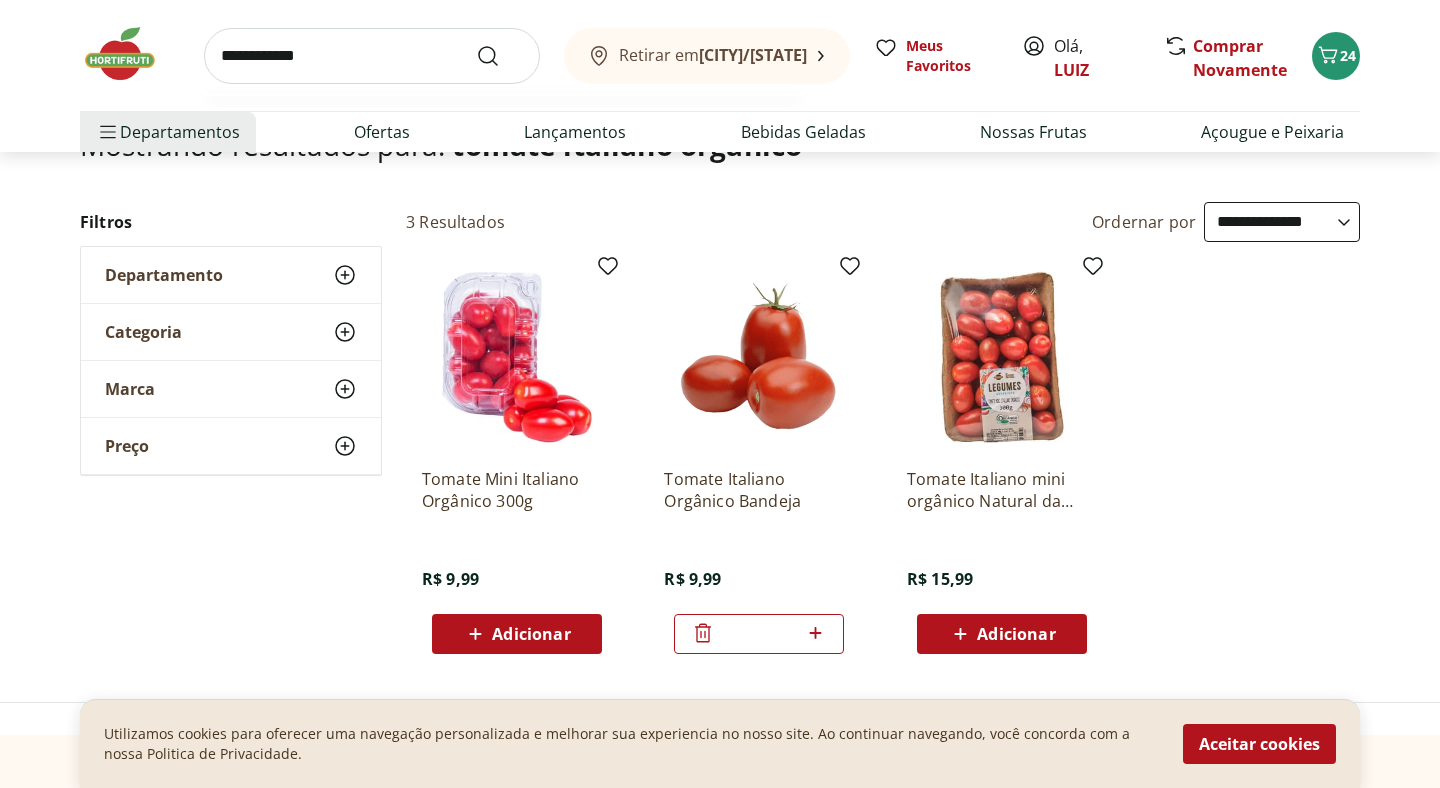 type on "**********" 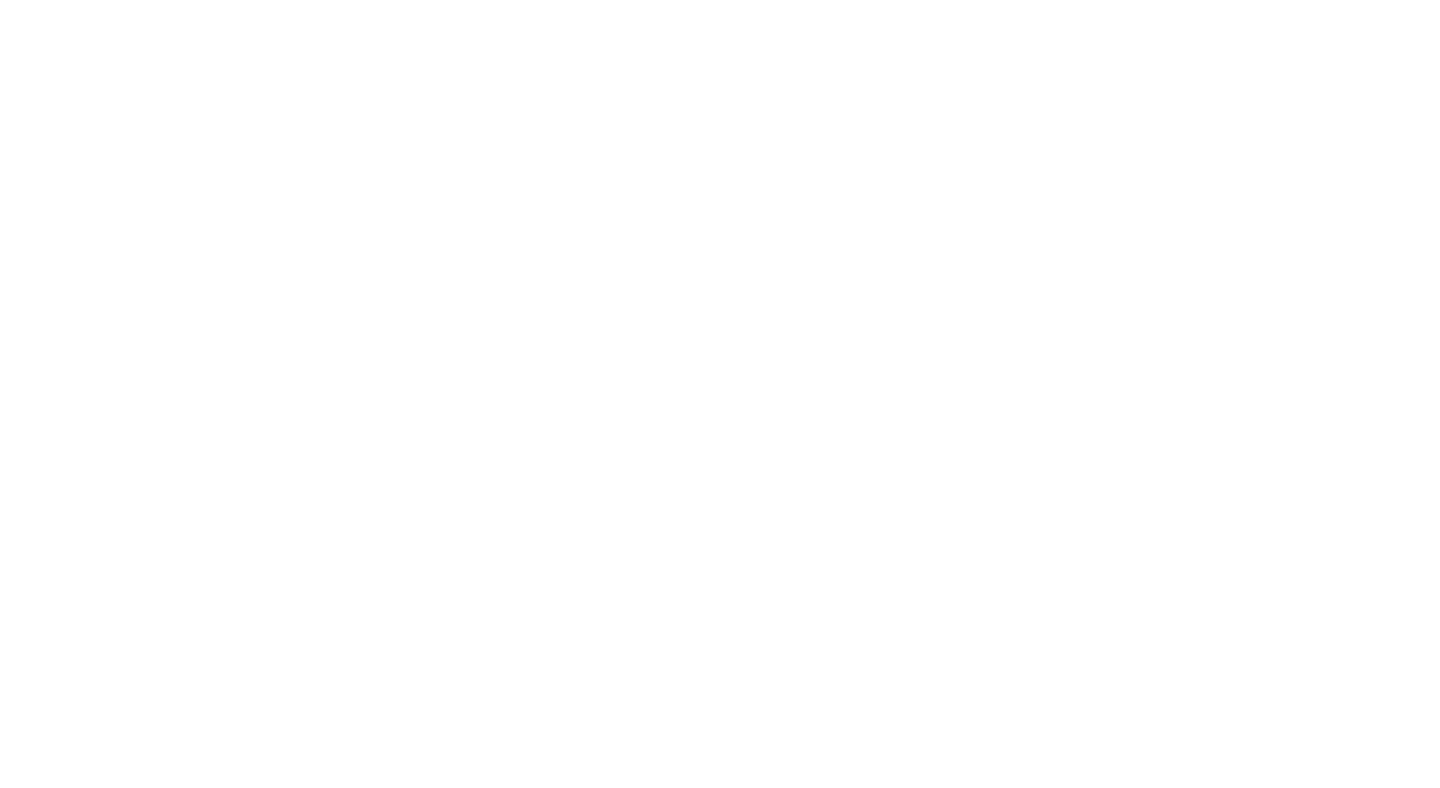 scroll, scrollTop: 0, scrollLeft: 0, axis: both 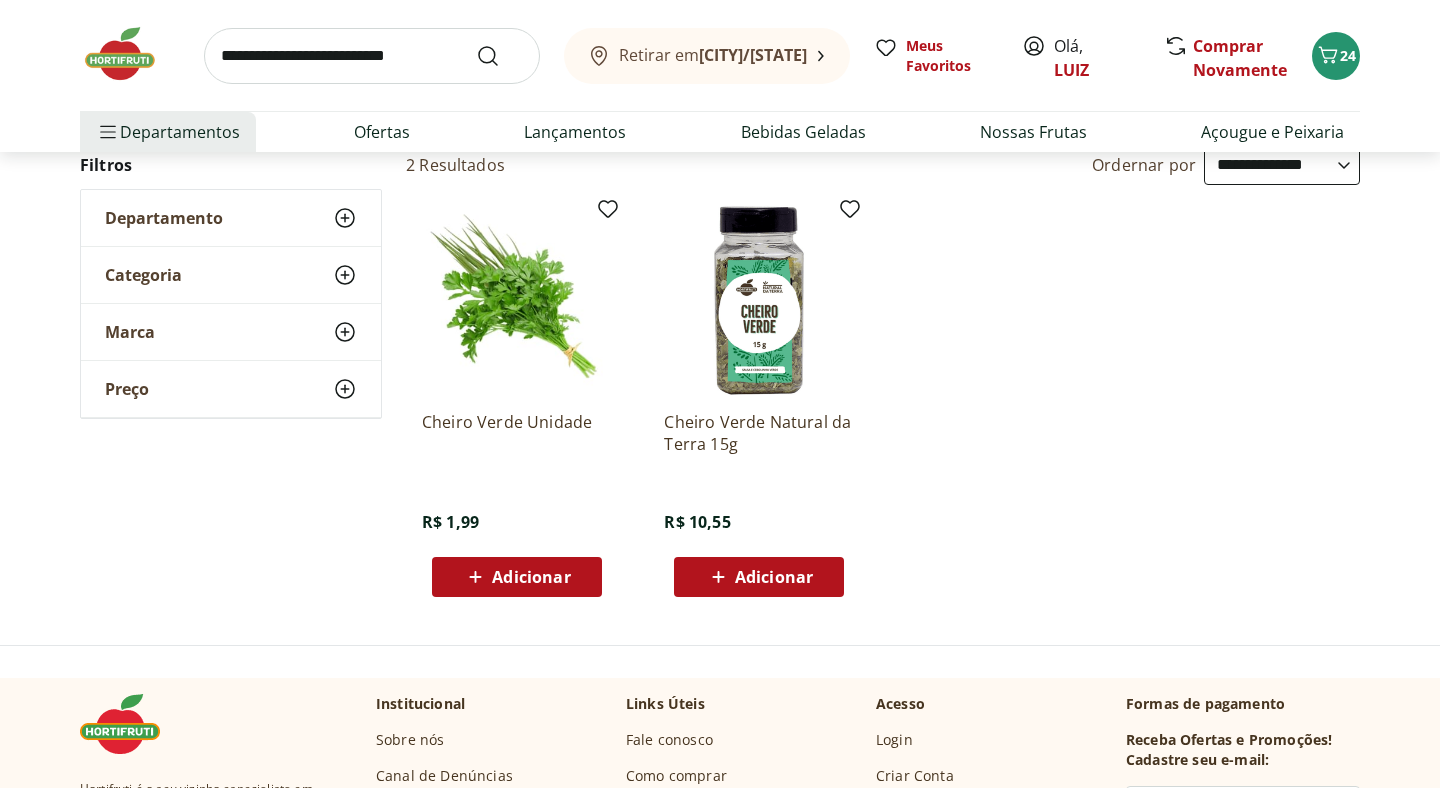 click on "Adicionar" at bounding box center (531, 577) 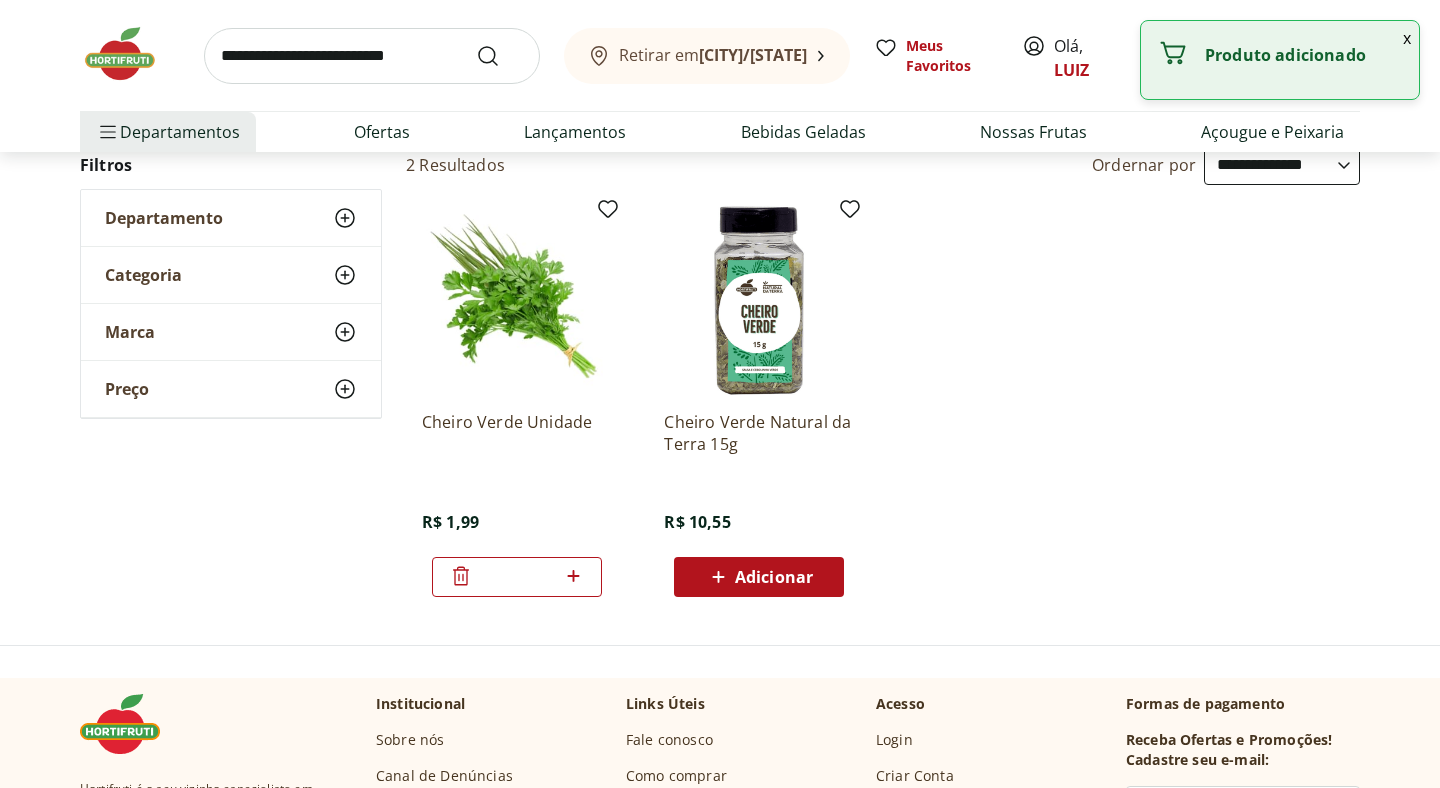 click at bounding box center (372, 56) 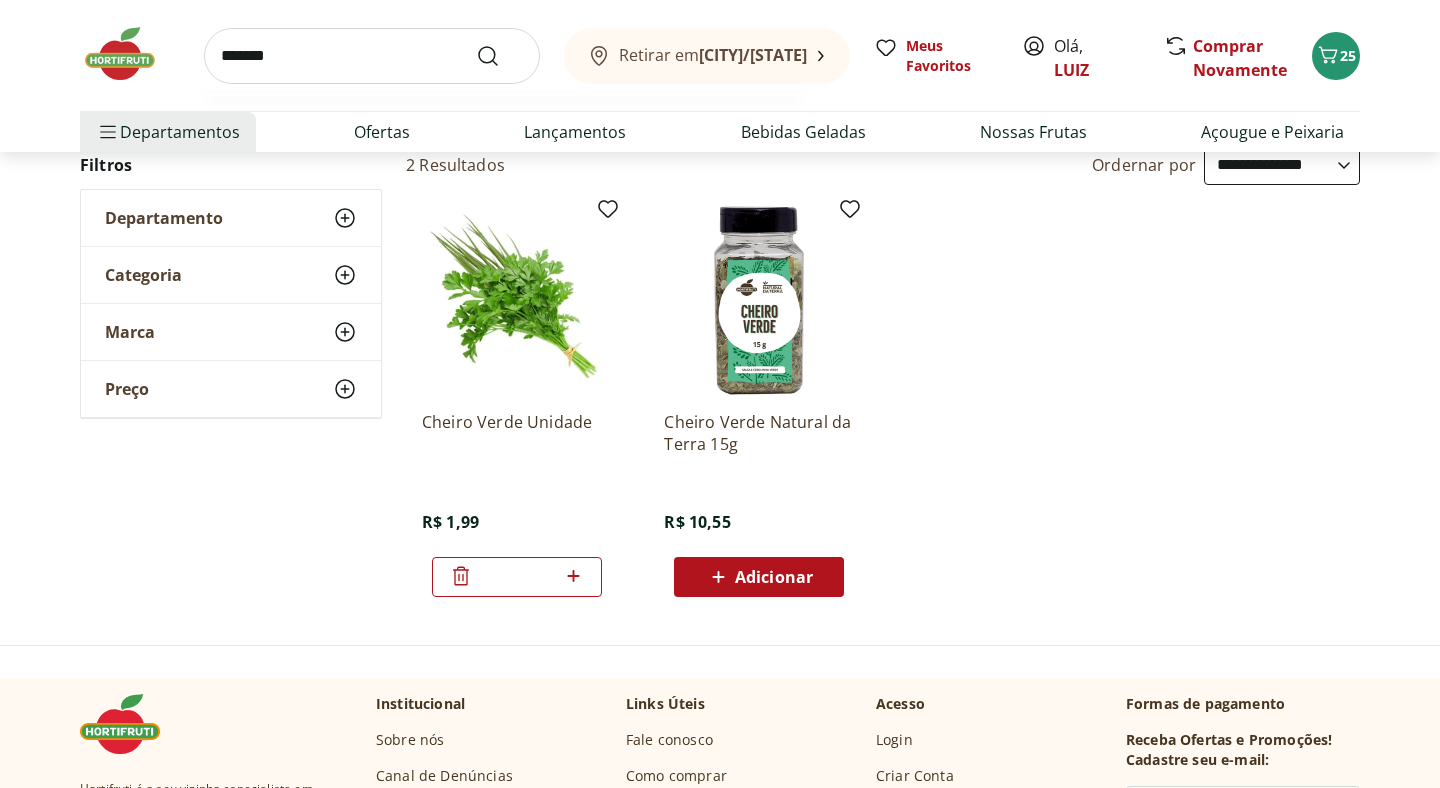 type on "*******" 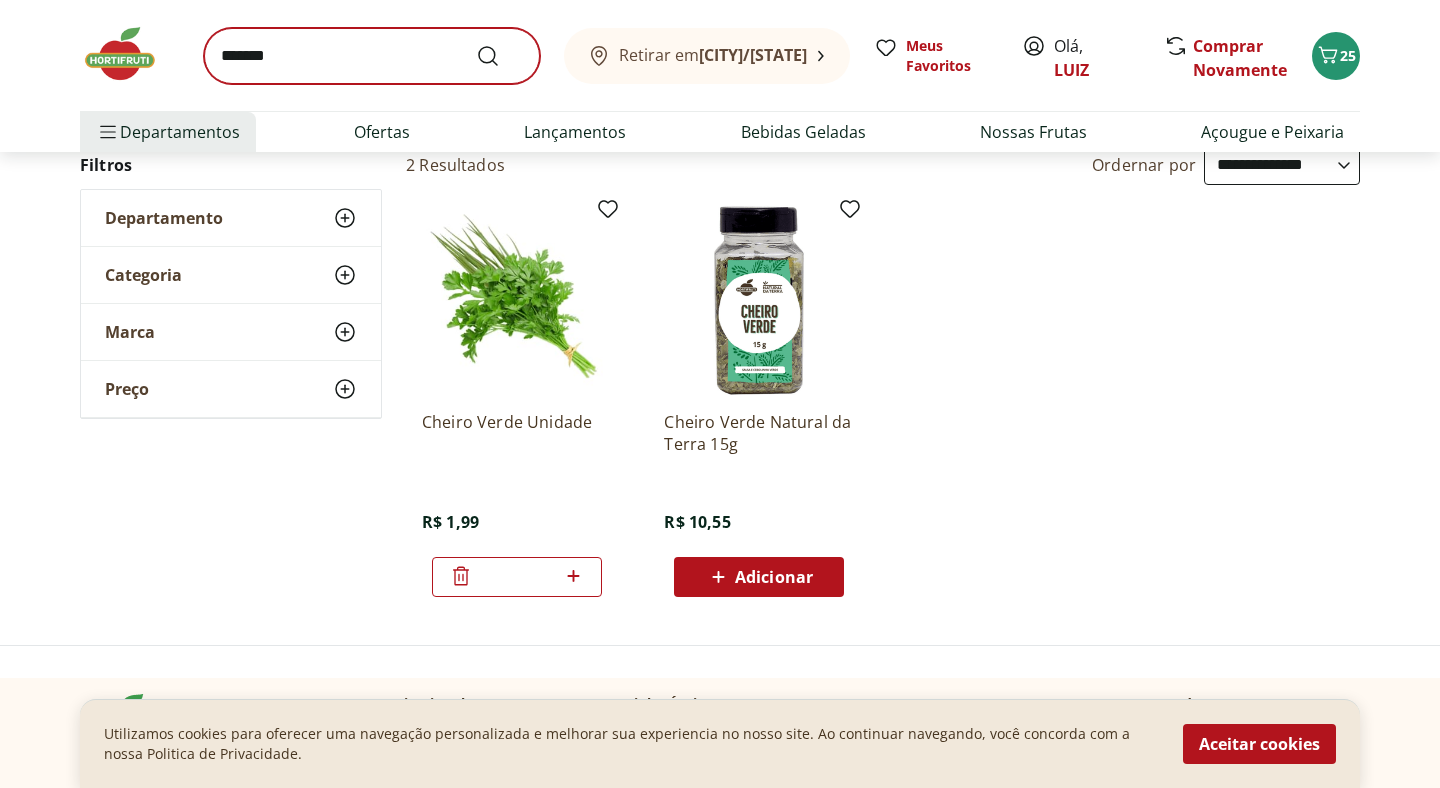 scroll, scrollTop: 0, scrollLeft: 0, axis: both 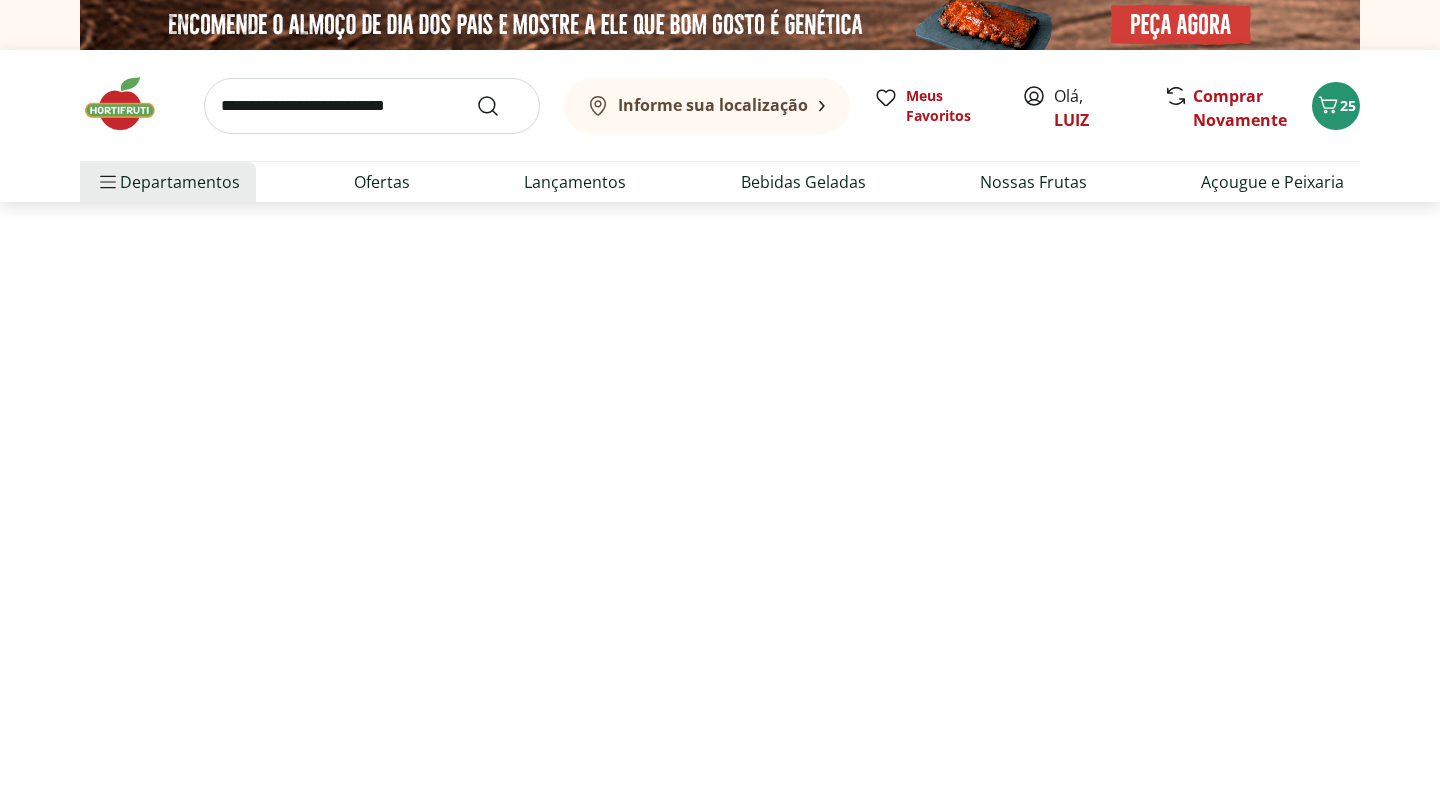 select on "**********" 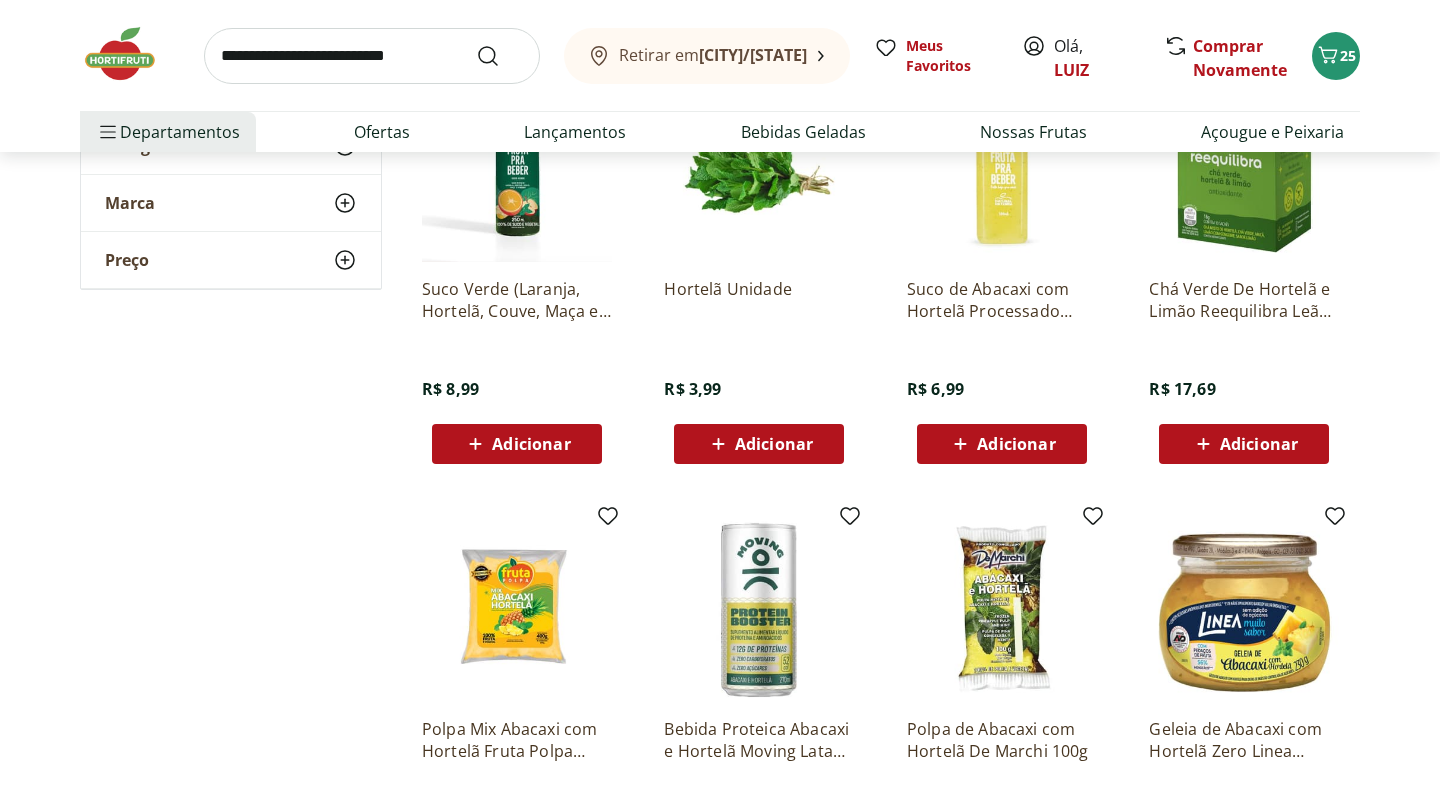 scroll, scrollTop: 744, scrollLeft: 0, axis: vertical 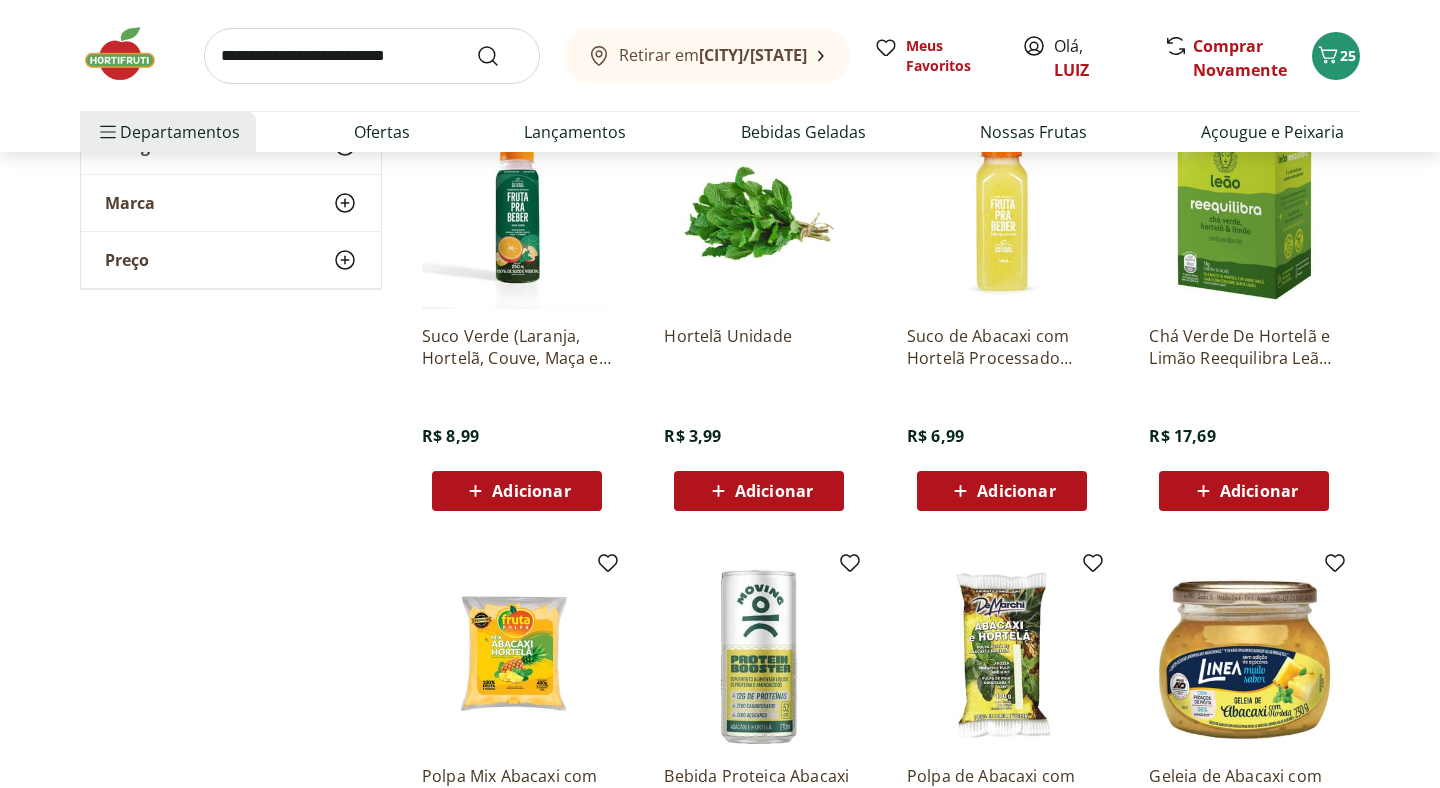 click on "Adicionar" at bounding box center (774, 491) 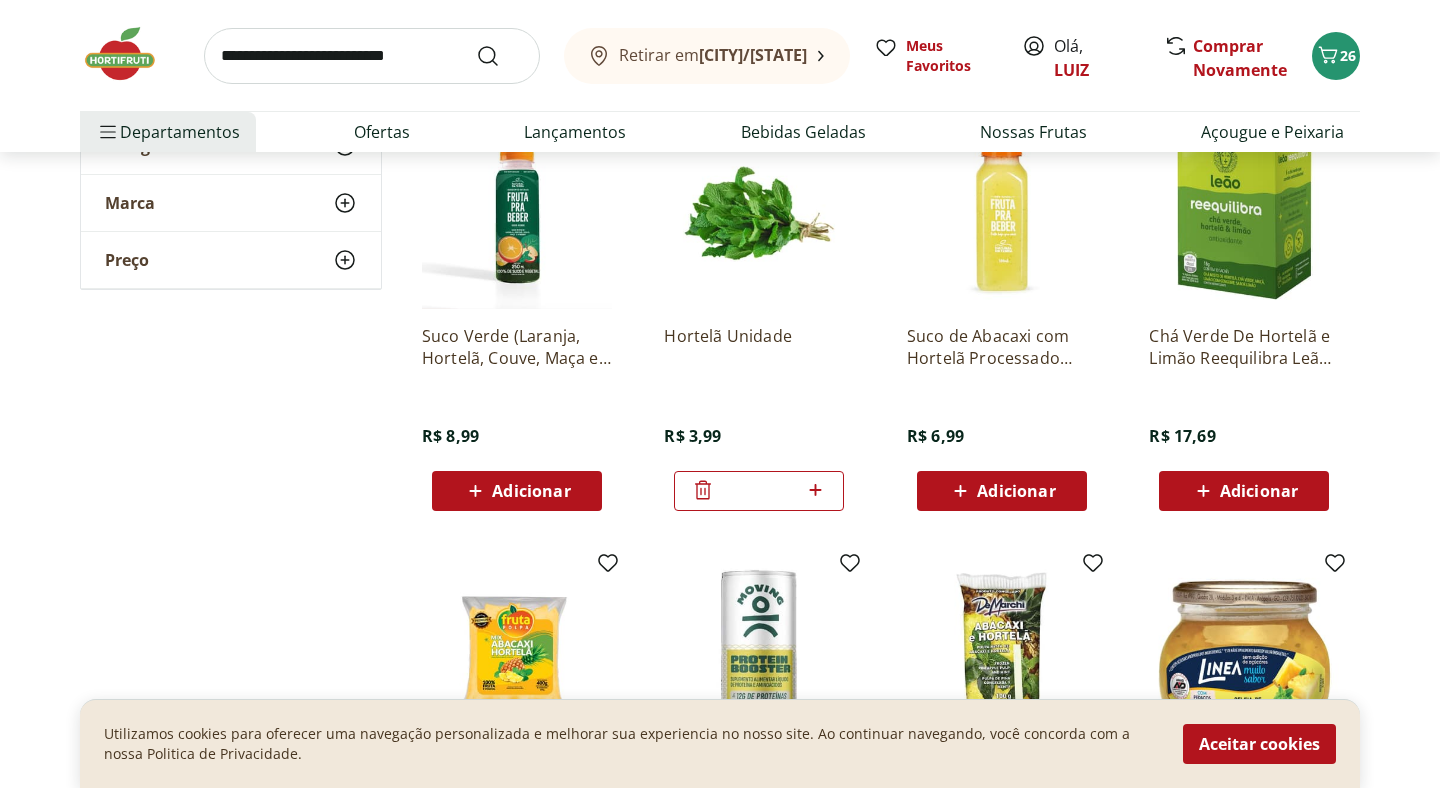 click at bounding box center (372, 56) 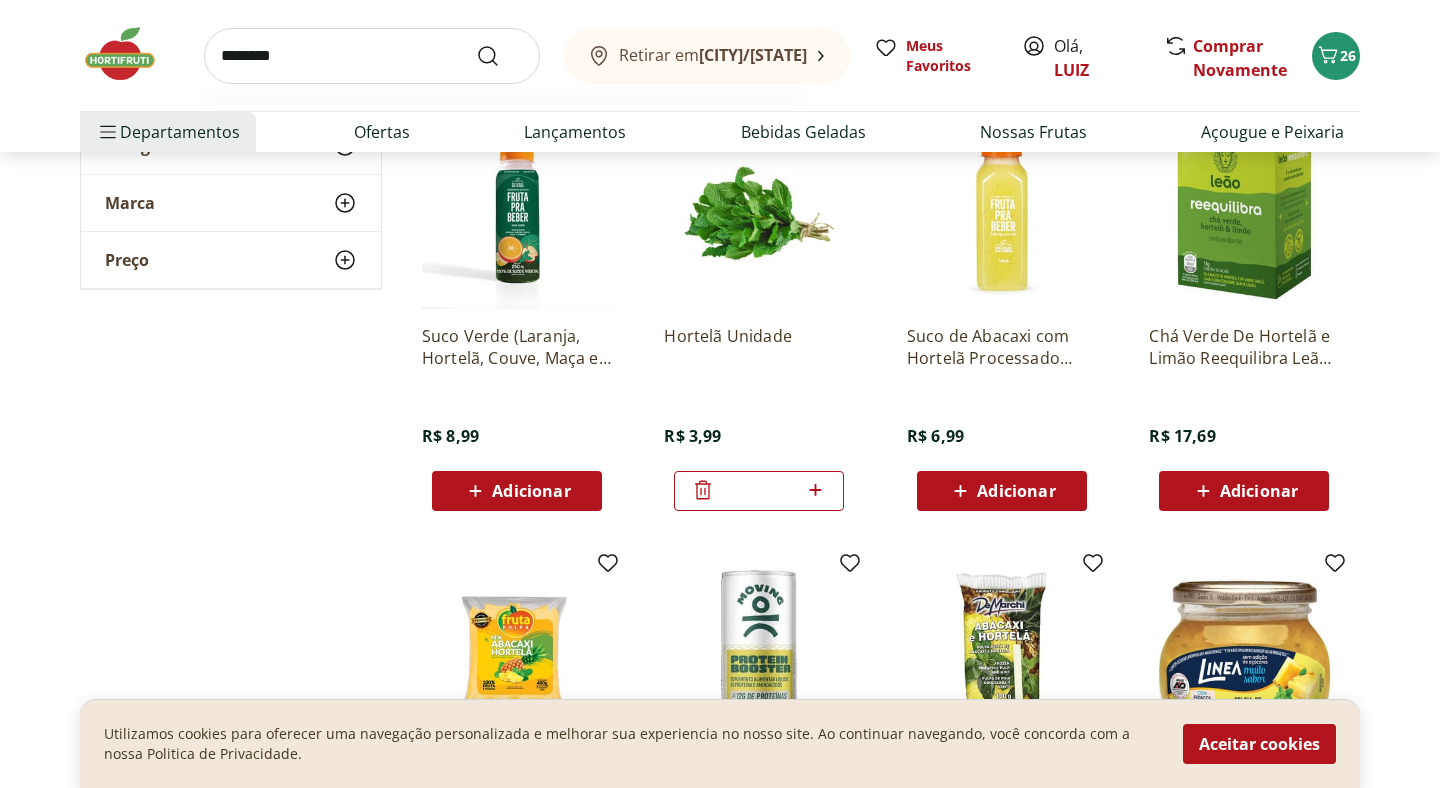 type on "********" 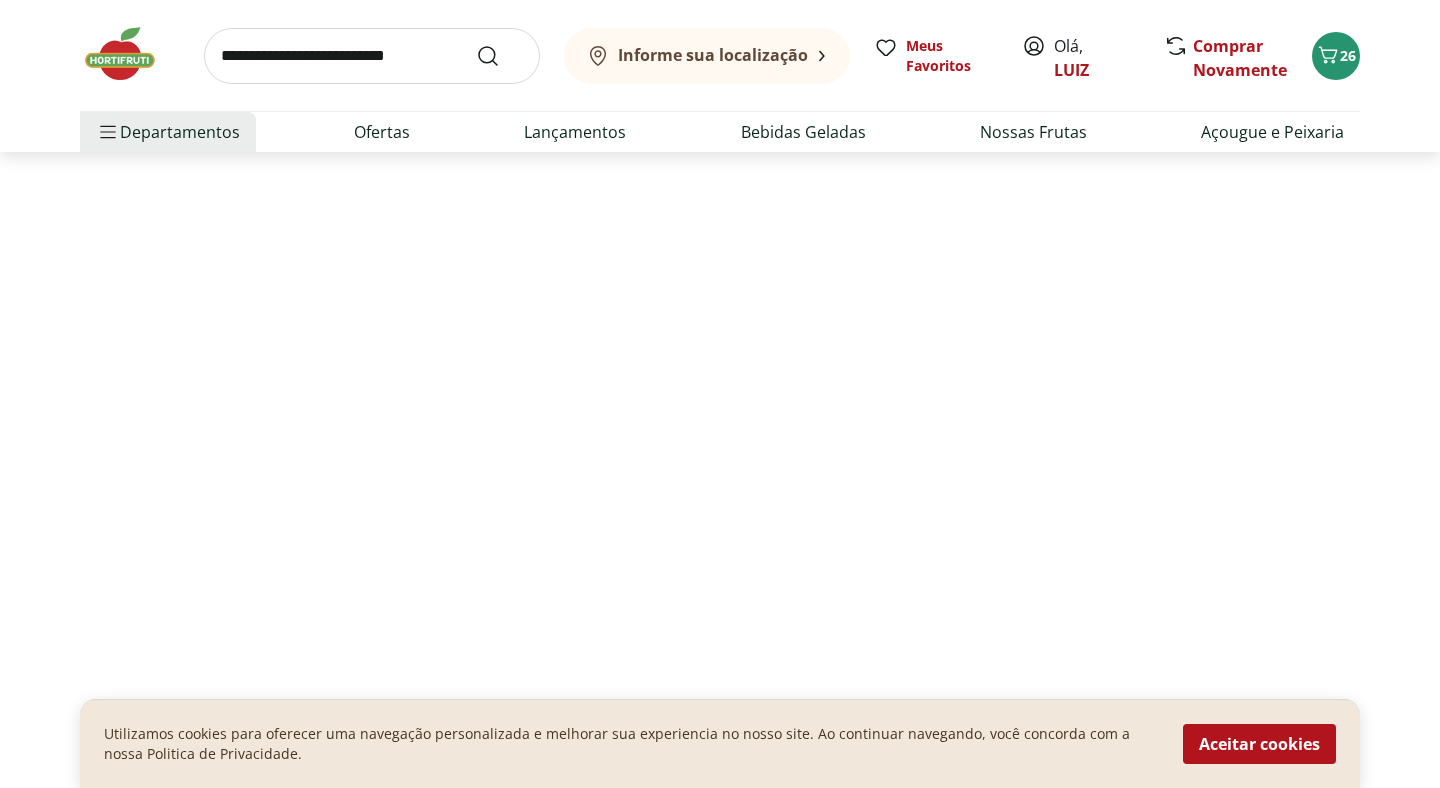 scroll, scrollTop: 0, scrollLeft: 0, axis: both 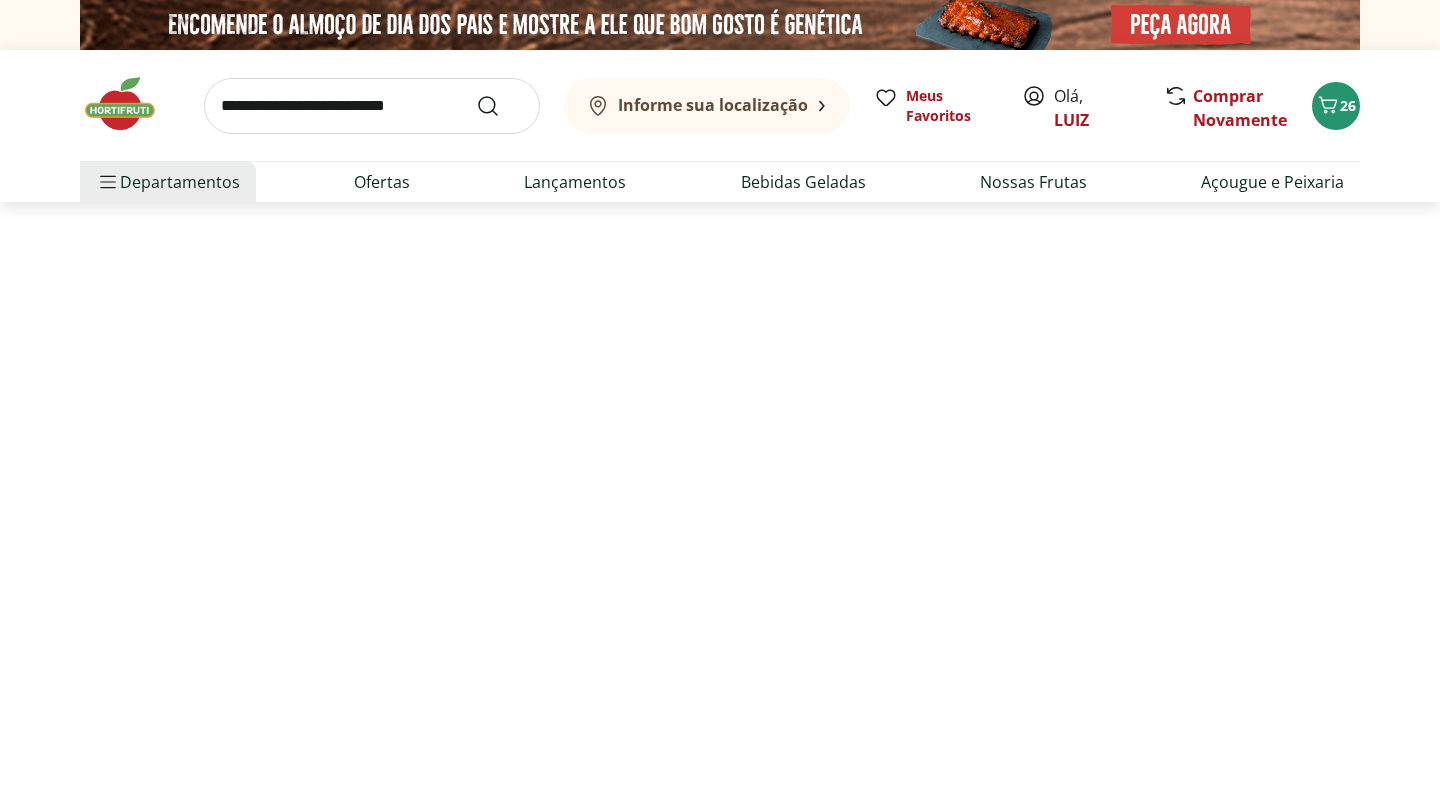 select on "**********" 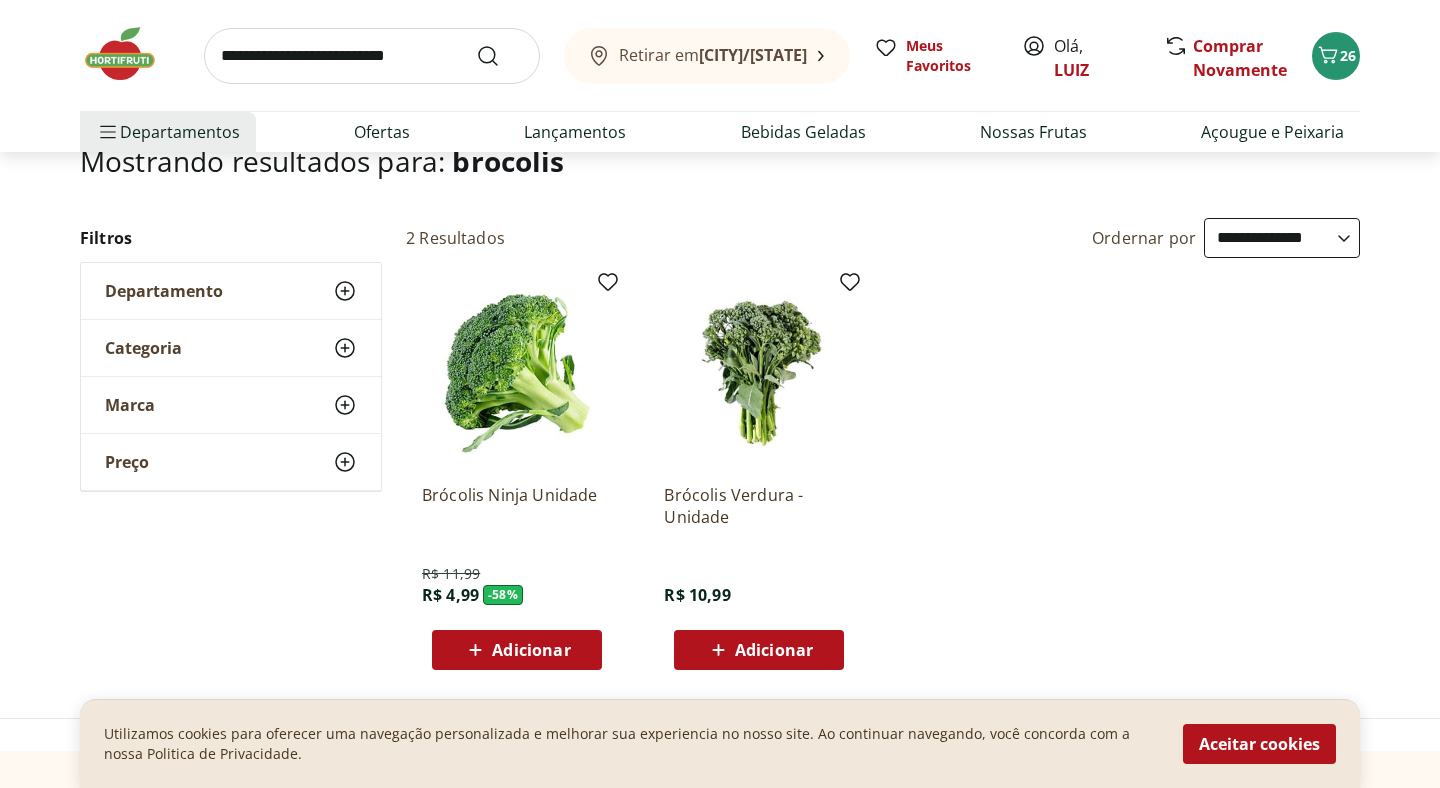 scroll, scrollTop: 159, scrollLeft: 0, axis: vertical 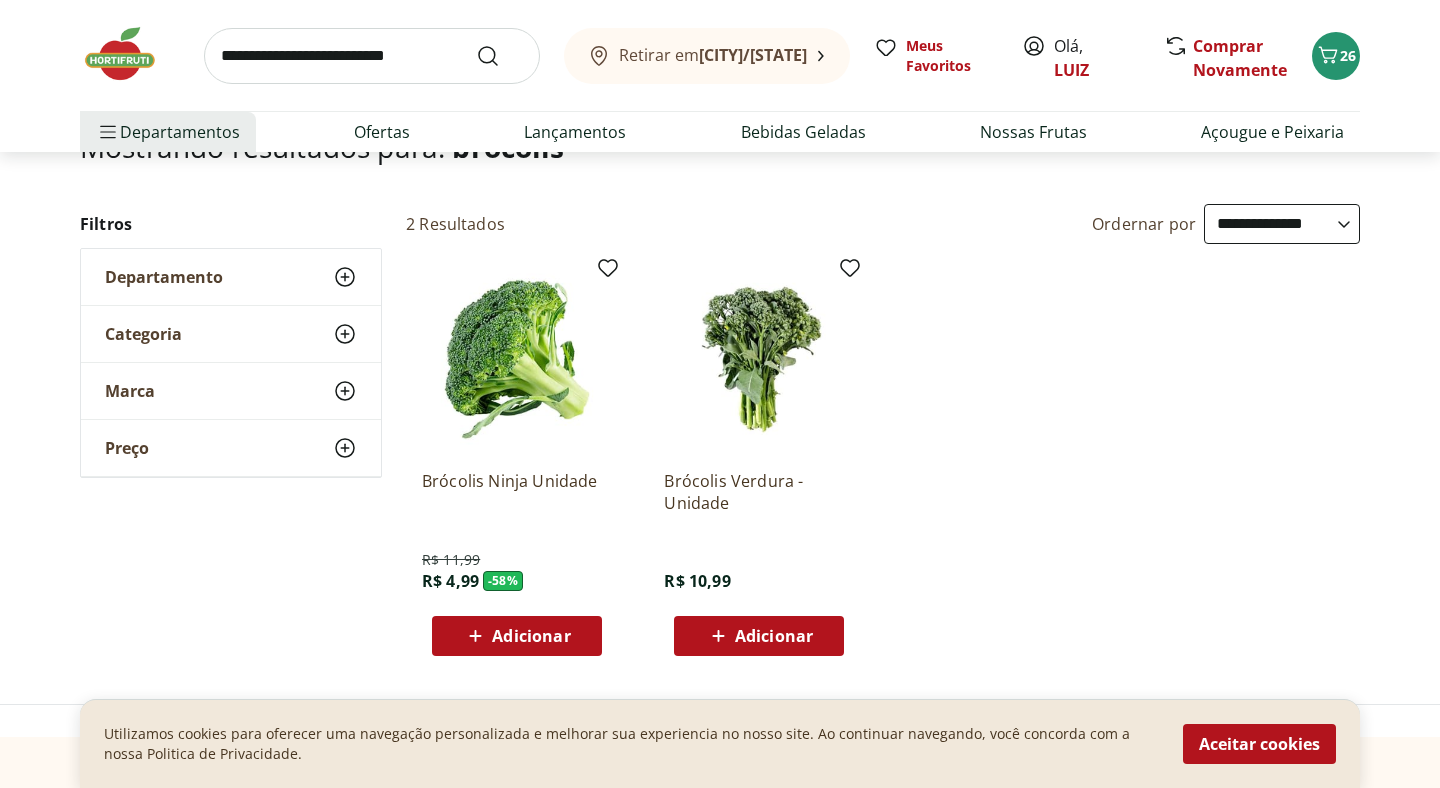 click on "Adicionar" at bounding box center (517, 636) 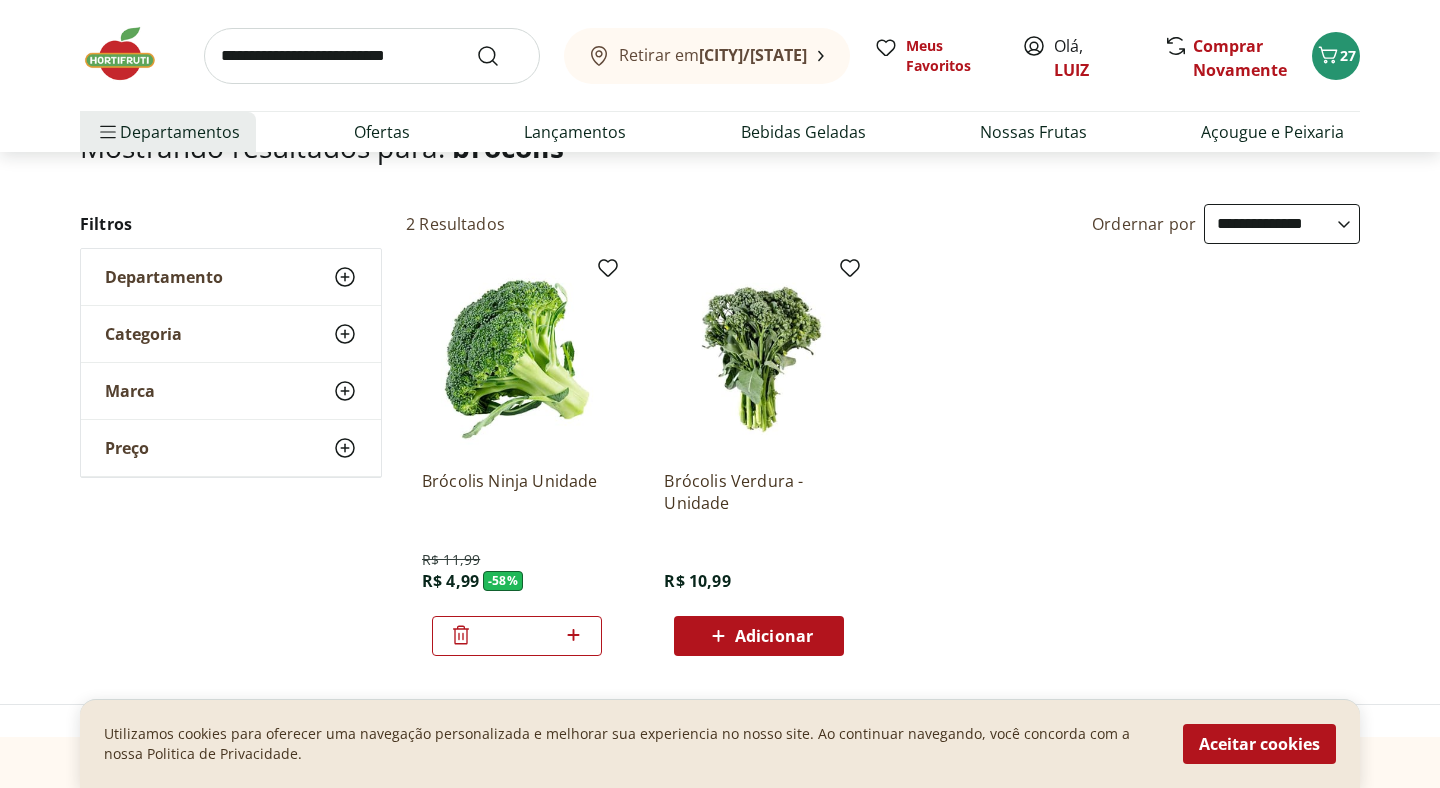 click at bounding box center [372, 56] 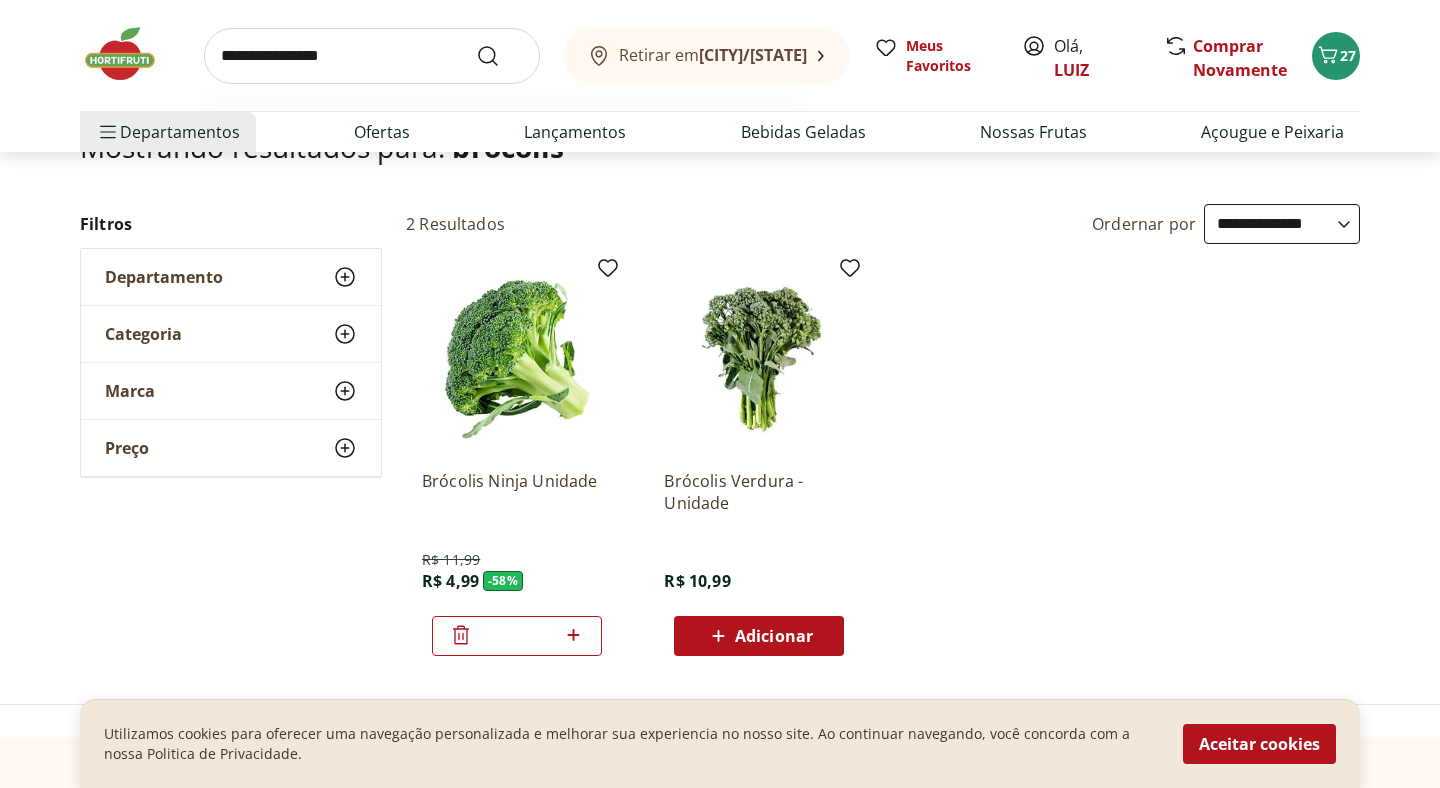 type on "**********" 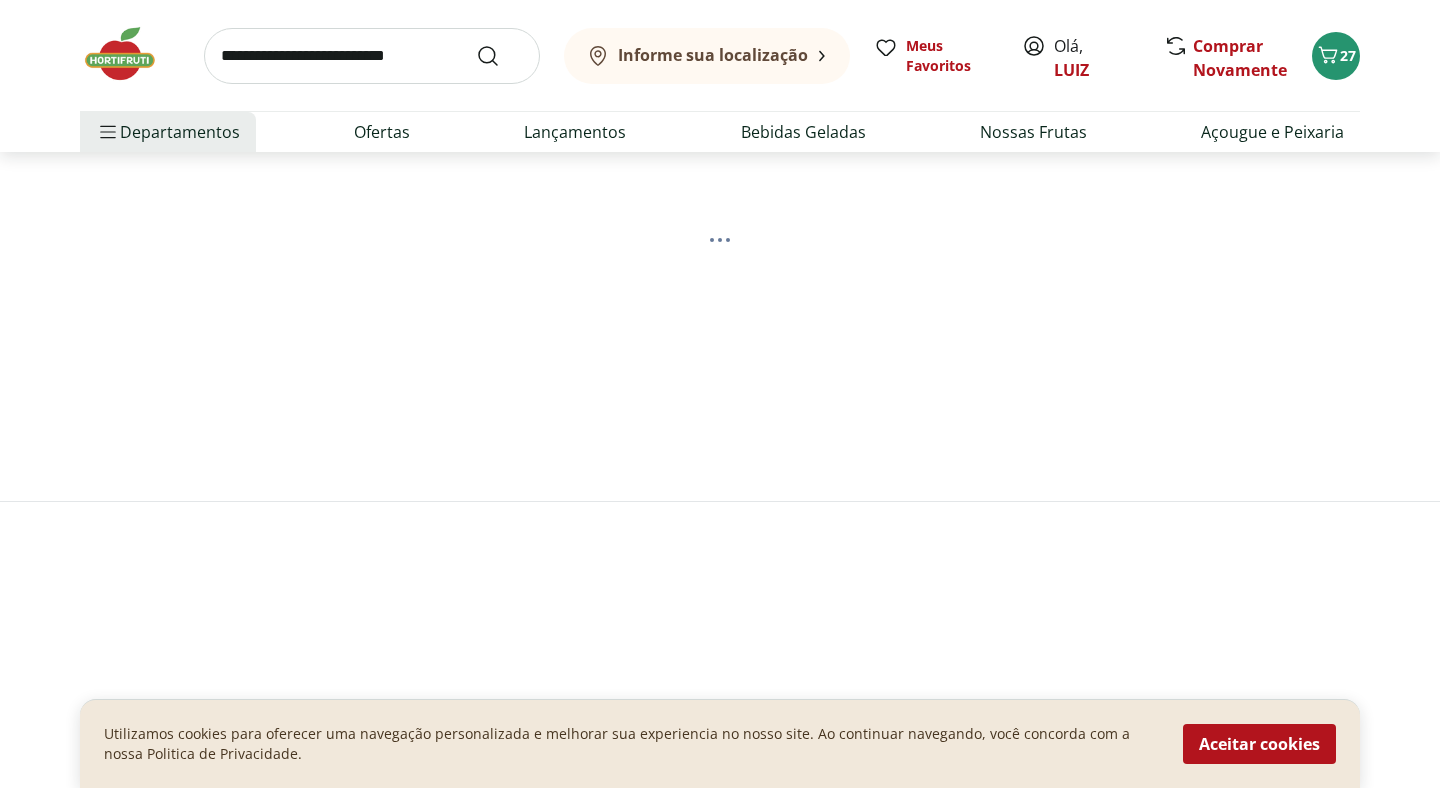 scroll, scrollTop: 0, scrollLeft: 0, axis: both 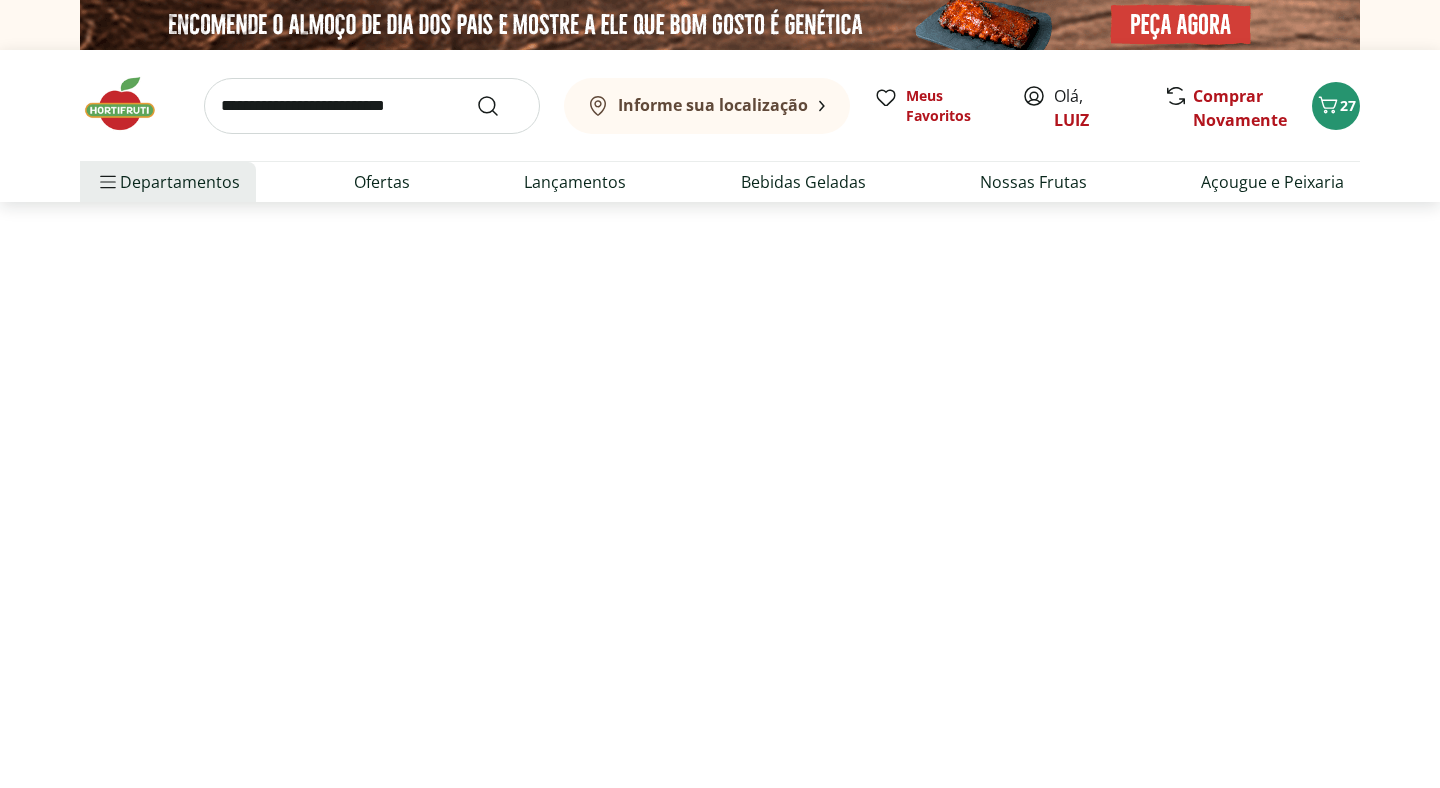 select on "**********" 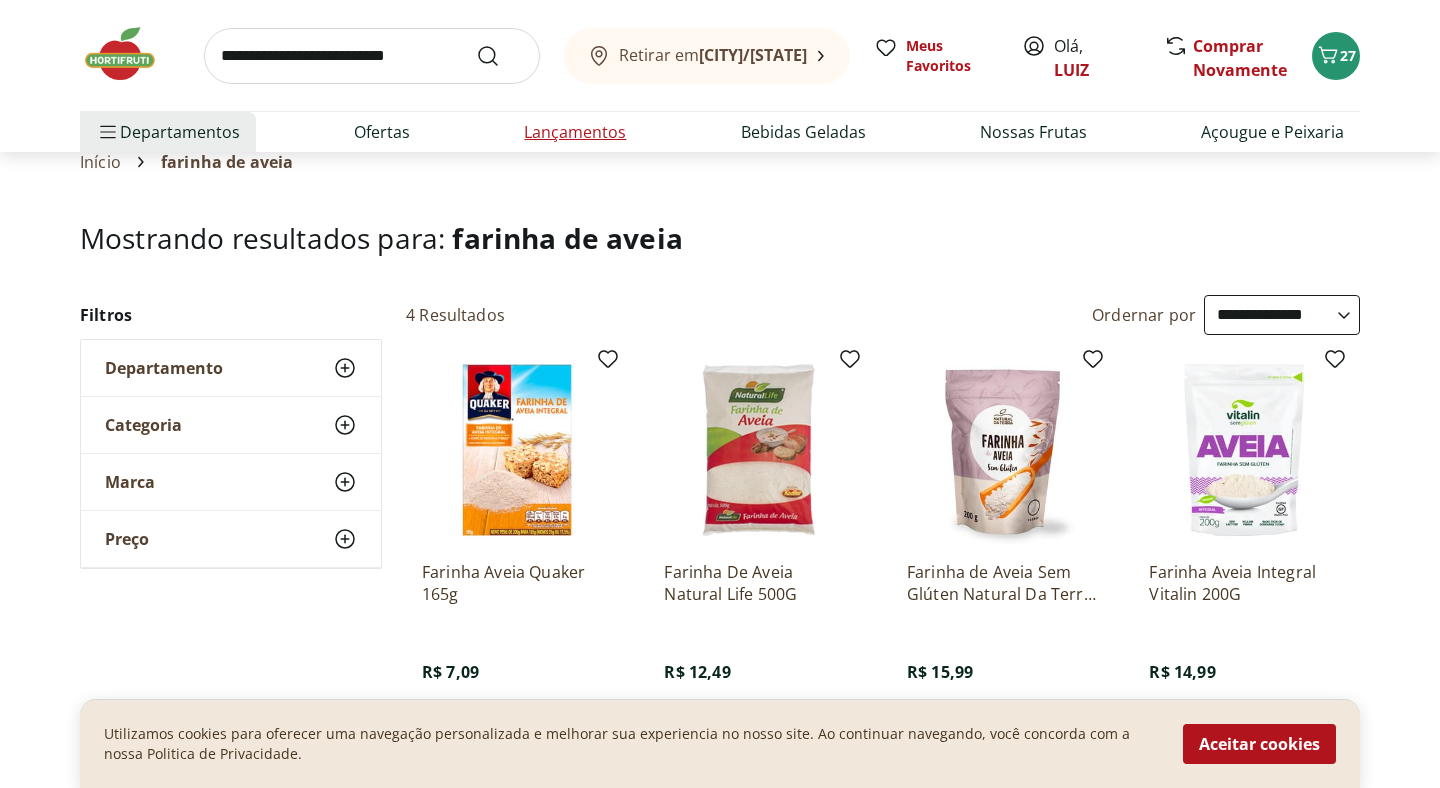 scroll, scrollTop: 66, scrollLeft: 0, axis: vertical 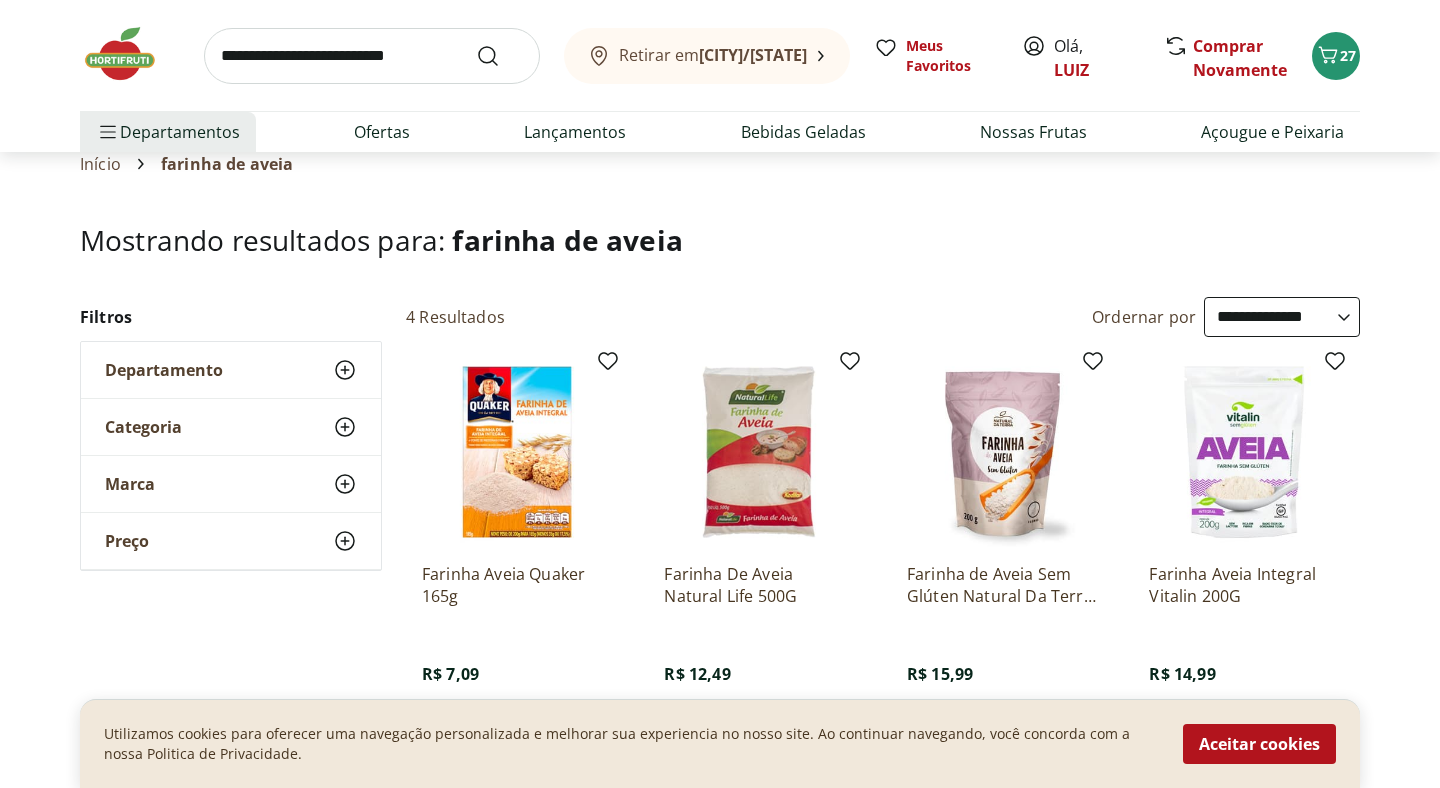 click at bounding box center (372, 56) 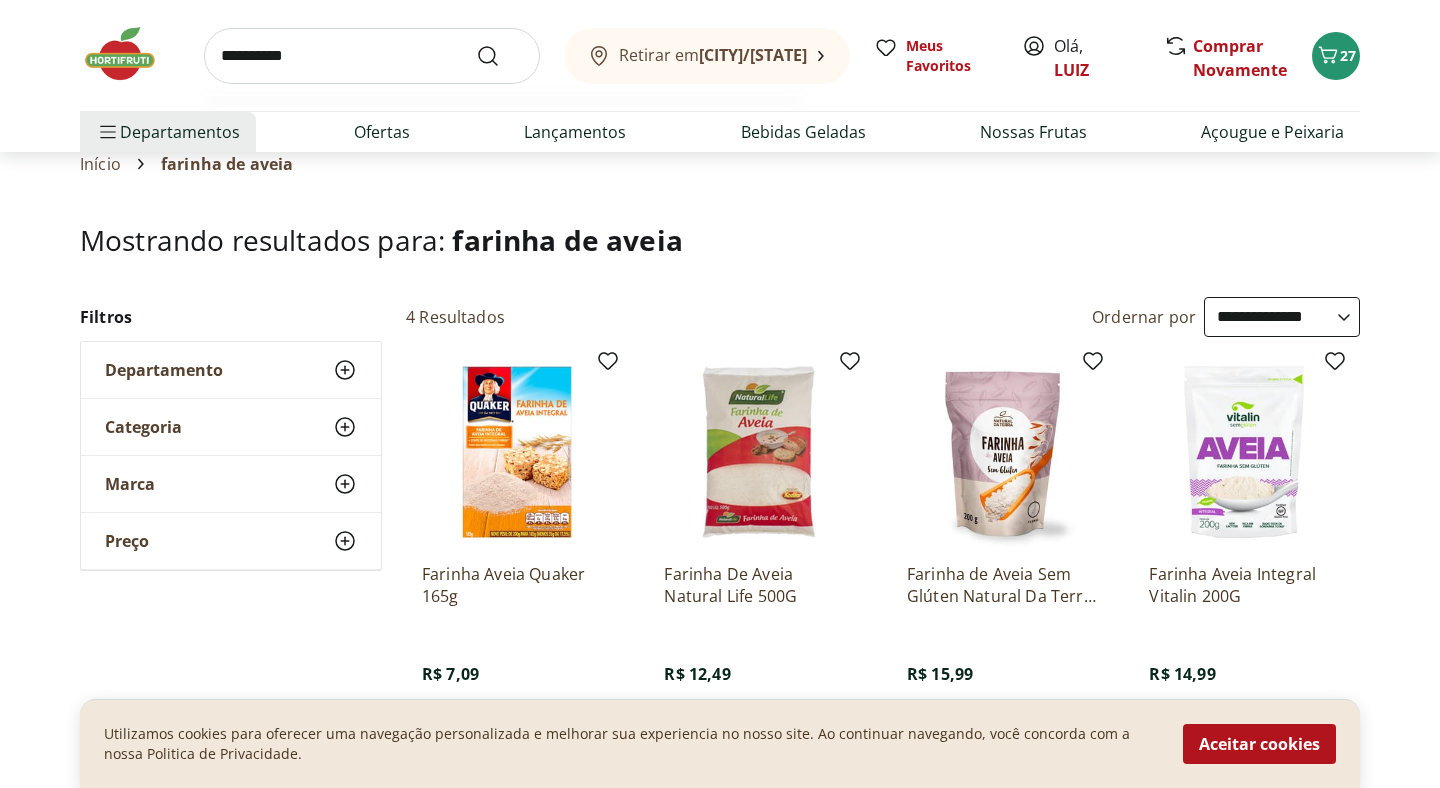 type on "**********" 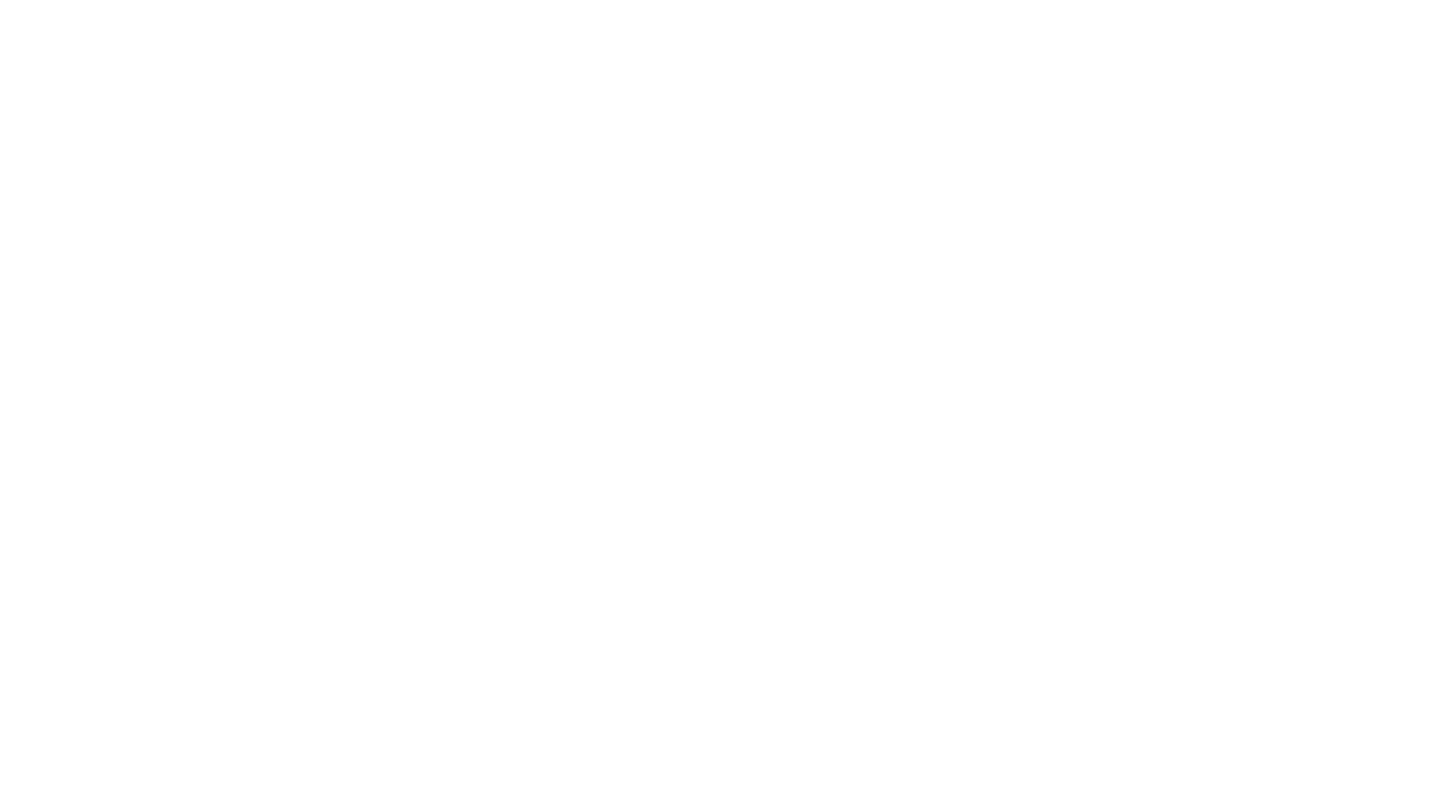 scroll, scrollTop: 0, scrollLeft: 0, axis: both 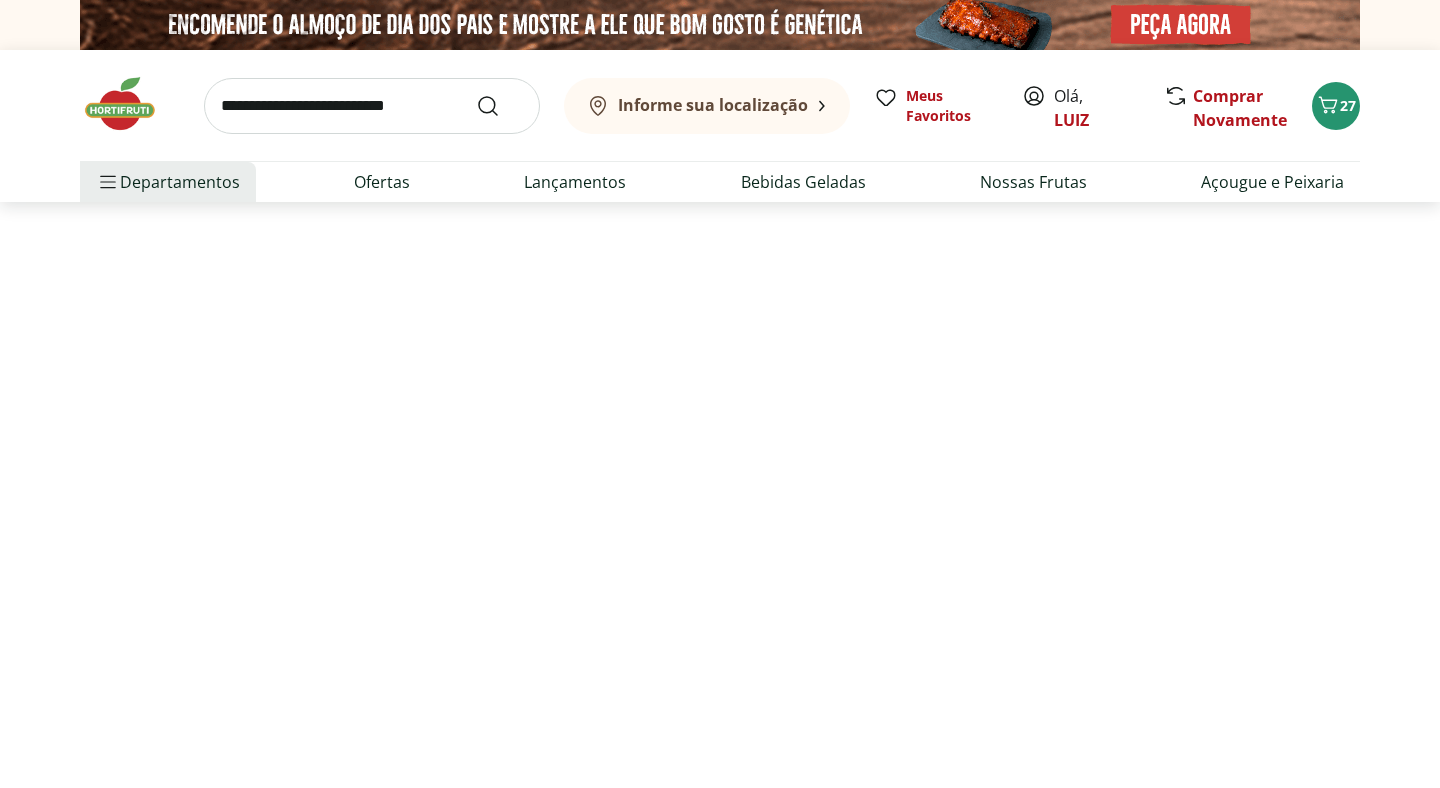 select on "**********" 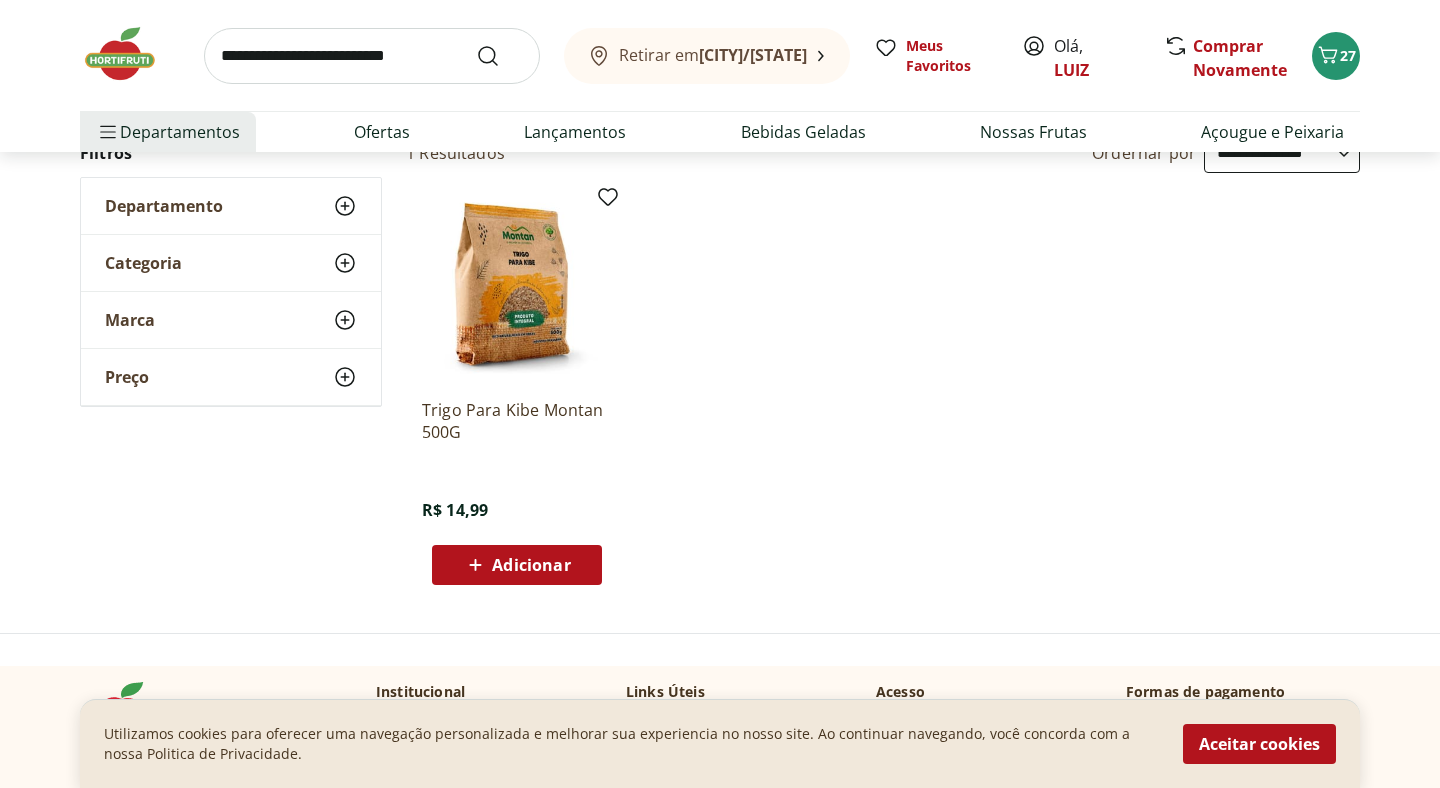scroll, scrollTop: 231, scrollLeft: 0, axis: vertical 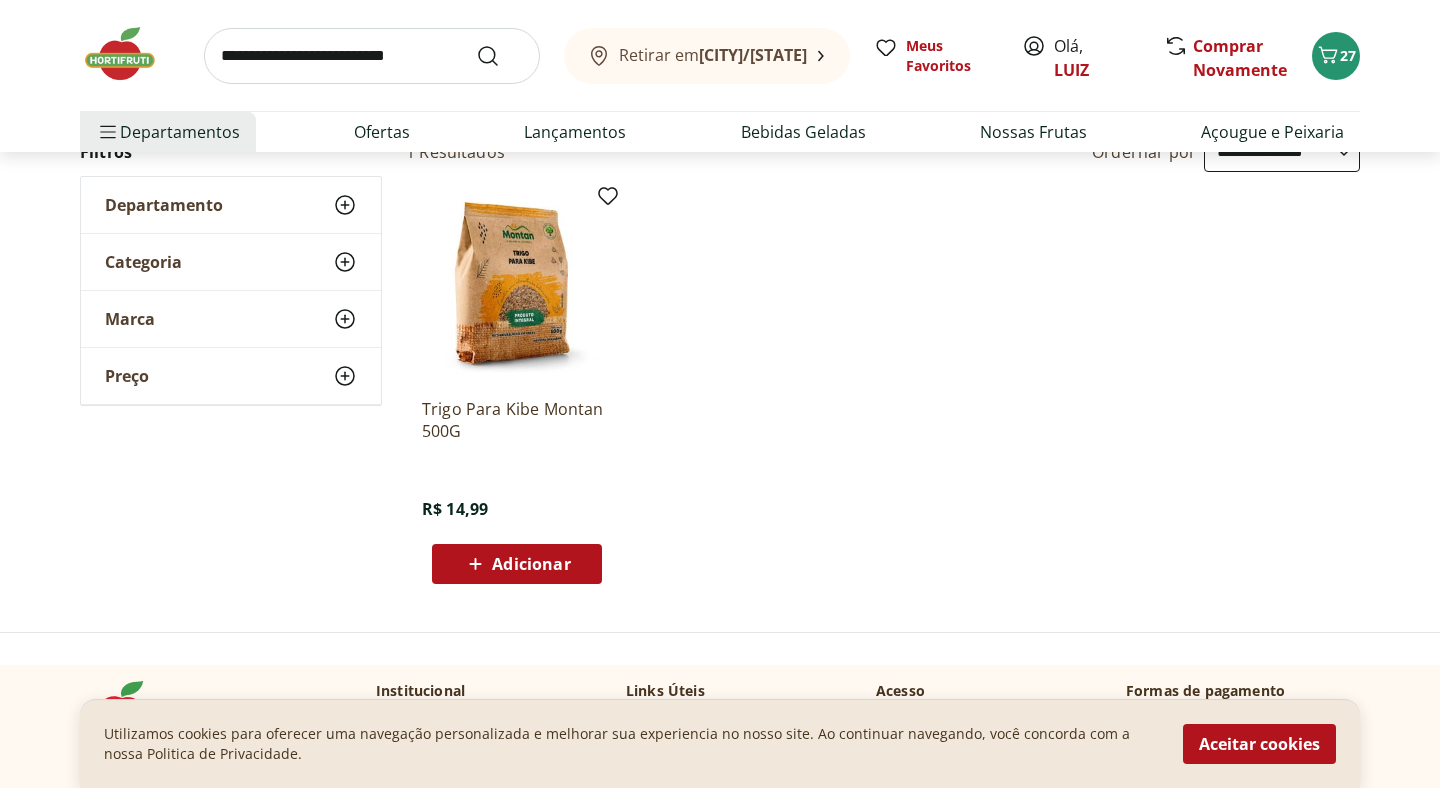 click on "Adicionar" at bounding box center [517, 564] 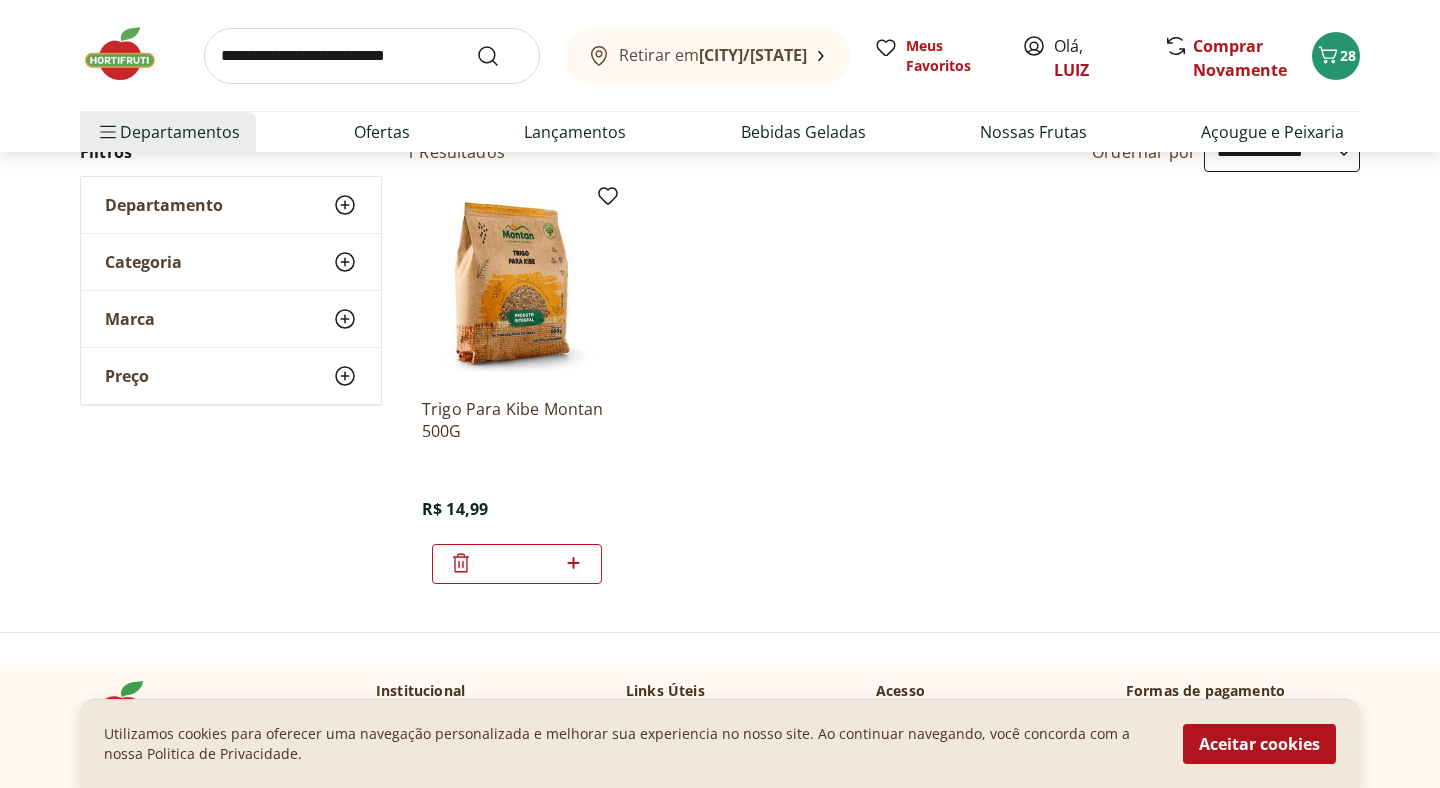 click at bounding box center (372, 56) 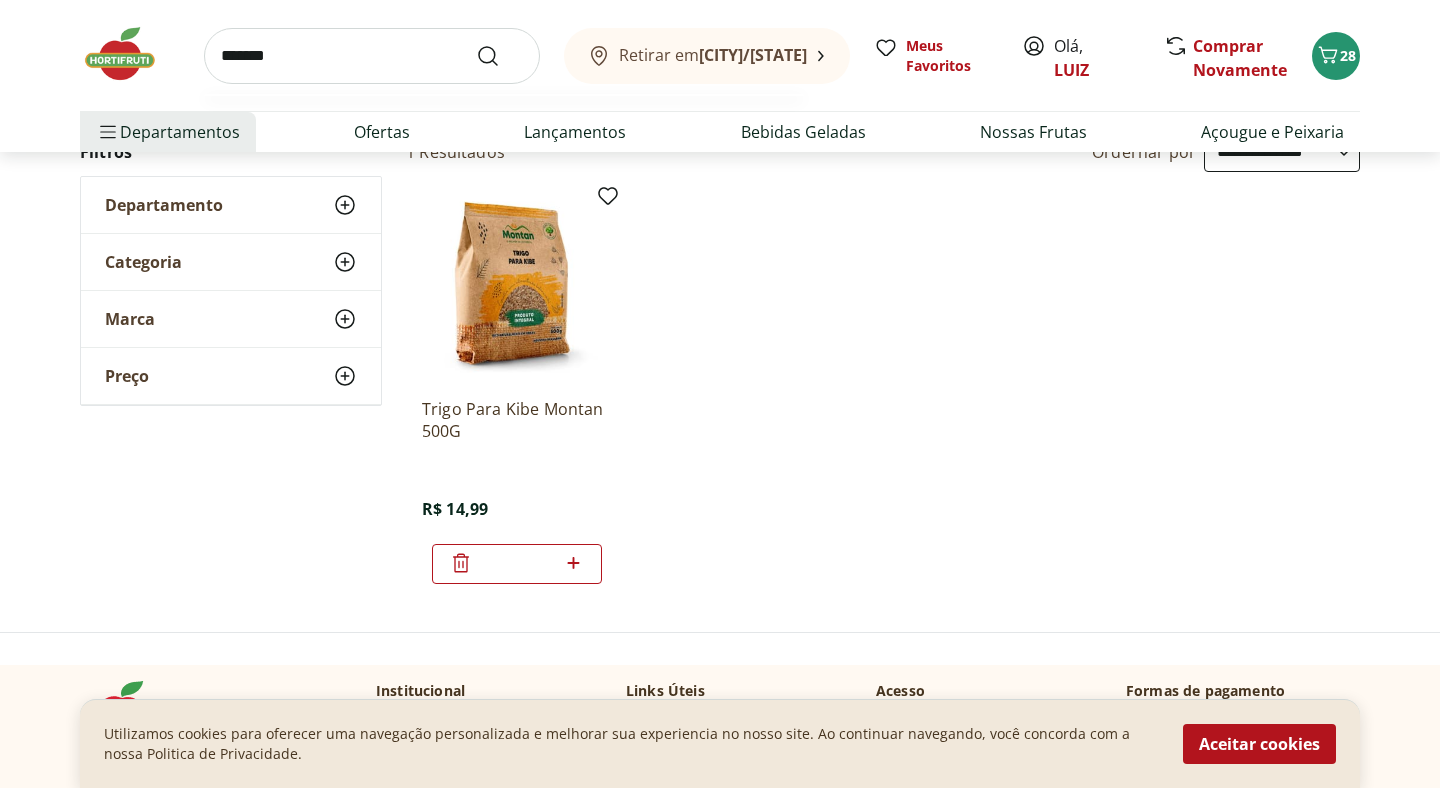 type on "******" 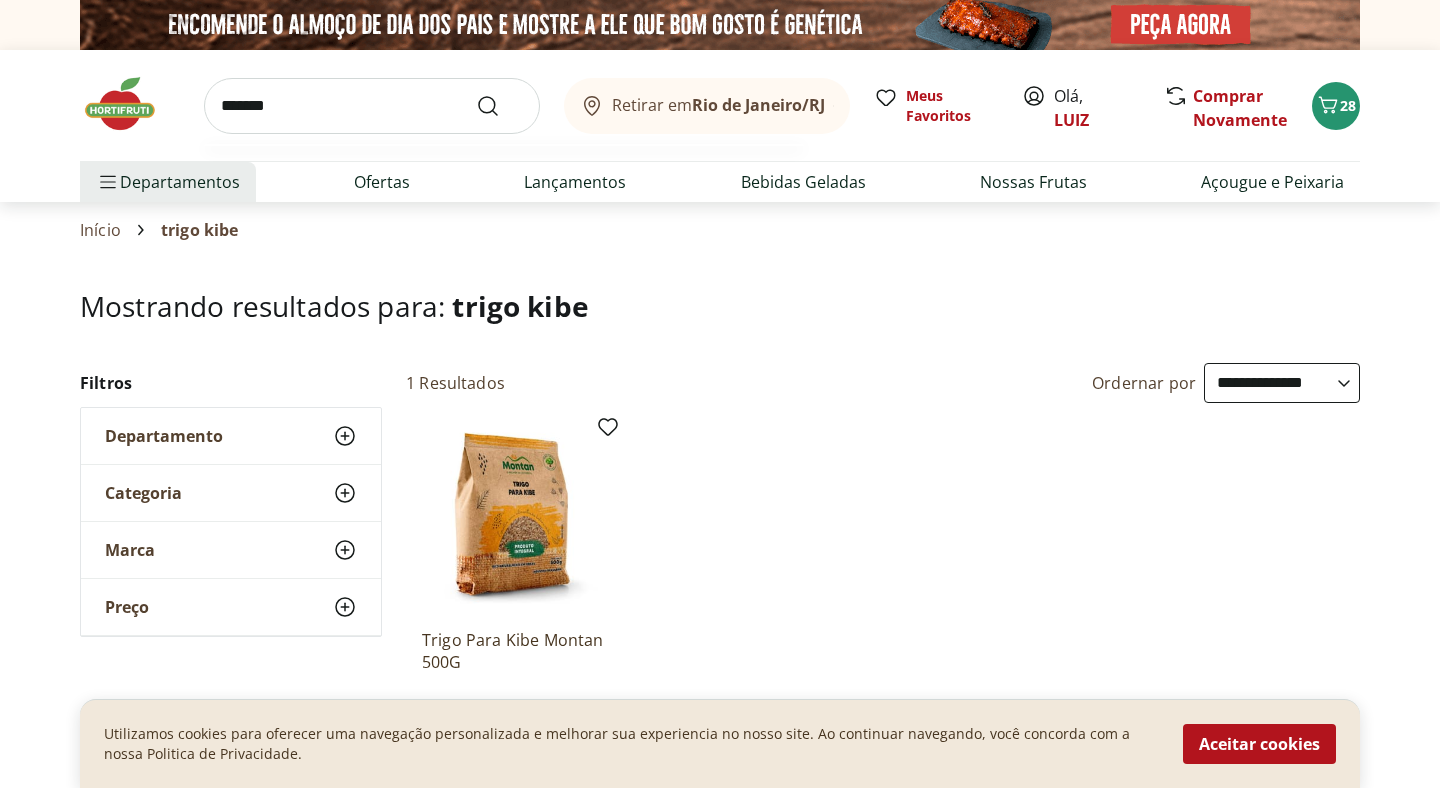 select on "**********" 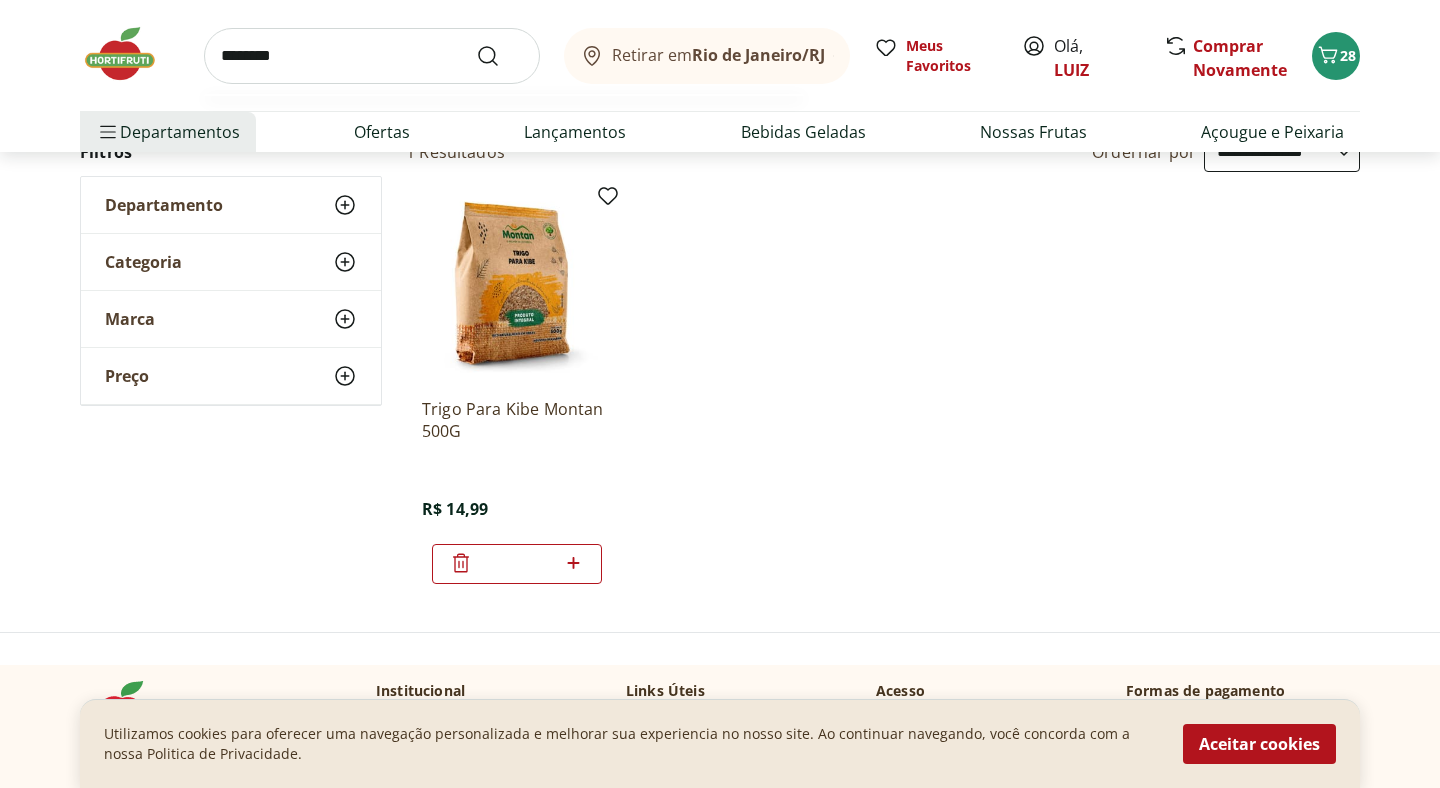 scroll, scrollTop: 0, scrollLeft: 0, axis: both 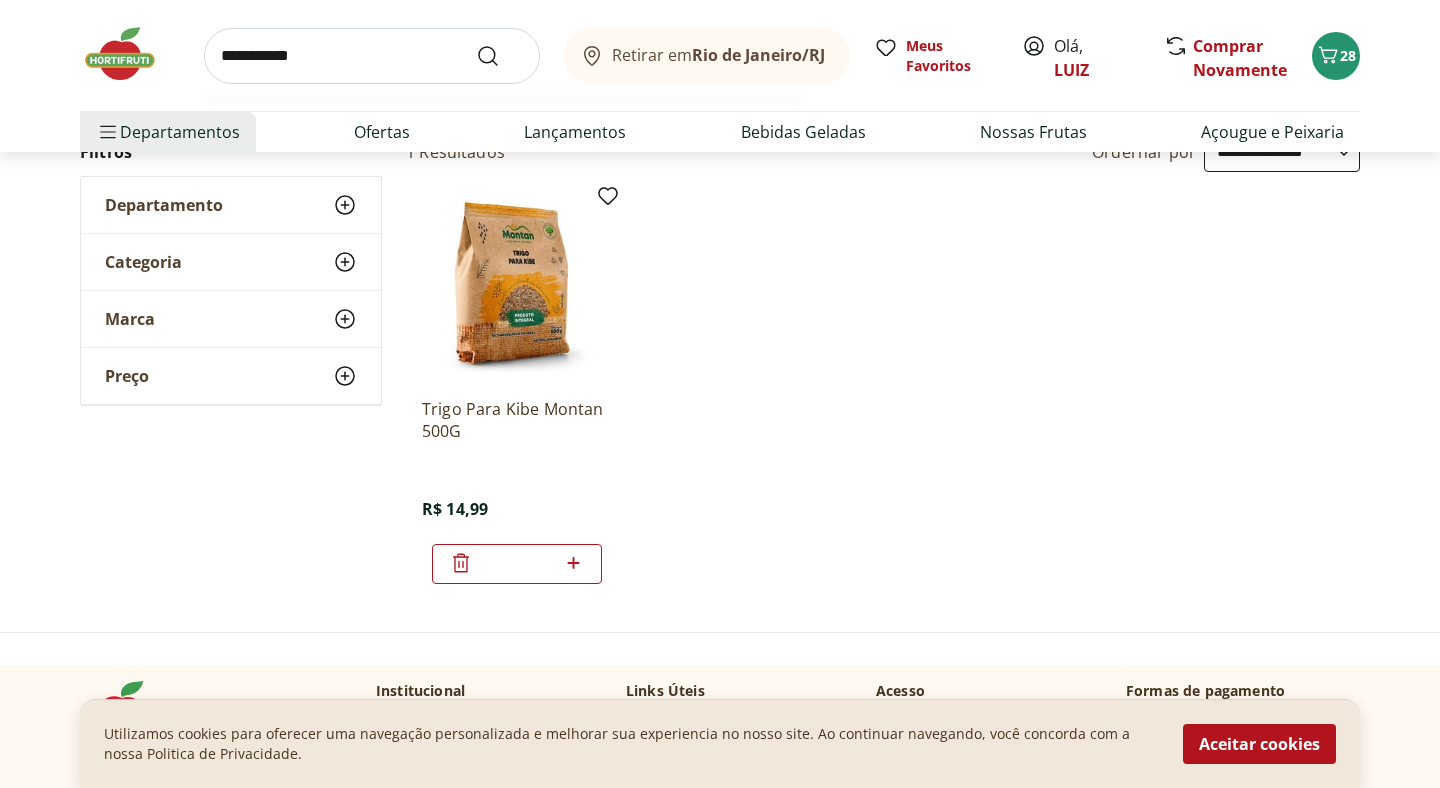 type on "**********" 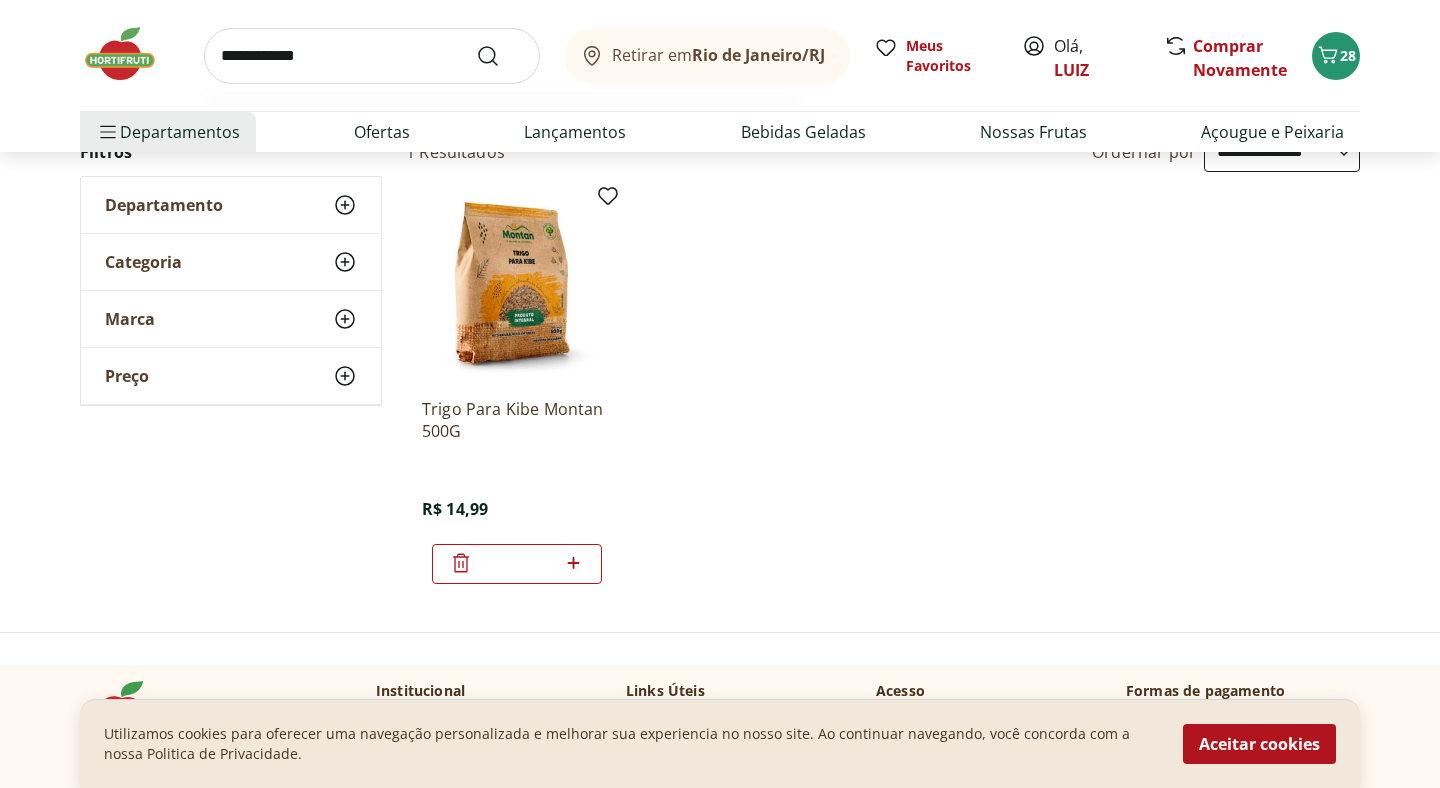 click at bounding box center (500, 56) 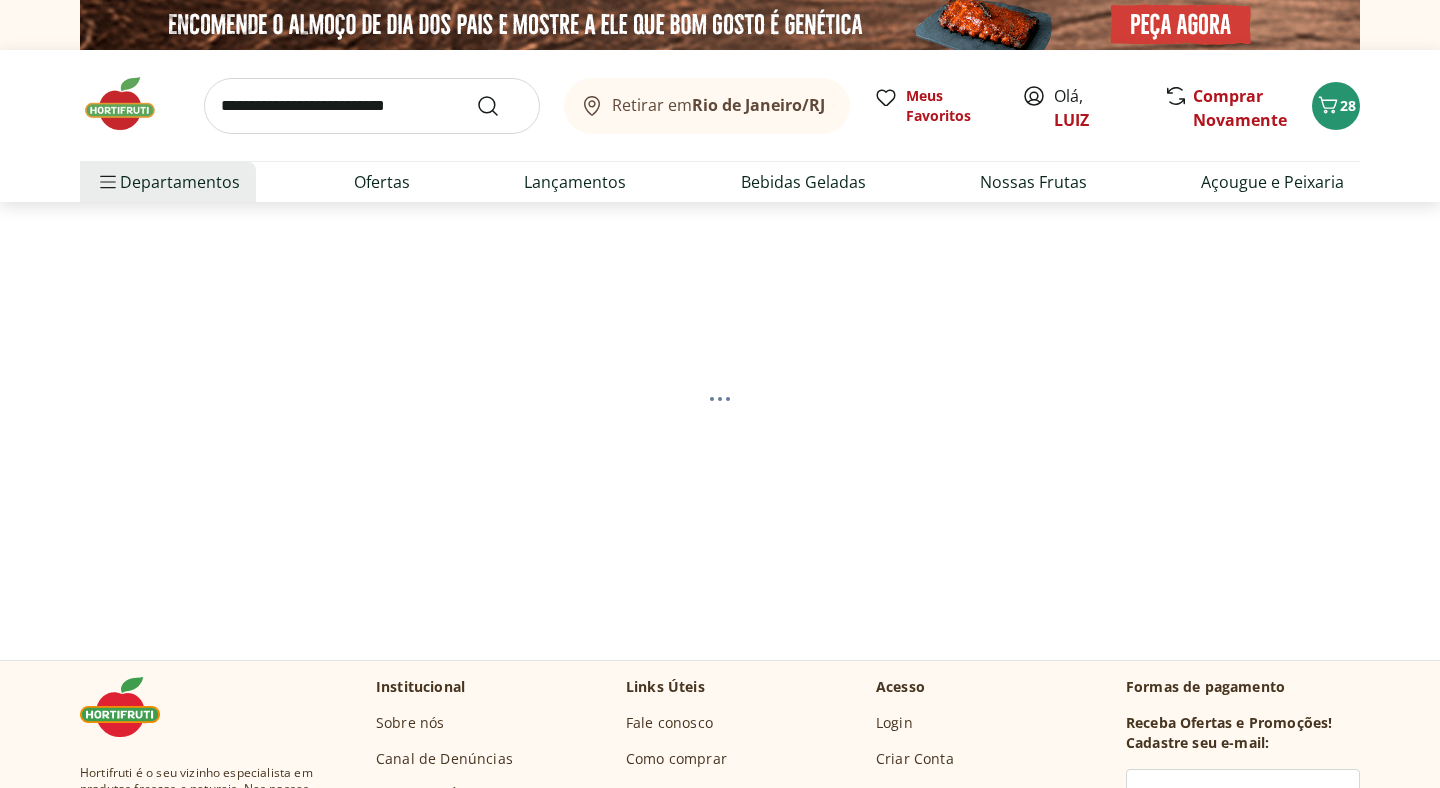 select on "**********" 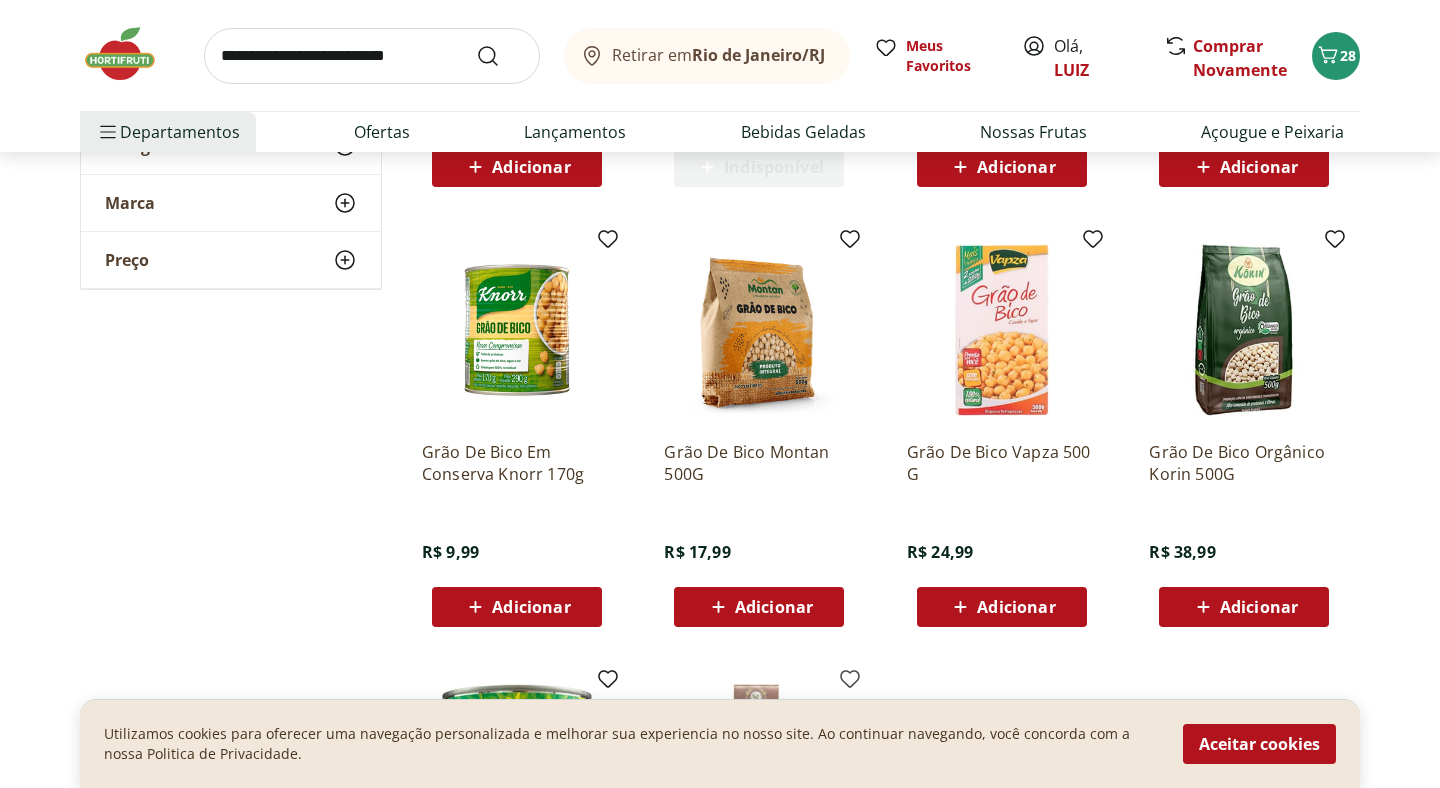 scroll, scrollTop: 629, scrollLeft: 0, axis: vertical 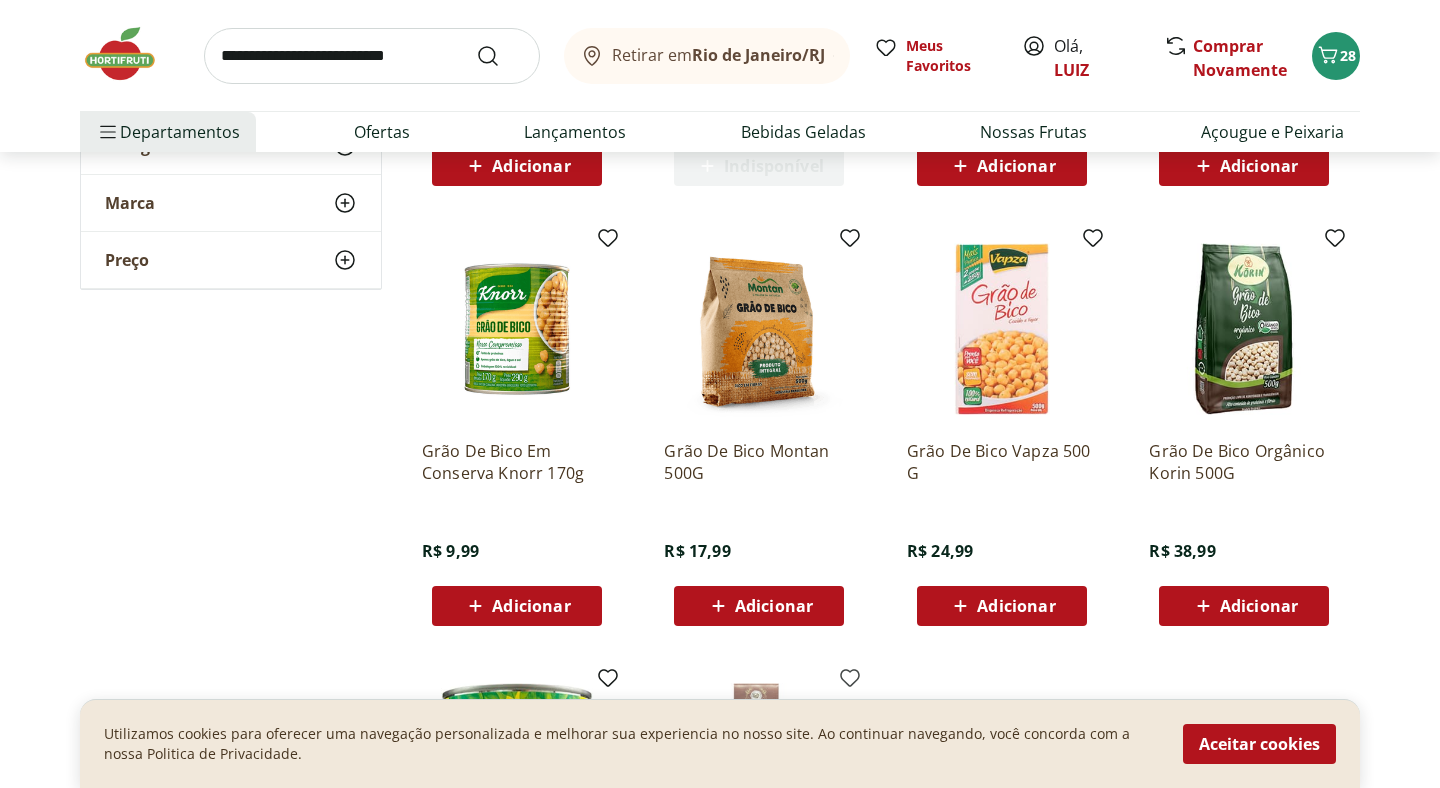 click on "Adicionar" at bounding box center [774, 606] 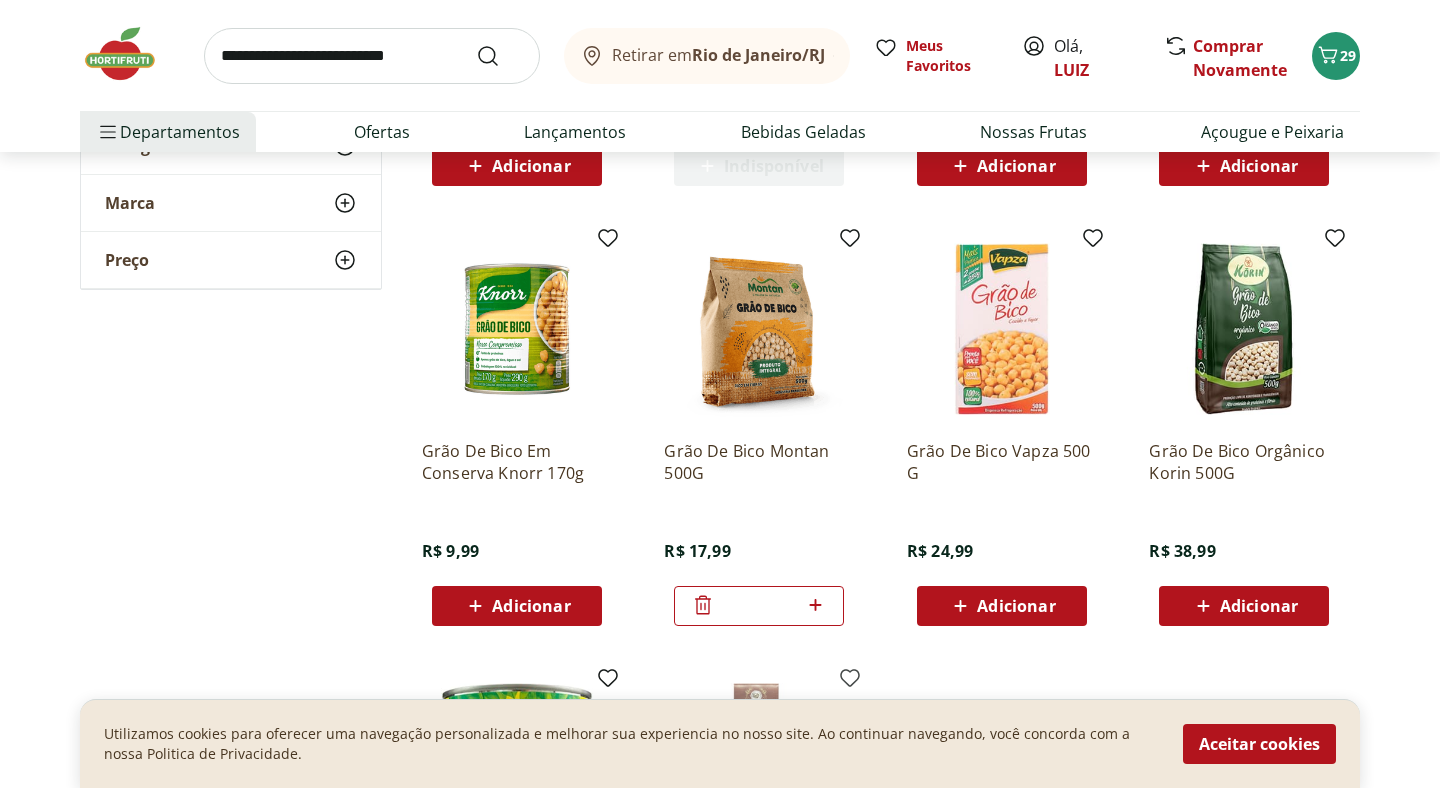 click at bounding box center (372, 56) 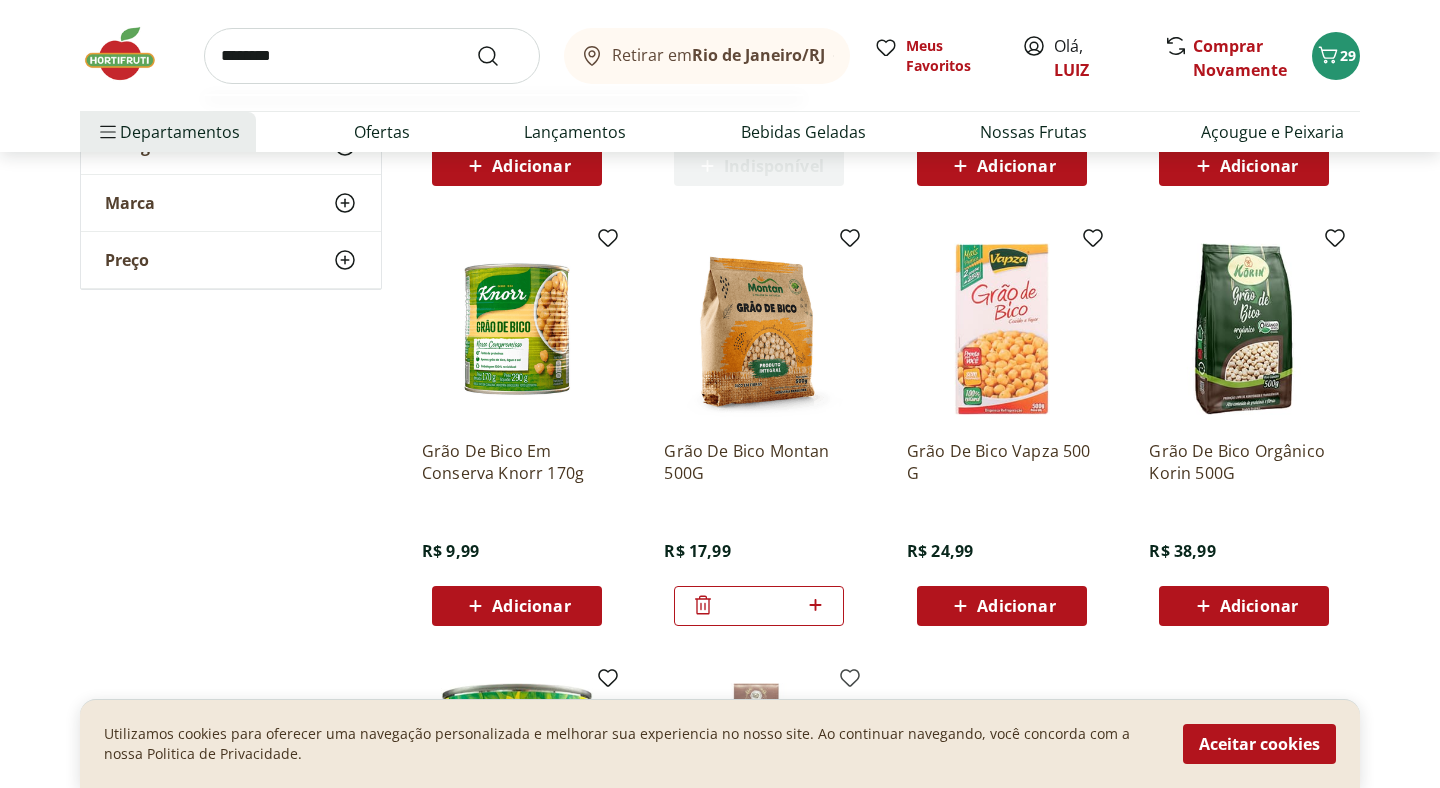 type on "********" 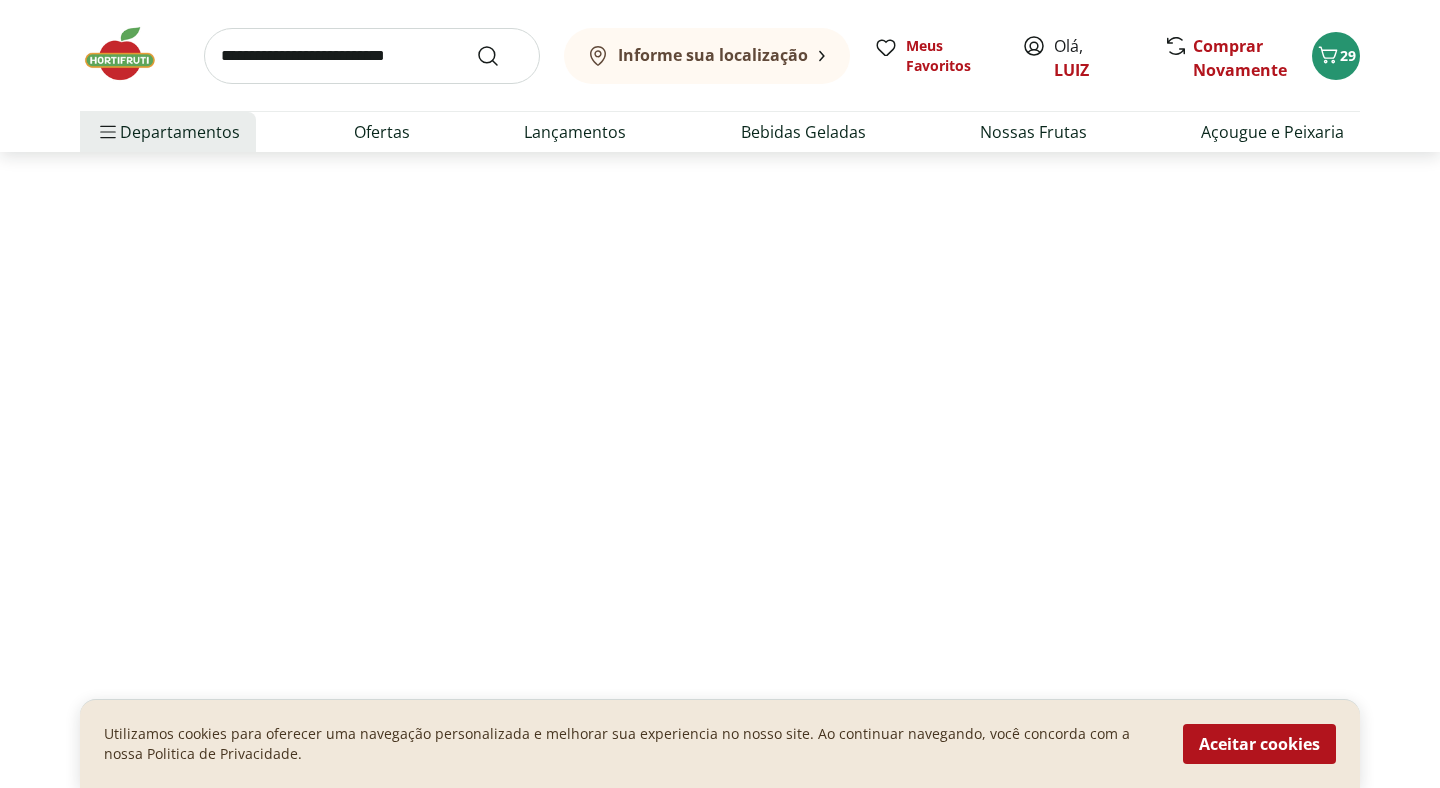 scroll, scrollTop: 0, scrollLeft: 0, axis: both 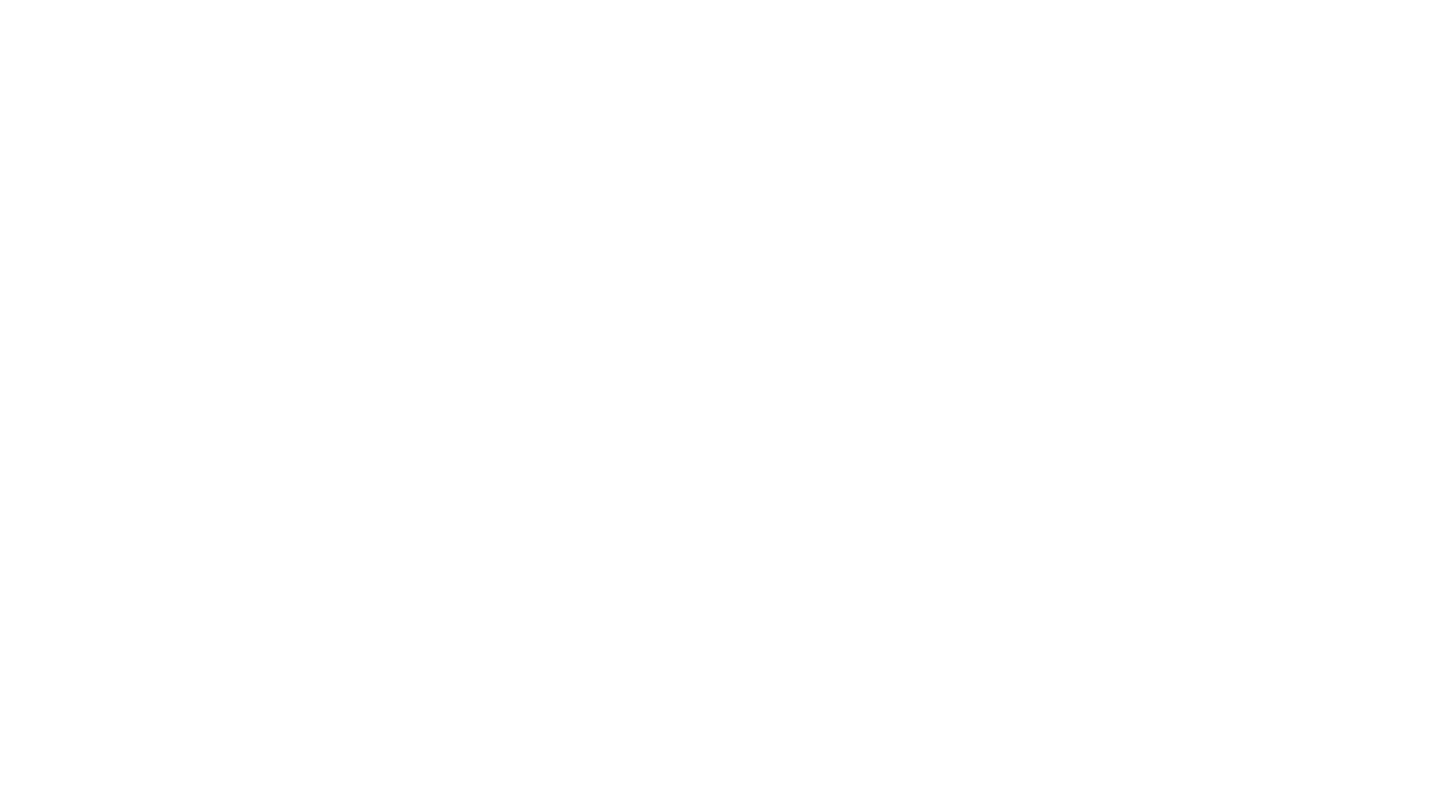select on "**********" 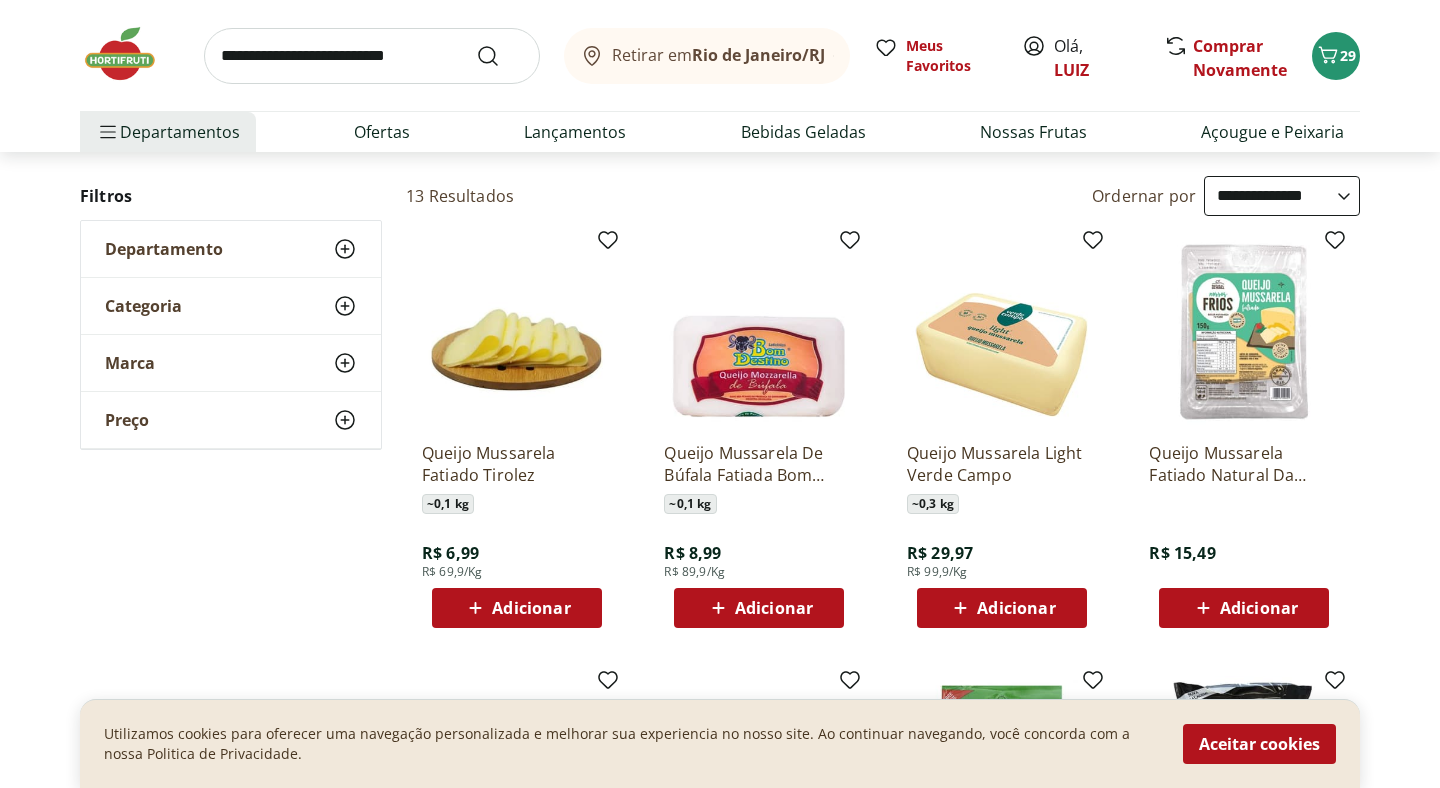 scroll, scrollTop: 252, scrollLeft: 0, axis: vertical 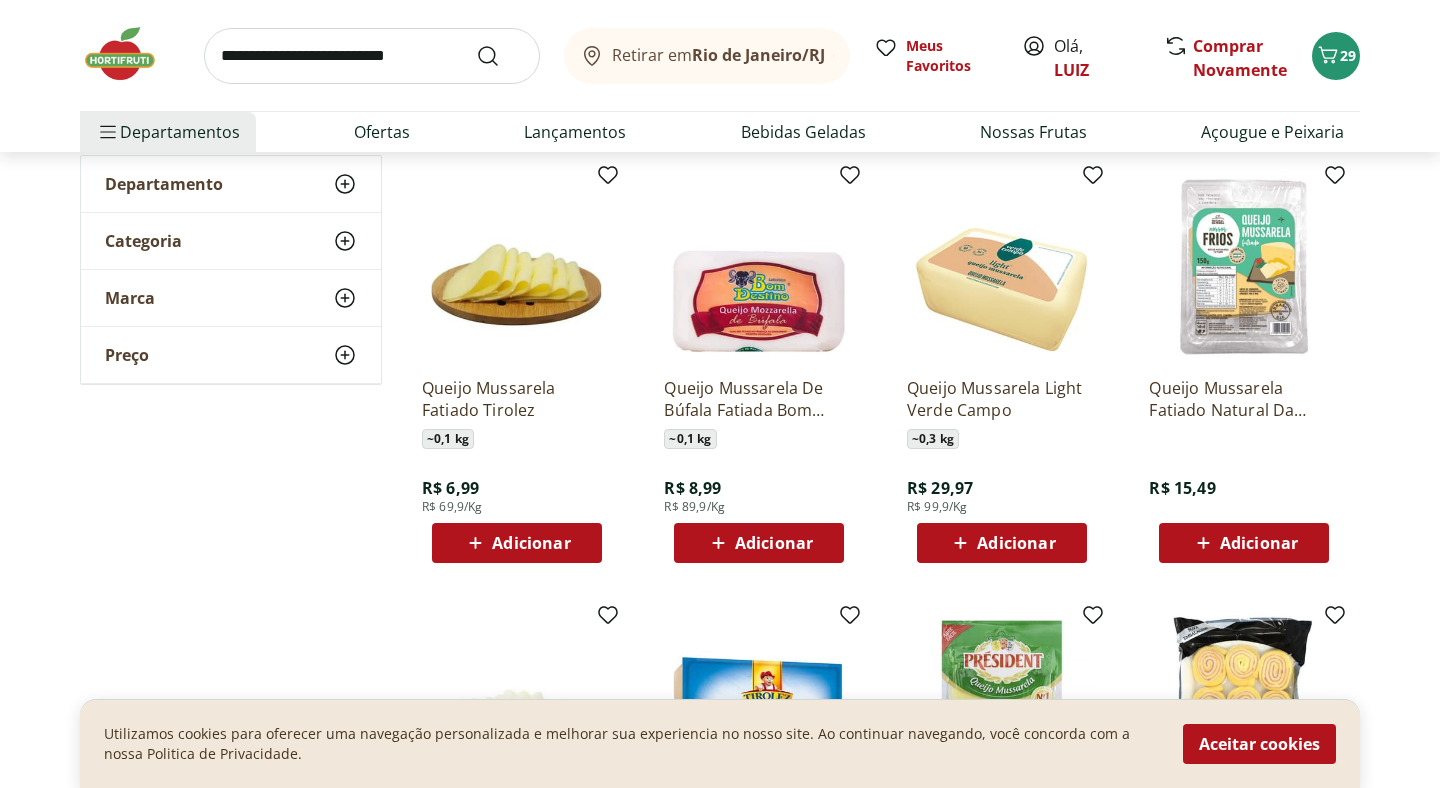 click on "Adicionar" at bounding box center [517, 543] 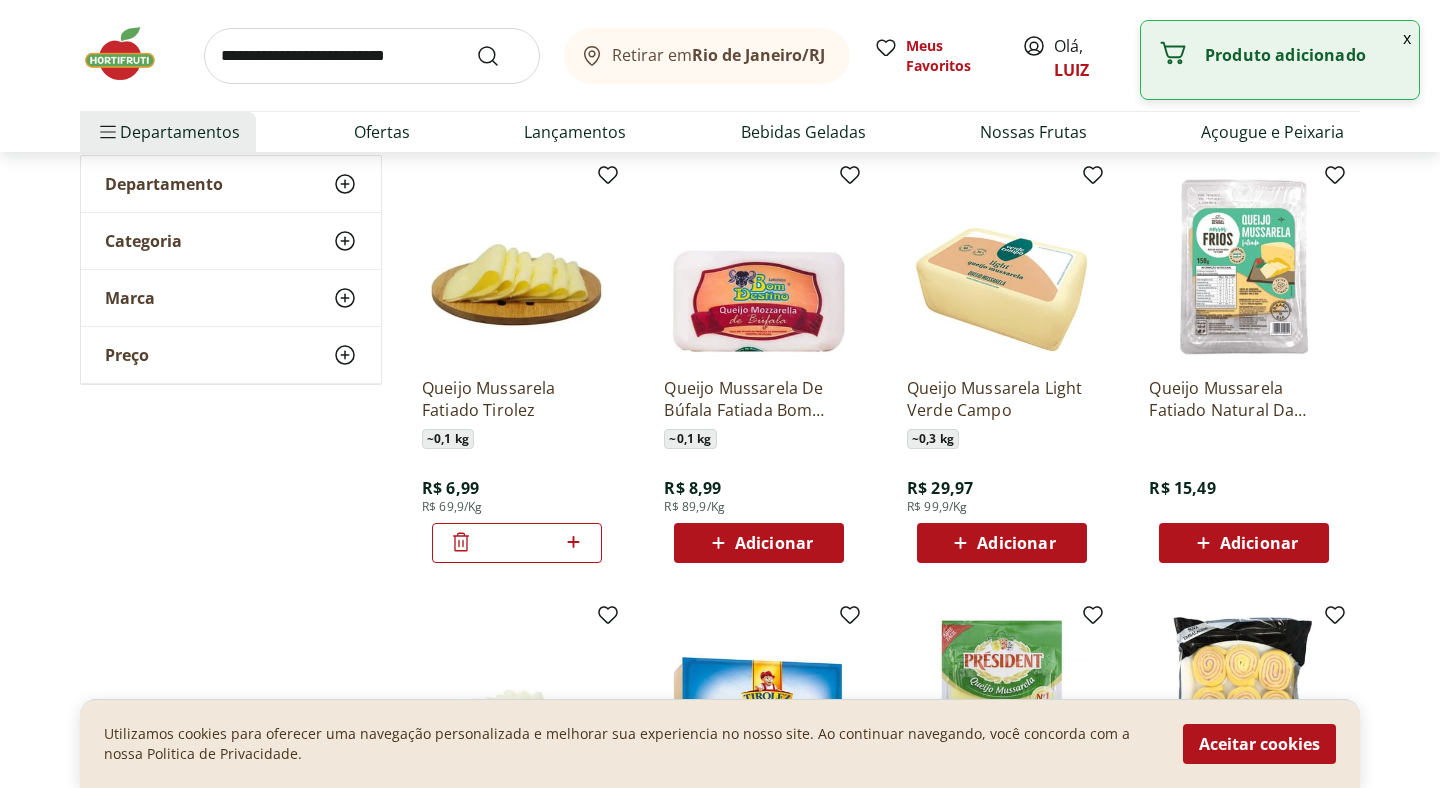 click 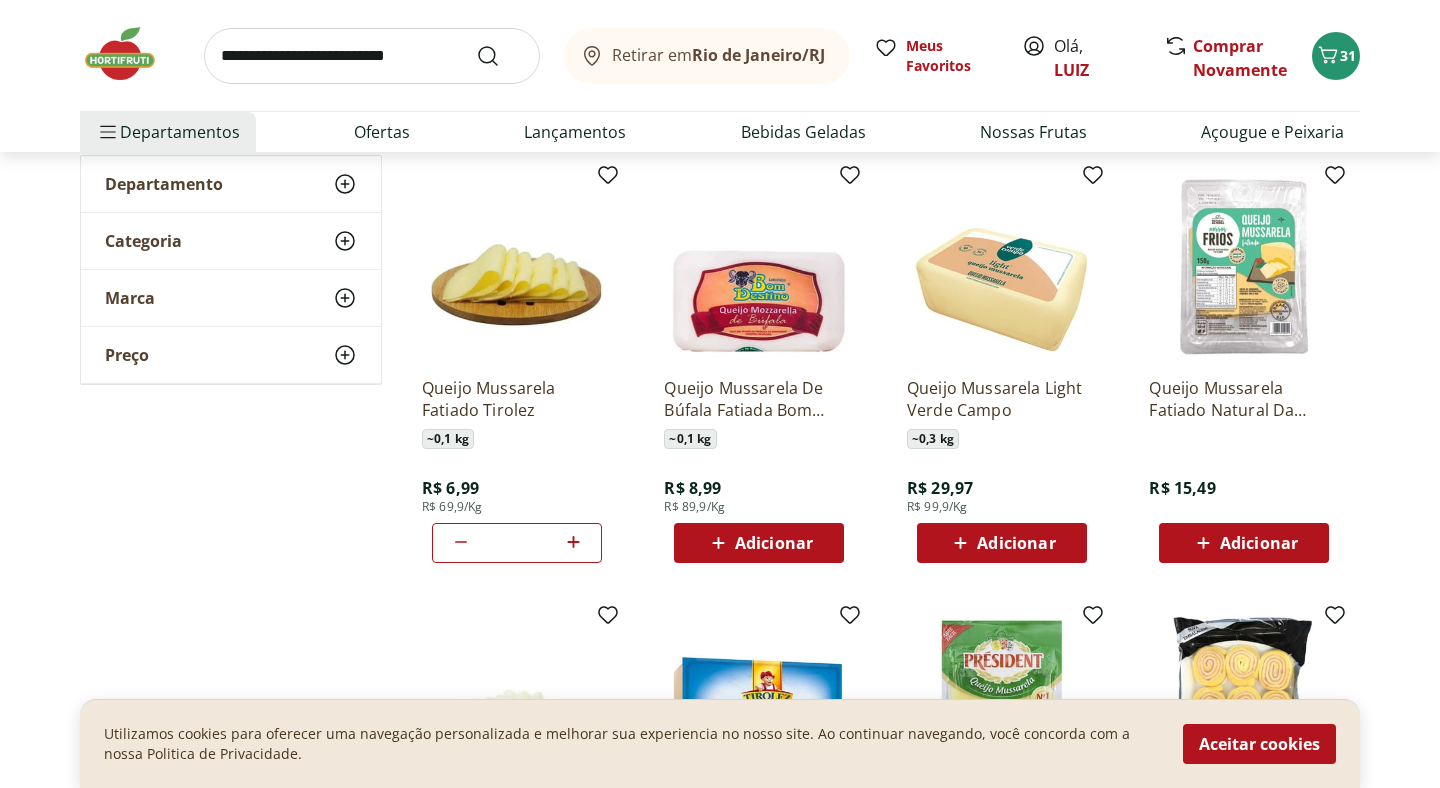 click at bounding box center (372, 56) 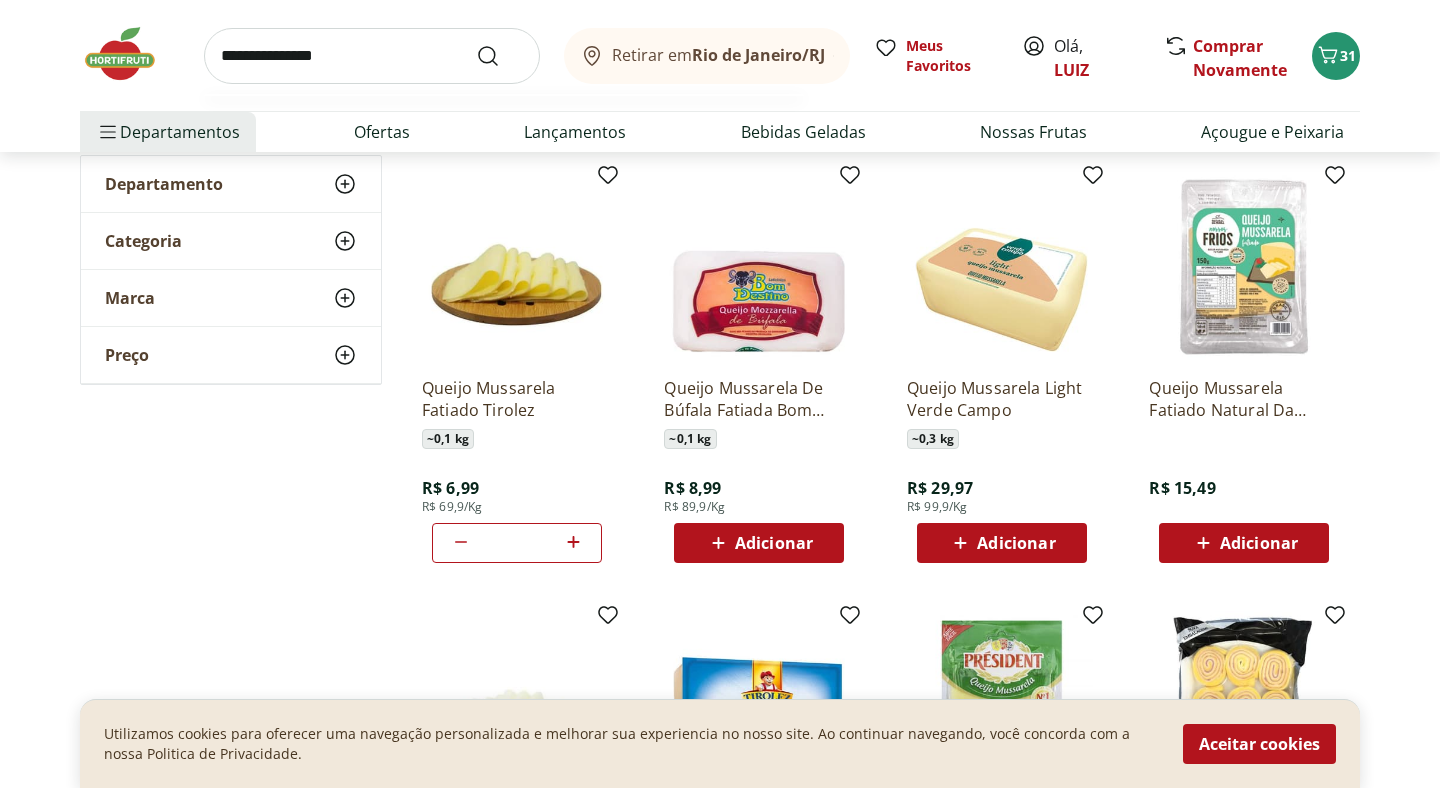 type on "**********" 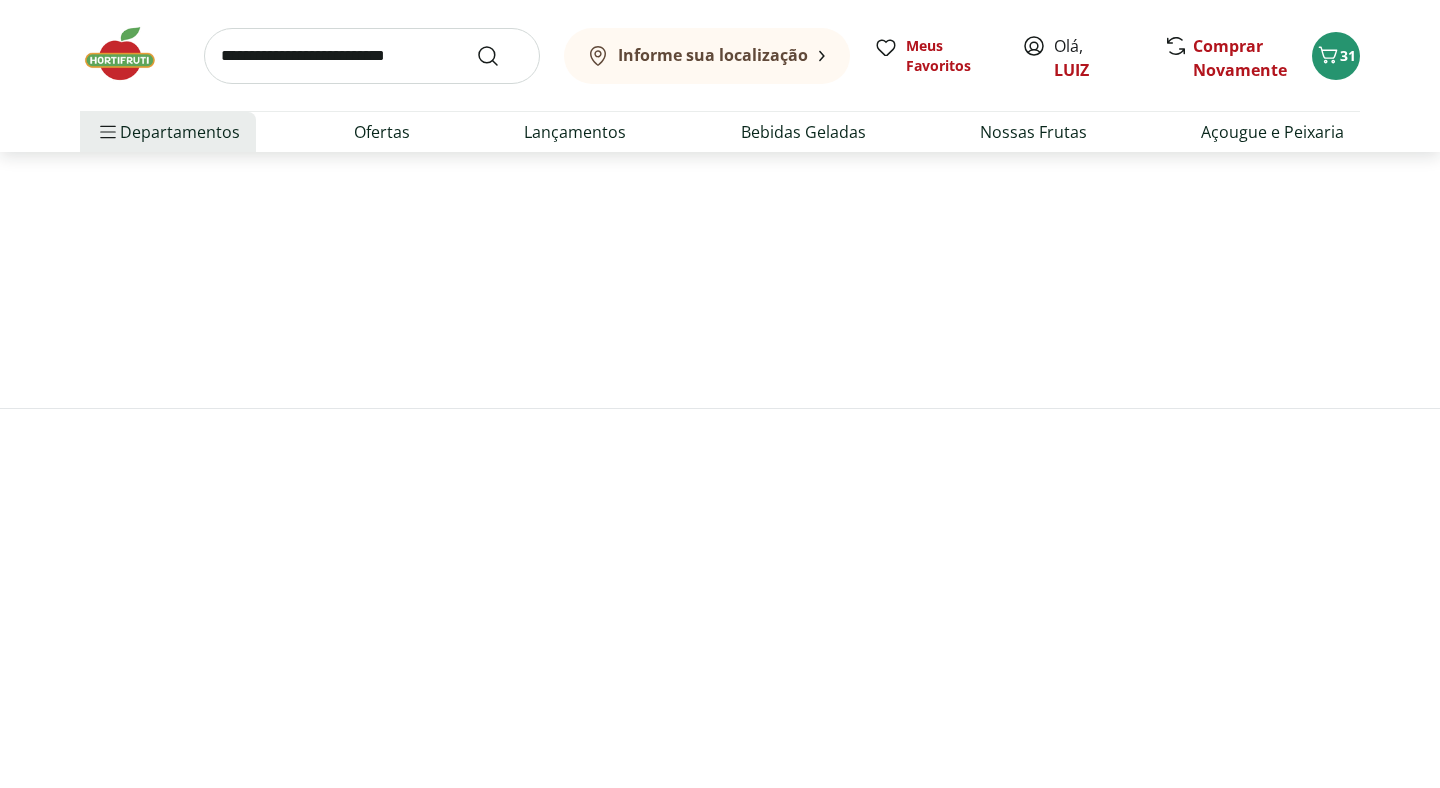 scroll, scrollTop: 0, scrollLeft: 0, axis: both 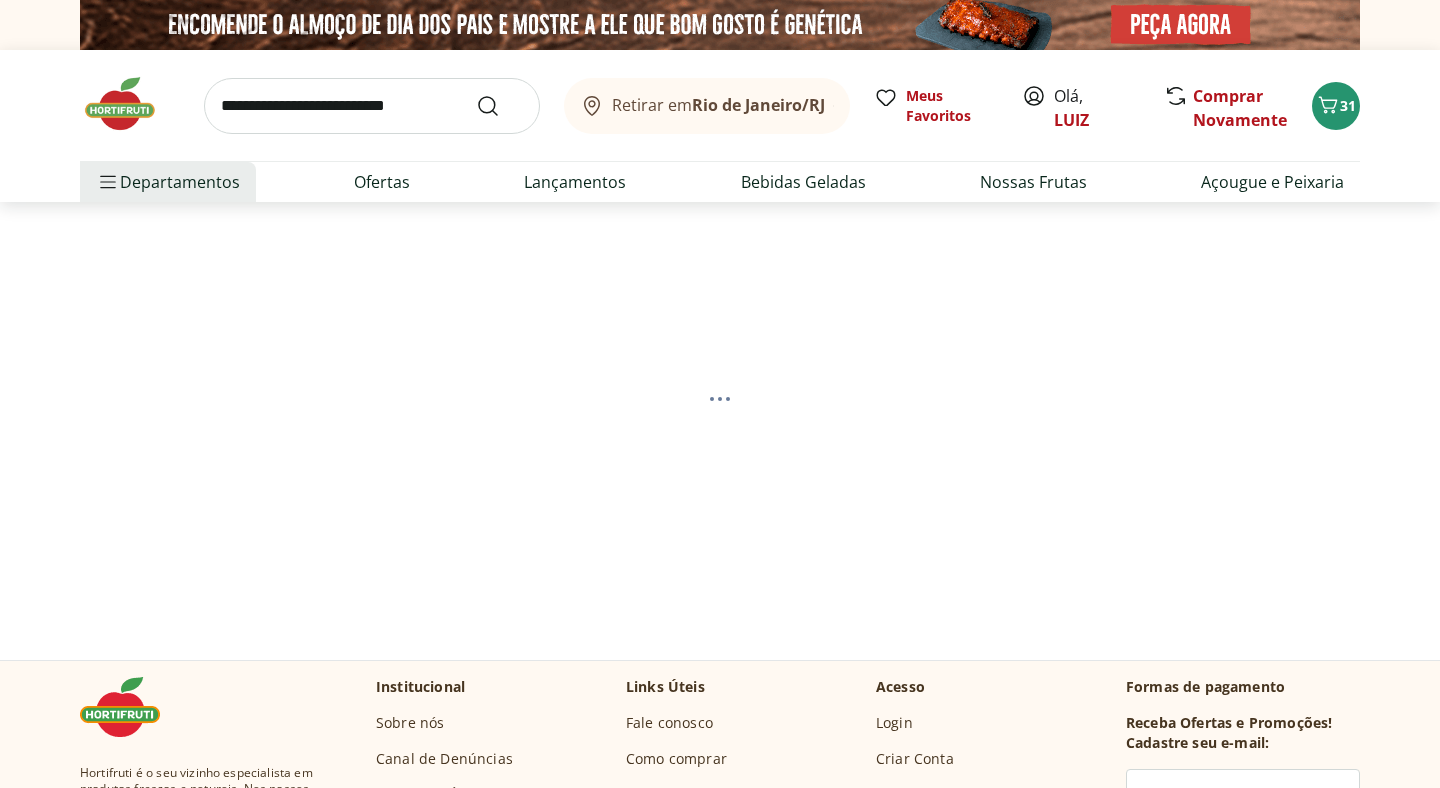 select on "**********" 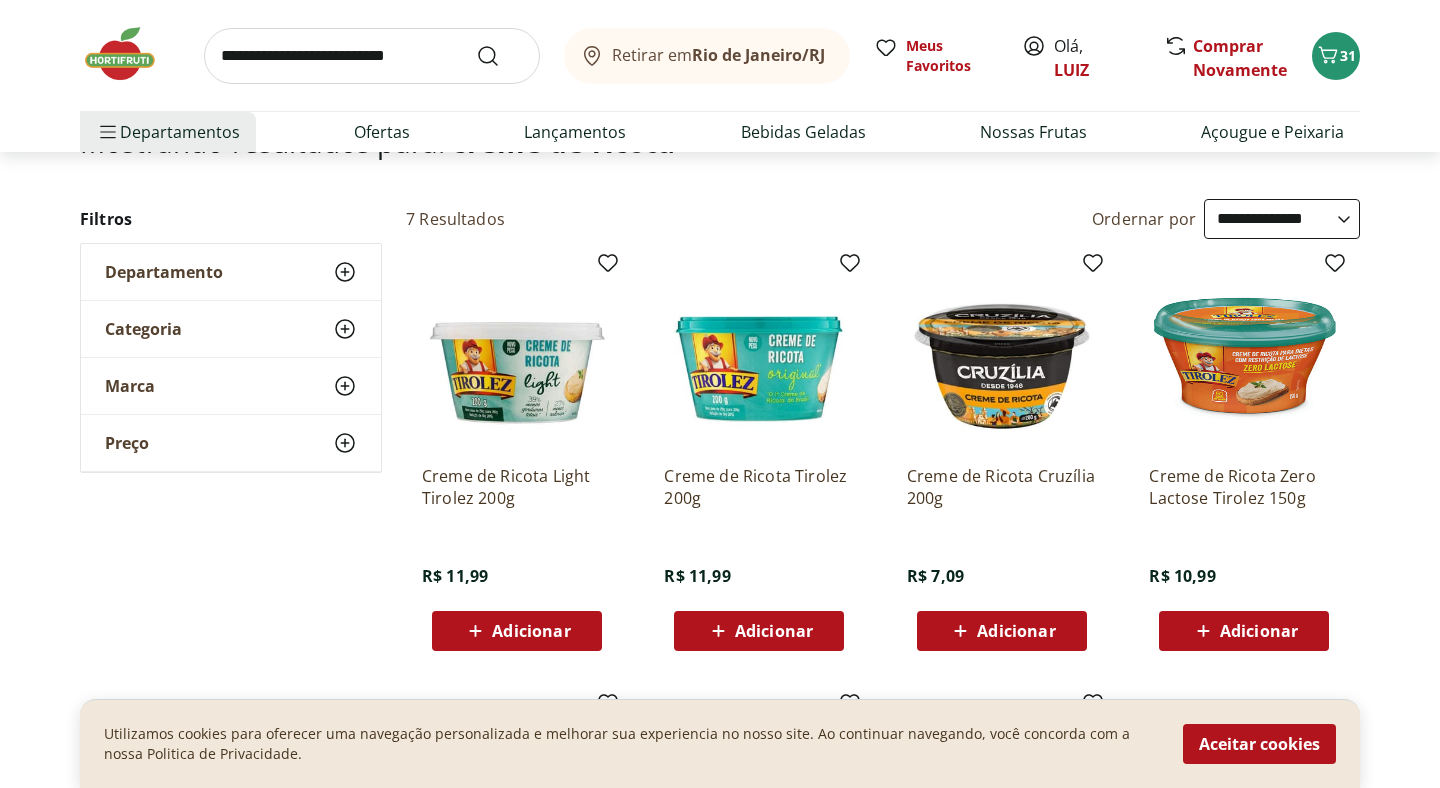 scroll, scrollTop: 185, scrollLeft: 0, axis: vertical 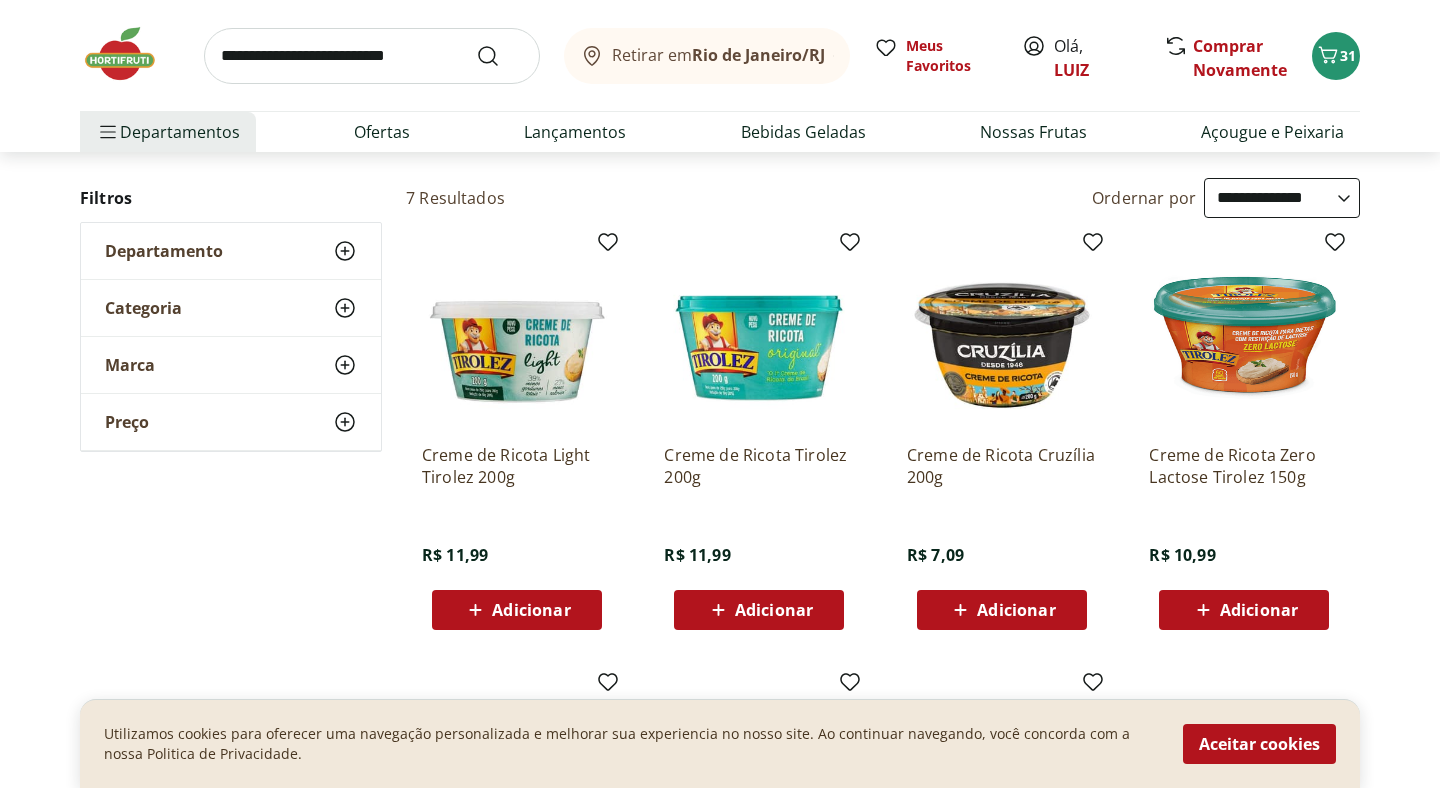 click on "Adicionar" at bounding box center [774, 610] 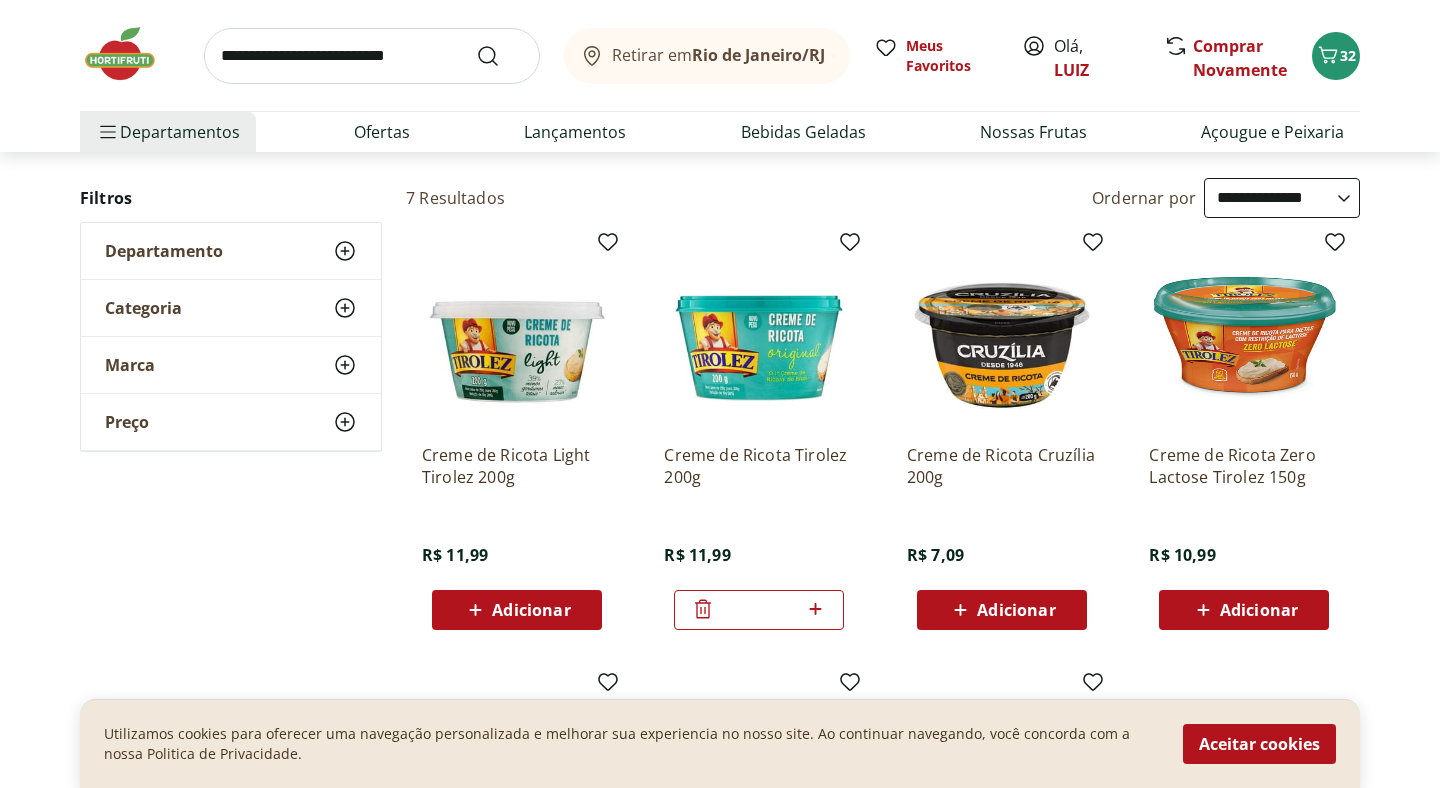 click at bounding box center (372, 56) 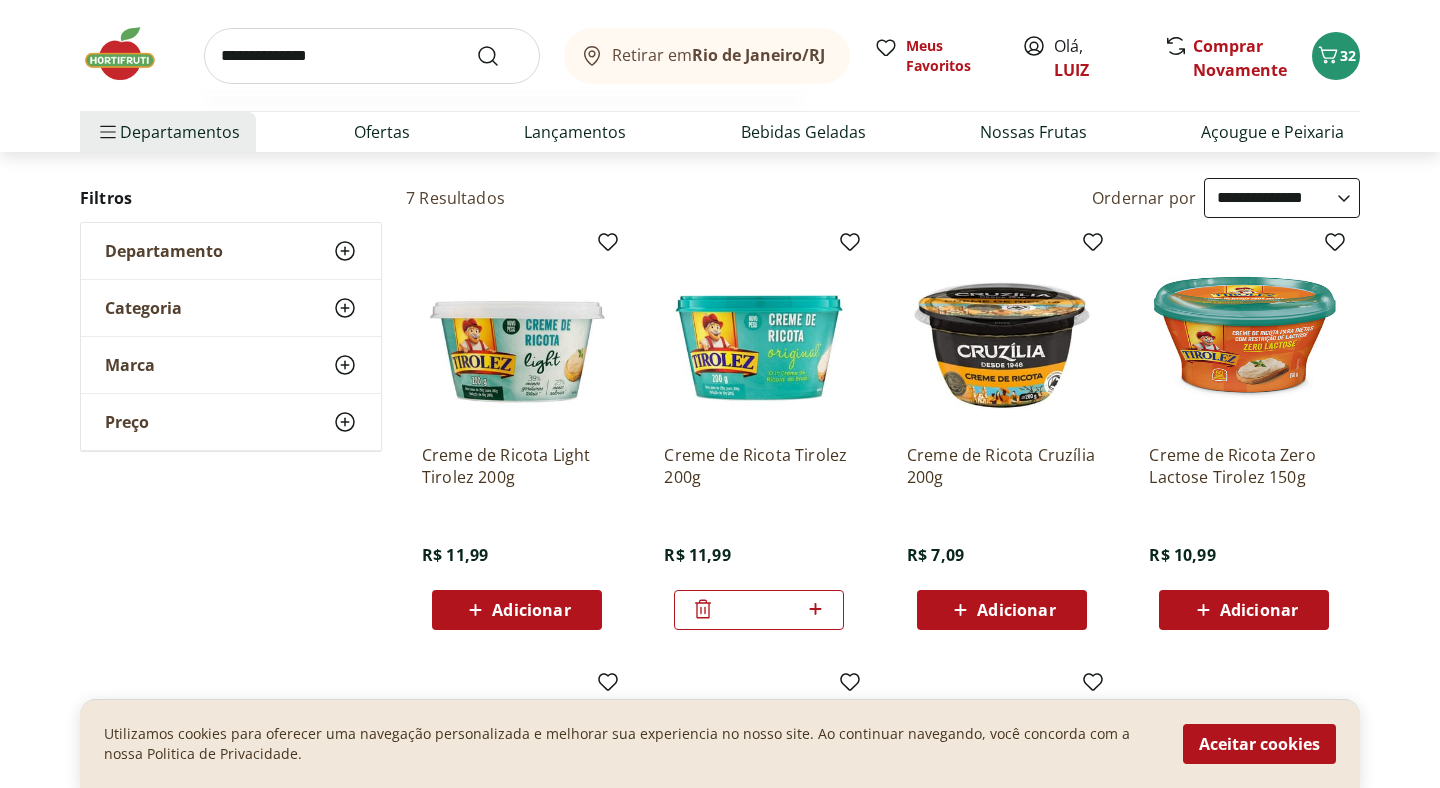 type on "**********" 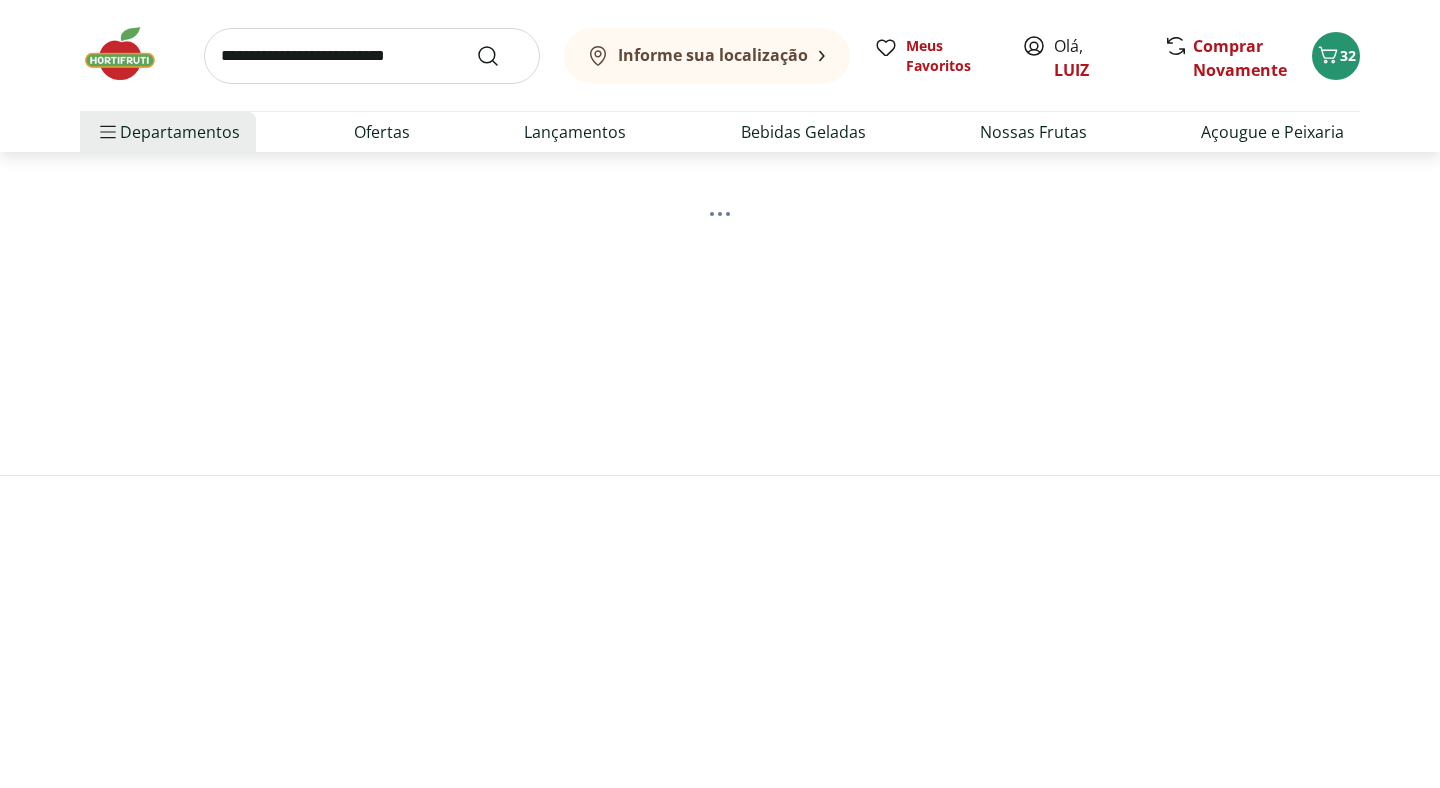 scroll, scrollTop: 0, scrollLeft: 0, axis: both 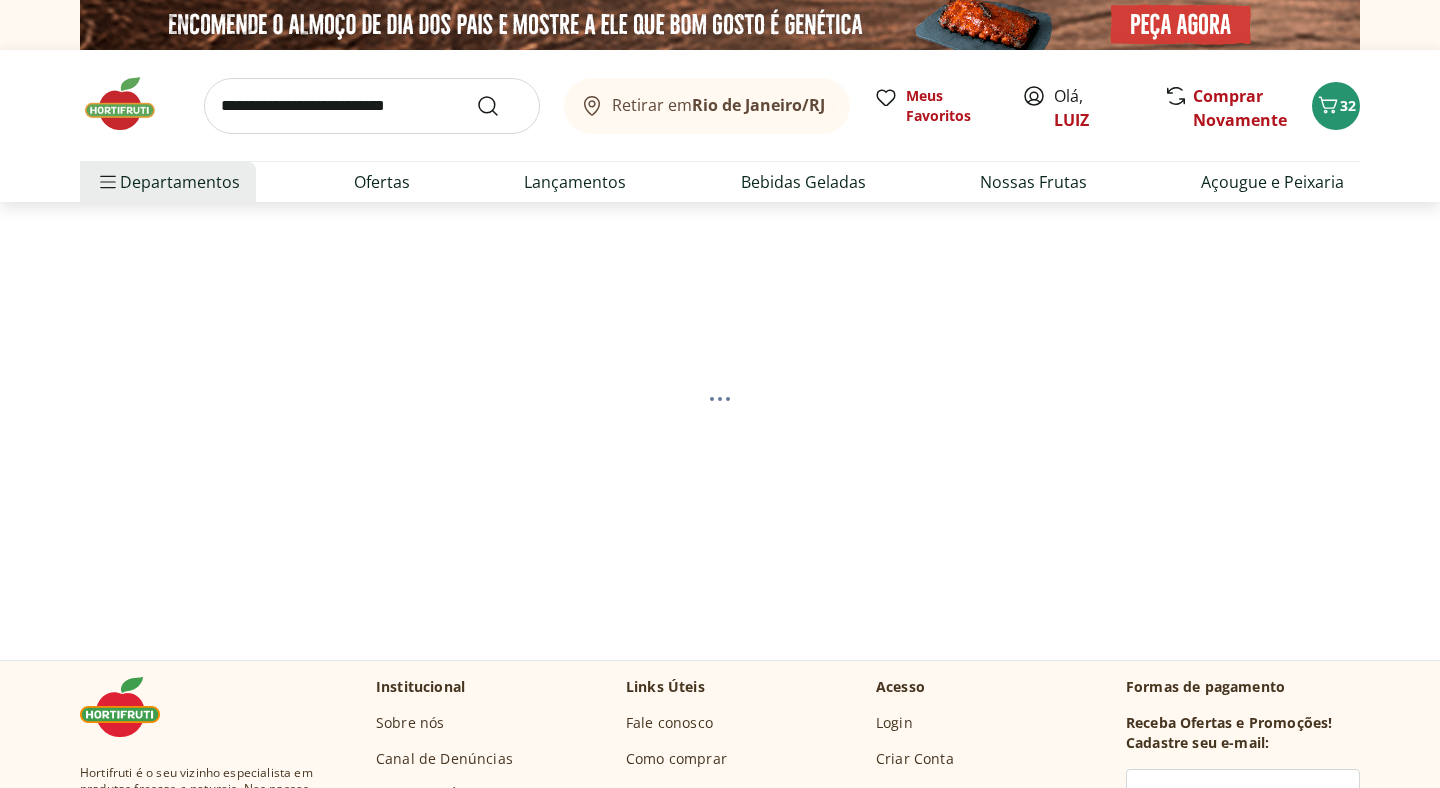 select on "**********" 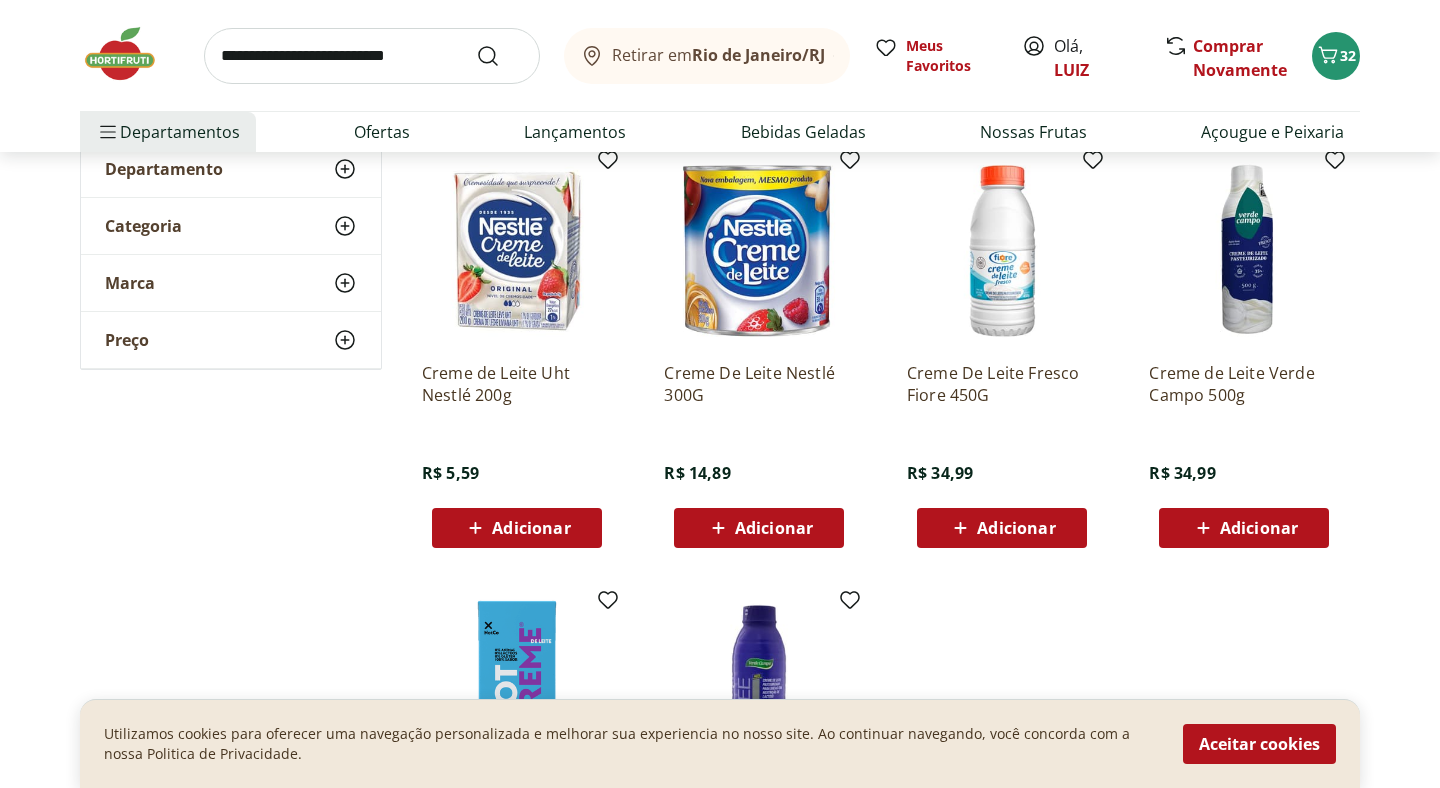 scroll, scrollTop: 233, scrollLeft: 0, axis: vertical 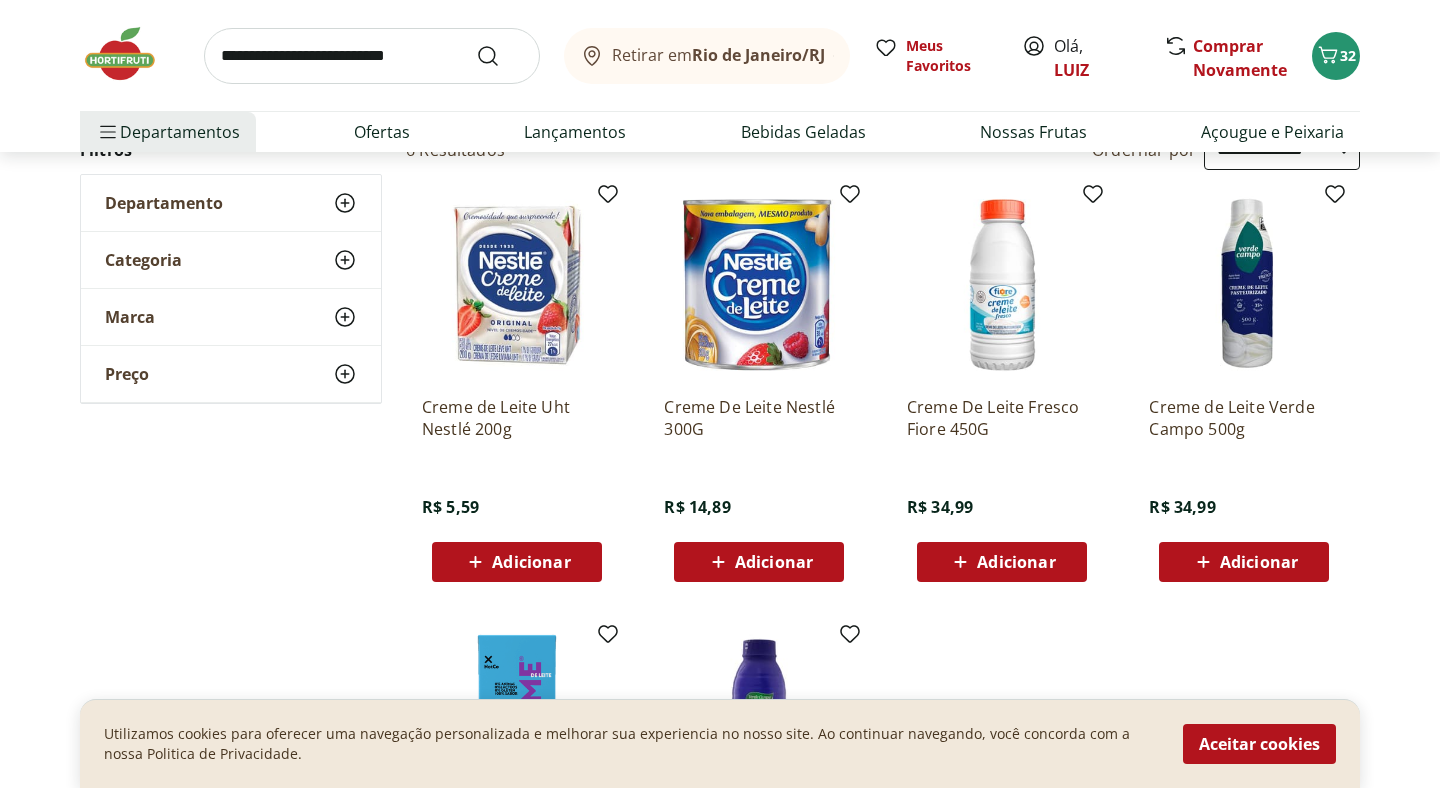 click on "Adicionar" at bounding box center (774, 562) 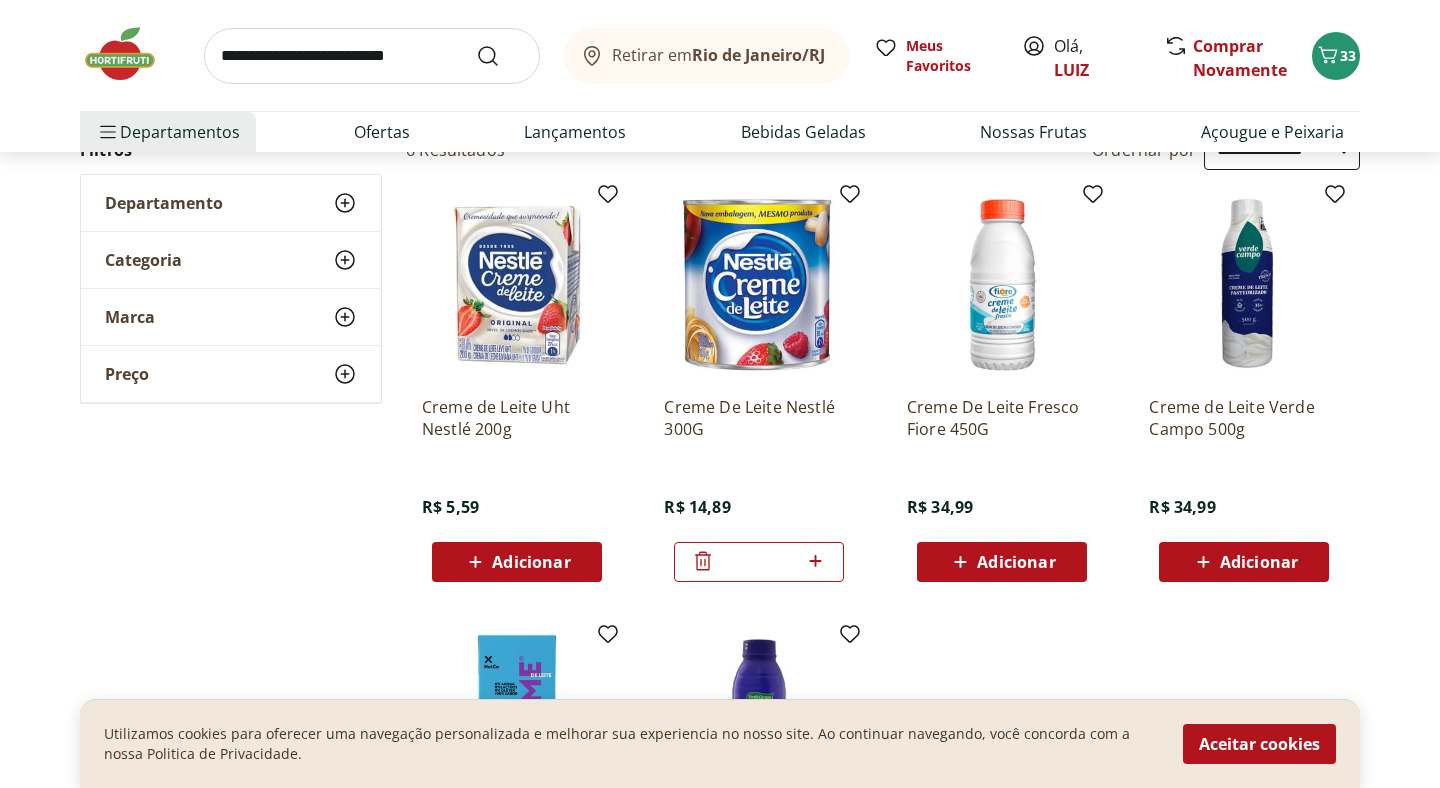 click at bounding box center [372, 56] 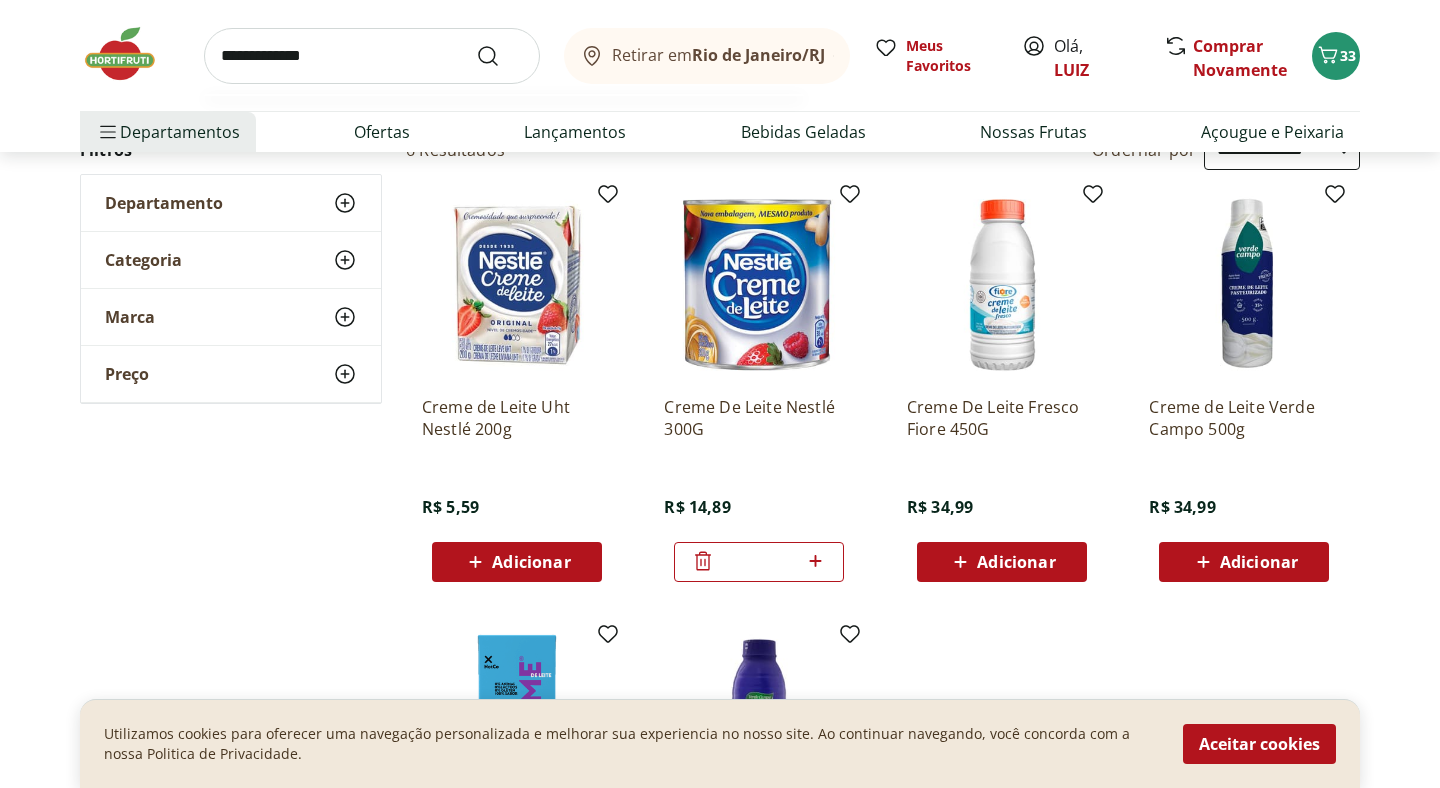 type on "**********" 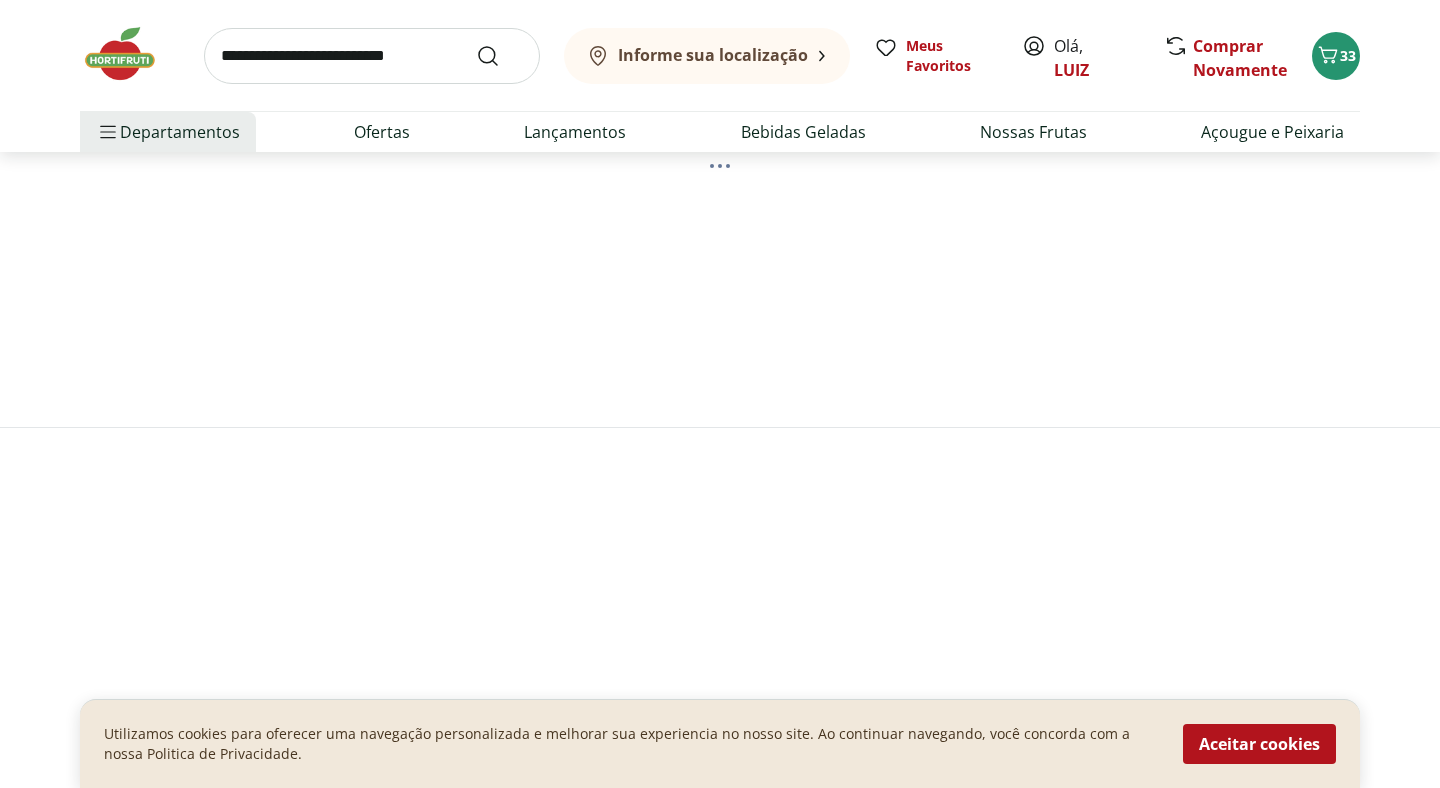 scroll, scrollTop: 0, scrollLeft: 0, axis: both 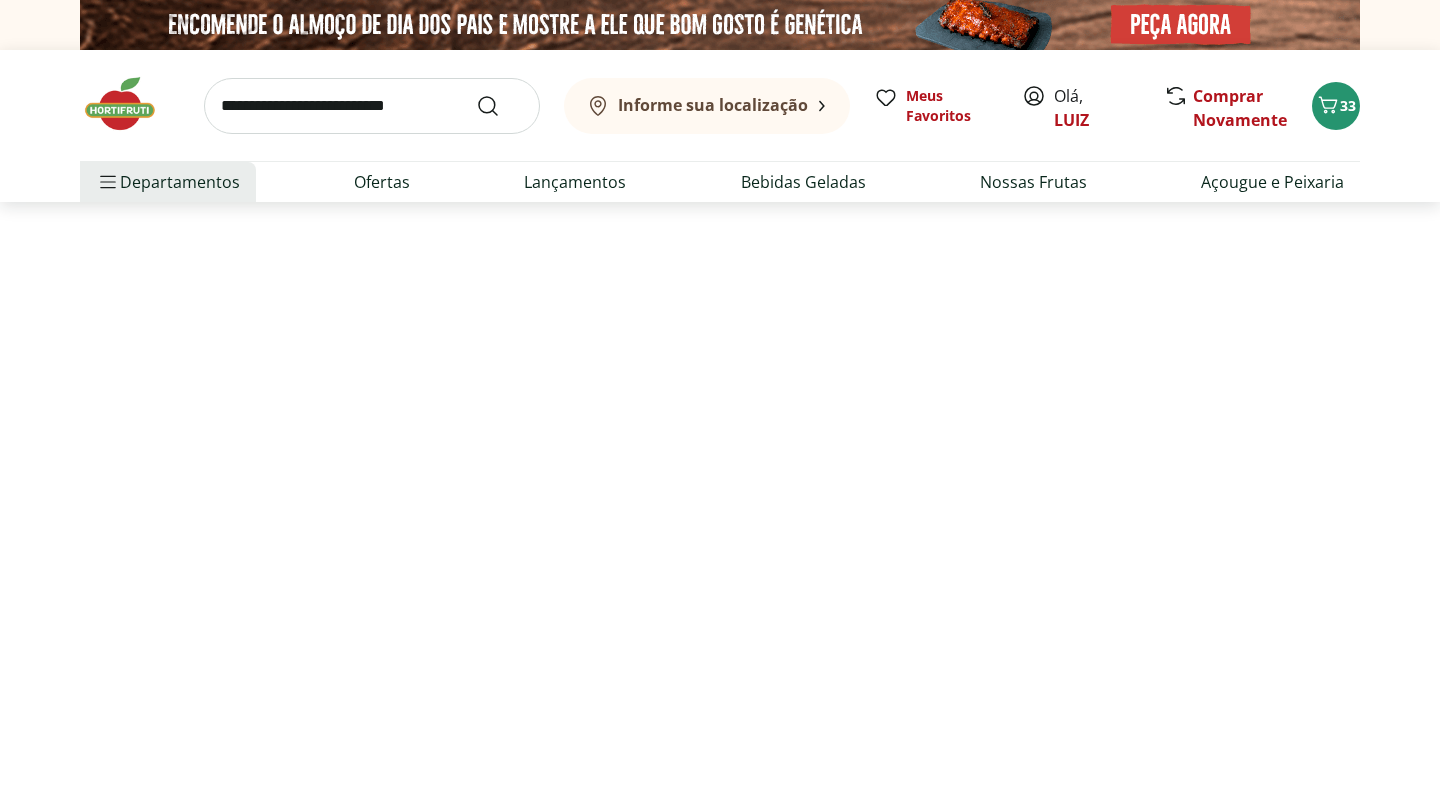 select on "**********" 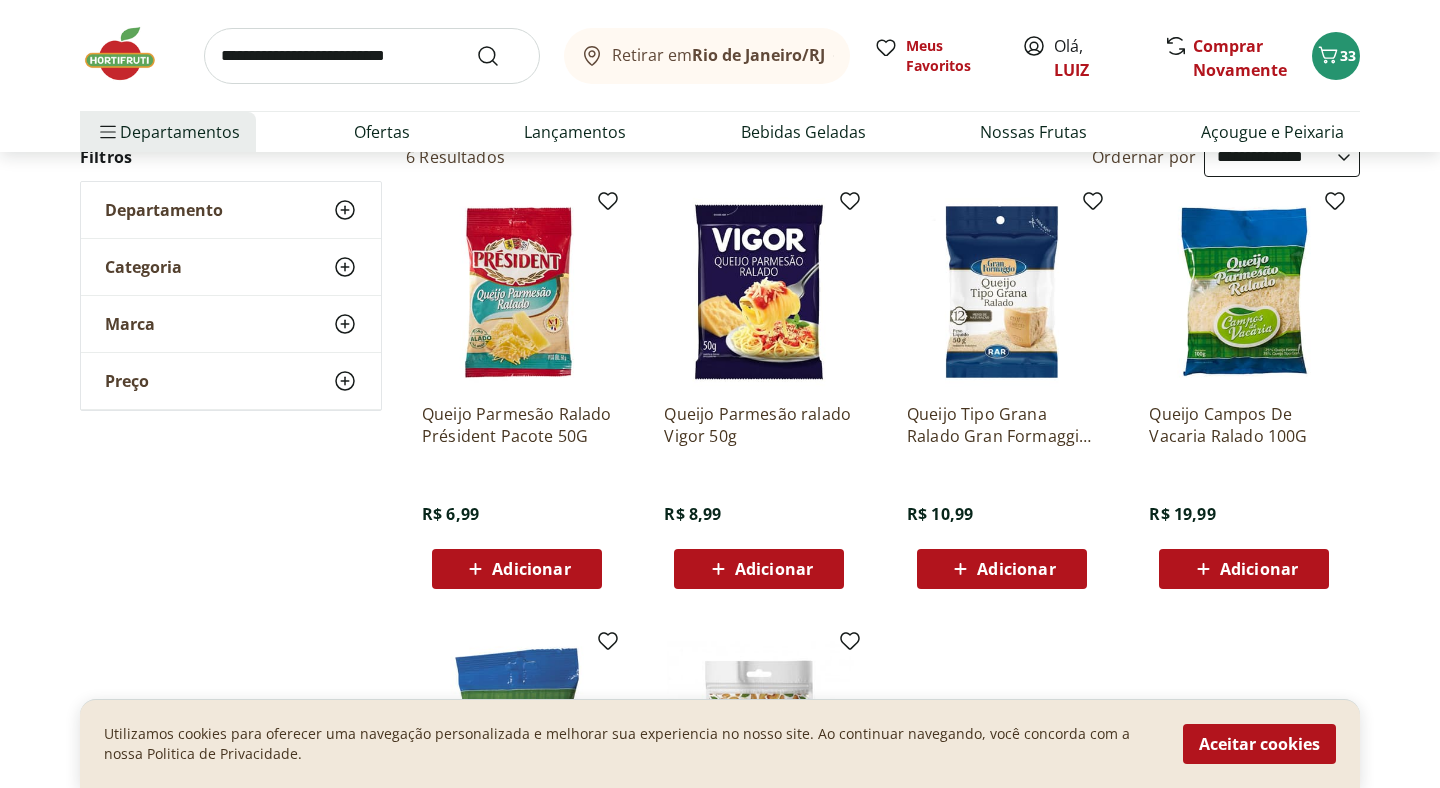 scroll, scrollTop: 222, scrollLeft: 0, axis: vertical 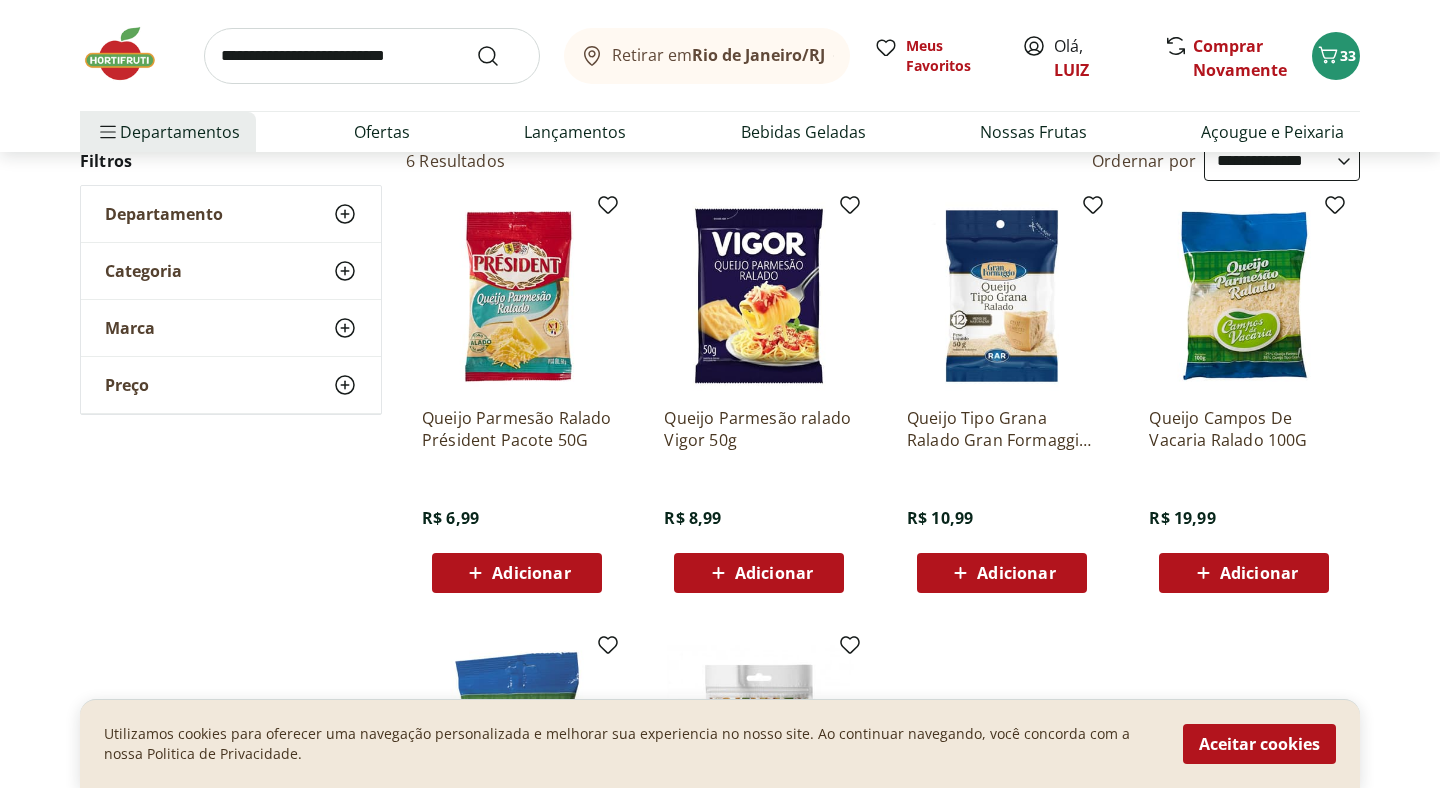 click on "Adicionar" at bounding box center (531, 573) 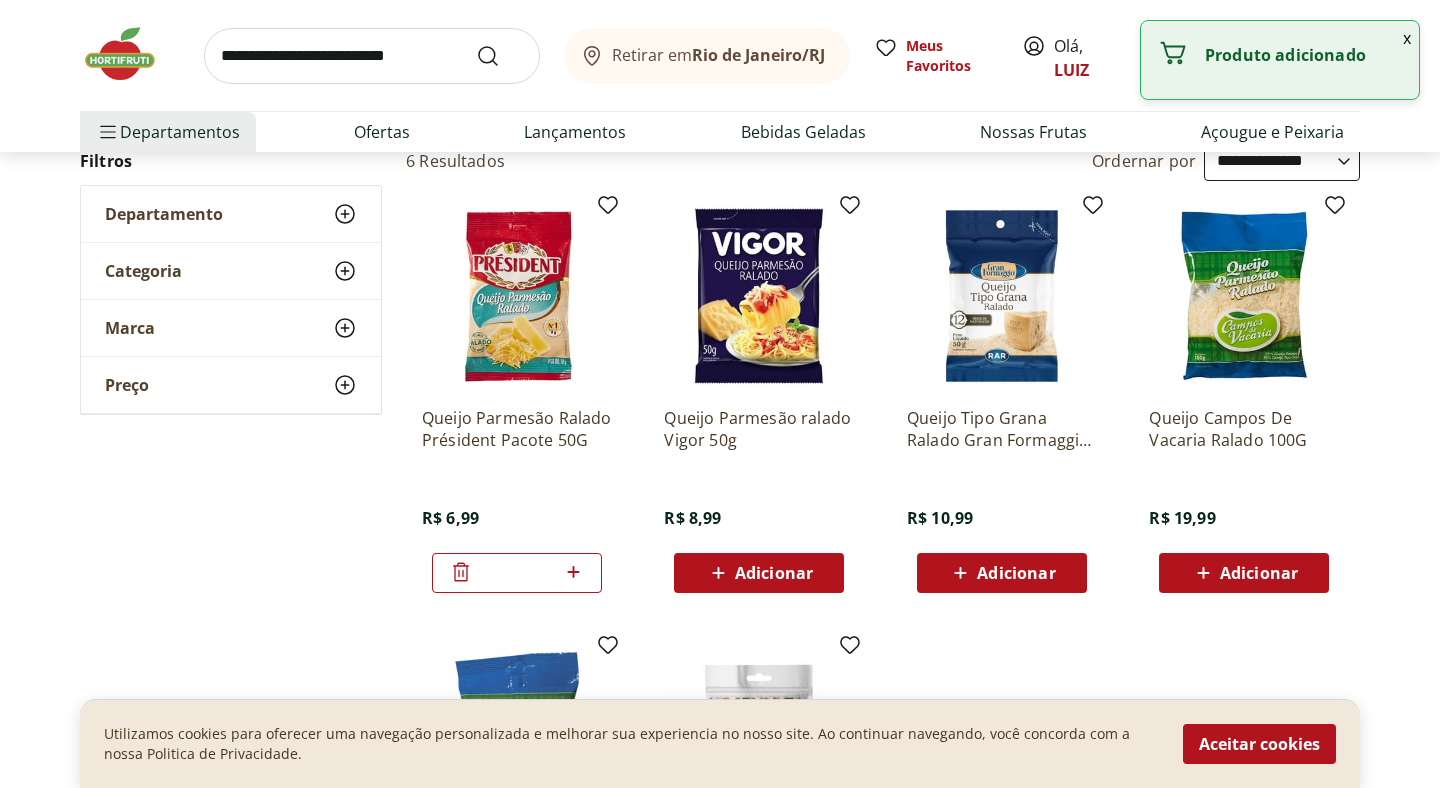 click 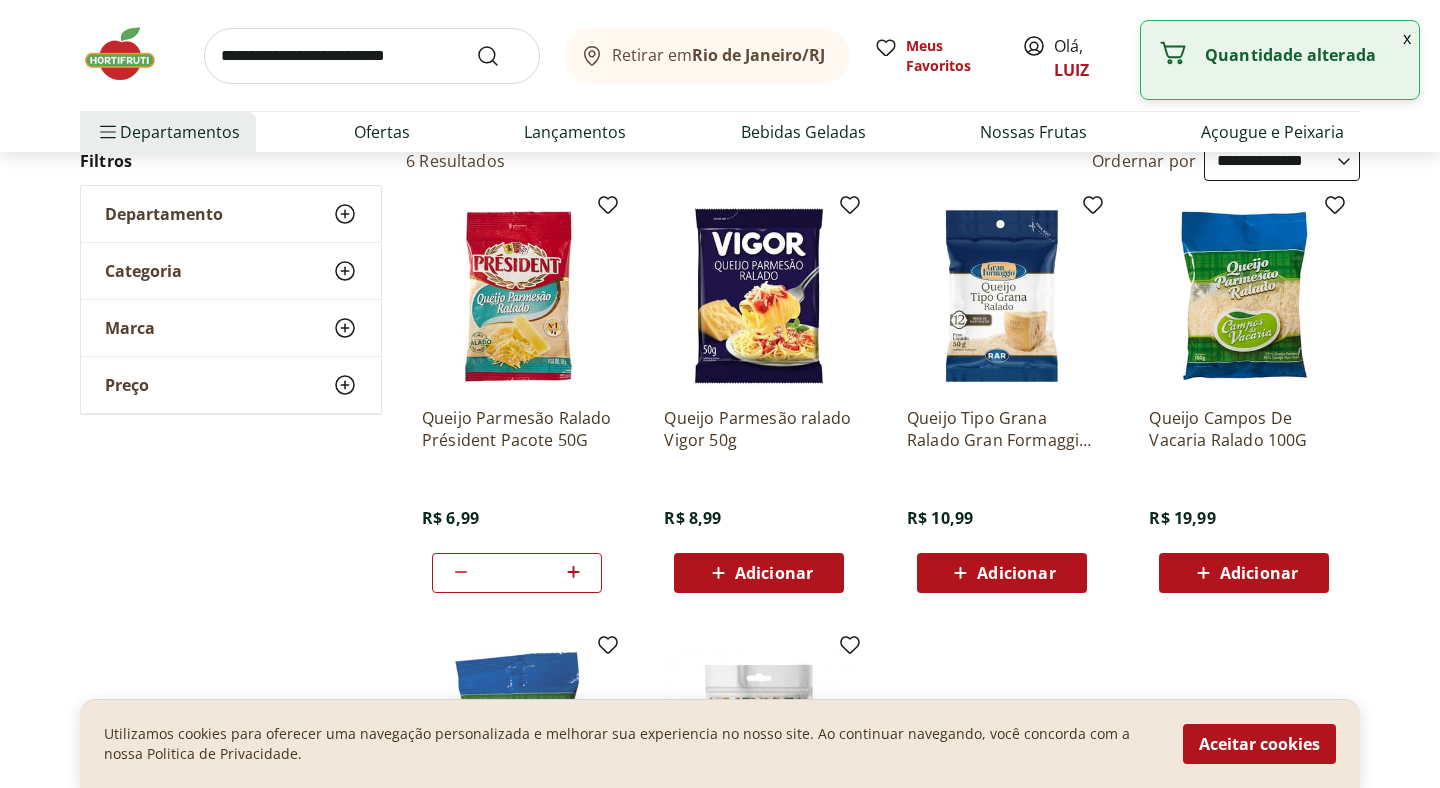click 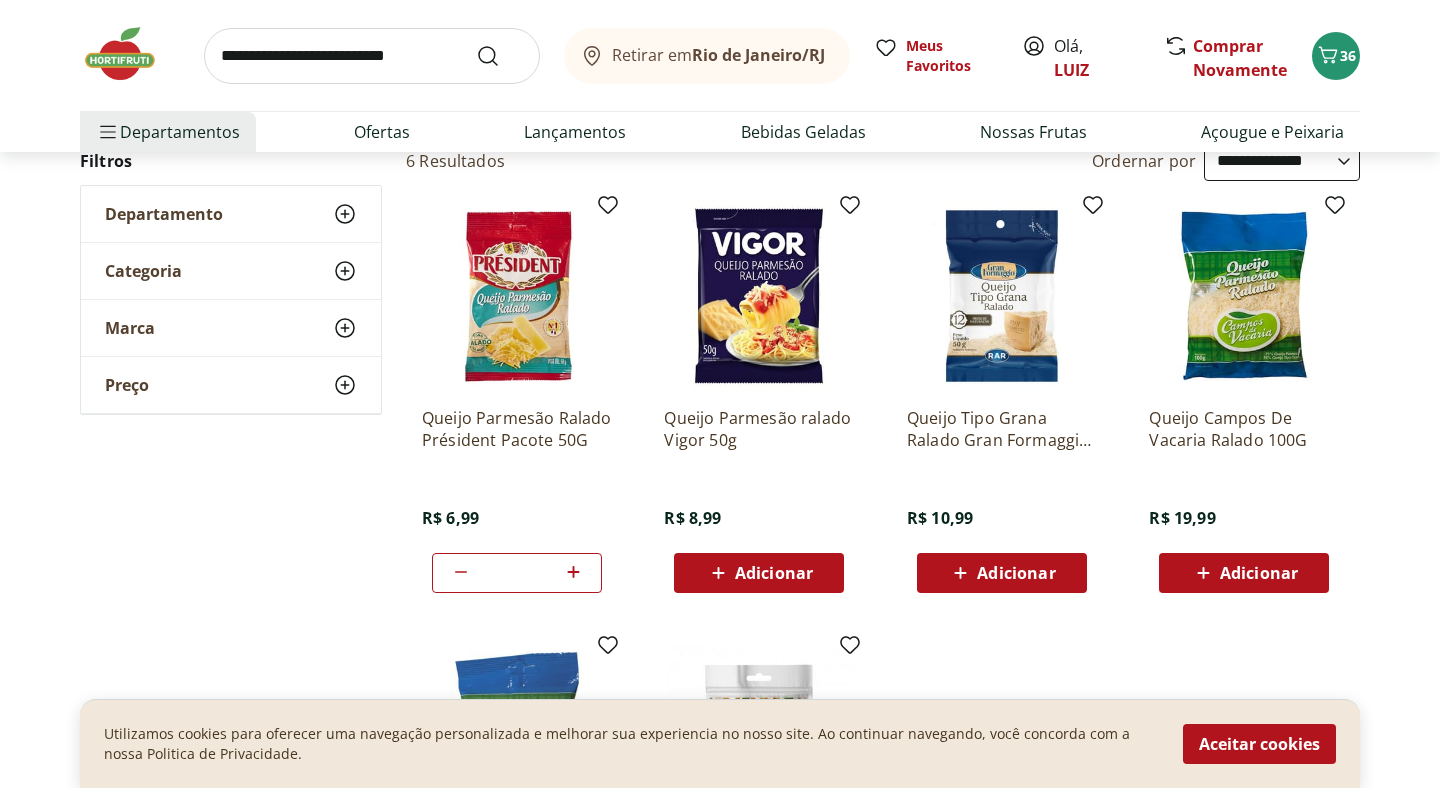 click at bounding box center [372, 56] 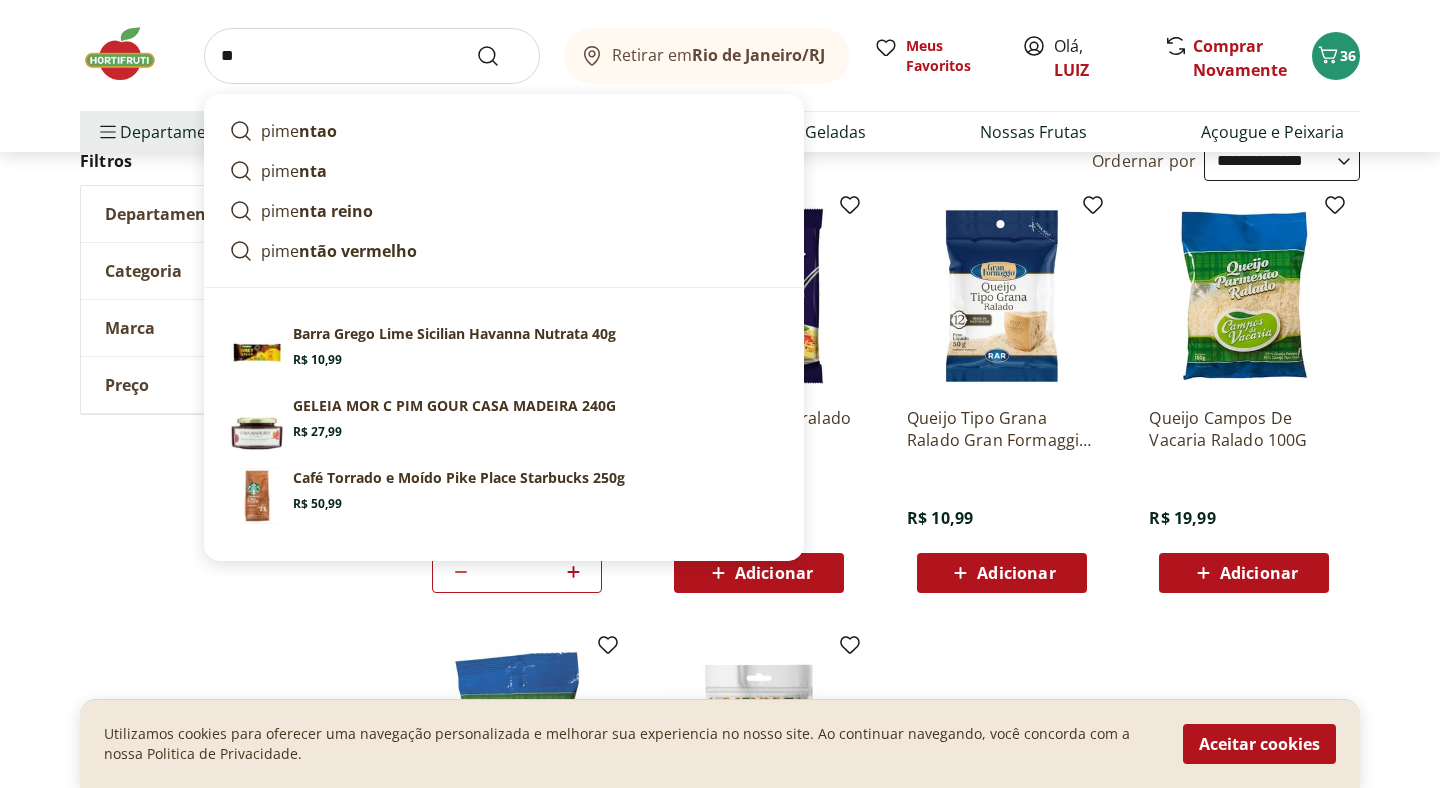 type on "*" 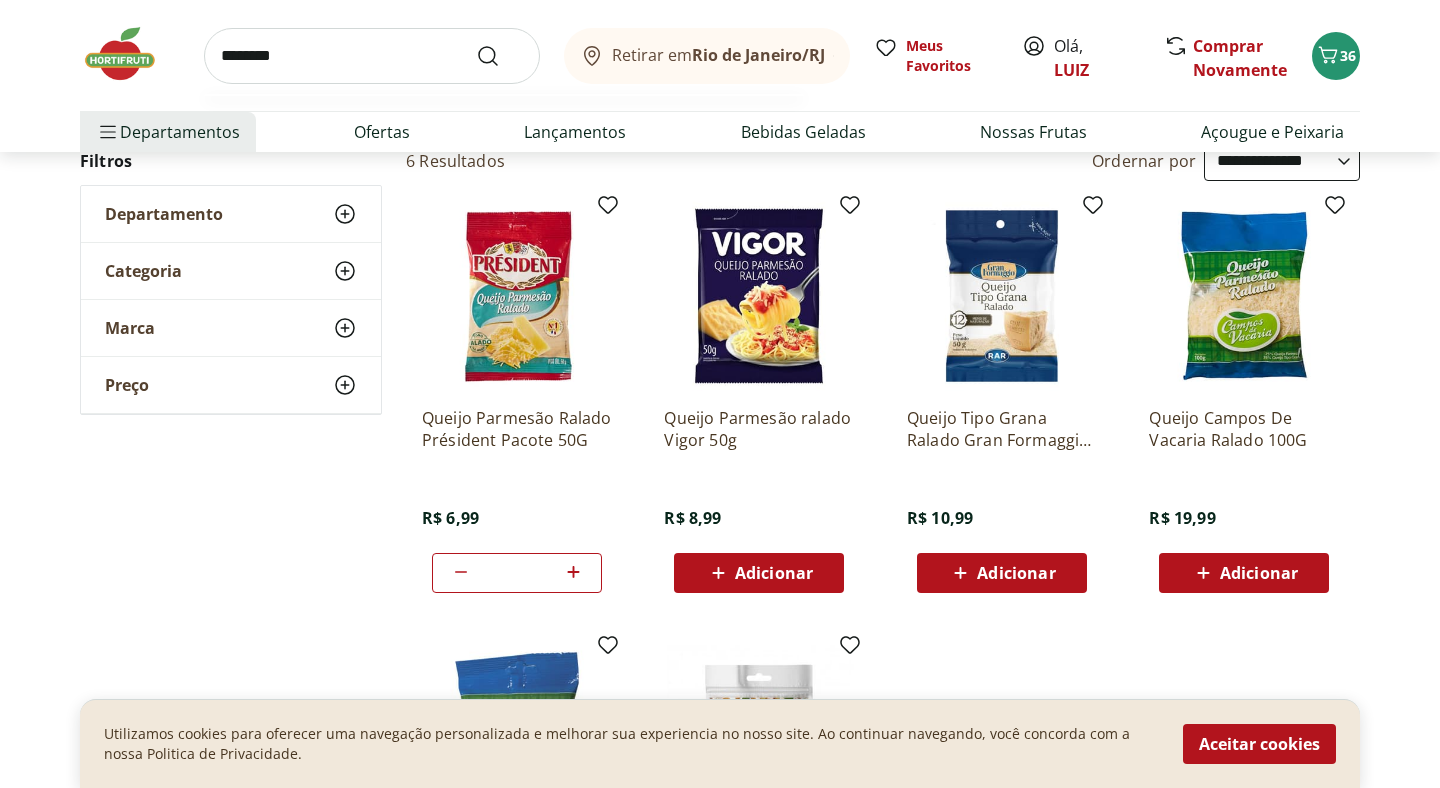 type on "********" 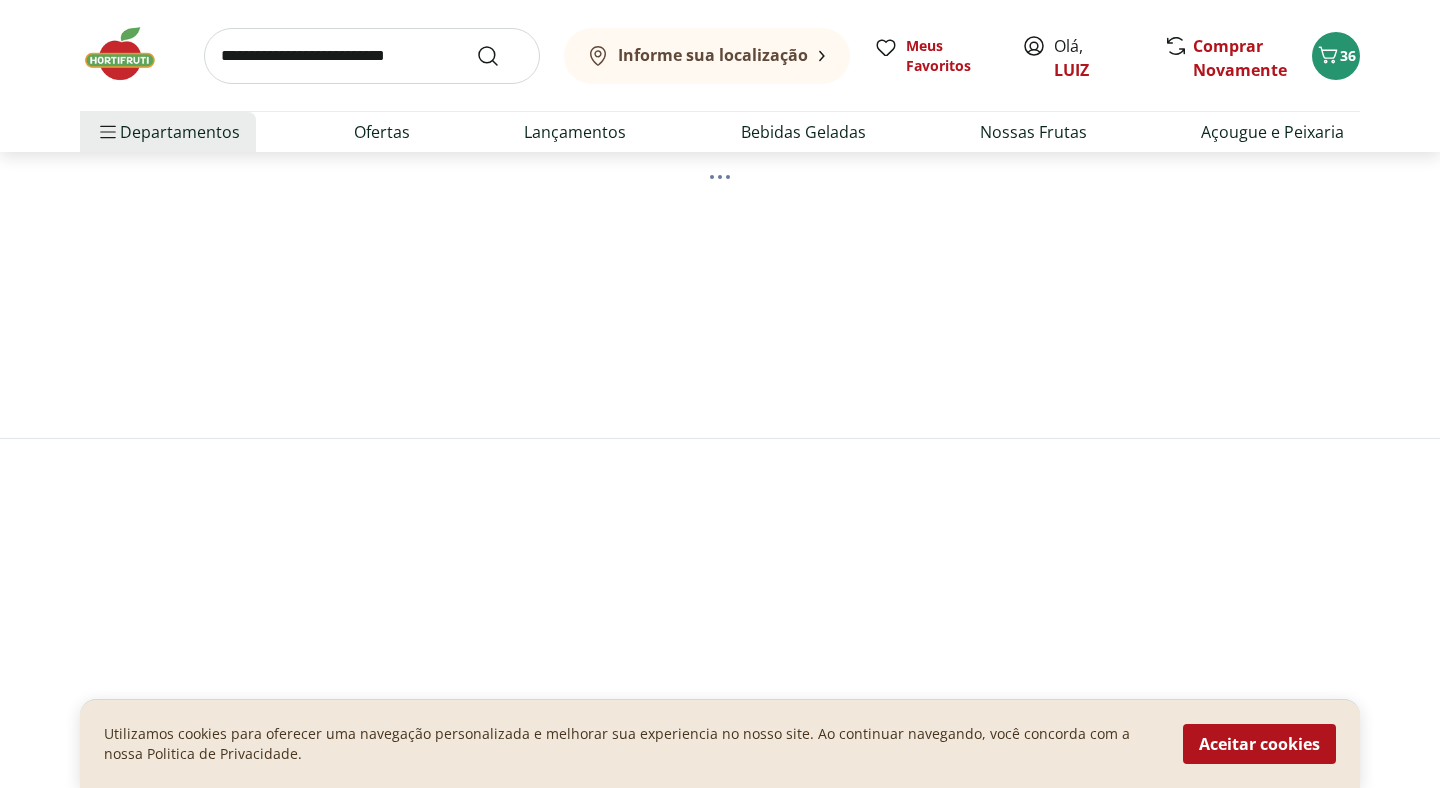 scroll, scrollTop: 0, scrollLeft: 0, axis: both 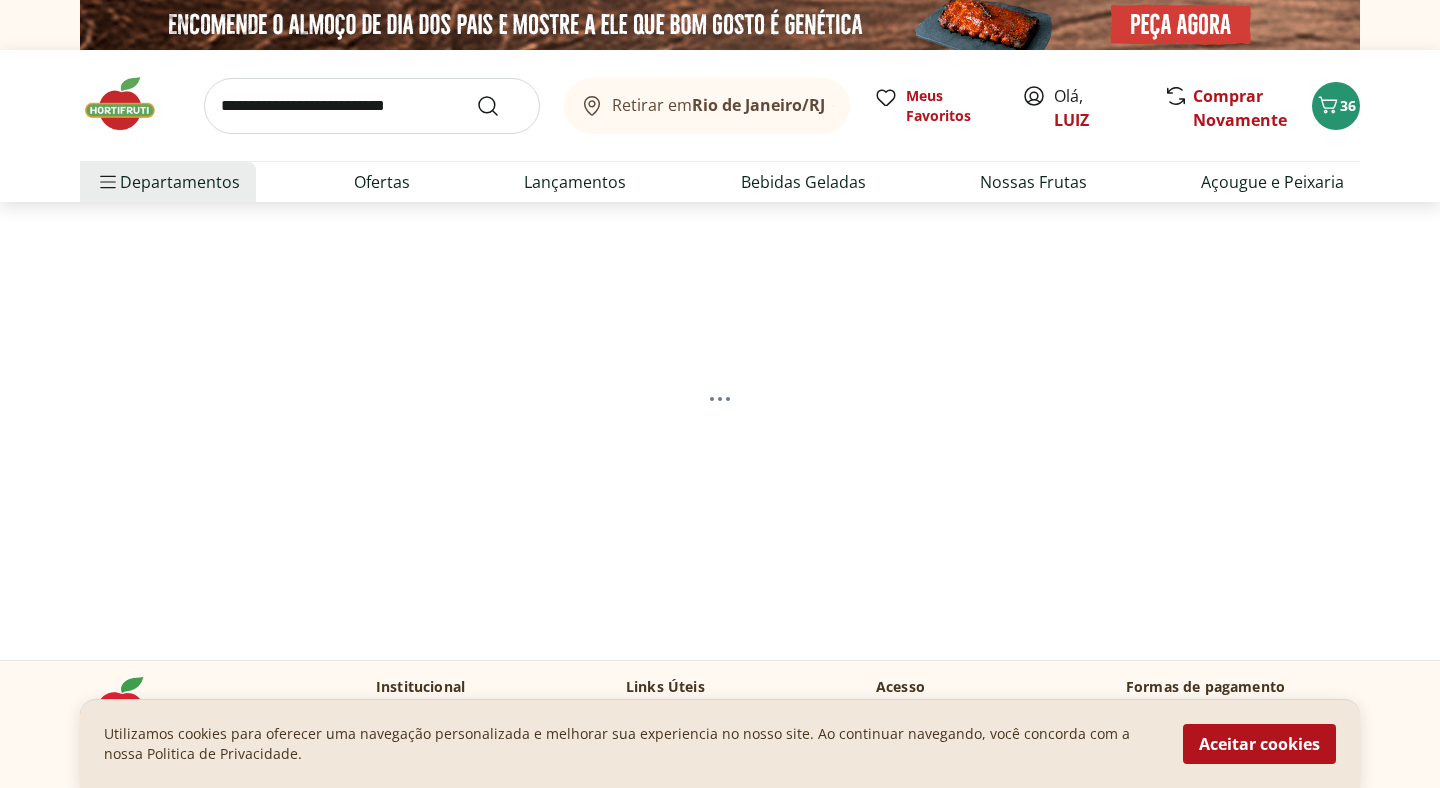 select on "**********" 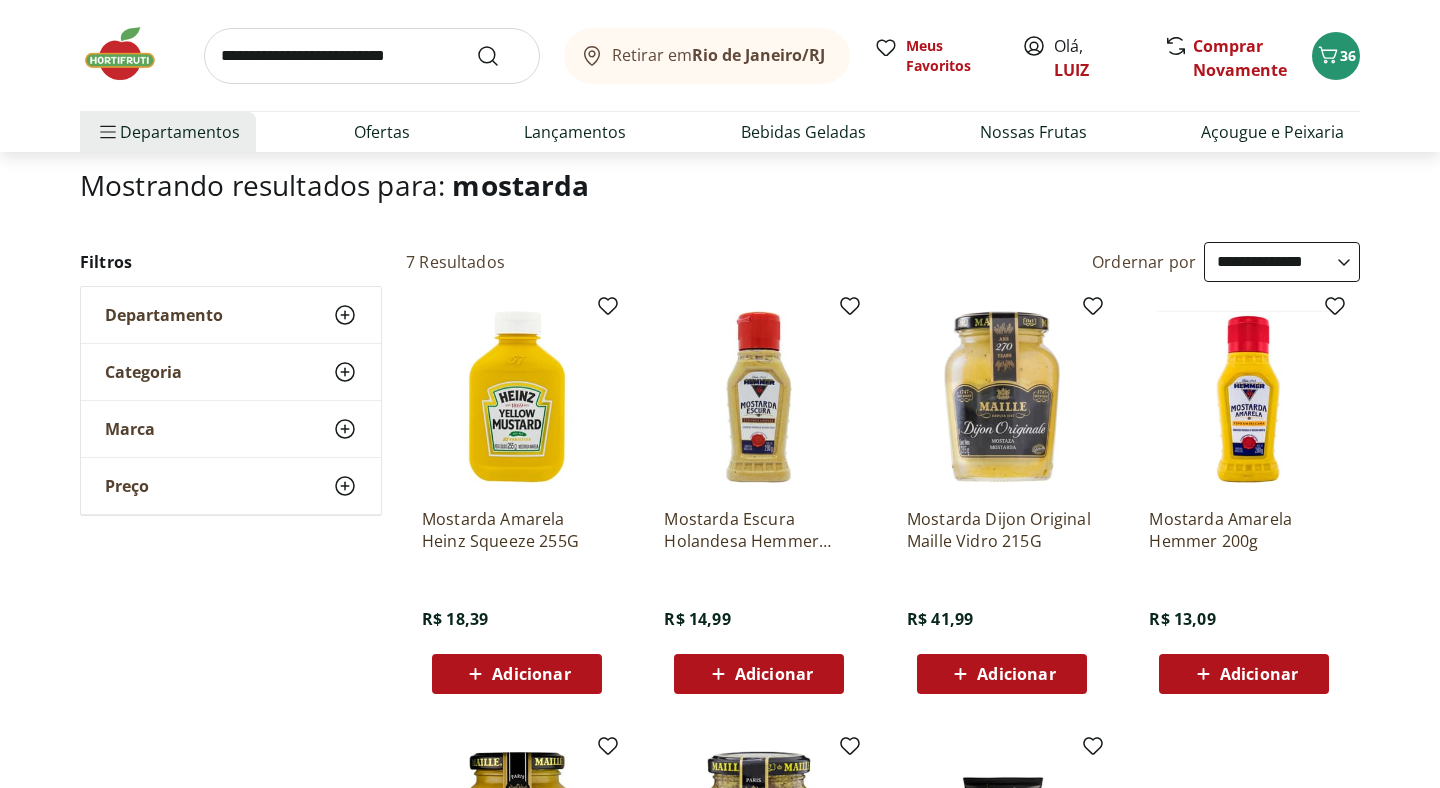 scroll, scrollTop: 128, scrollLeft: 0, axis: vertical 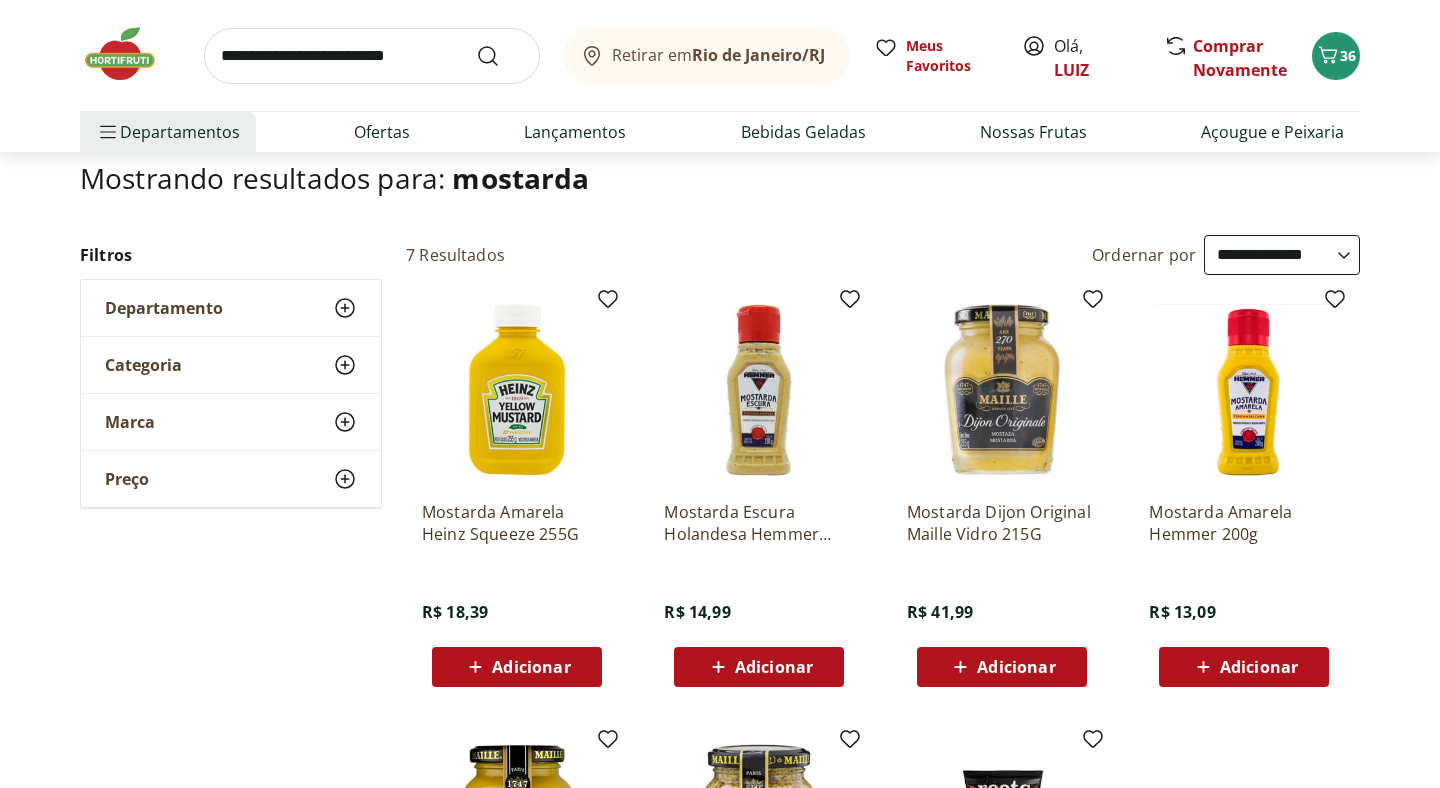 click on "Adicionar" at bounding box center [531, 667] 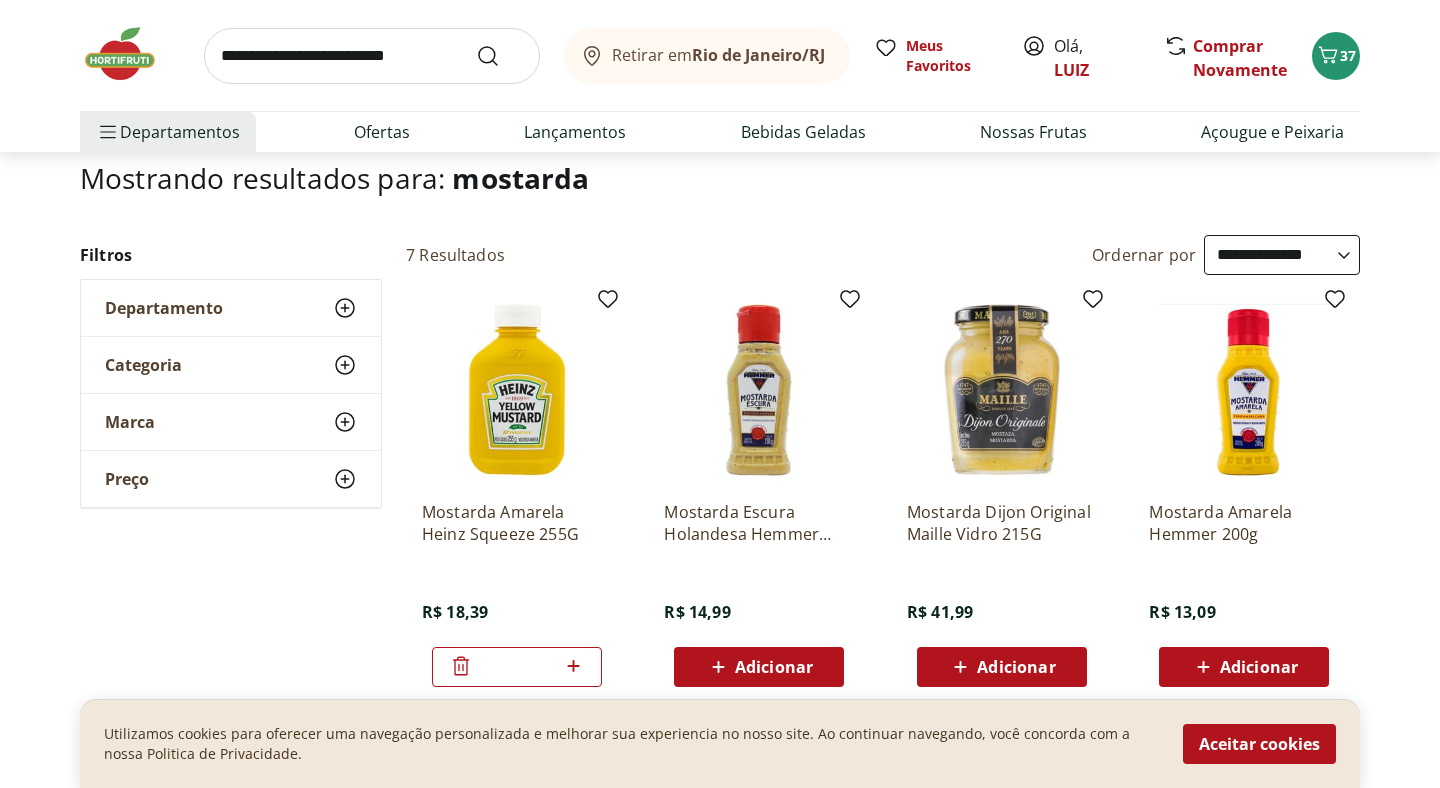click at bounding box center (372, 56) 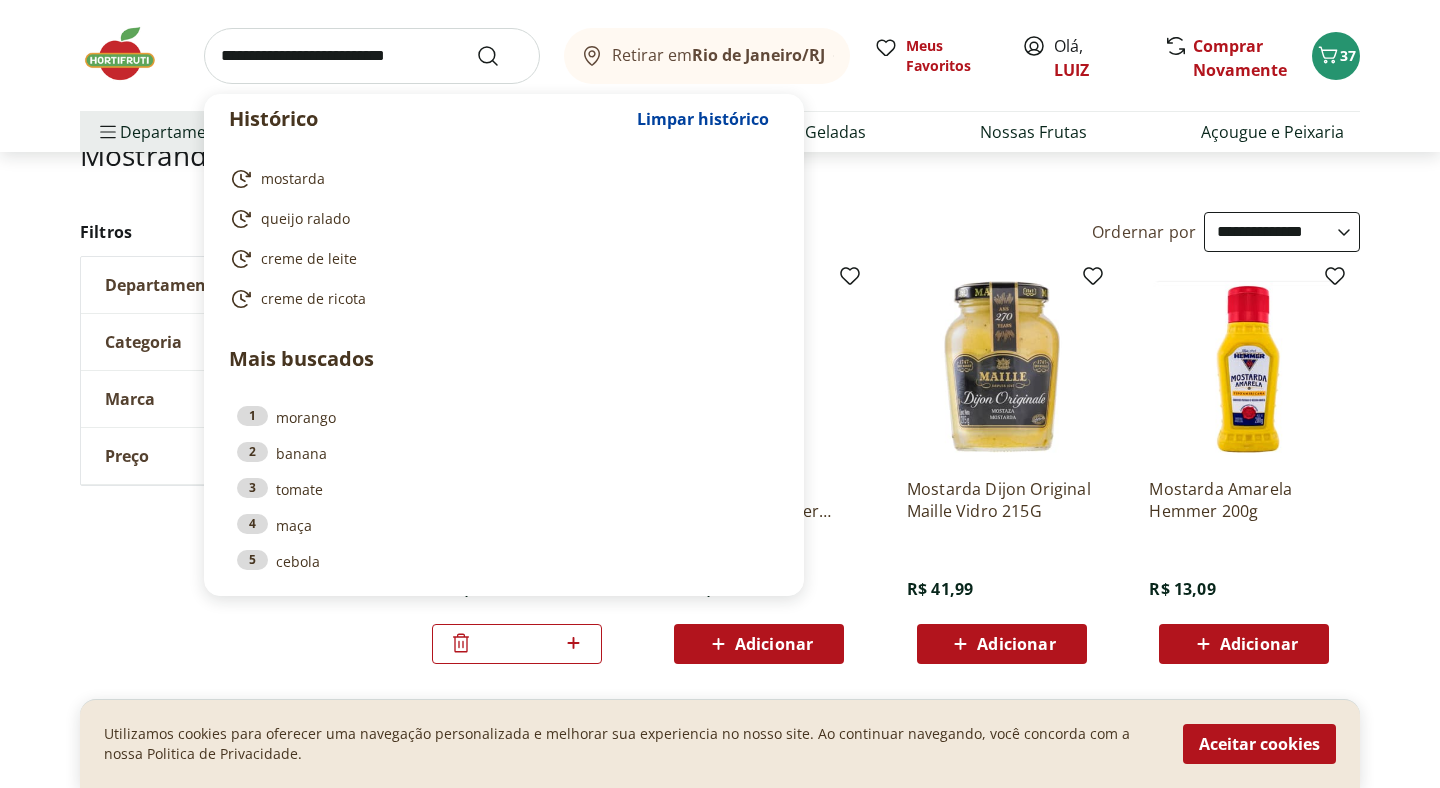 scroll, scrollTop: 153, scrollLeft: 0, axis: vertical 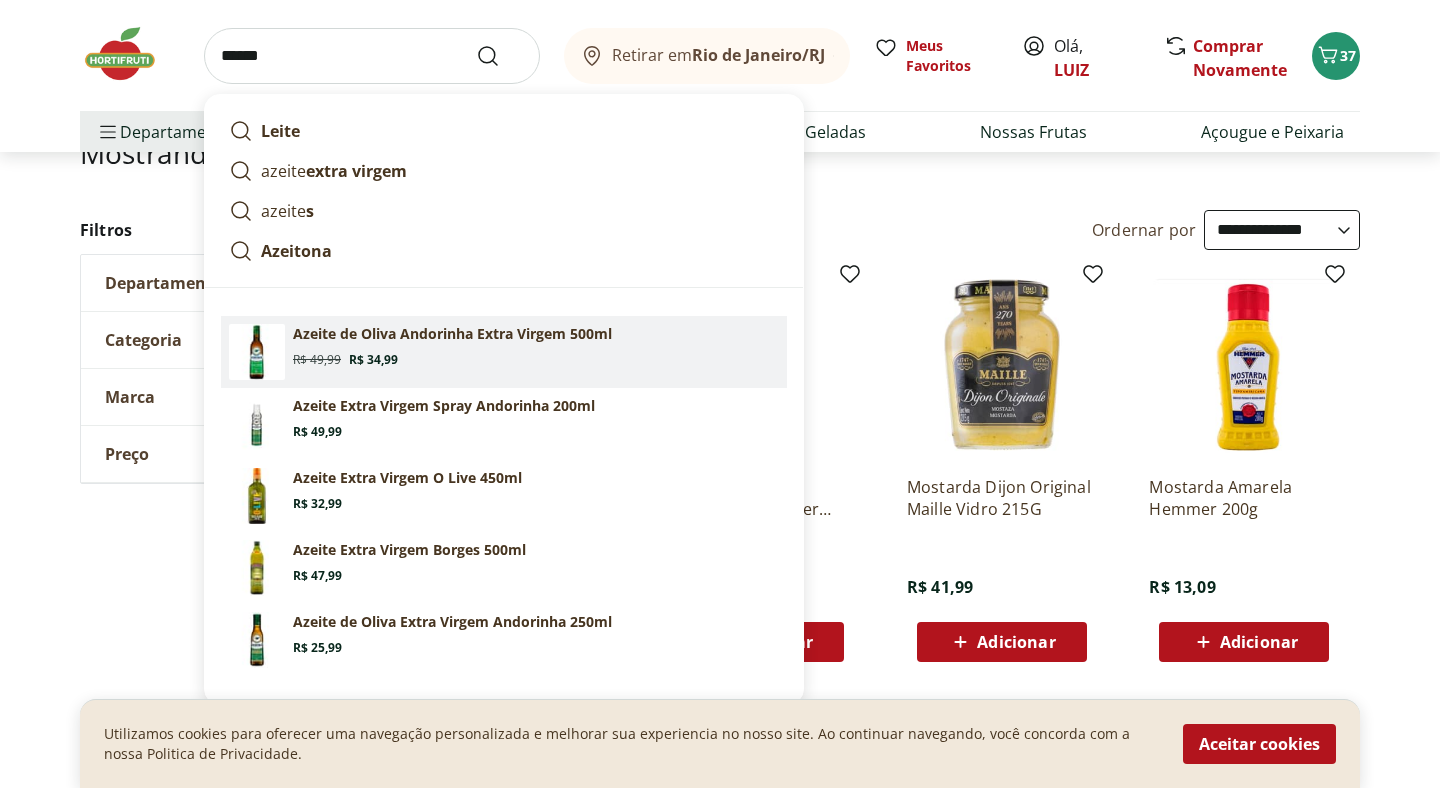 click on "Azeite de Oliva Andorinha Extra Virgem 500ml" at bounding box center [452, 334] 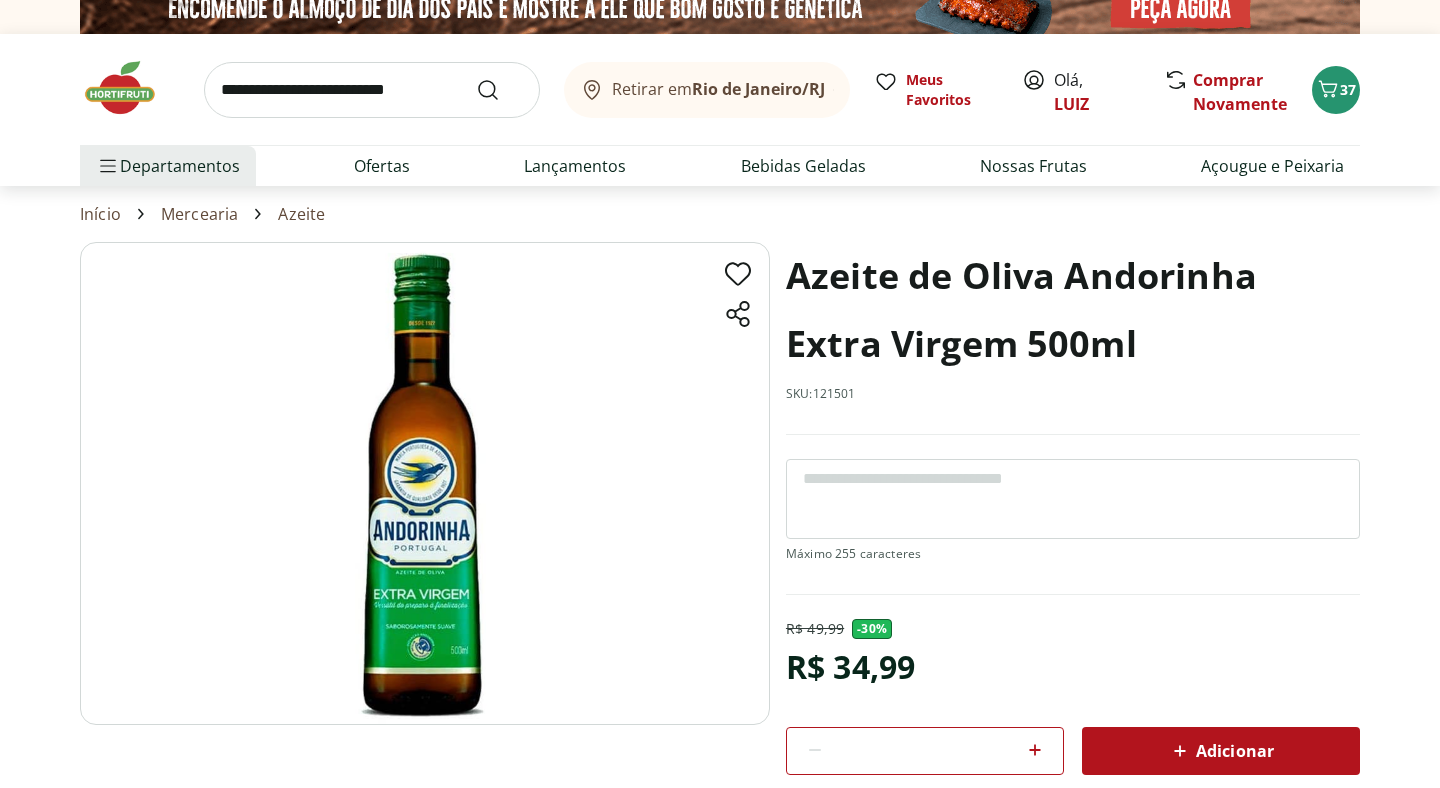 scroll, scrollTop: 122, scrollLeft: 0, axis: vertical 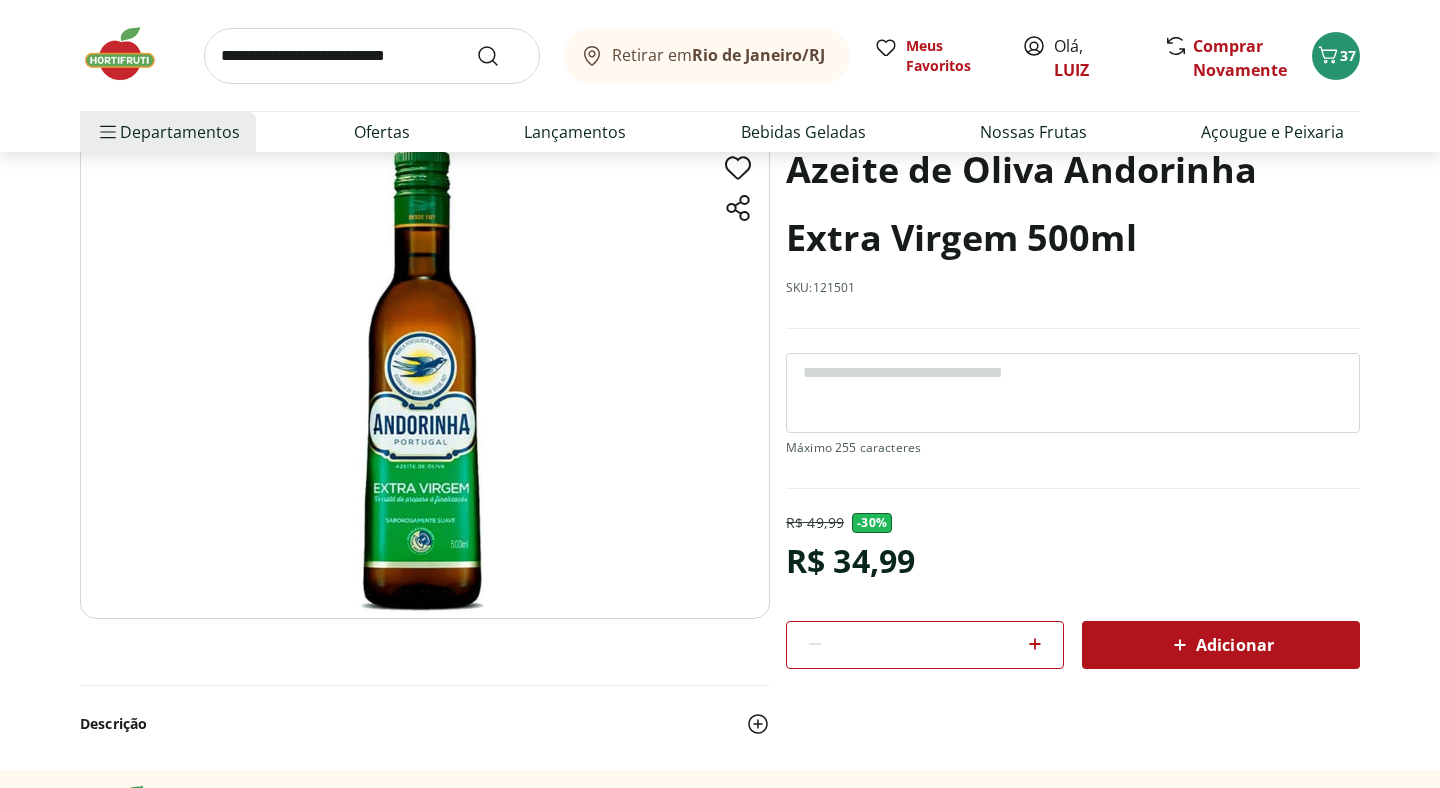 click 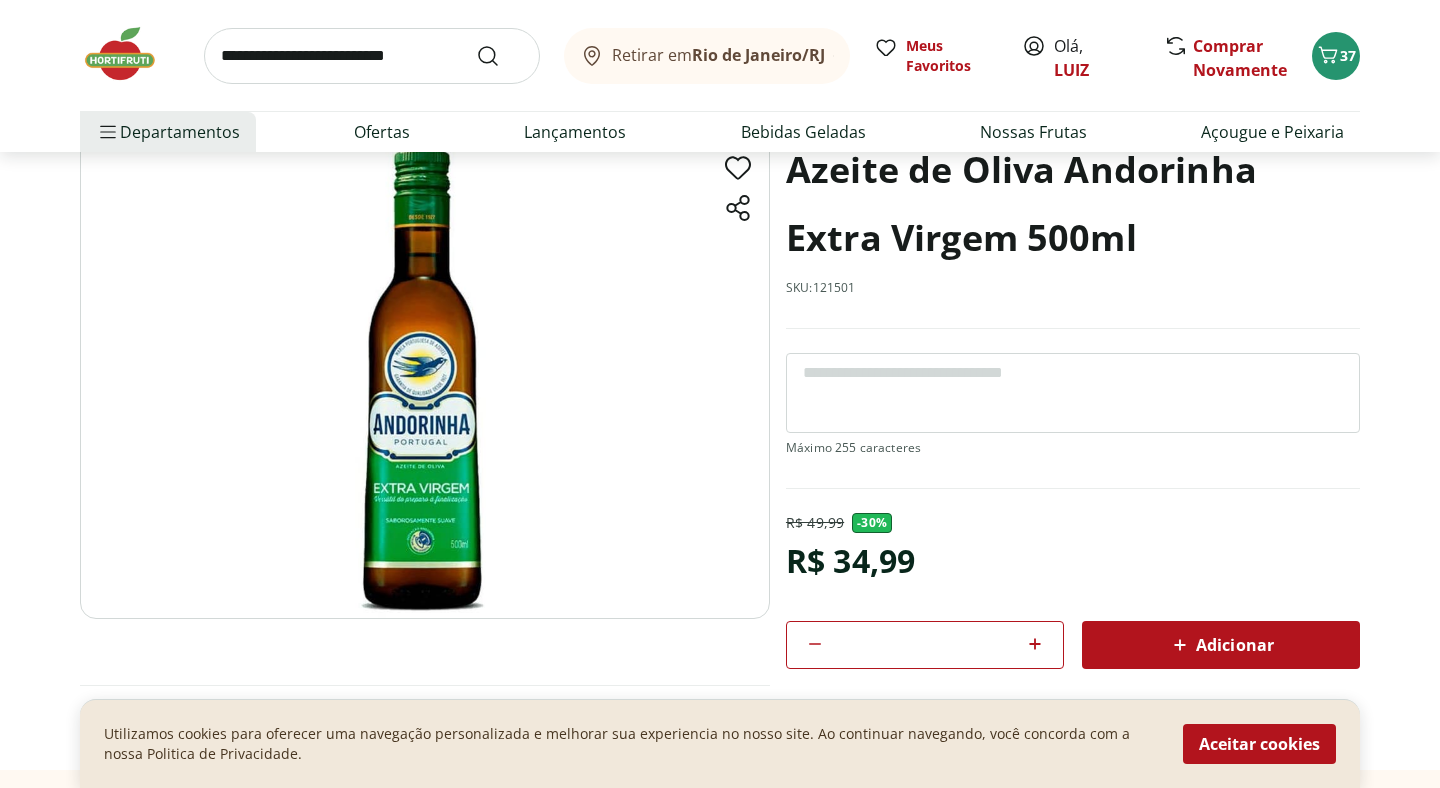 click on "Adicionar" at bounding box center (1221, 645) 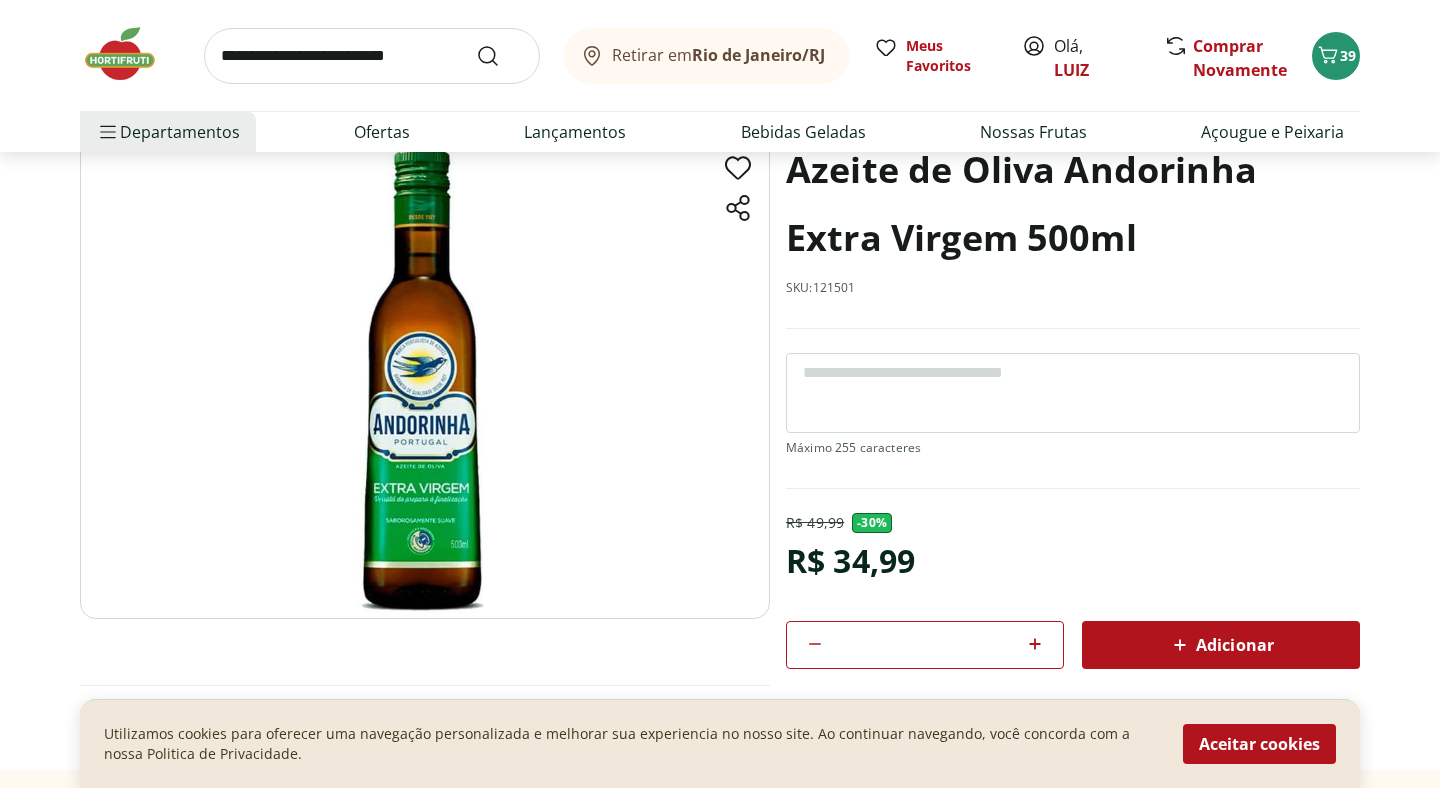 click at bounding box center (372, 56) 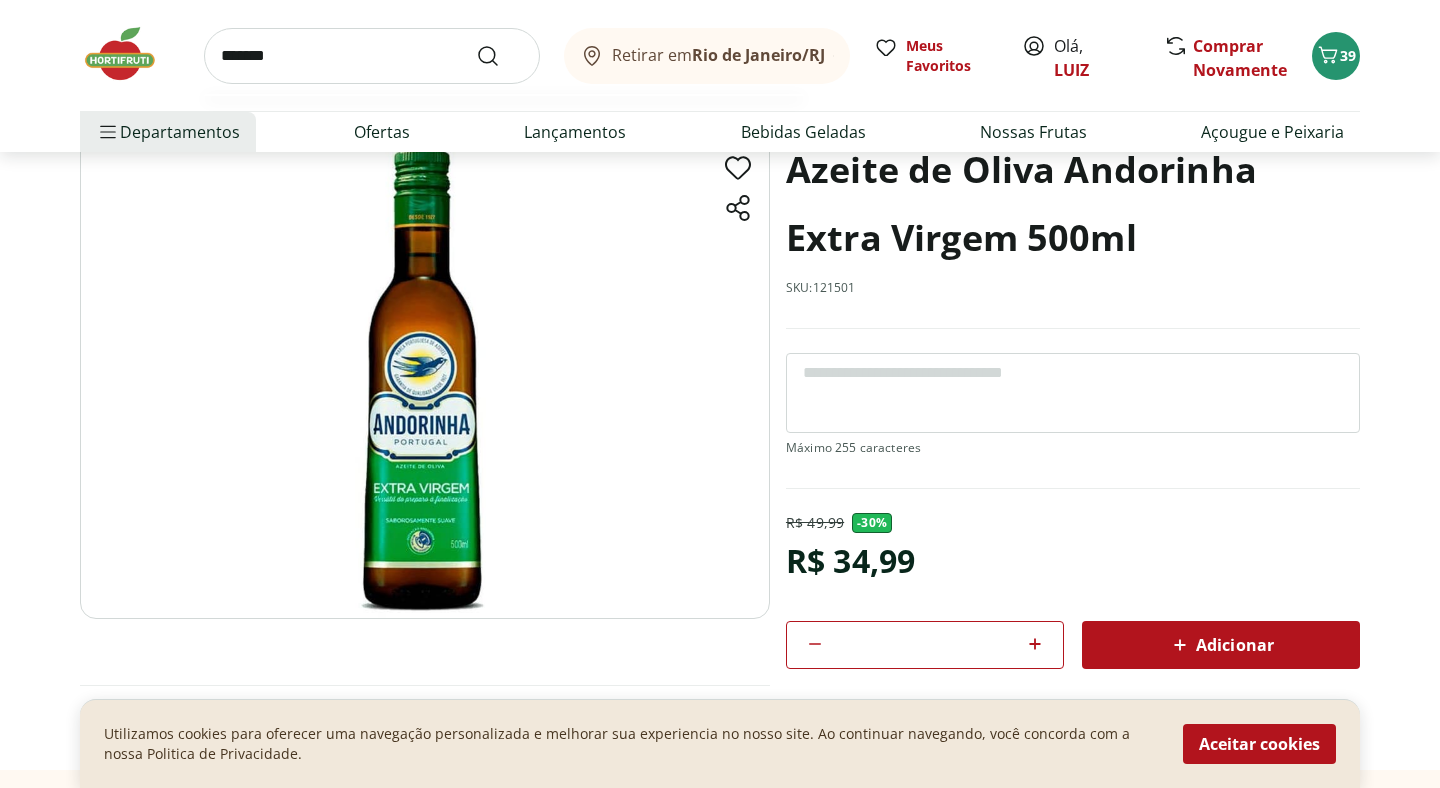 type on "*******" 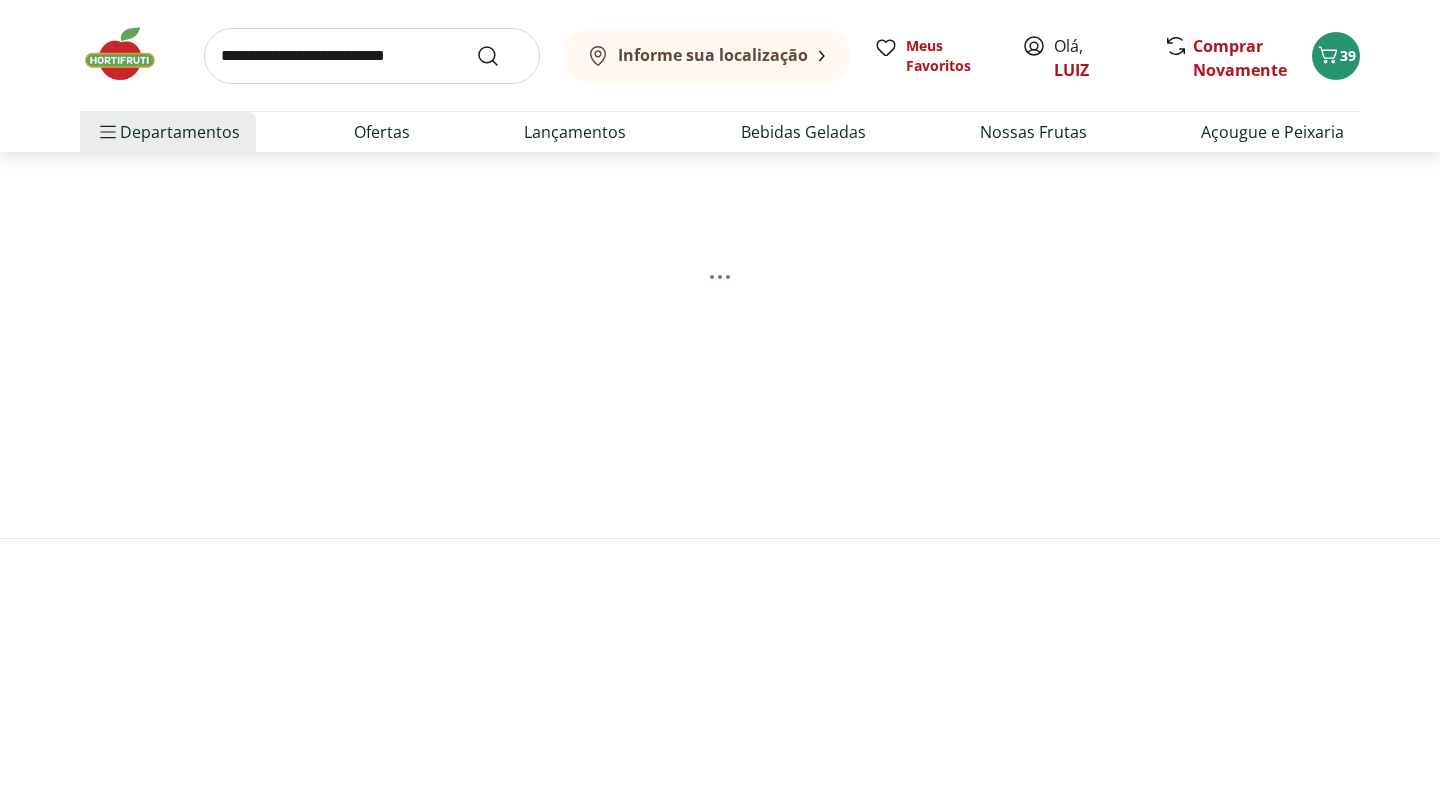 scroll, scrollTop: 0, scrollLeft: 0, axis: both 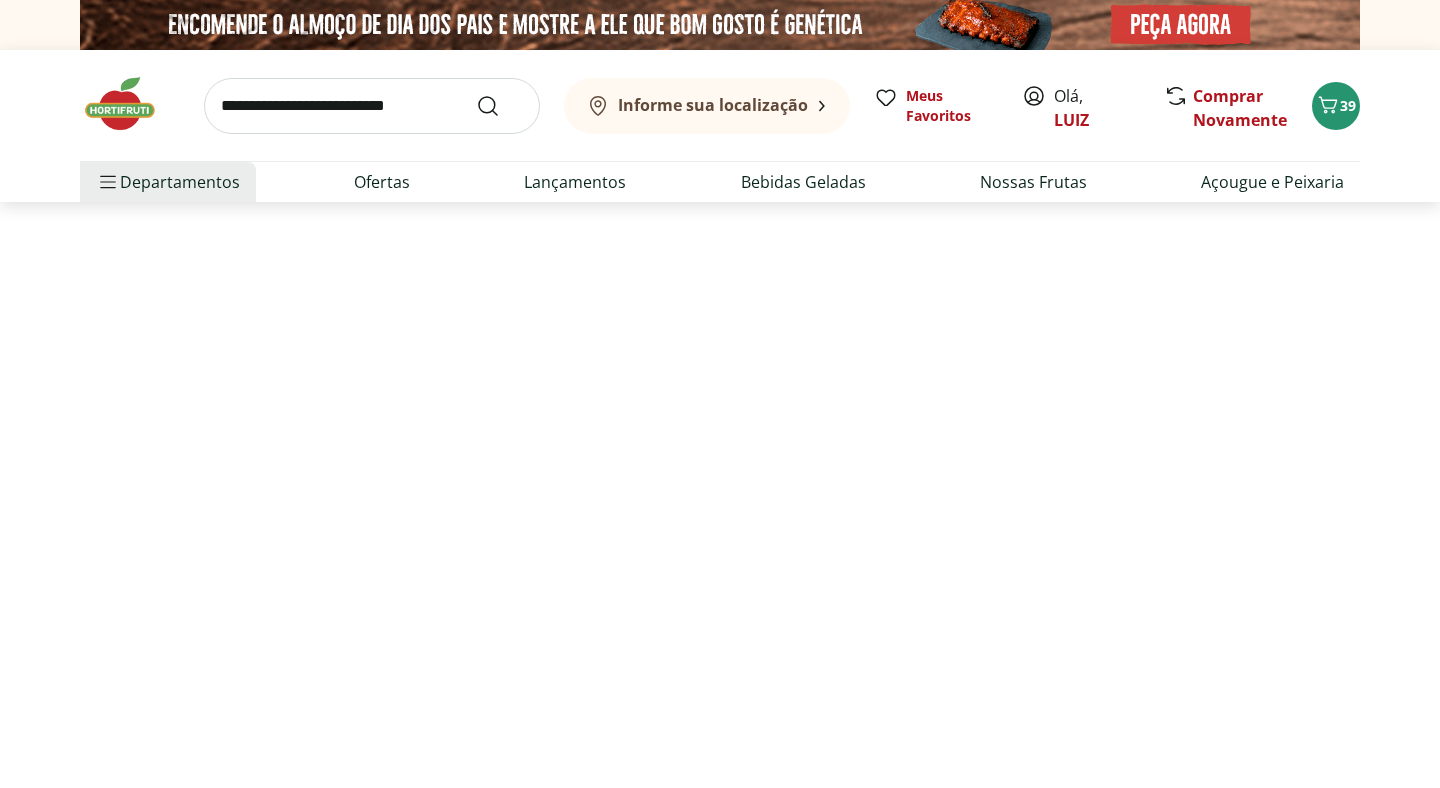 select on "**********" 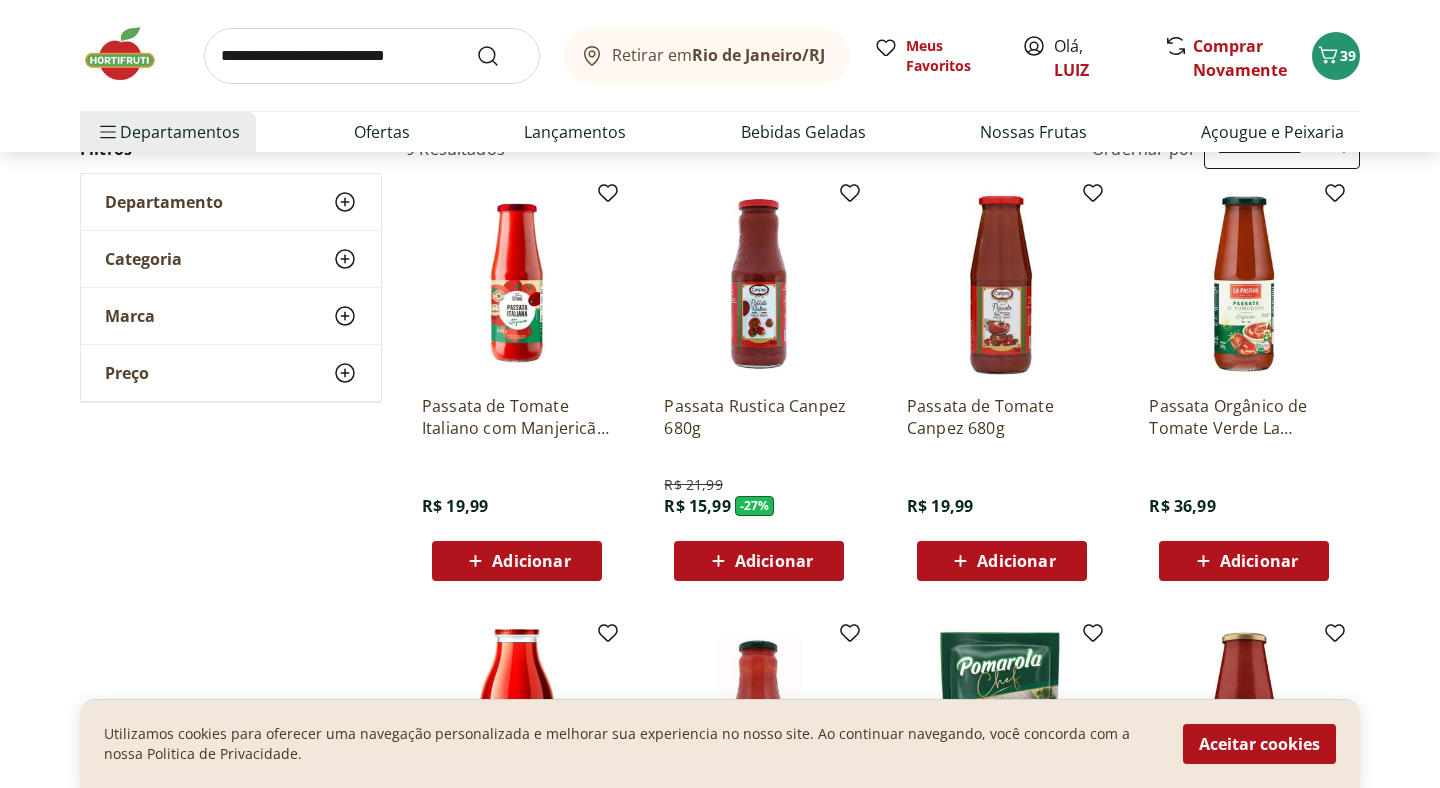 scroll, scrollTop: 232, scrollLeft: 0, axis: vertical 